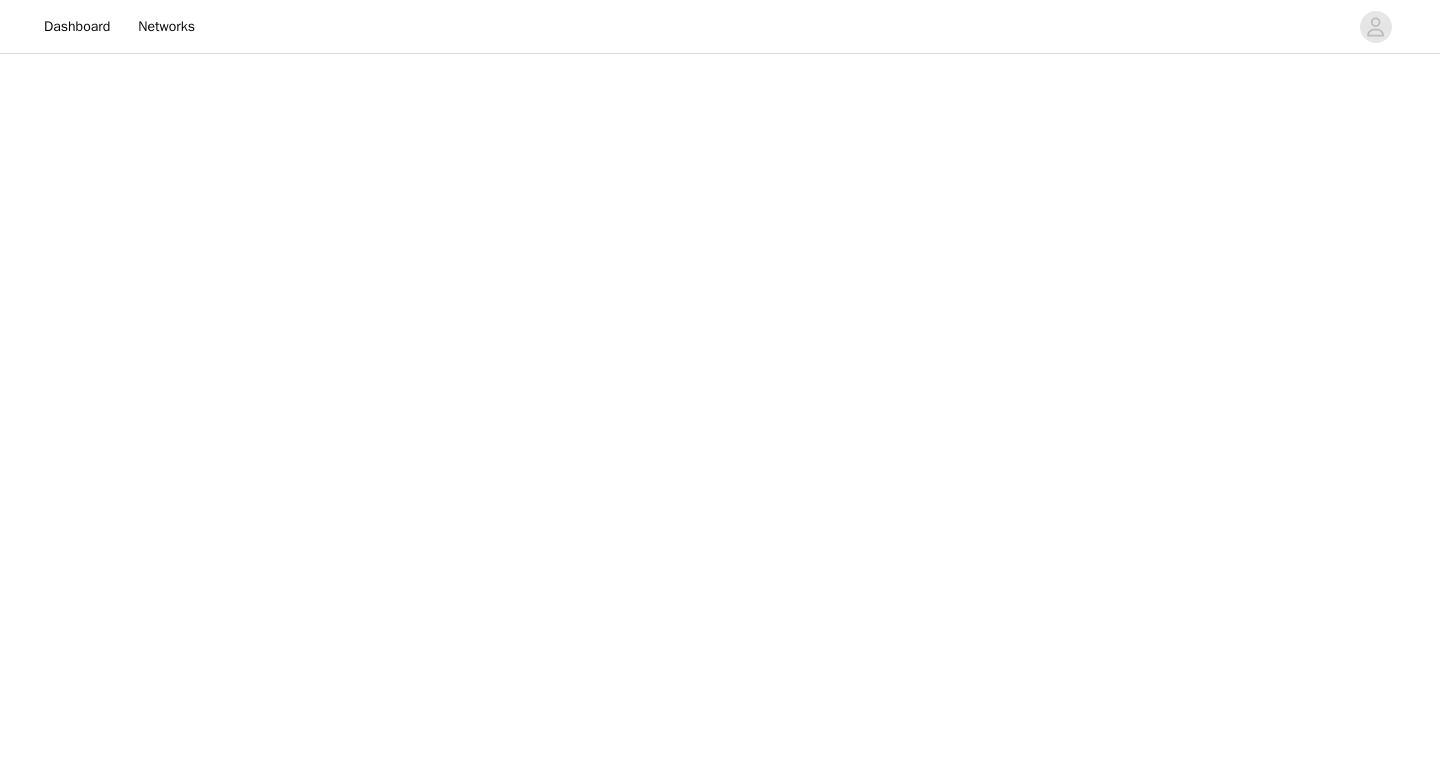 scroll, scrollTop: 0, scrollLeft: 0, axis: both 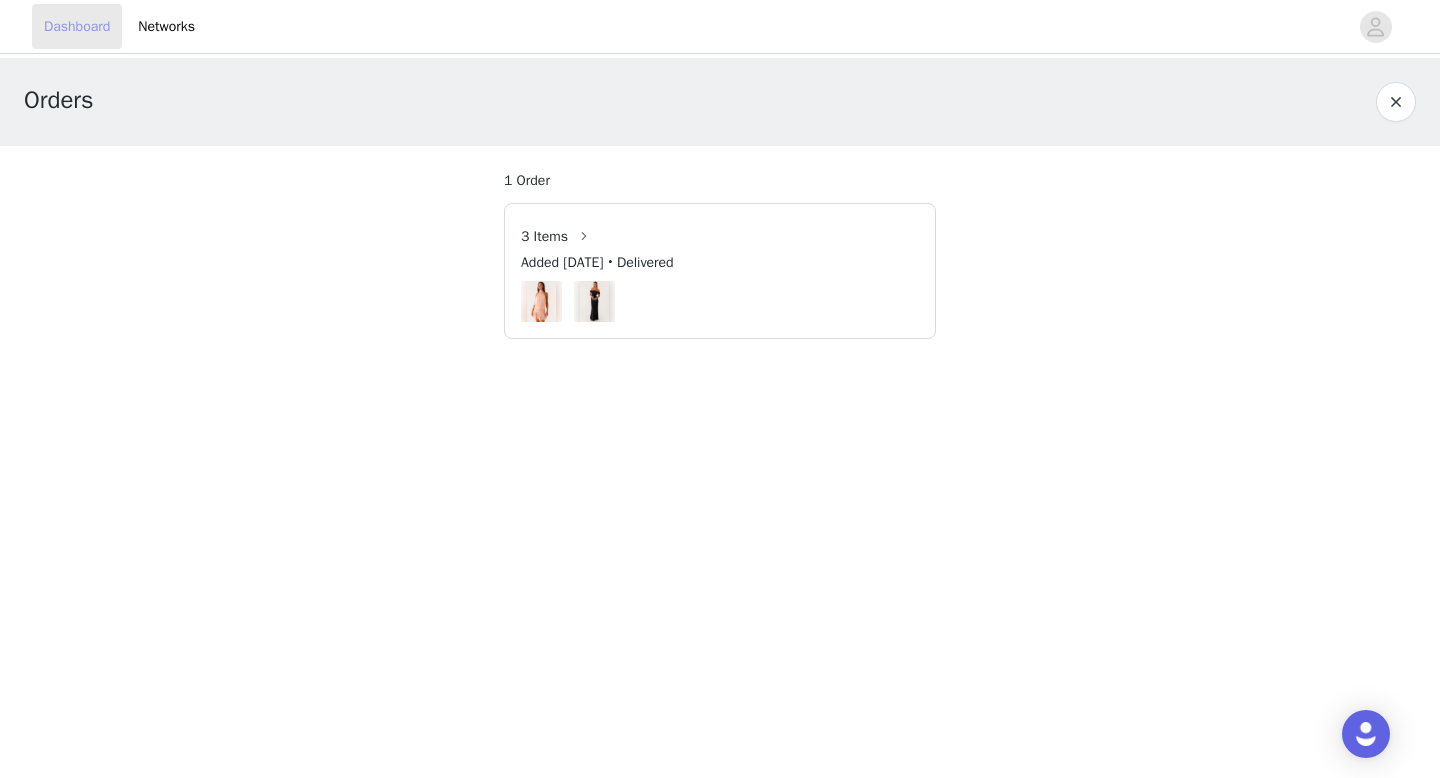 click on "Dashboard" at bounding box center (77, 26) 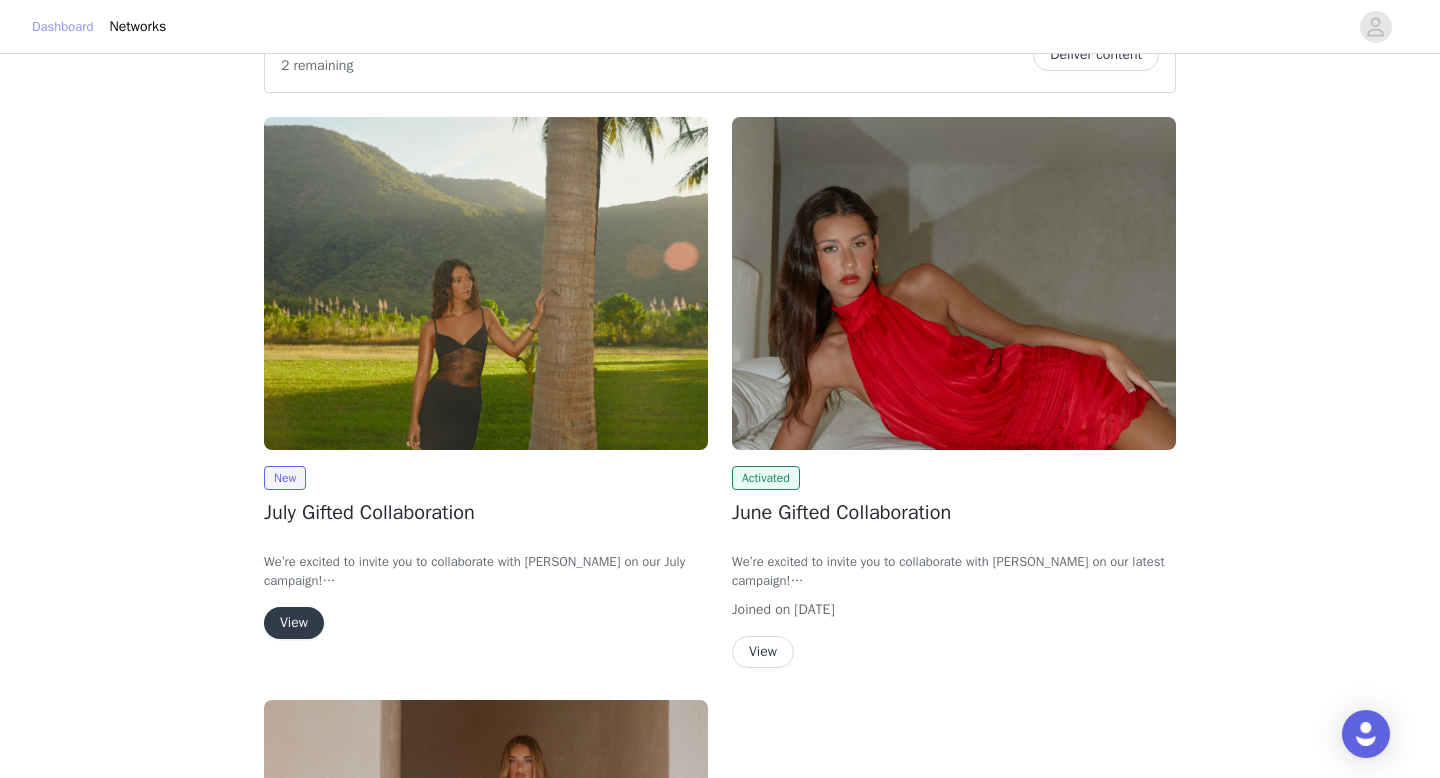 scroll, scrollTop: 55, scrollLeft: 0, axis: vertical 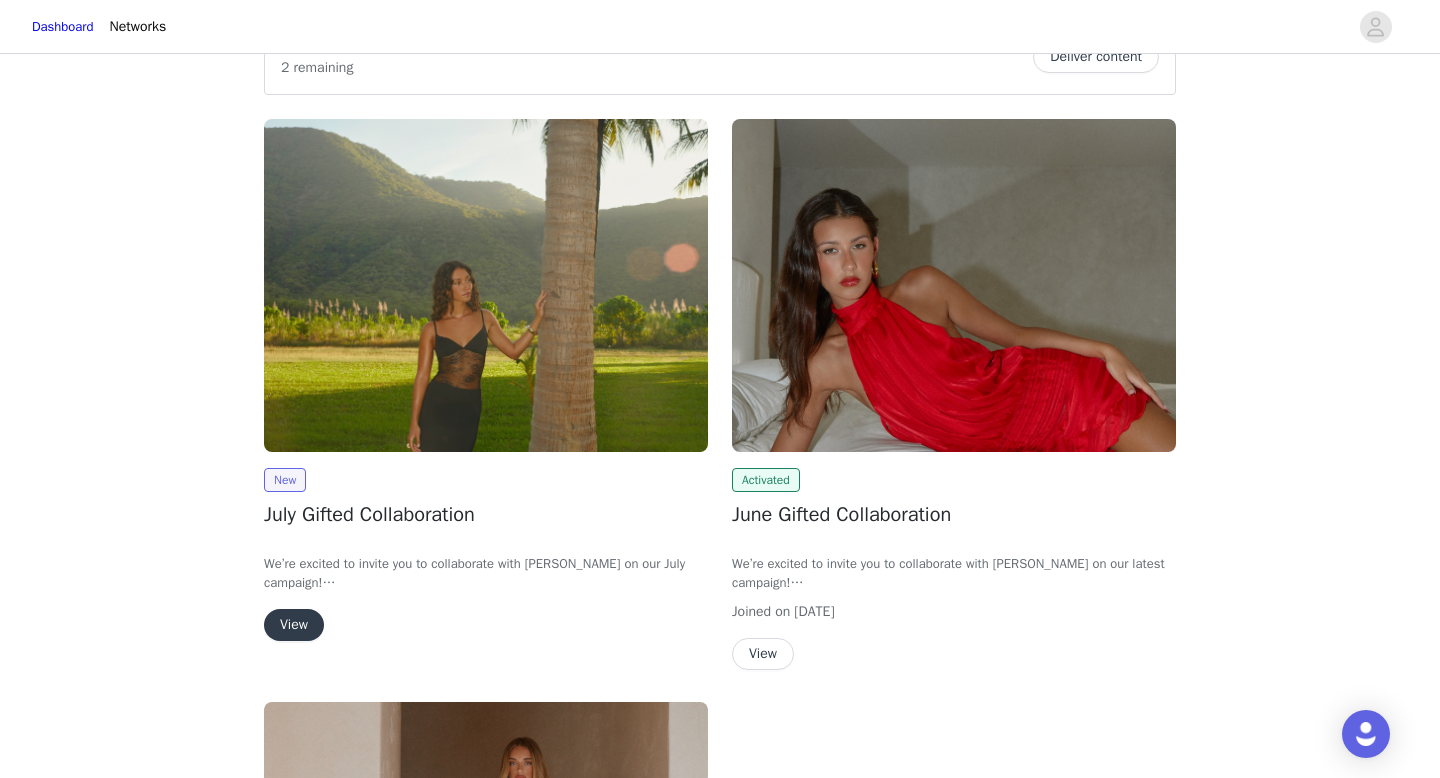 click on "View" at bounding box center (294, 625) 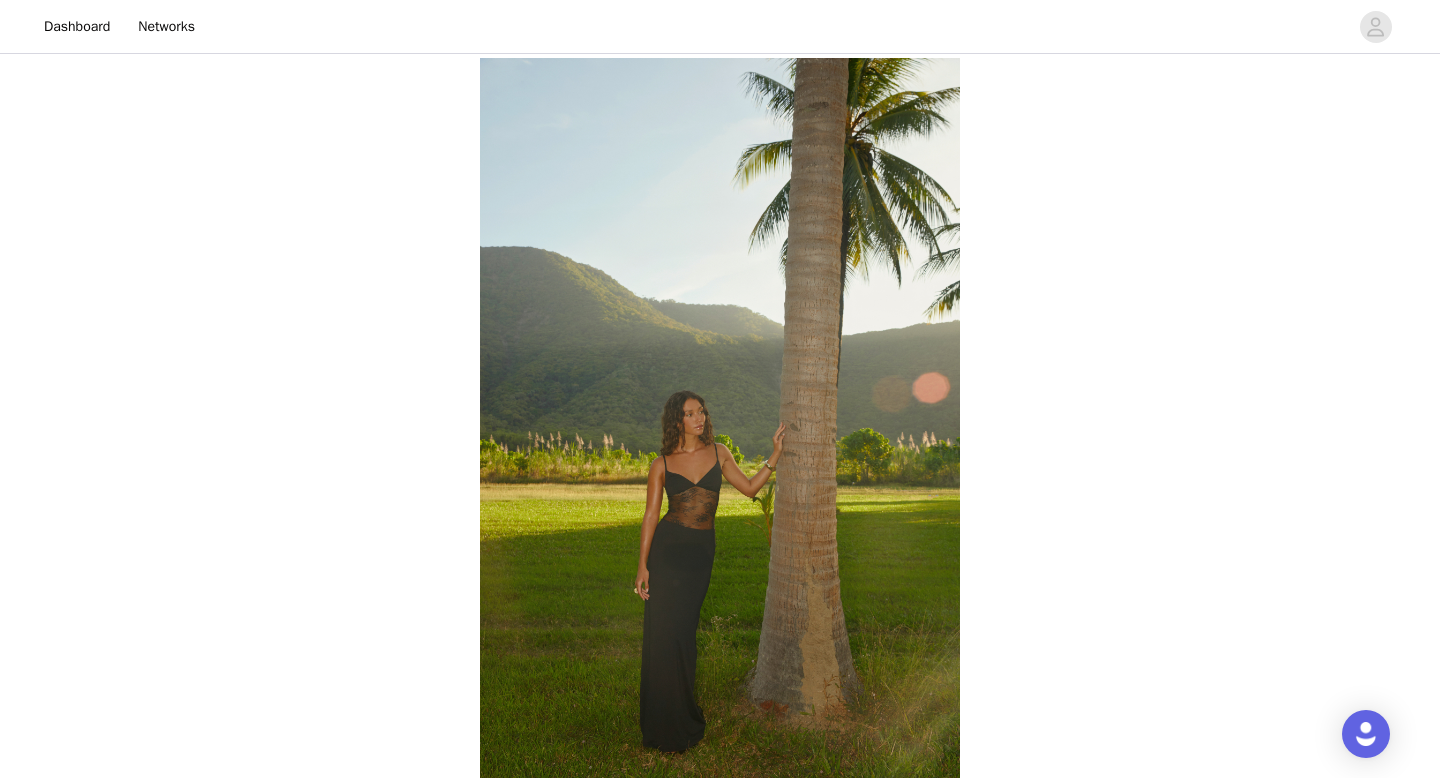 scroll, scrollTop: 738, scrollLeft: 0, axis: vertical 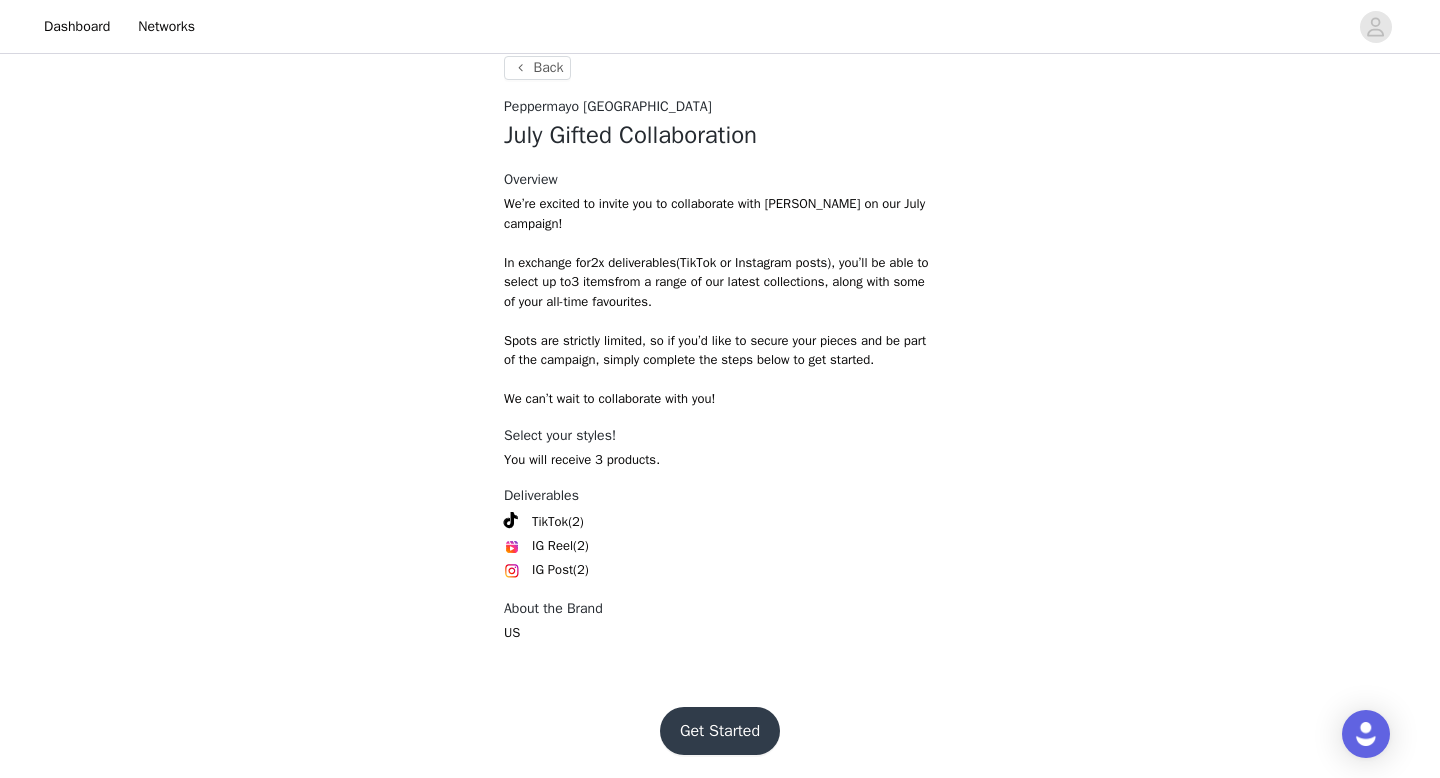 click on "Get Started" at bounding box center [720, 731] 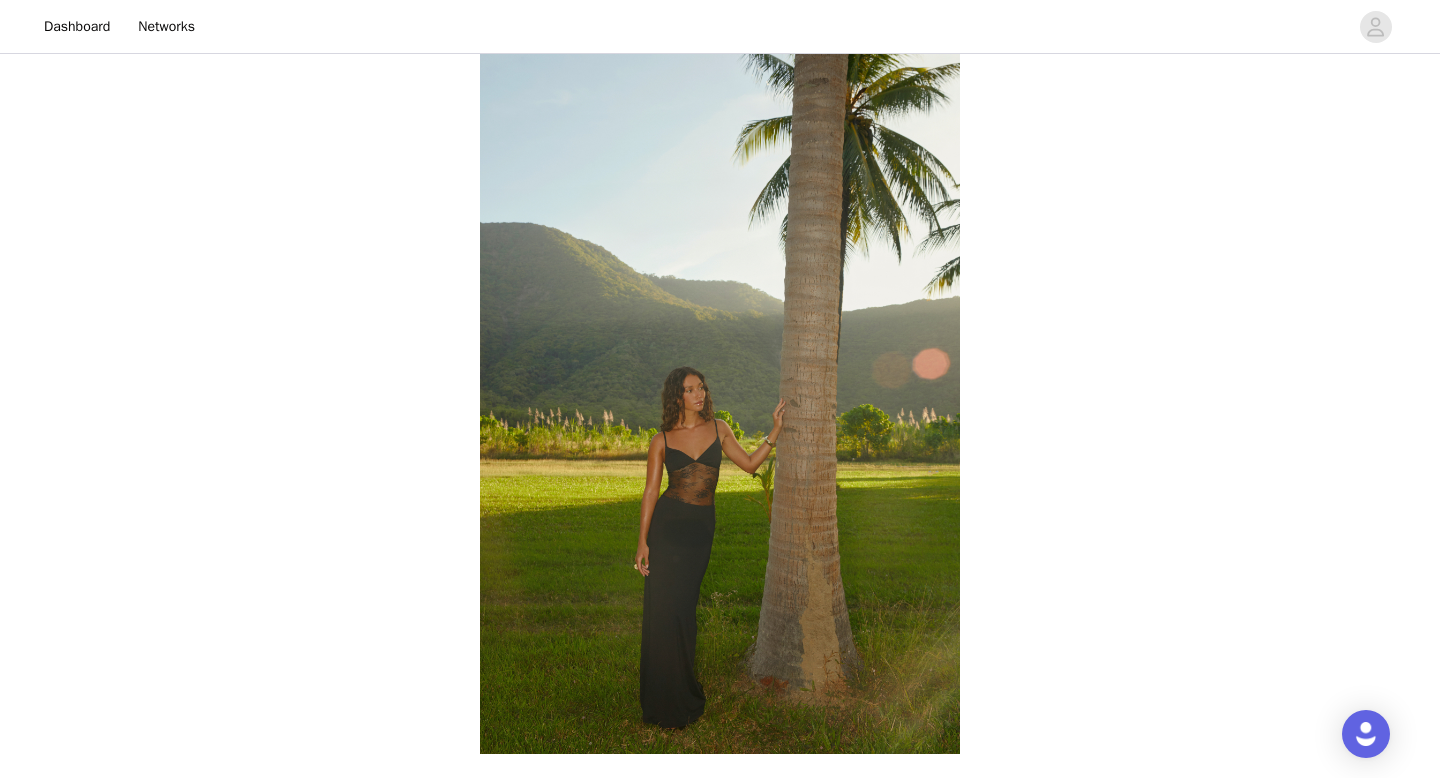 scroll, scrollTop: 738, scrollLeft: 0, axis: vertical 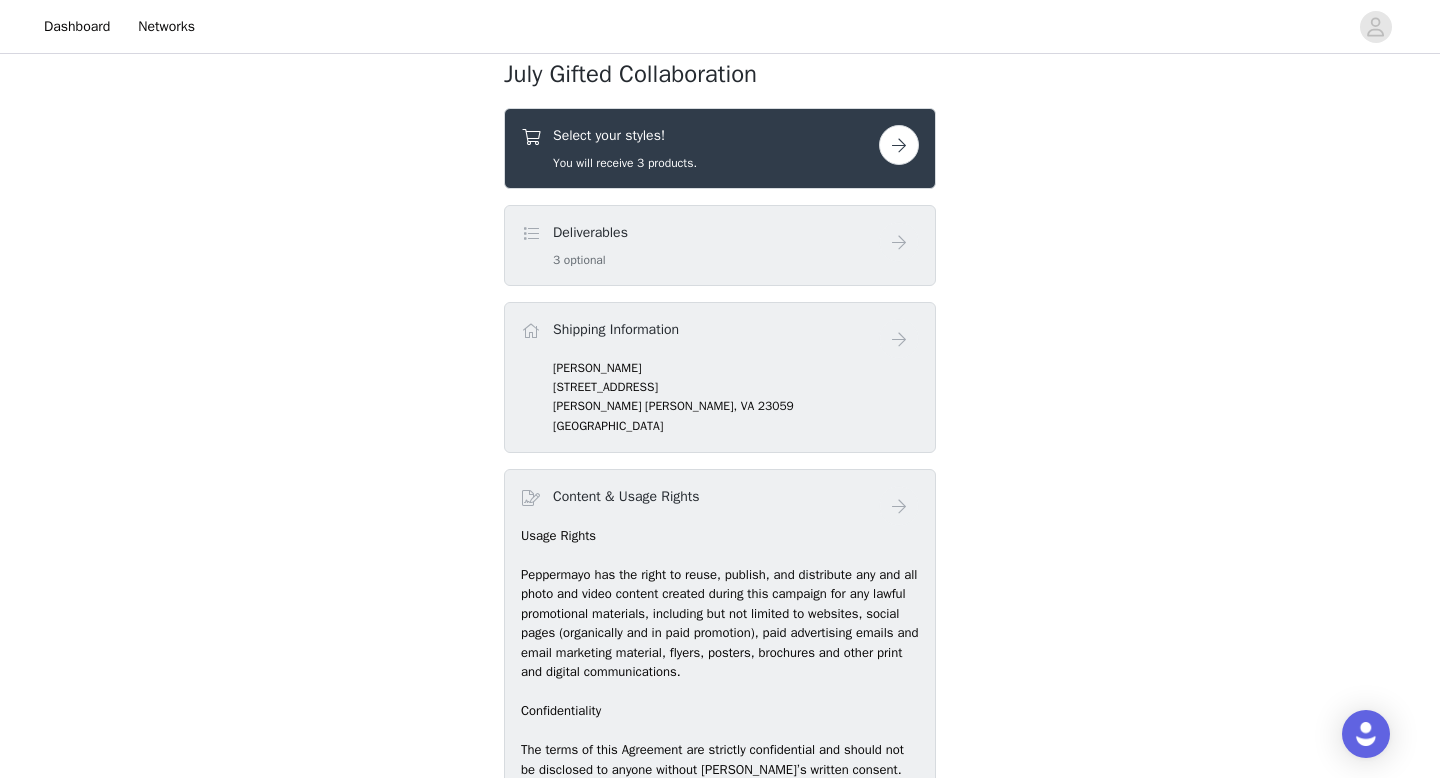click on "Select your styles!   You will receive 3 products." at bounding box center (700, 148) 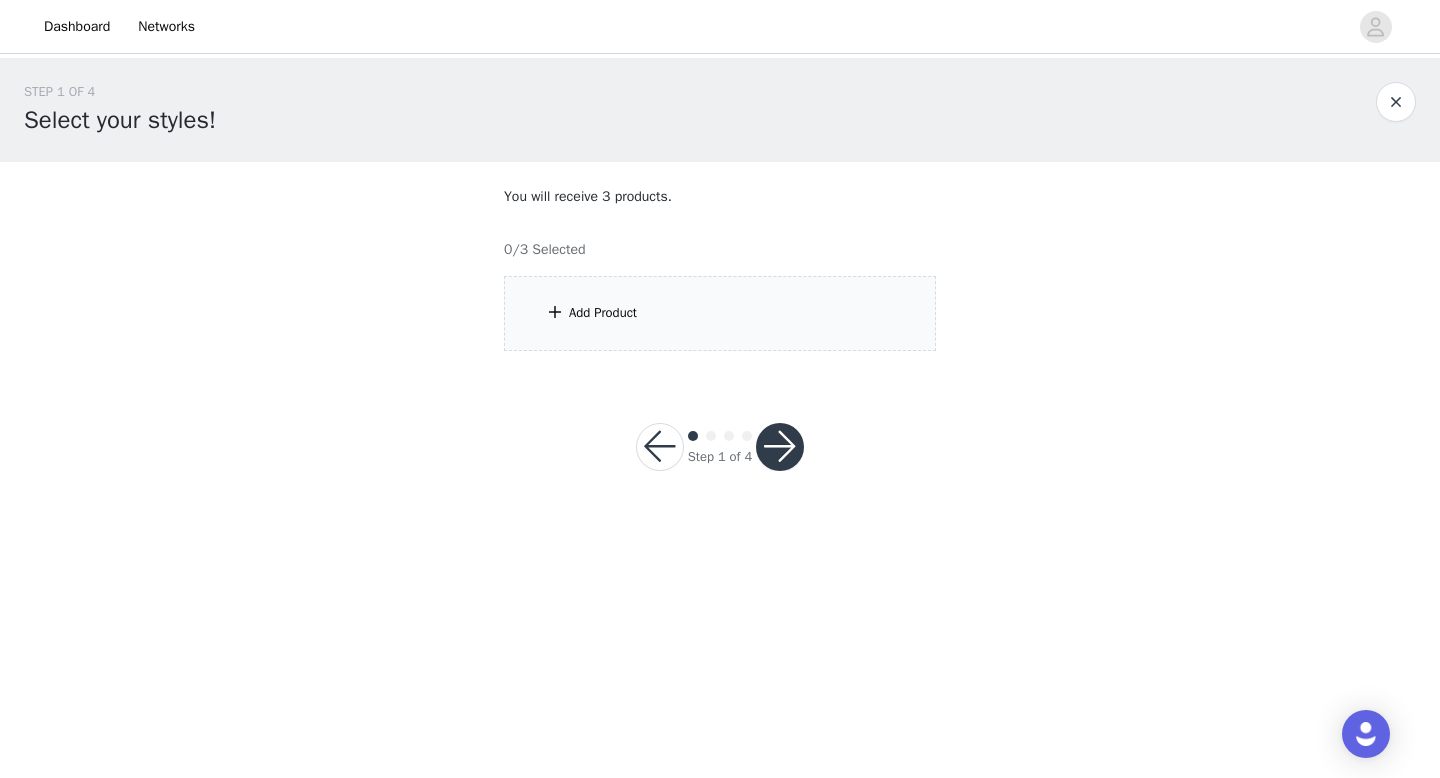 click on "Add Product" at bounding box center [720, 313] 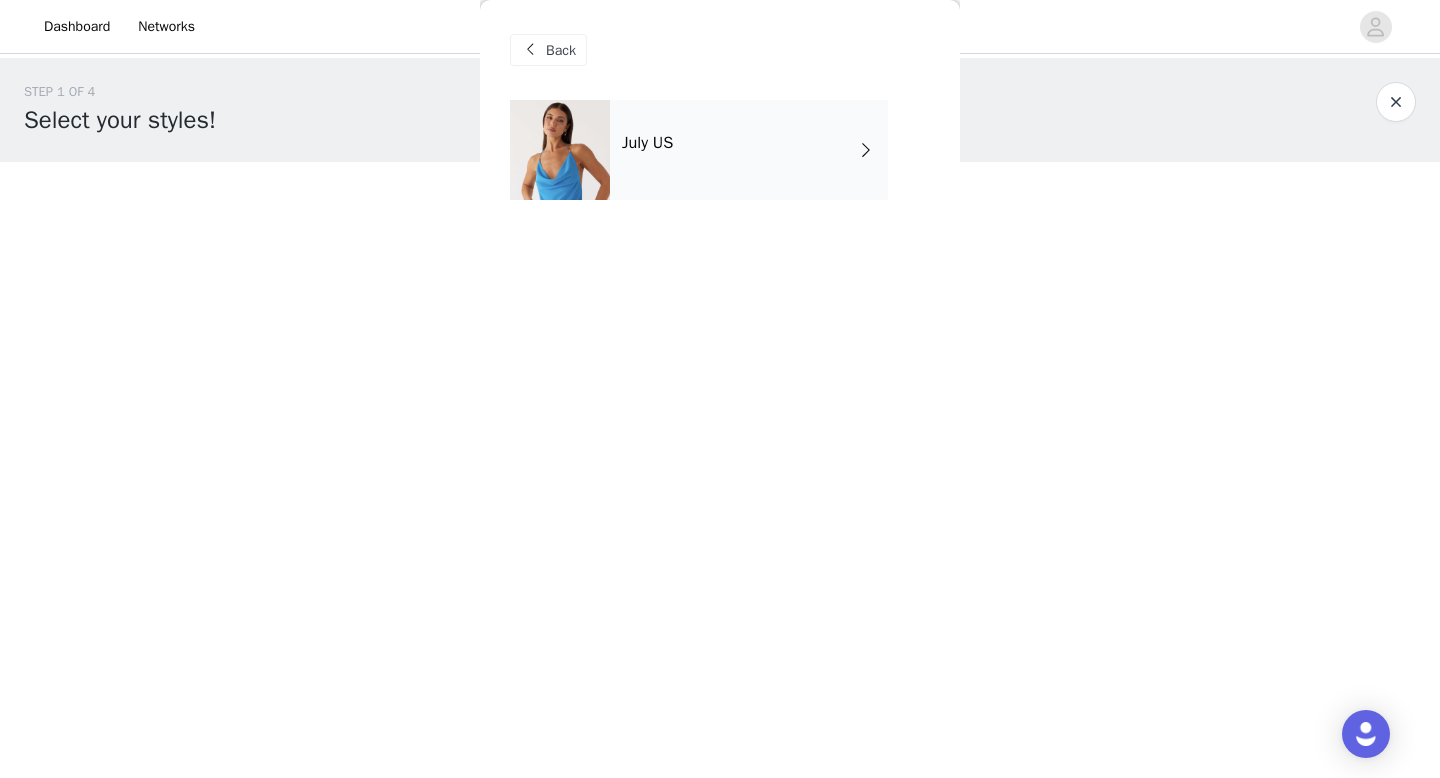 click on "July US" at bounding box center (647, 143) 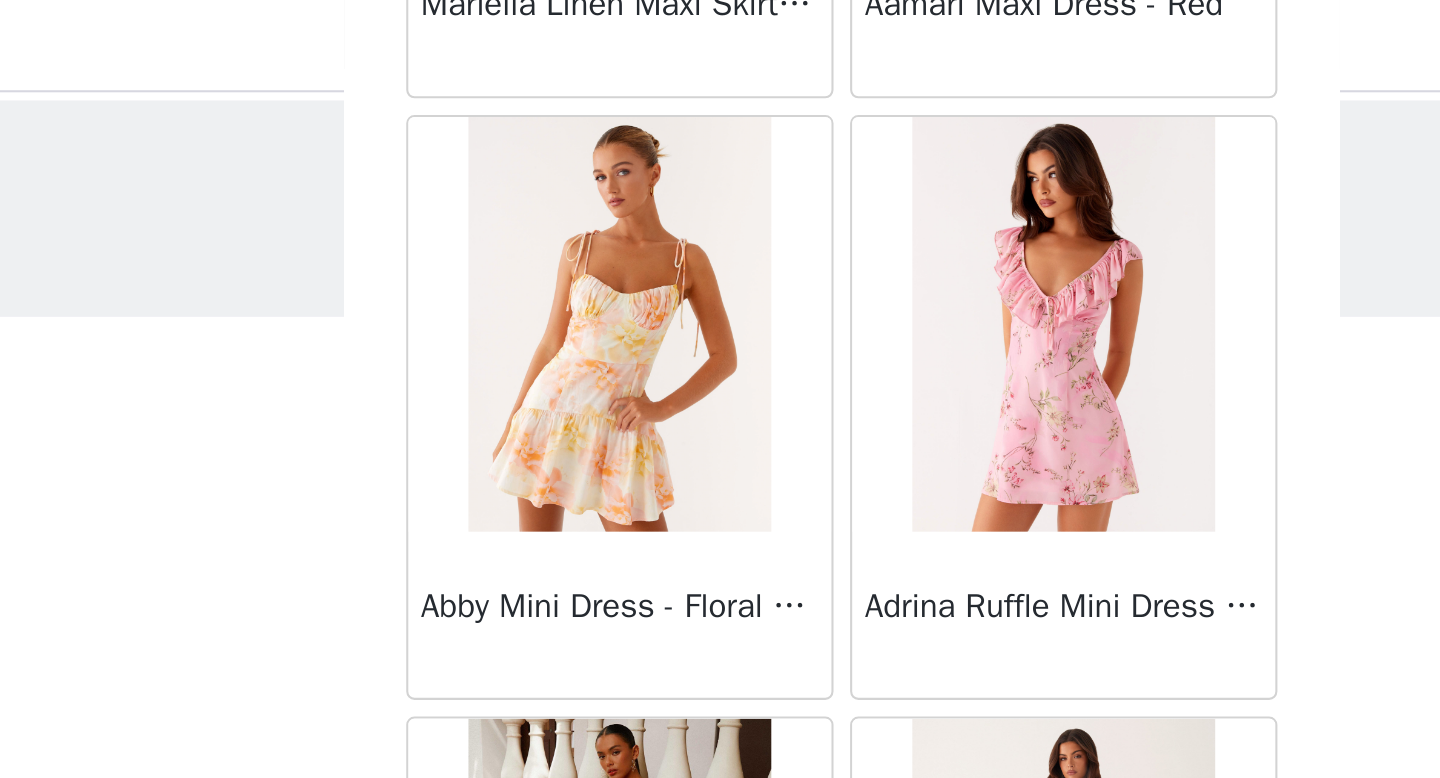 scroll, scrollTop: 339, scrollLeft: 0, axis: vertical 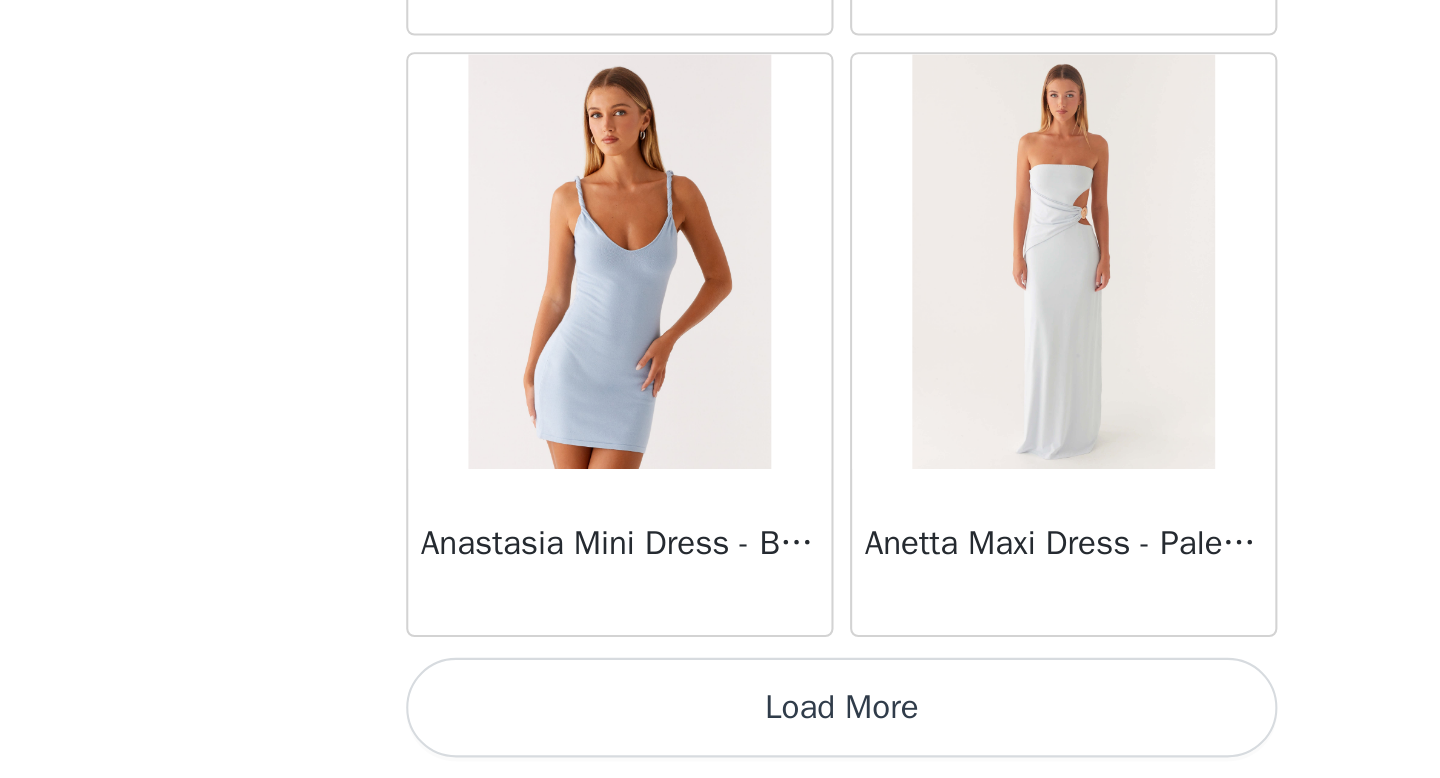 click on "Load More" at bounding box center [720, 744] 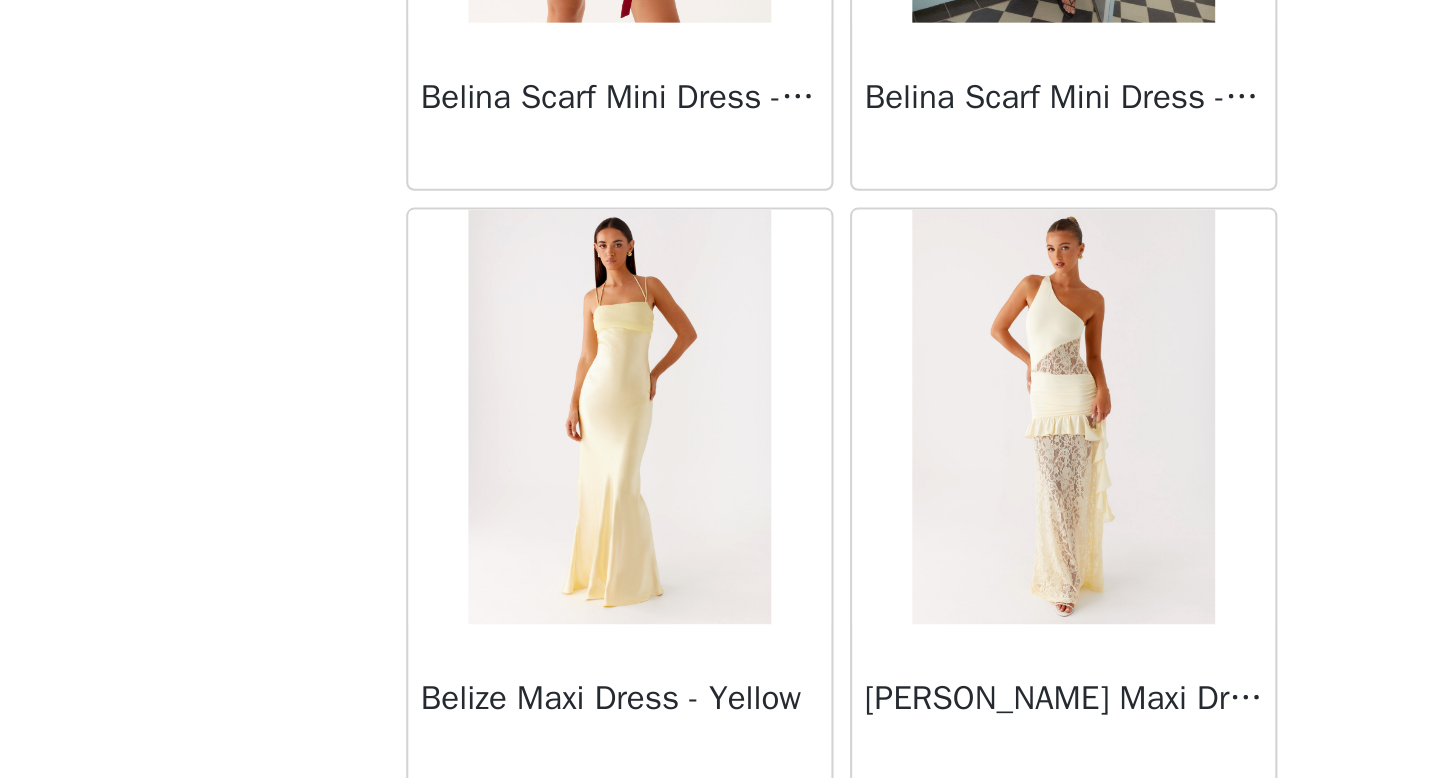 scroll, scrollTop: 5182, scrollLeft: 0, axis: vertical 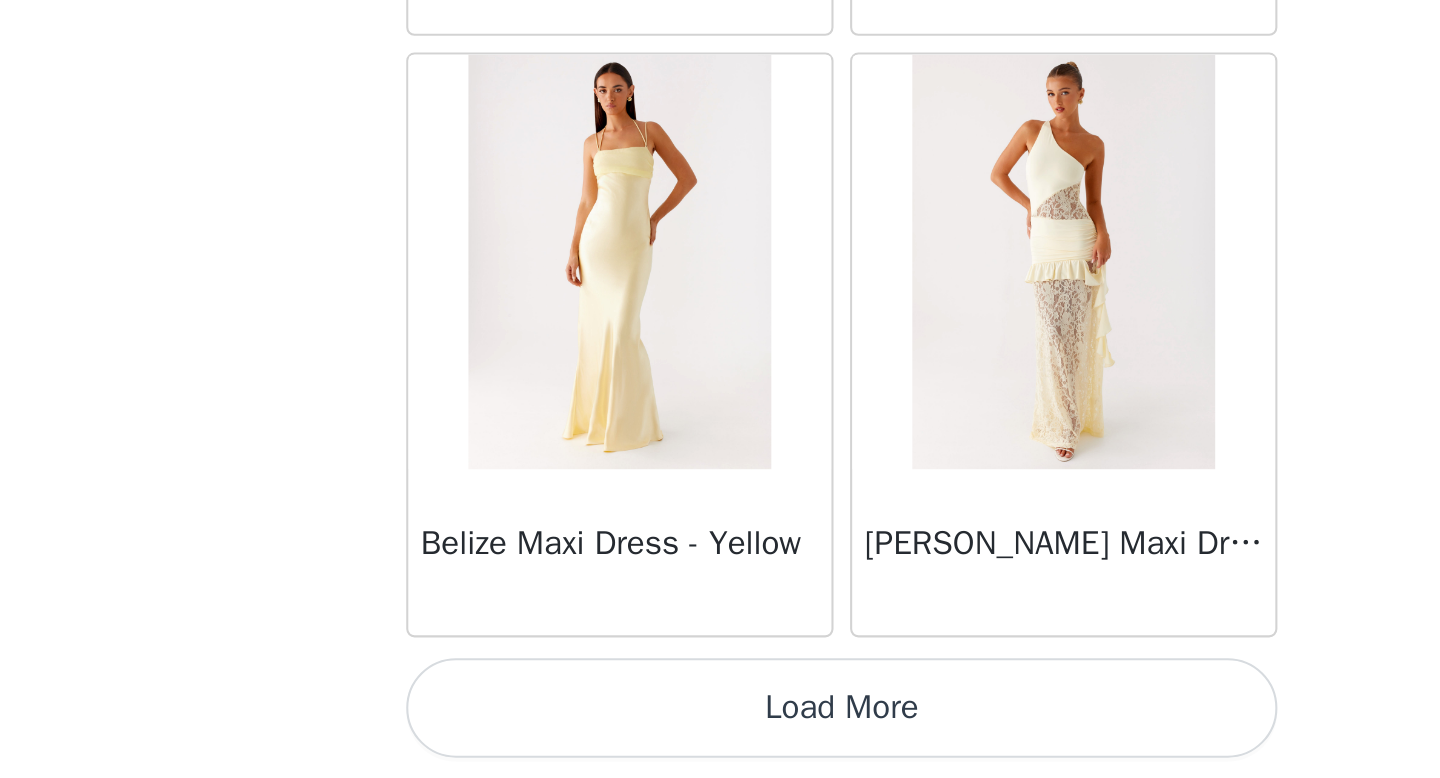click on "Load More" at bounding box center [720, 744] 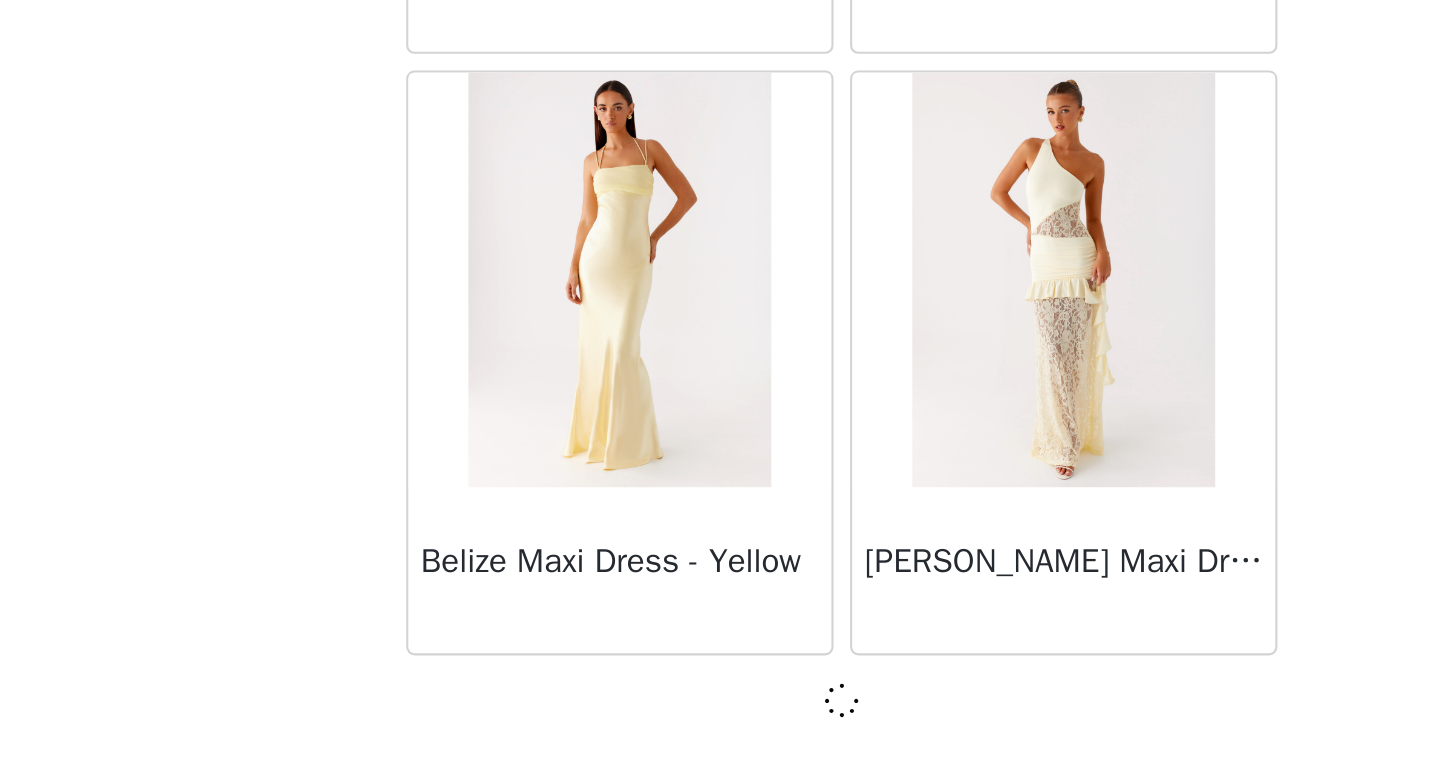 scroll, scrollTop: 5182, scrollLeft: 0, axis: vertical 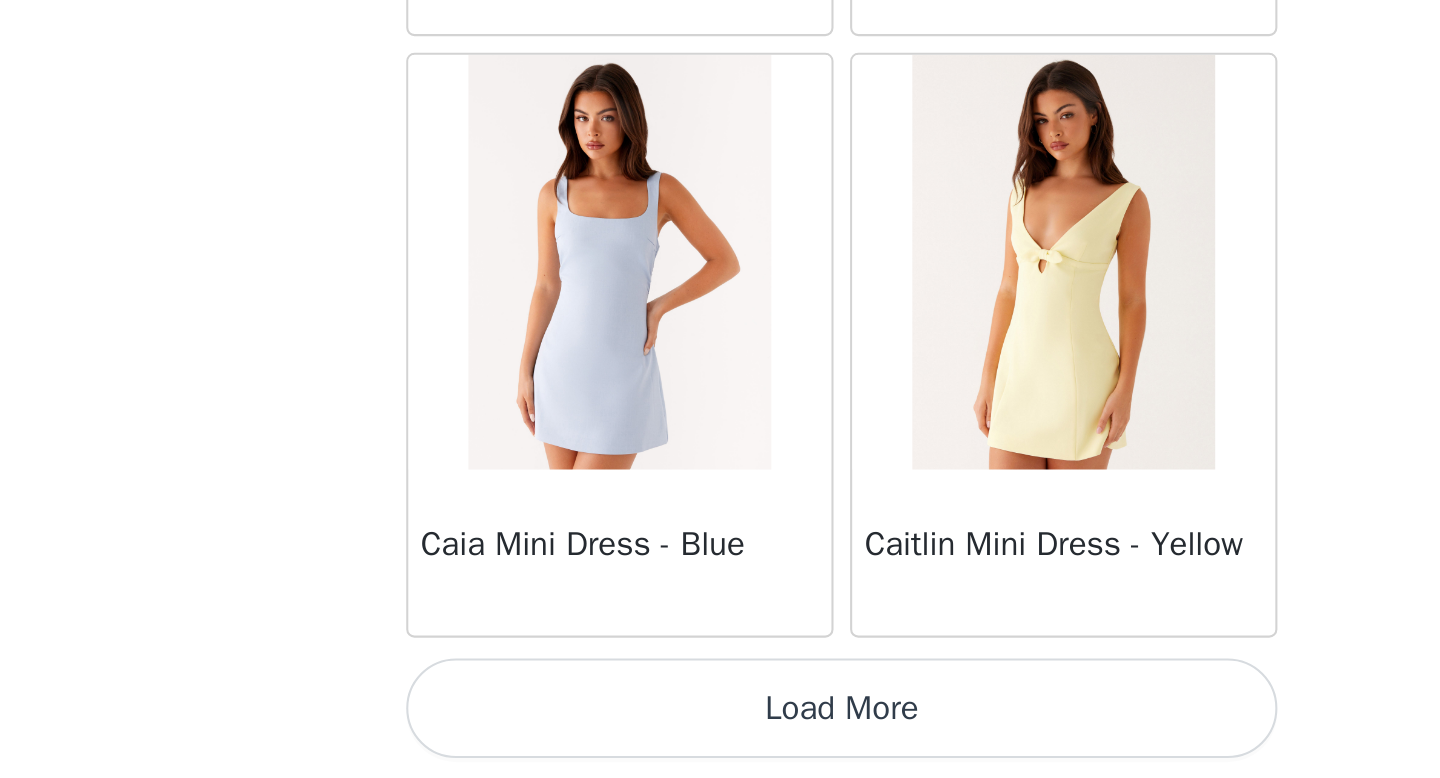 click on "Load More" at bounding box center [720, 744] 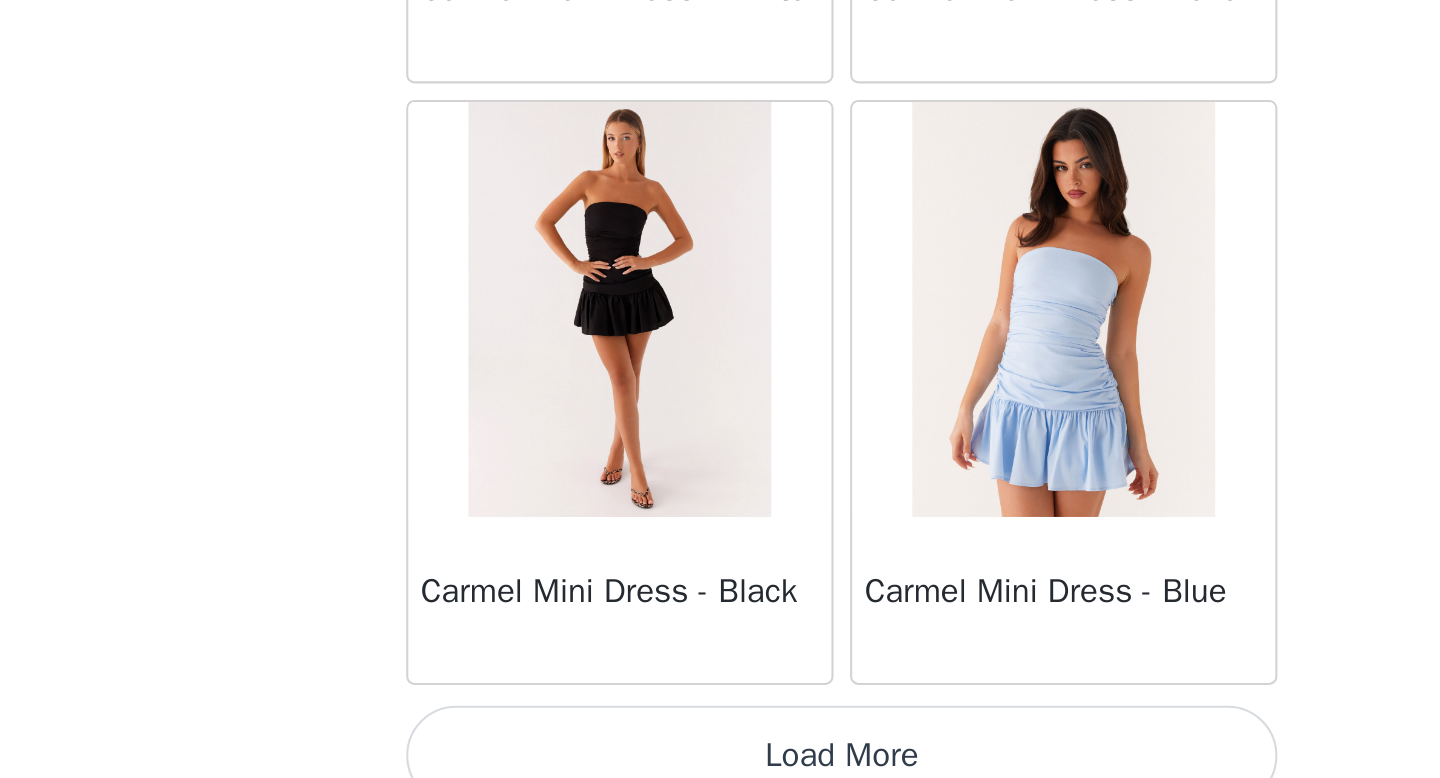 scroll, scrollTop: 10982, scrollLeft: 0, axis: vertical 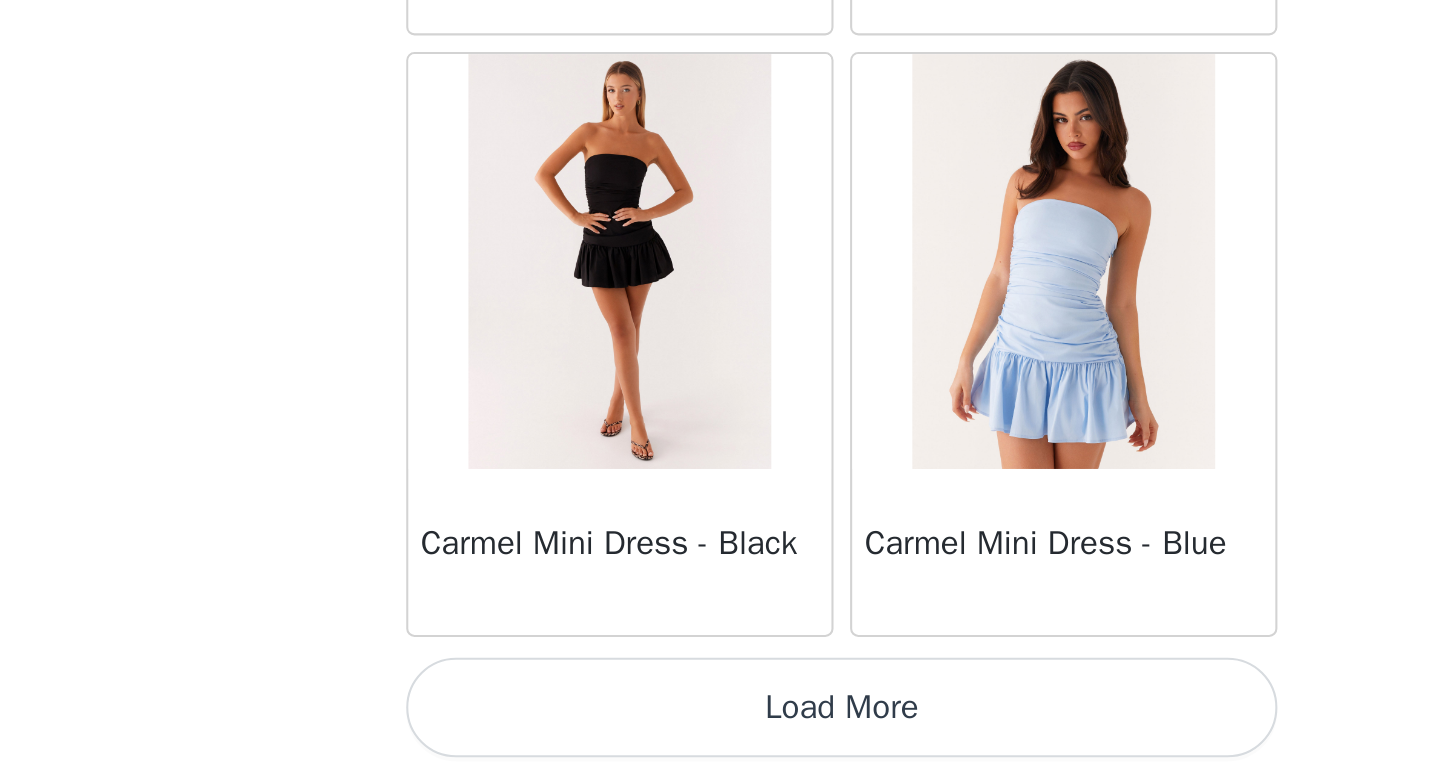 click on "Load More" at bounding box center (720, 744) 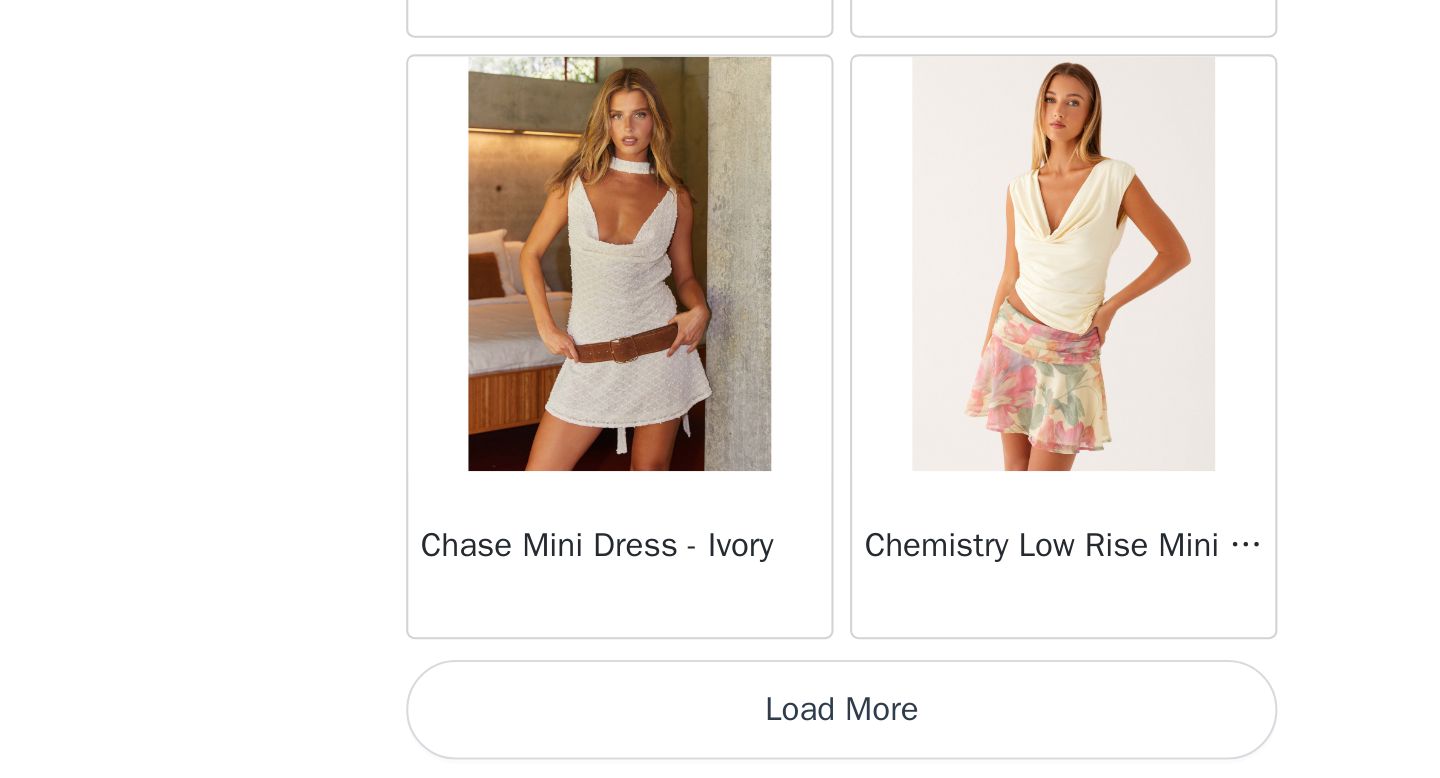 scroll, scrollTop: 13882, scrollLeft: 0, axis: vertical 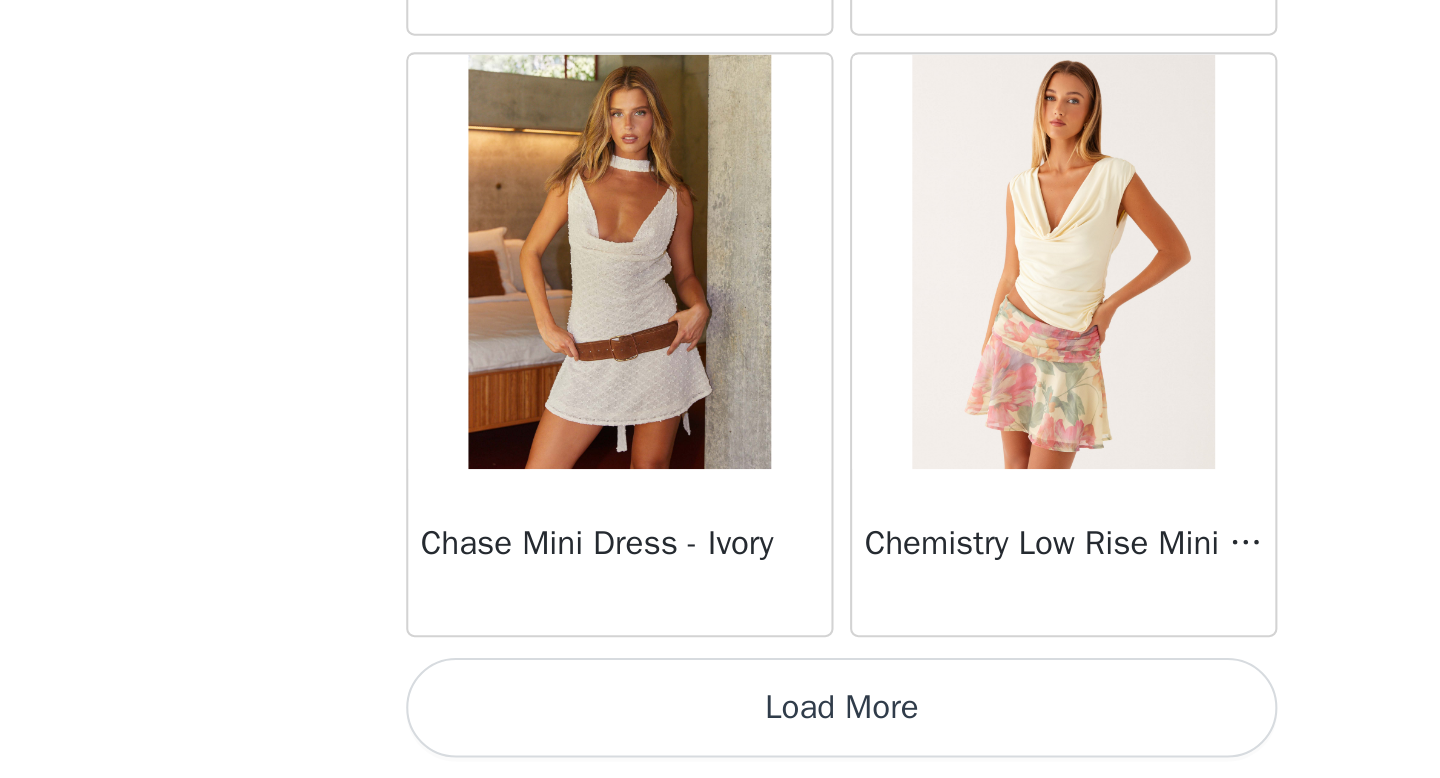 click on "Load More" at bounding box center [720, 744] 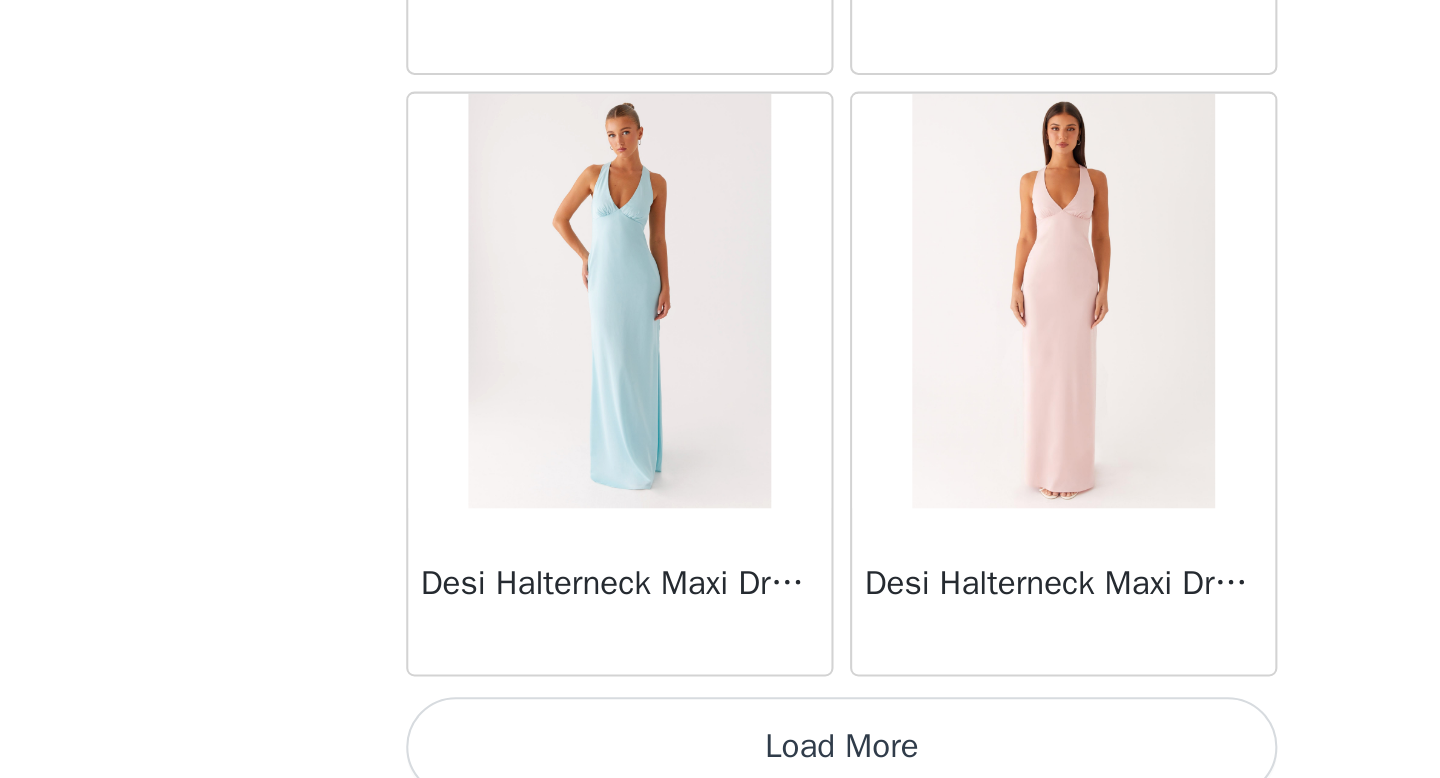 scroll, scrollTop: 16782, scrollLeft: 0, axis: vertical 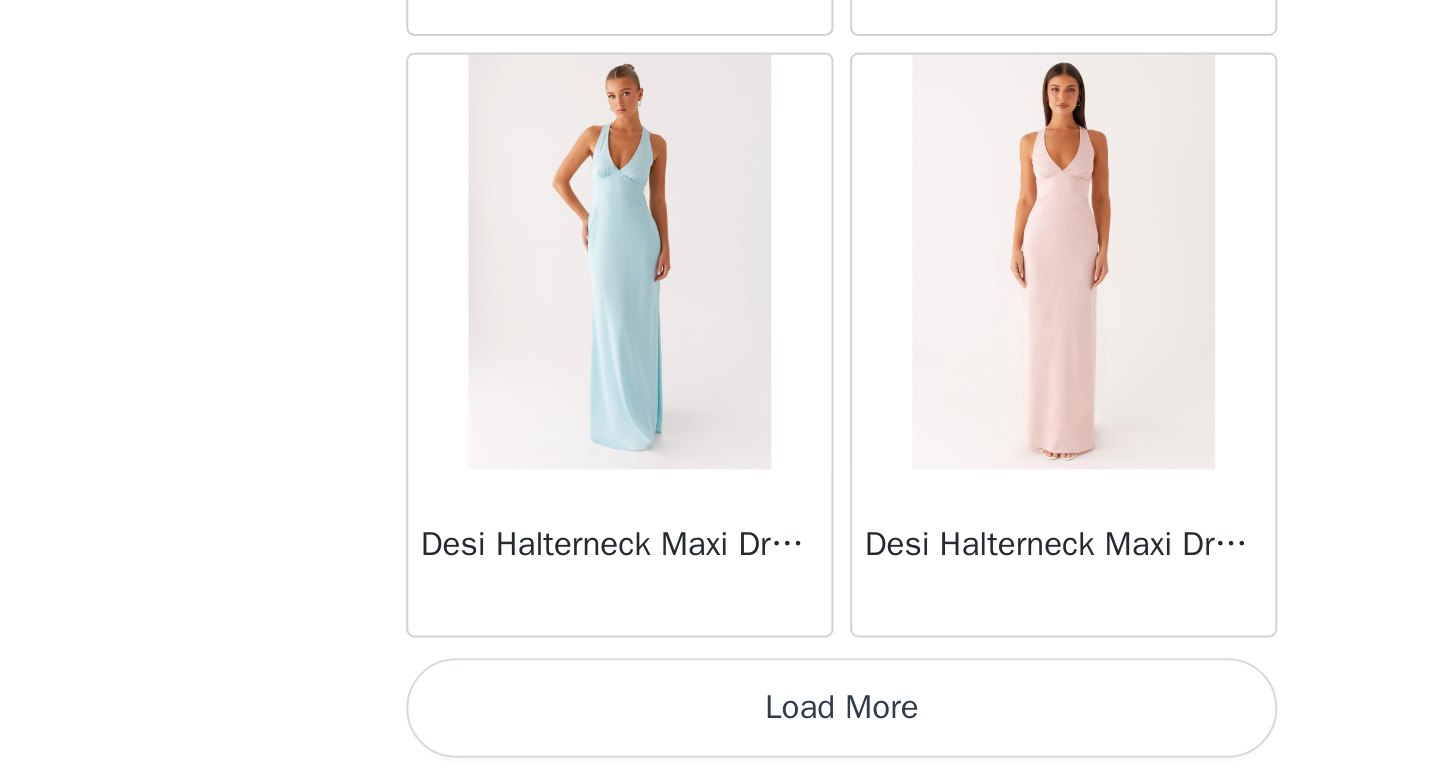 click on "Load More" at bounding box center [720, 744] 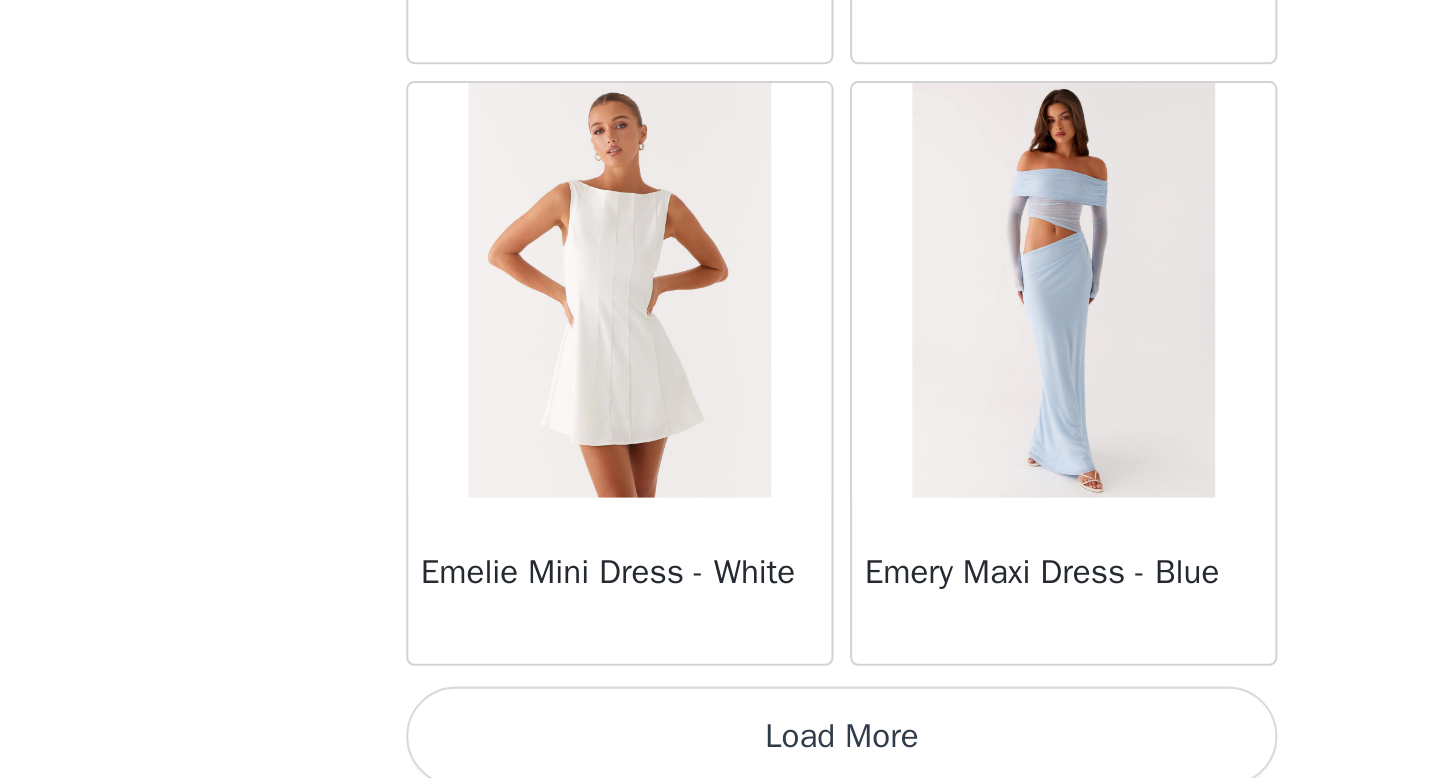 scroll, scrollTop: 19682, scrollLeft: 0, axis: vertical 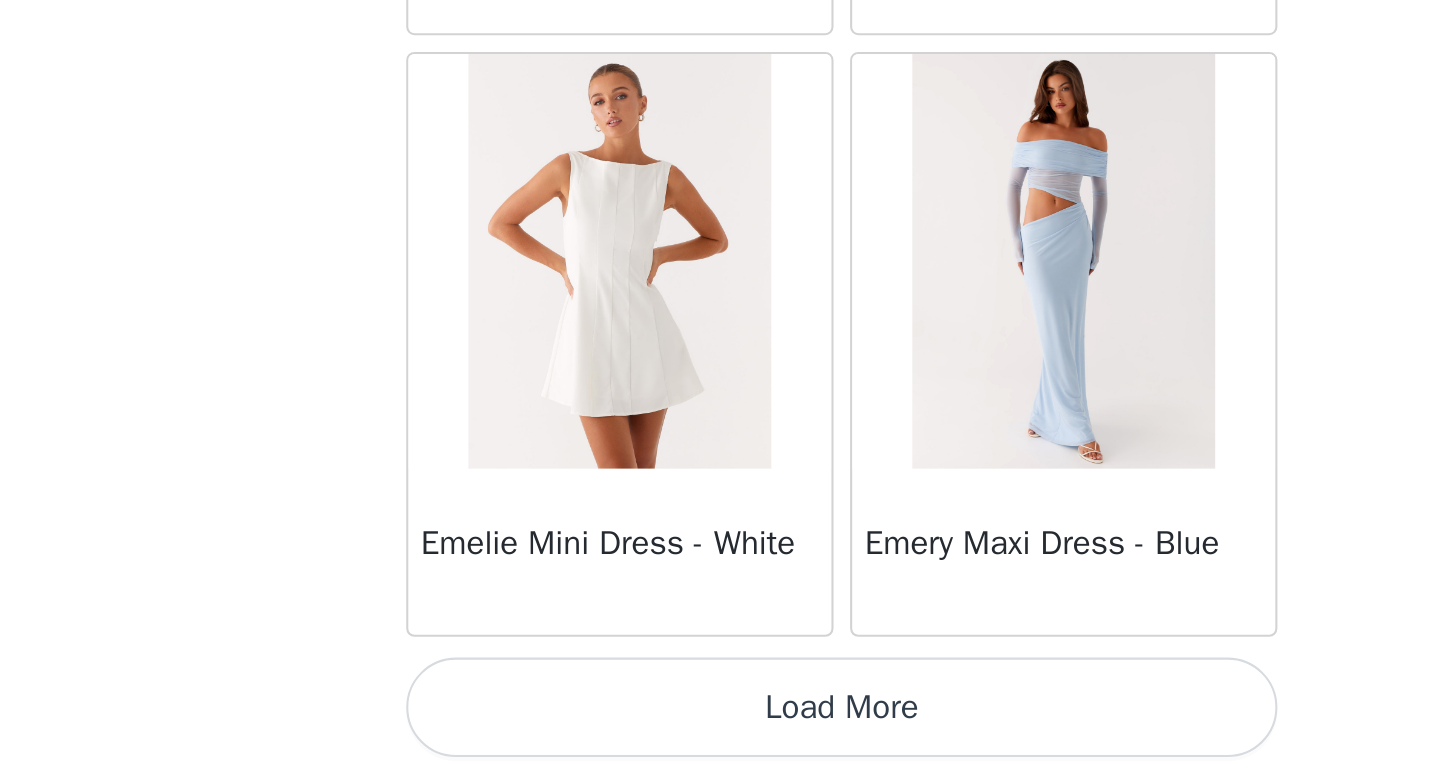 click on "Load More" at bounding box center [720, 744] 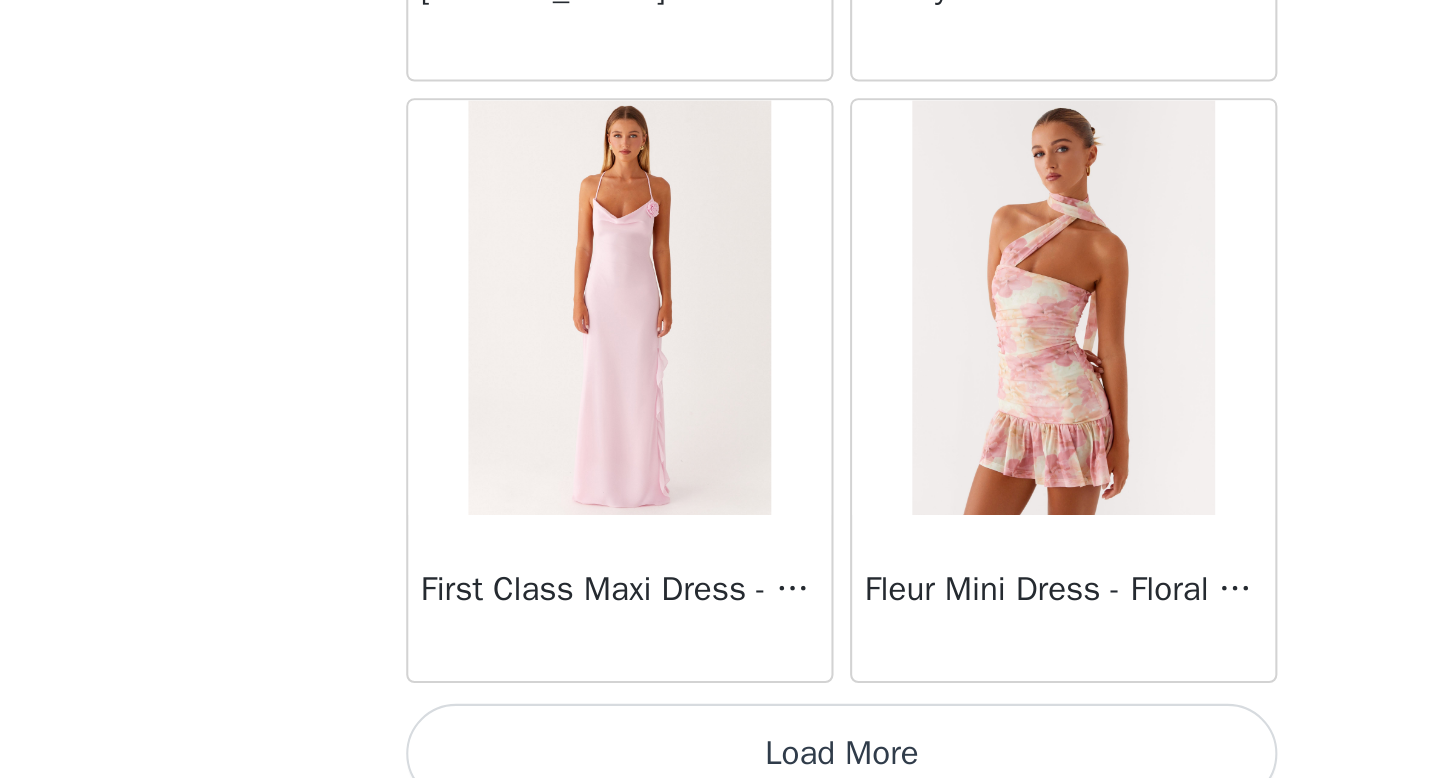scroll, scrollTop: 22582, scrollLeft: 0, axis: vertical 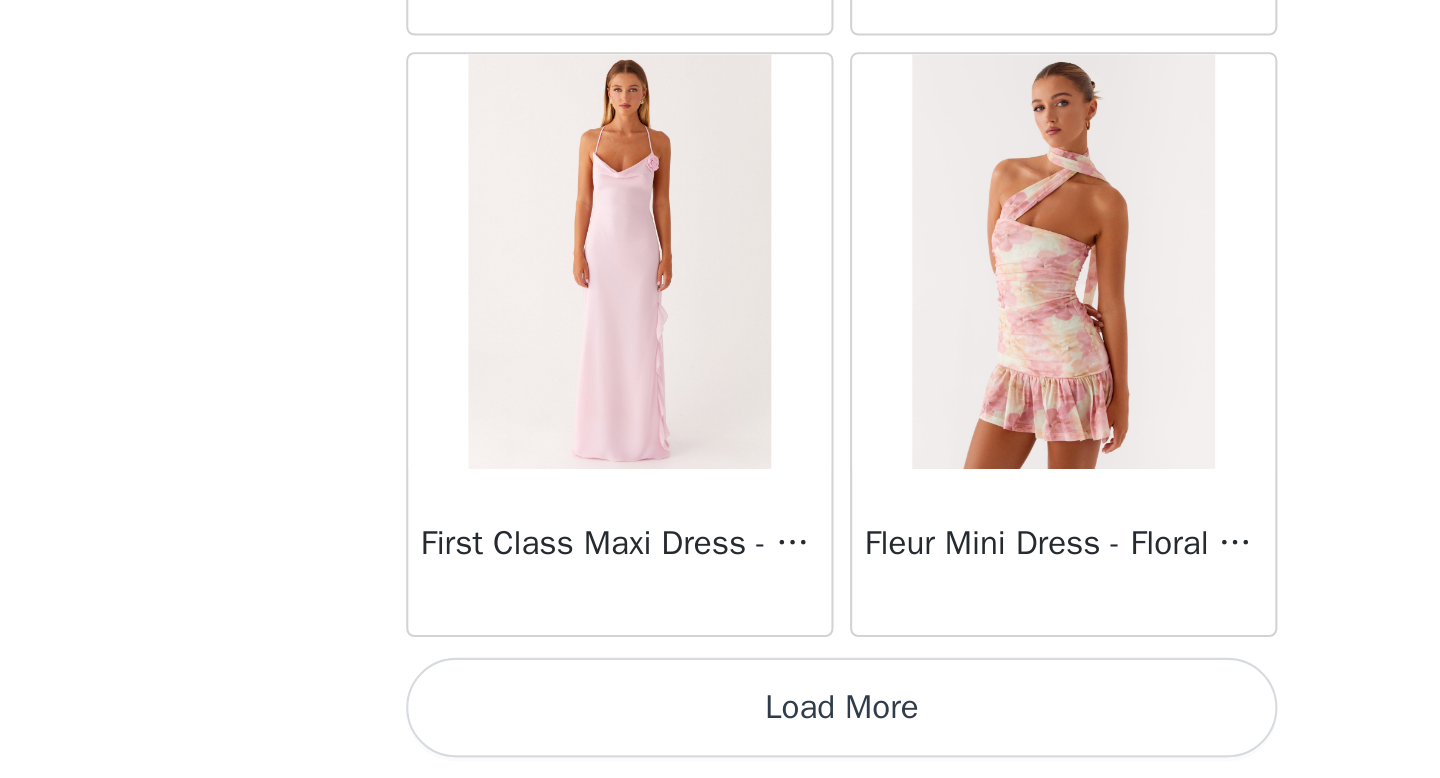 click on "Load More" at bounding box center [720, 744] 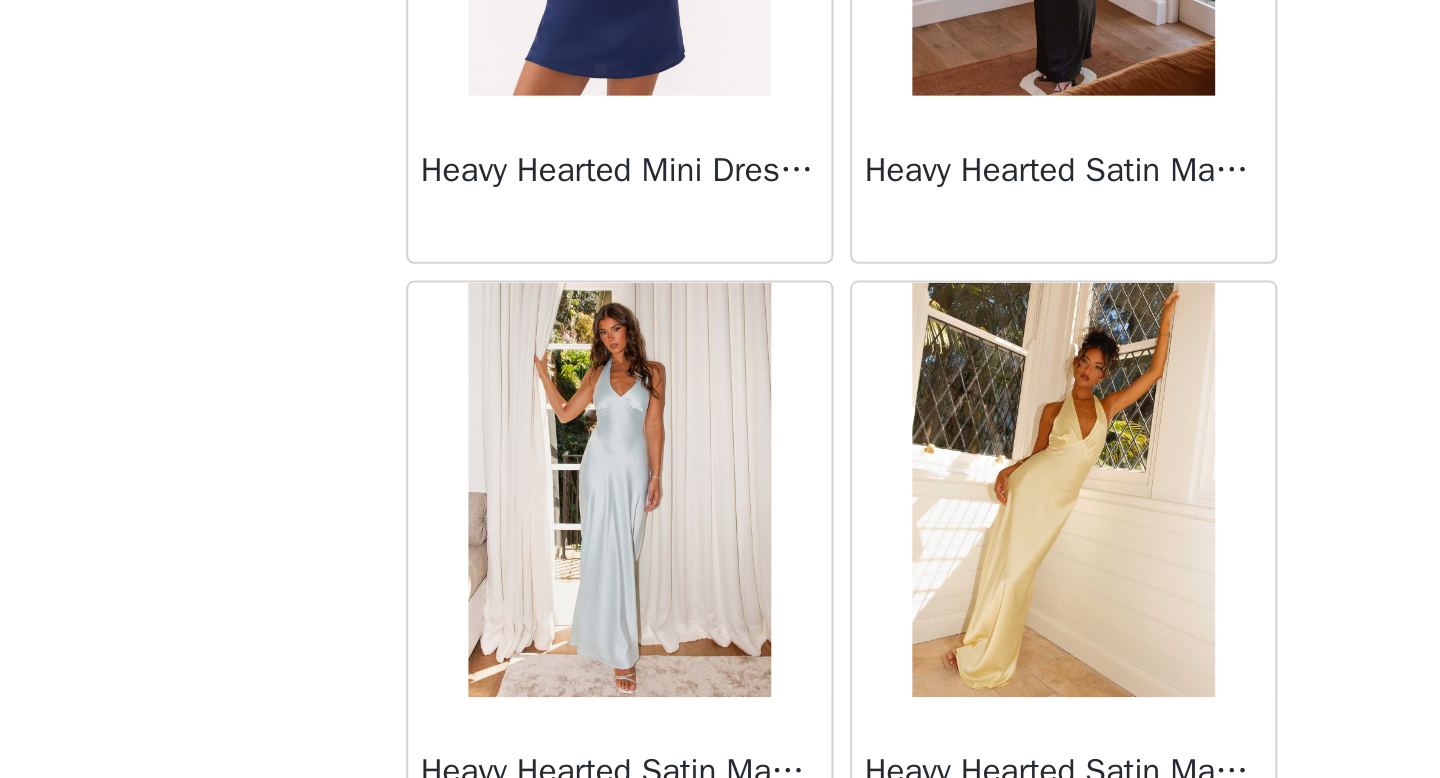 scroll, scrollTop: 25482, scrollLeft: 0, axis: vertical 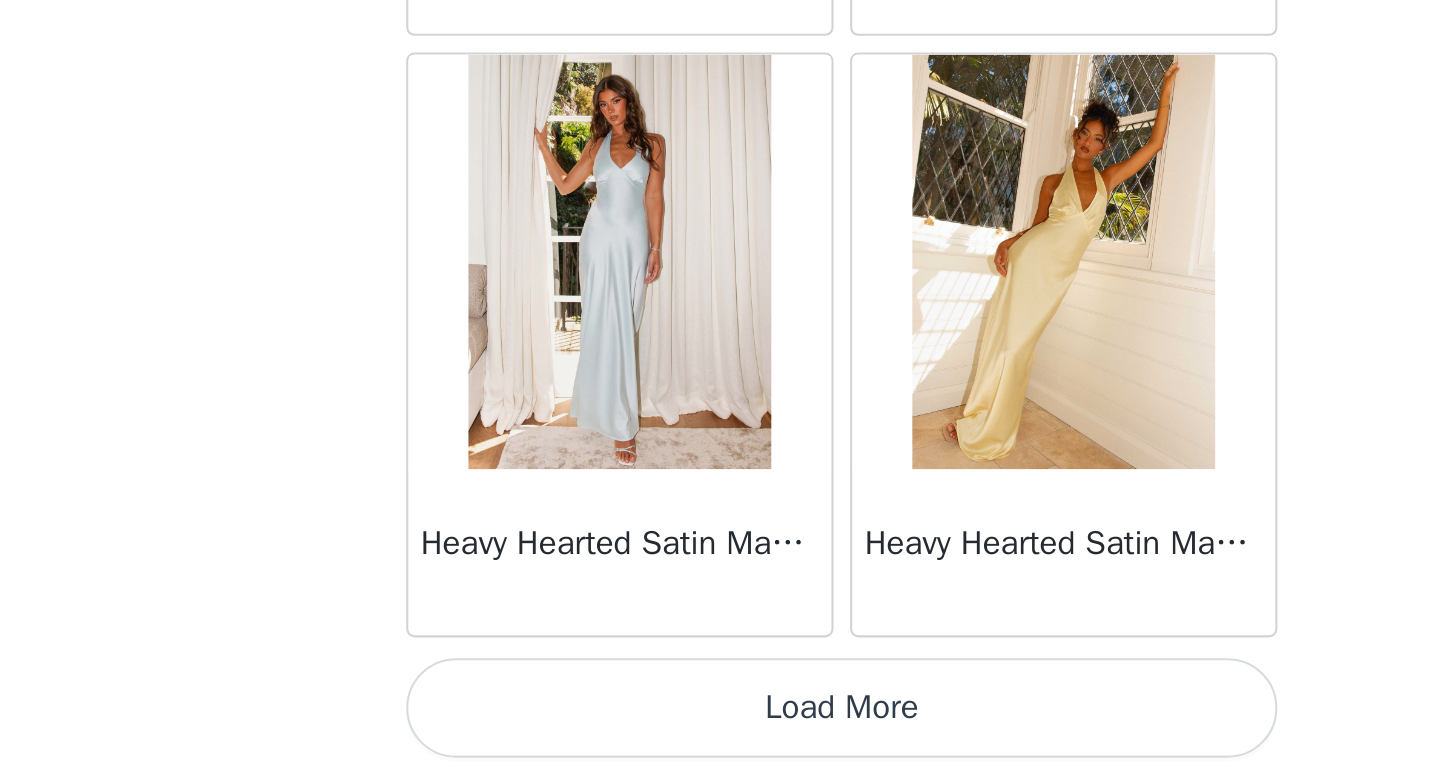 click on "Load More" at bounding box center (720, 744) 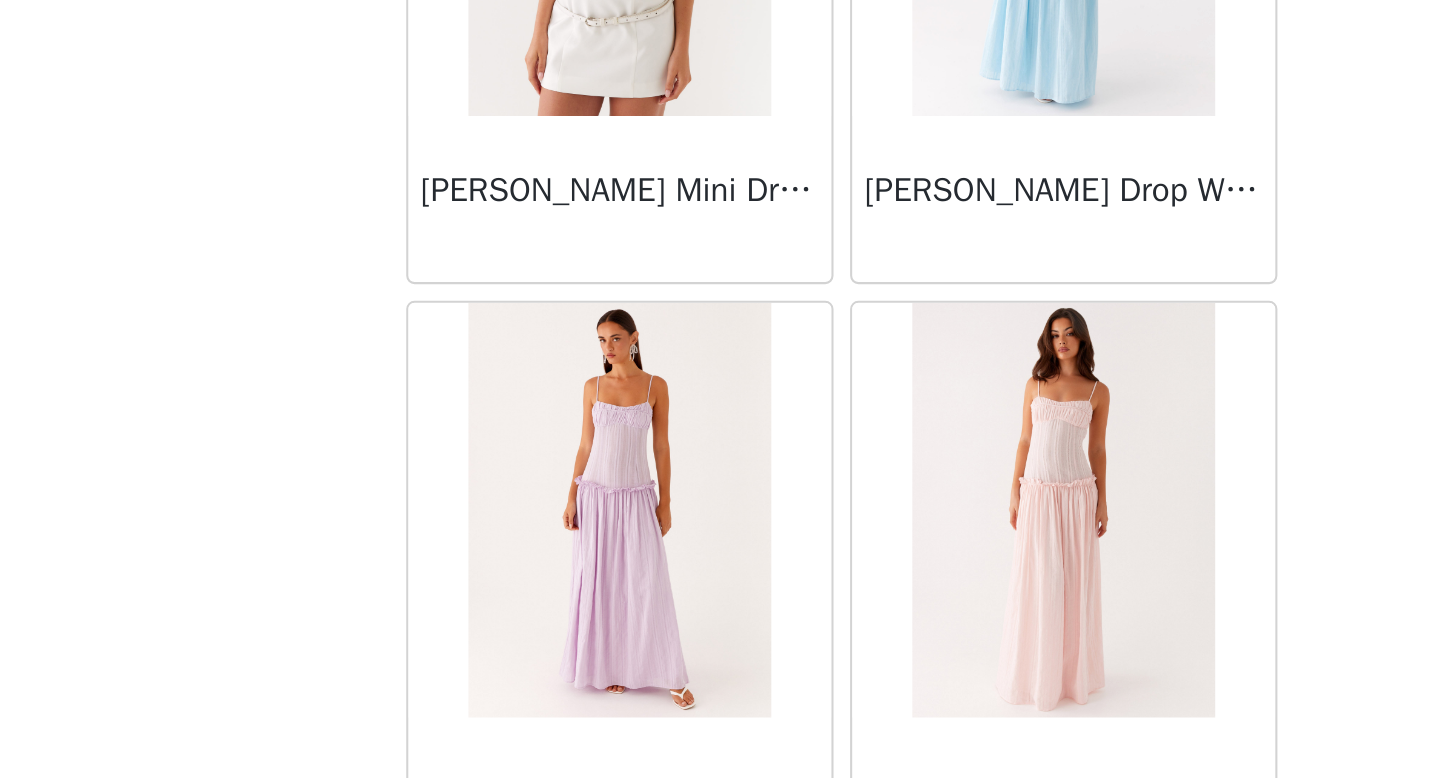 scroll, scrollTop: 28382, scrollLeft: 0, axis: vertical 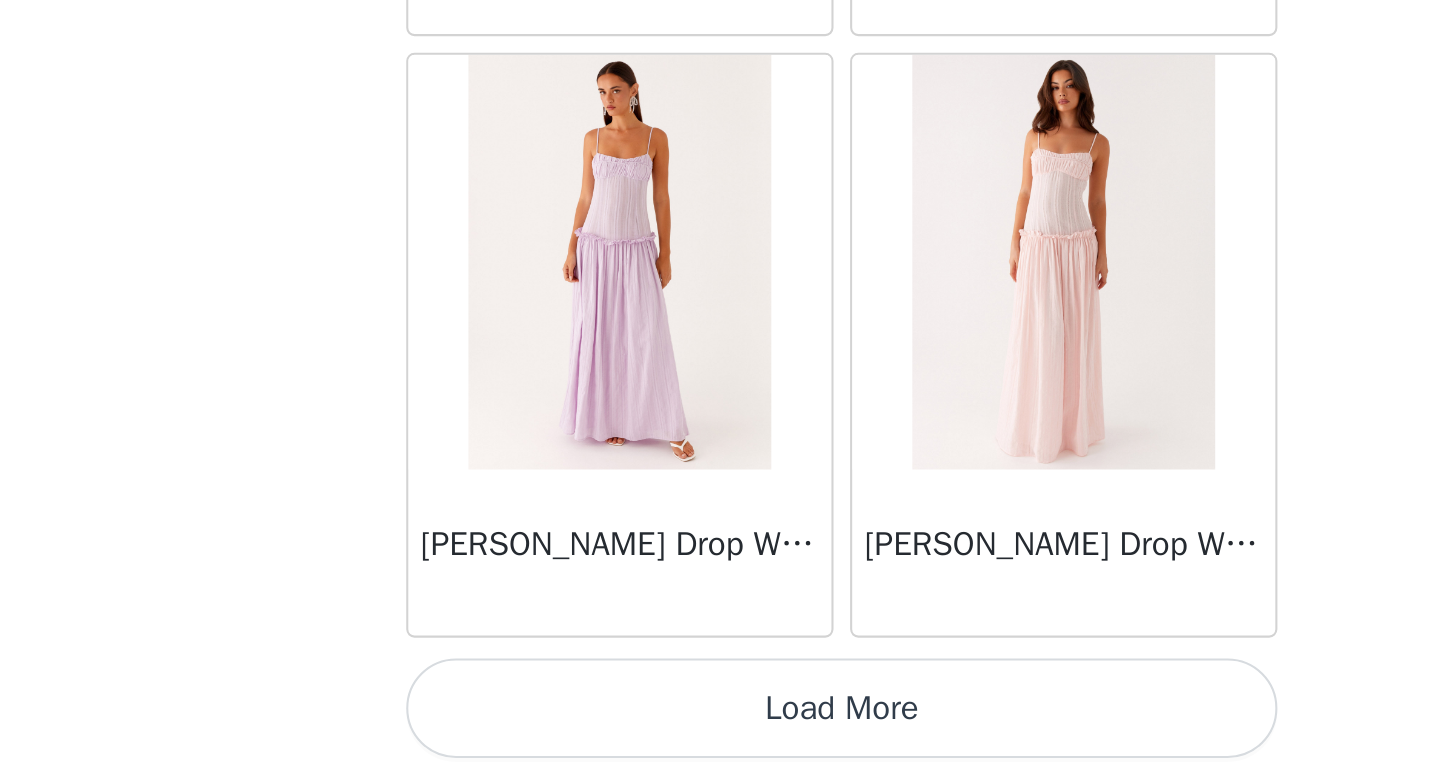 click on "Load More" at bounding box center (720, 744) 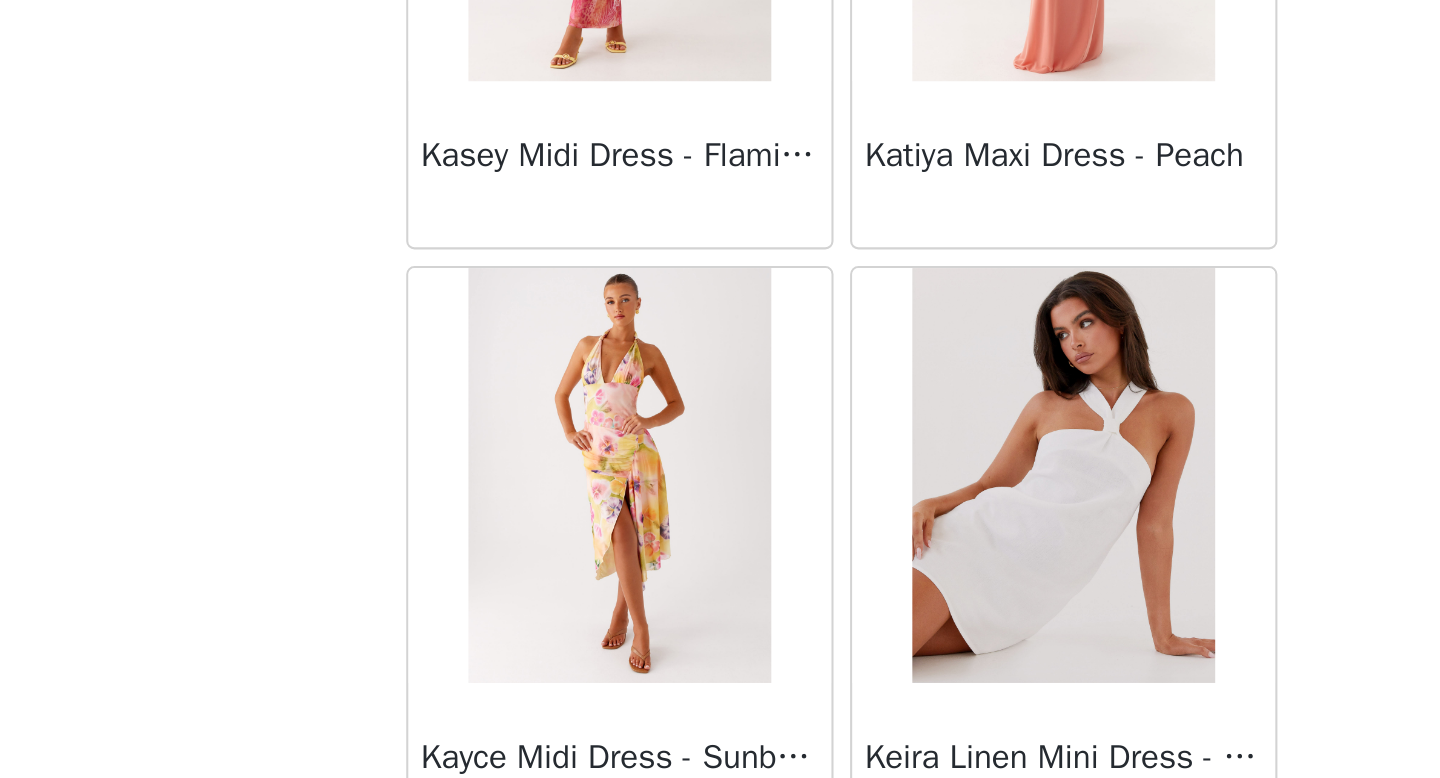 scroll, scrollTop: 31282, scrollLeft: 0, axis: vertical 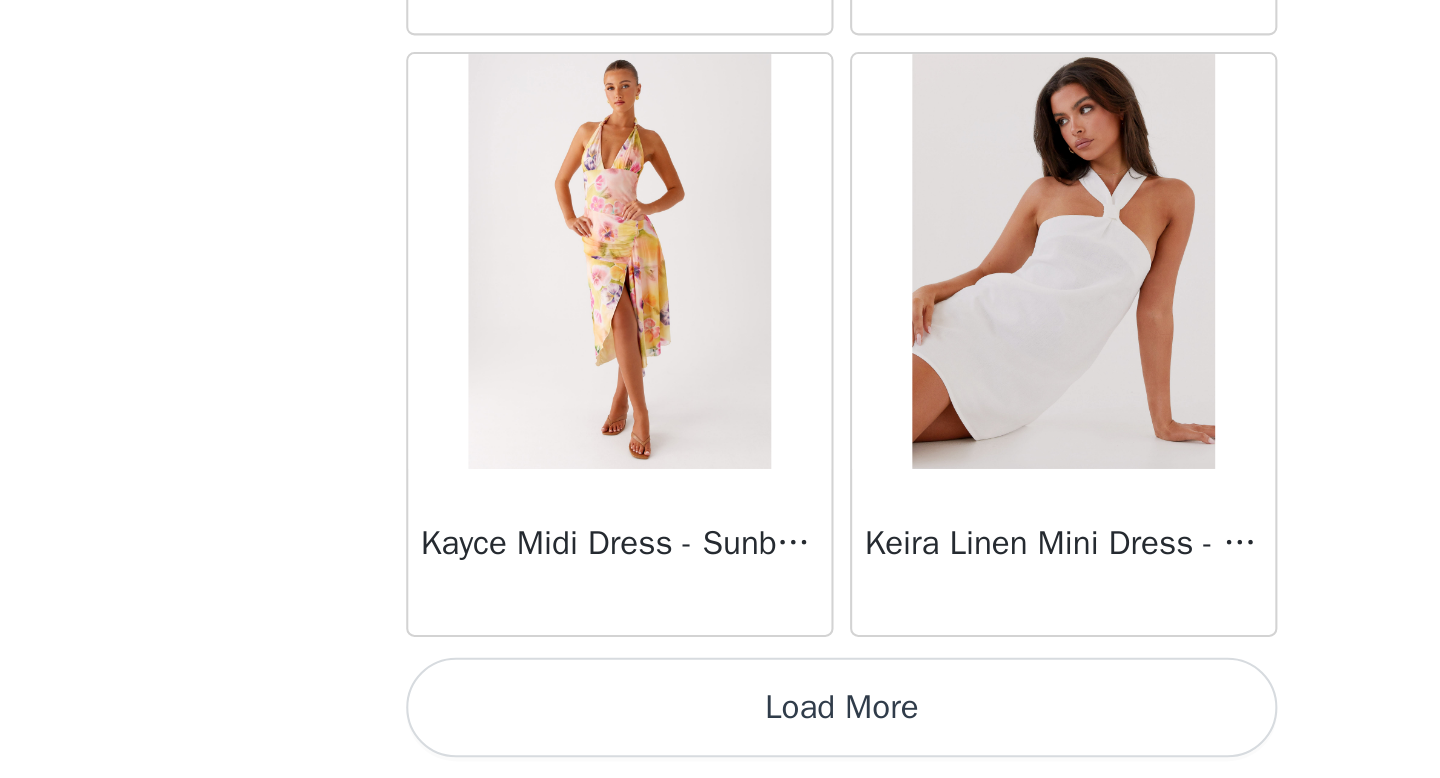 click on "Load More" at bounding box center (720, 744) 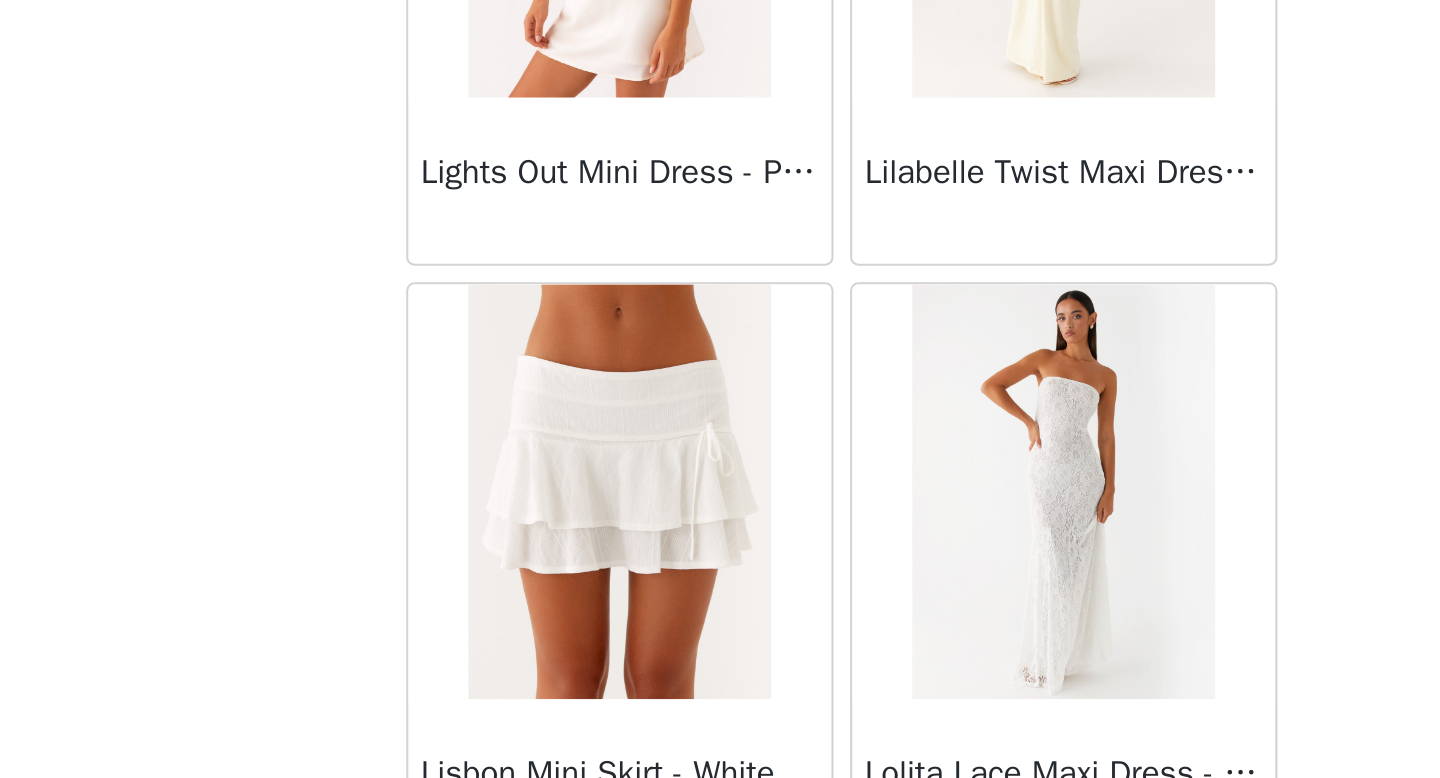 scroll, scrollTop: 34182, scrollLeft: 0, axis: vertical 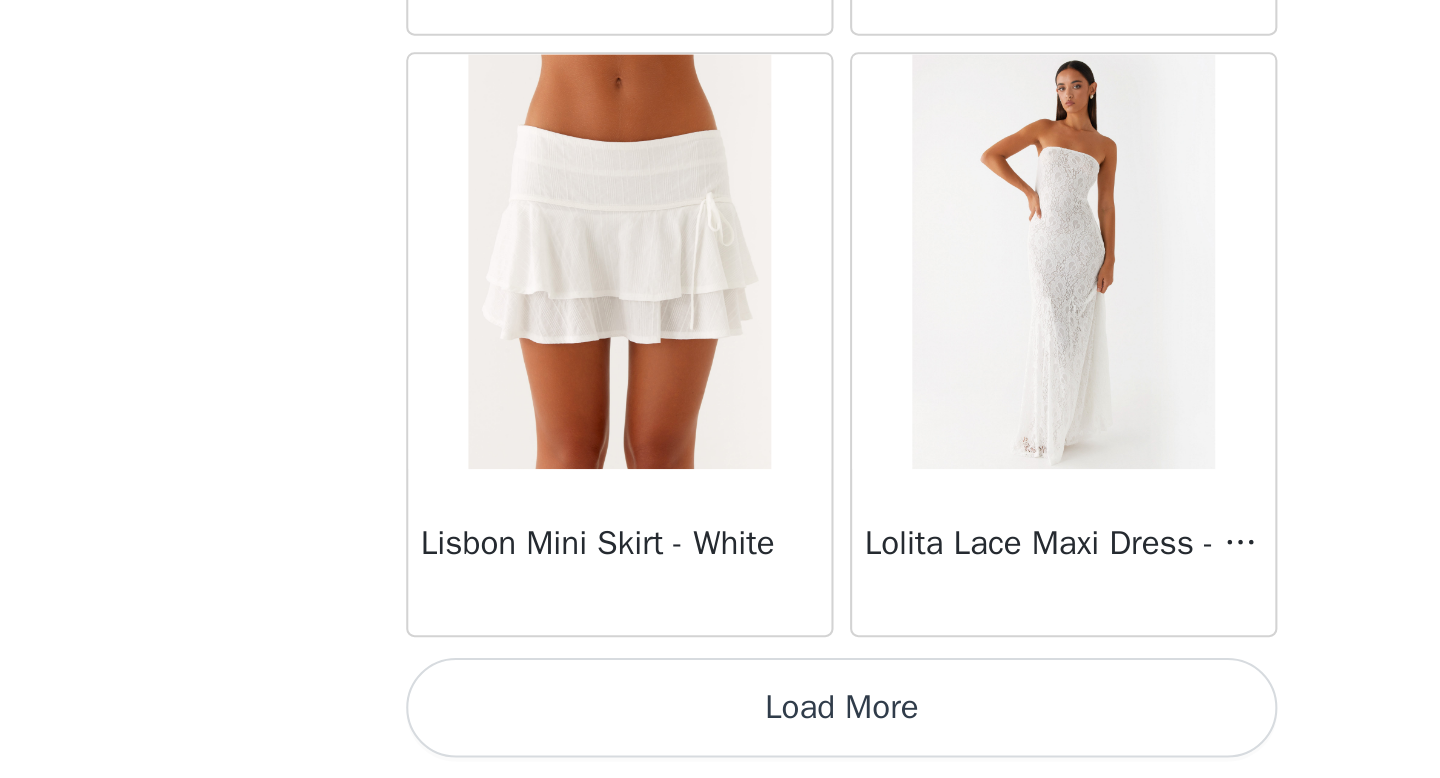 click on "Load More" at bounding box center [720, 744] 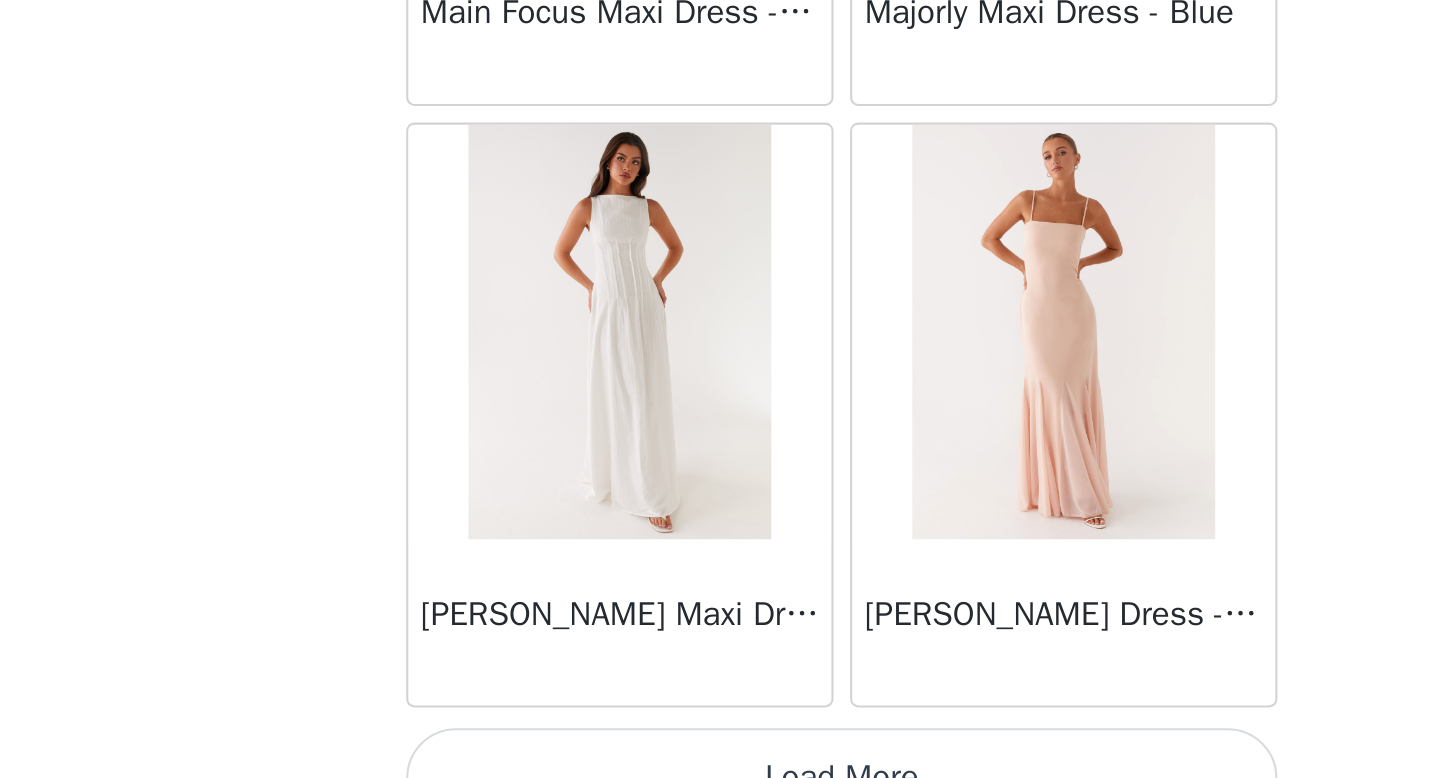 scroll, scrollTop: 37082, scrollLeft: 0, axis: vertical 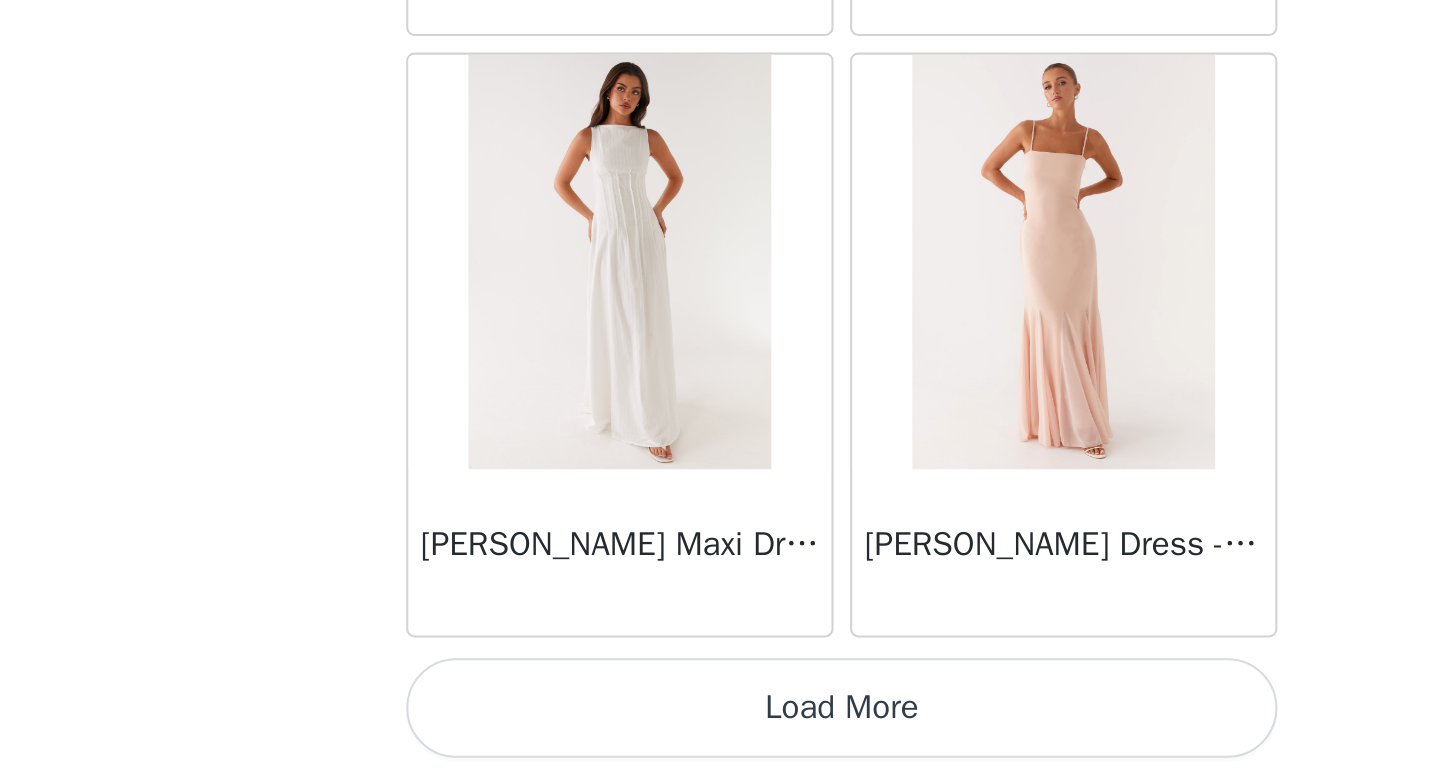 click on "Load More" at bounding box center (720, 744) 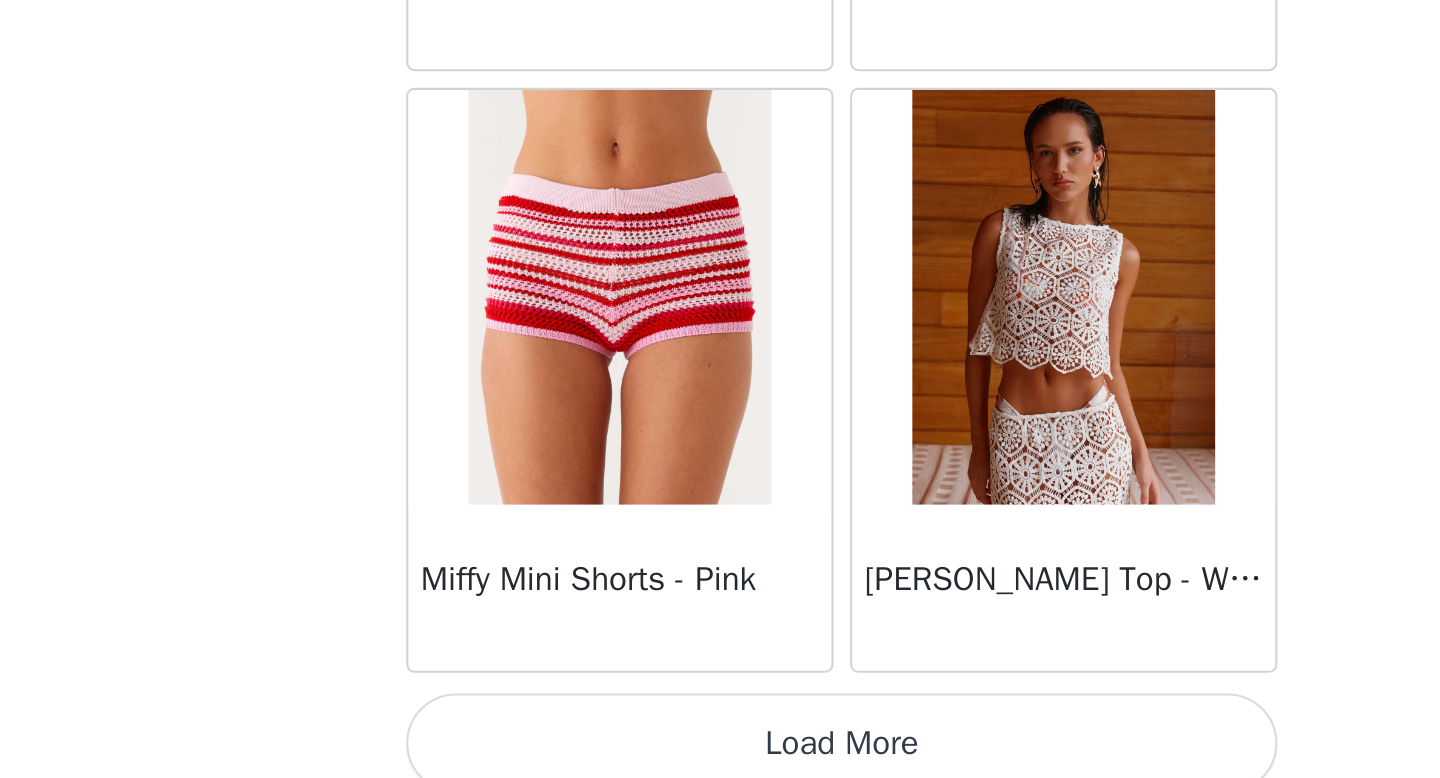 scroll, scrollTop: 39982, scrollLeft: 0, axis: vertical 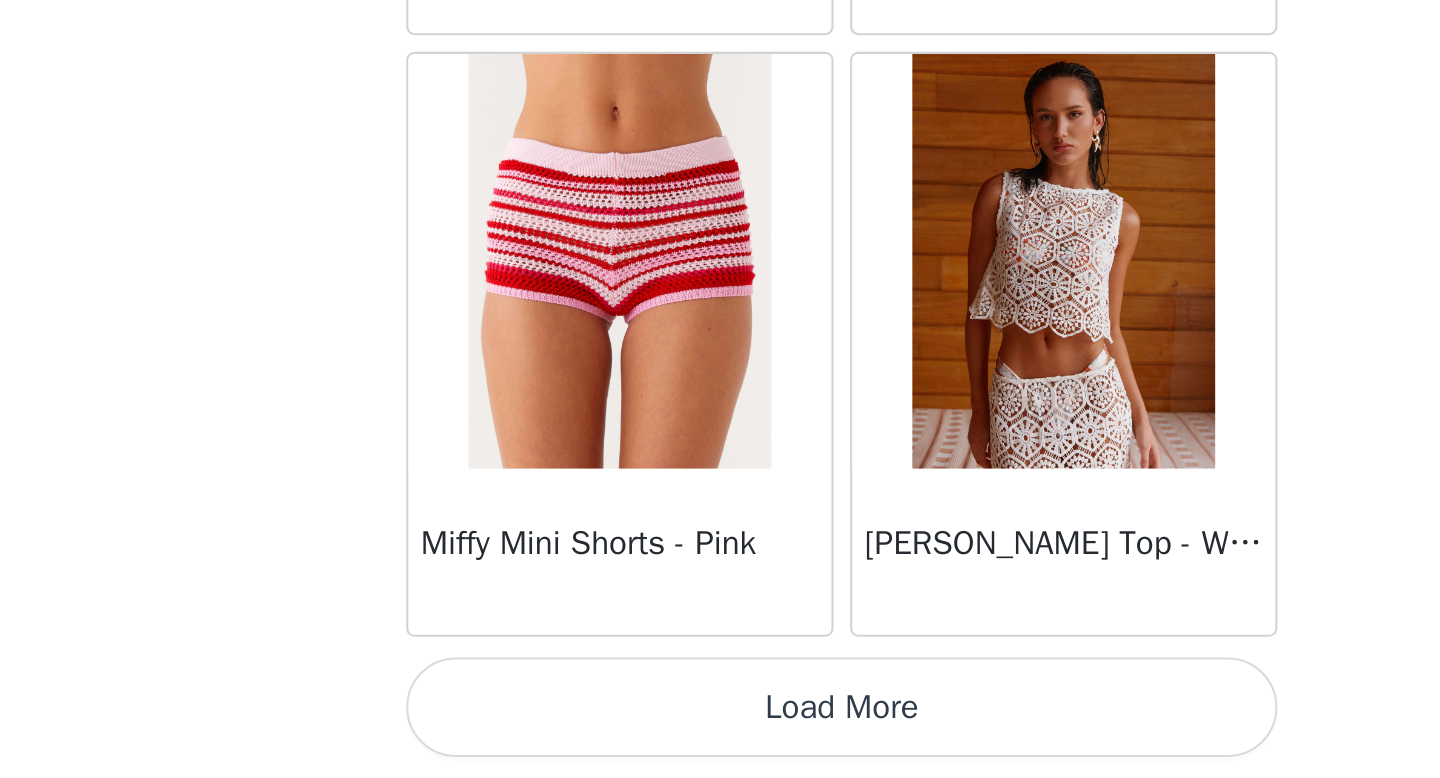 click on "Load More" at bounding box center [720, 744] 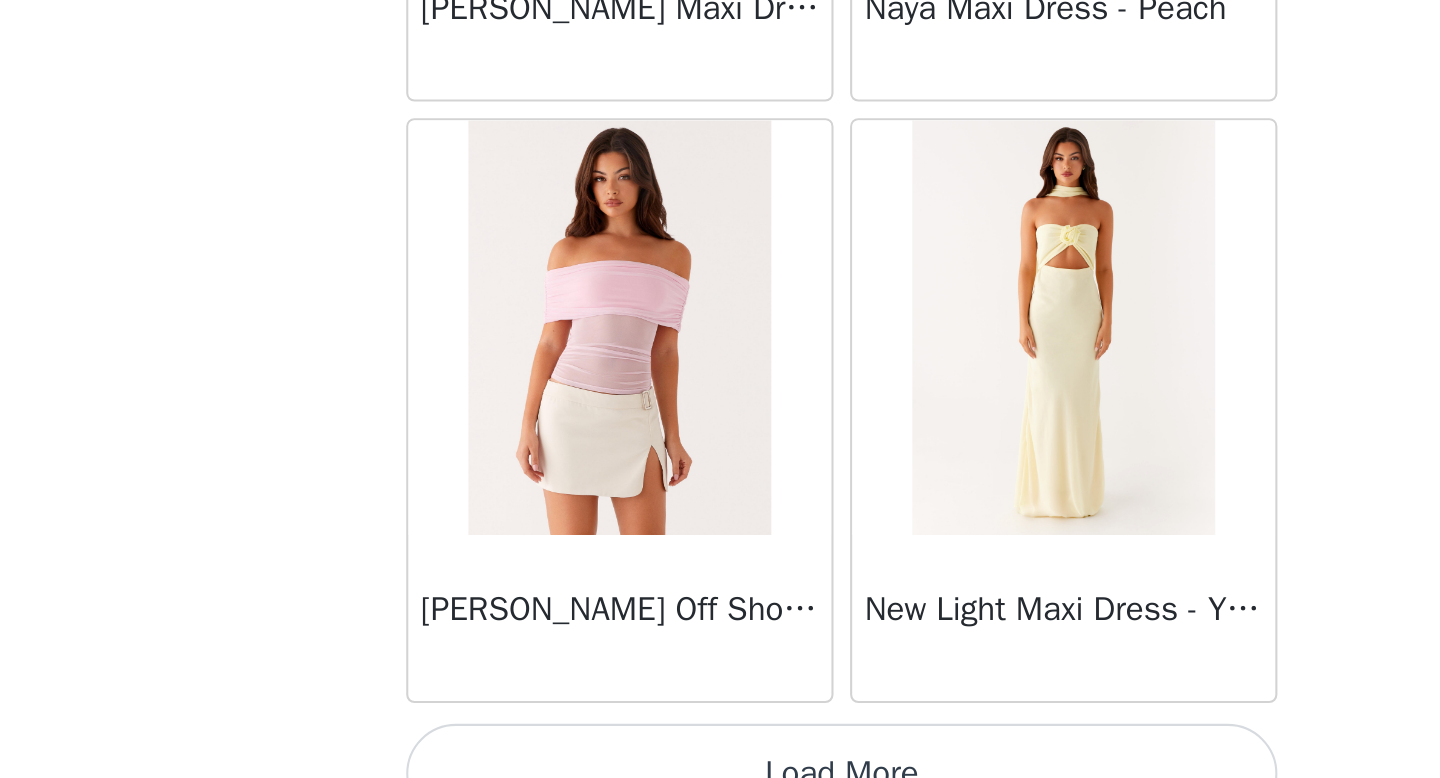 scroll, scrollTop: 42882, scrollLeft: 0, axis: vertical 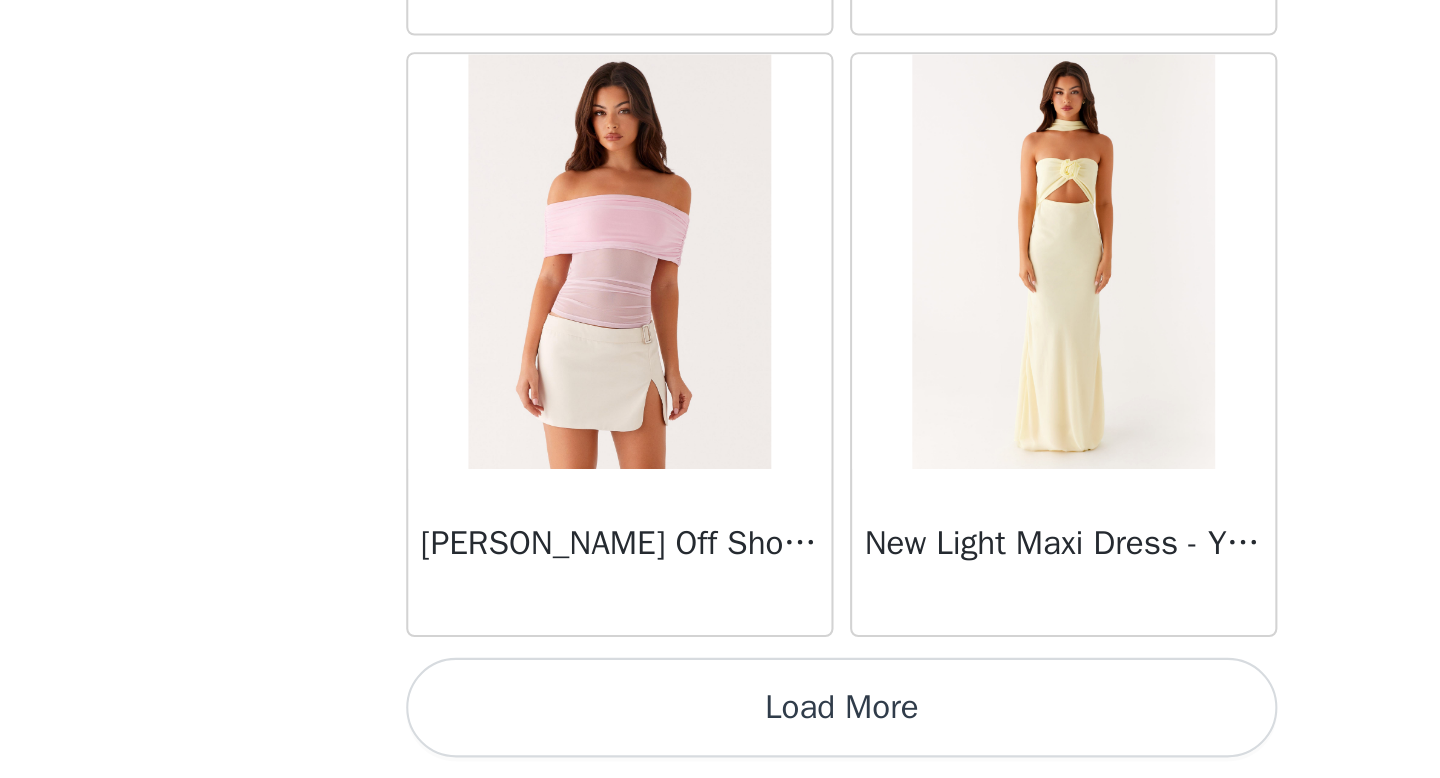 click on "Load More" at bounding box center [720, 744] 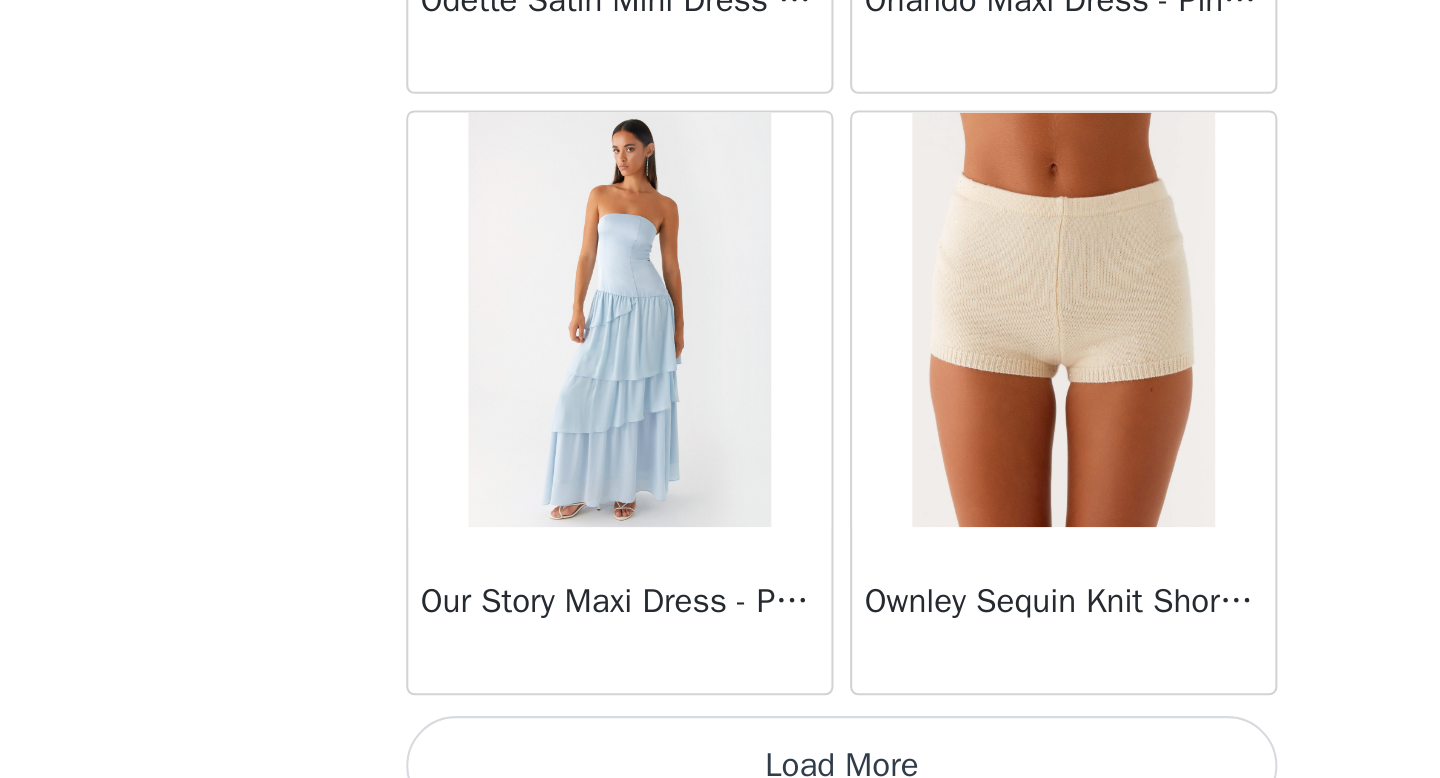 scroll, scrollTop: 45782, scrollLeft: 0, axis: vertical 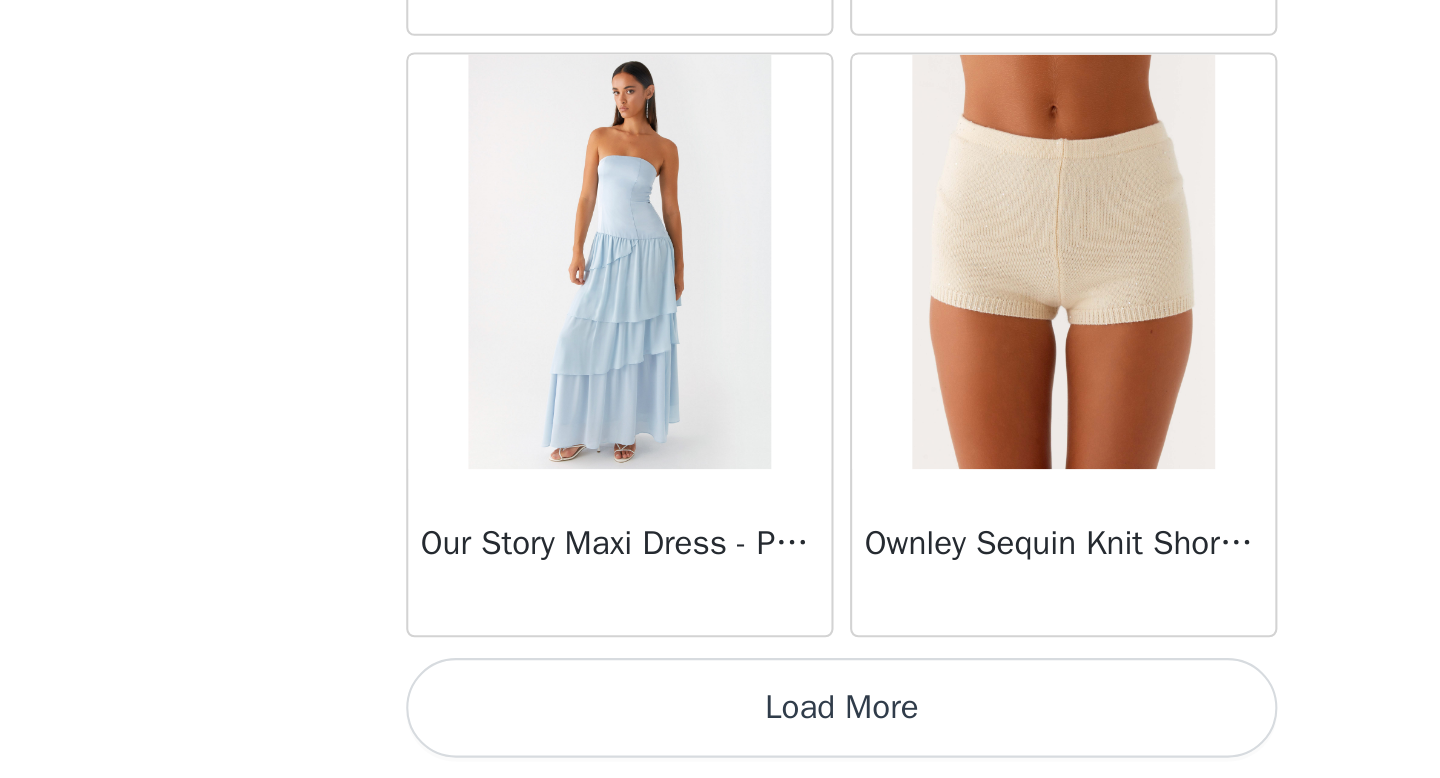 click on "Load More" at bounding box center (720, 744) 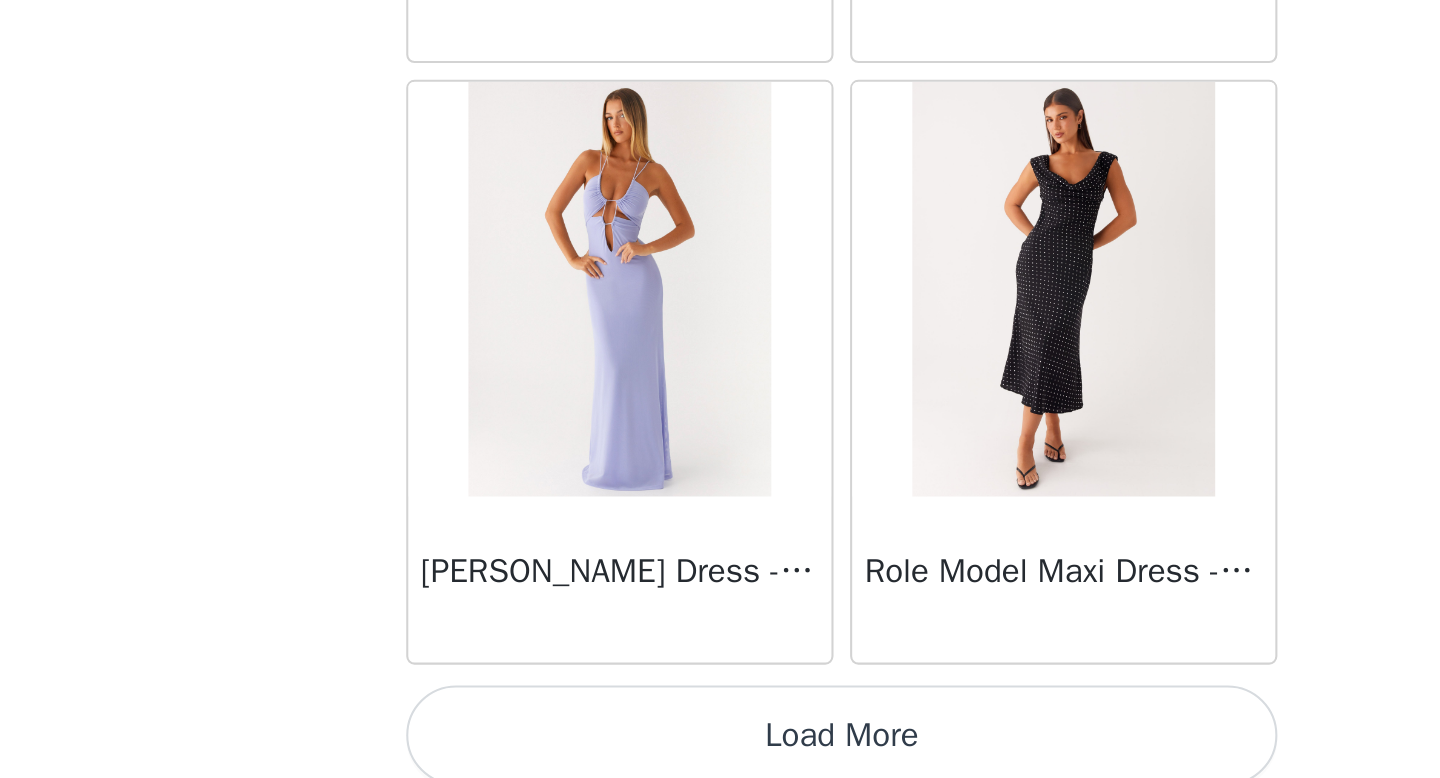 scroll, scrollTop: 48682, scrollLeft: 0, axis: vertical 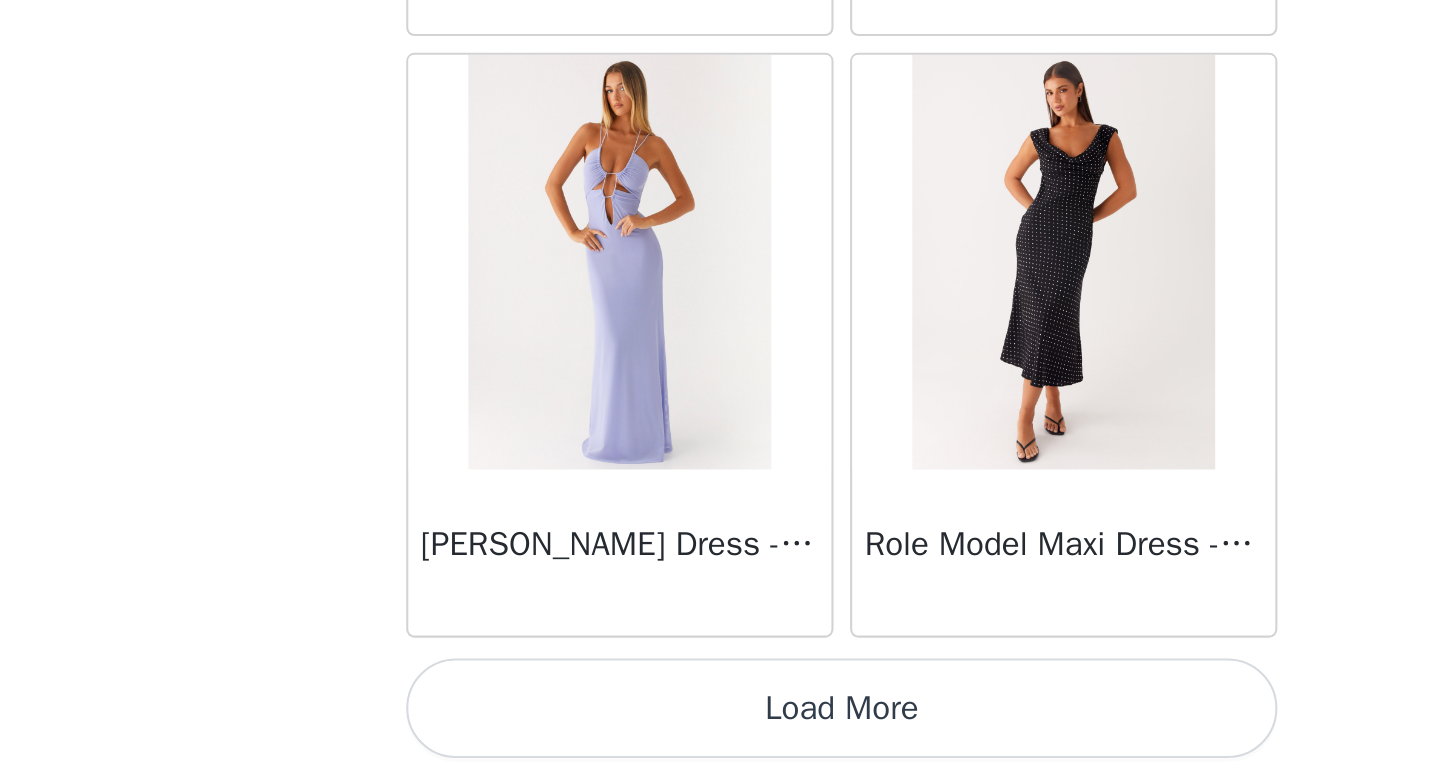 click on "Load More" at bounding box center [720, 744] 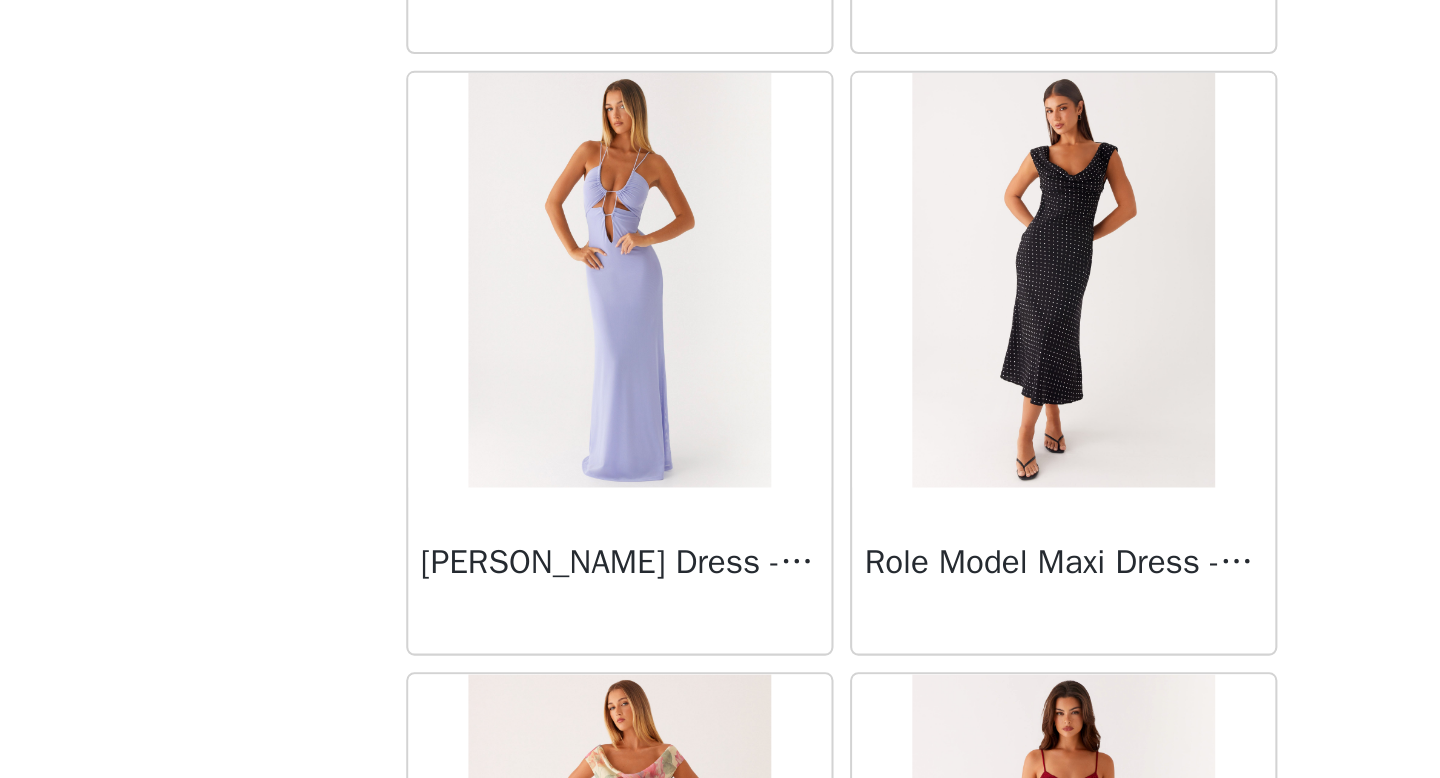 scroll, scrollTop: 48682, scrollLeft: 0, axis: vertical 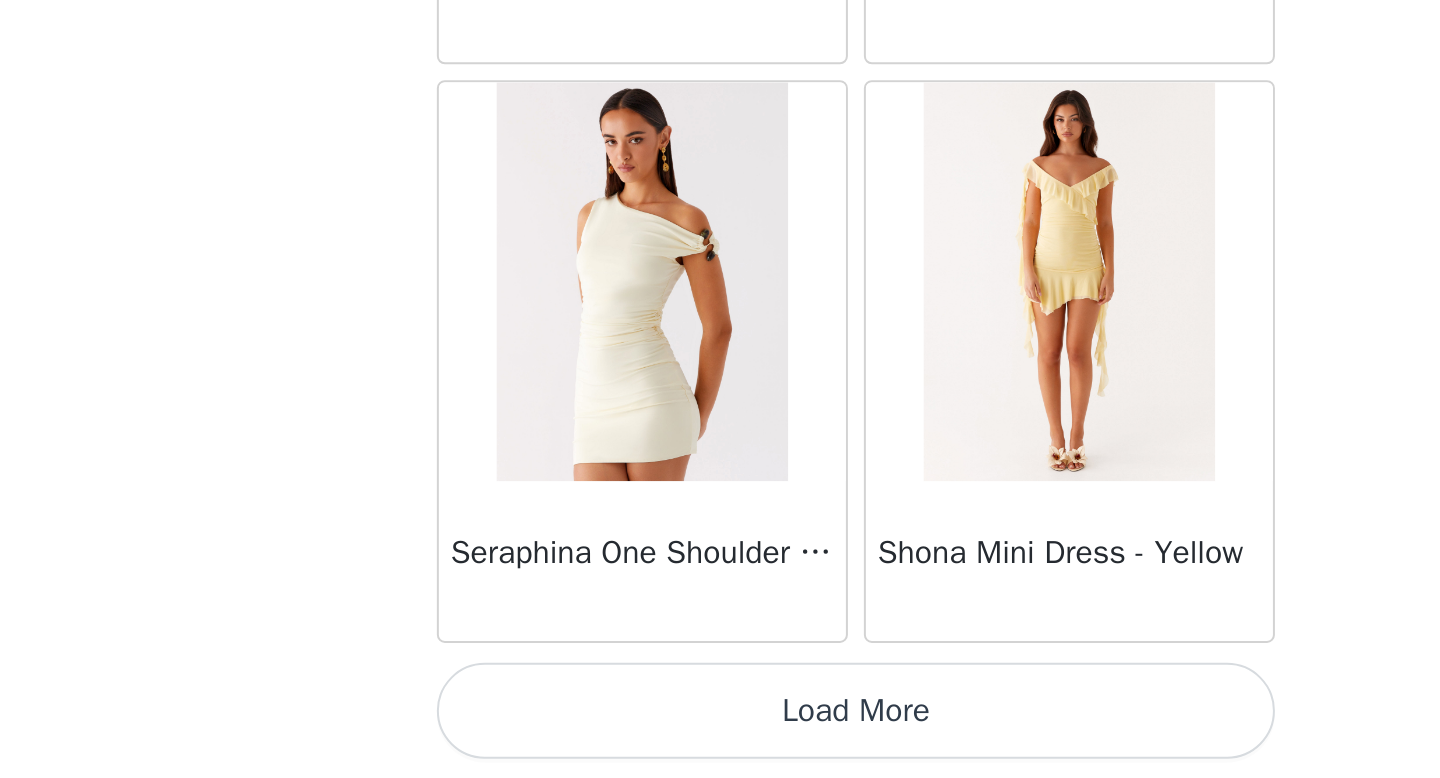 click on "Load More" at bounding box center [720, 744] 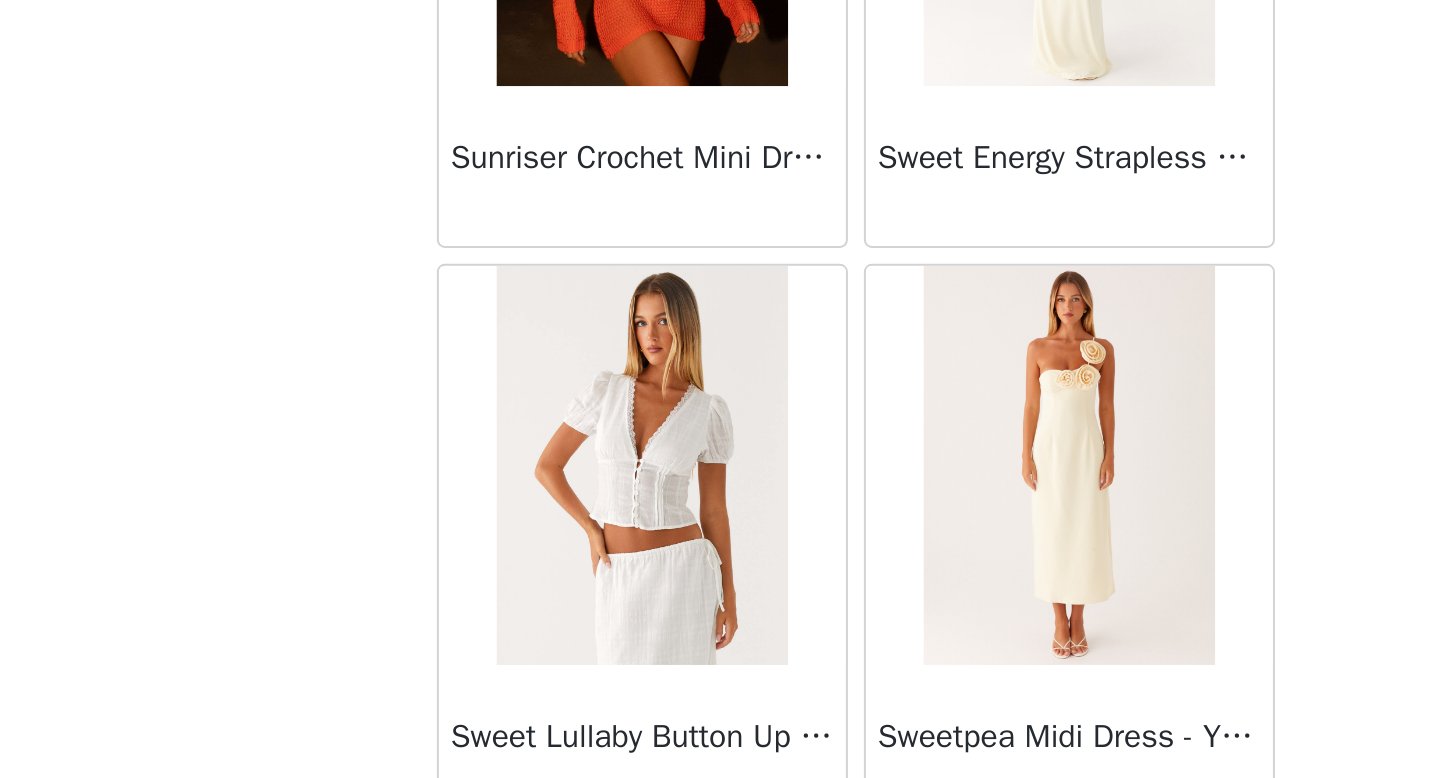 scroll, scrollTop: 54482, scrollLeft: 0, axis: vertical 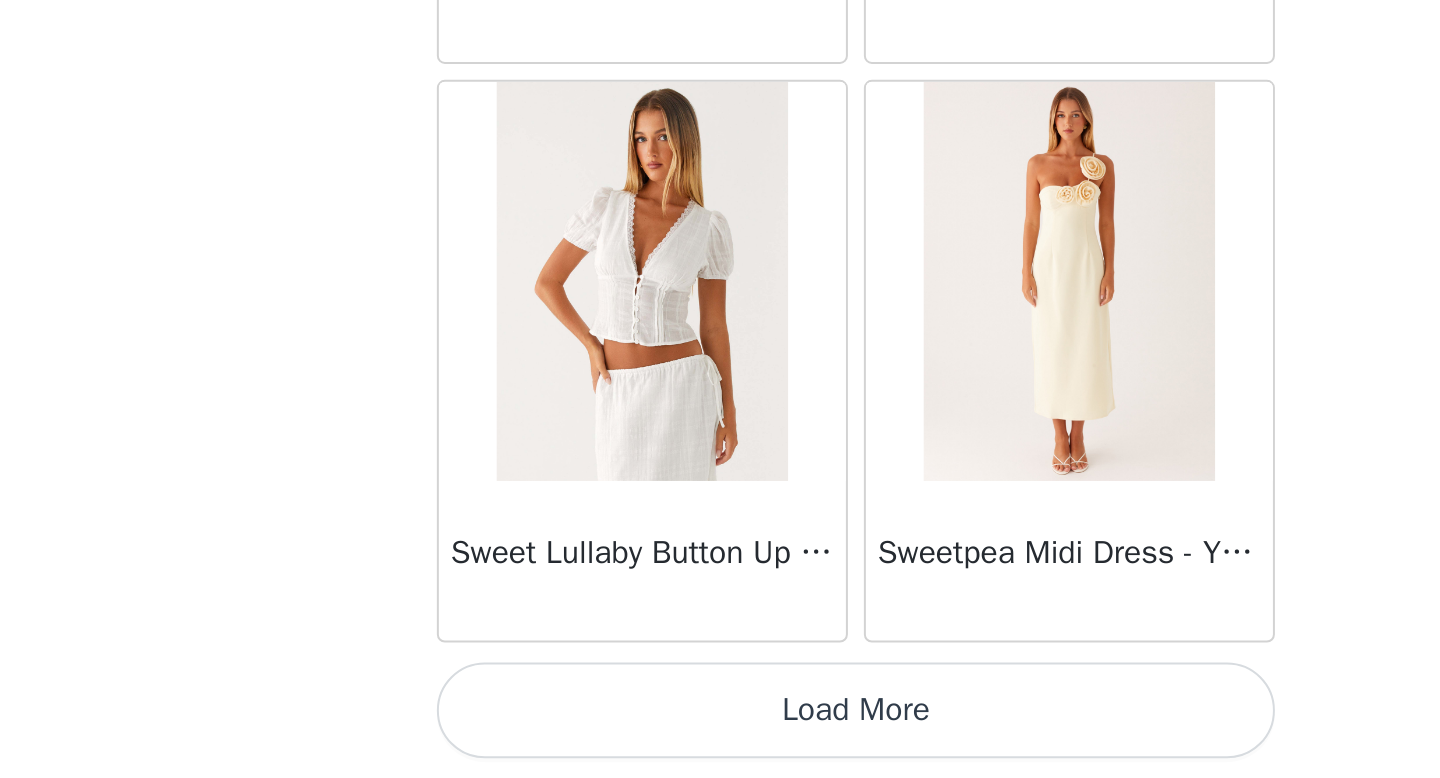 click on "Load More" at bounding box center (720, 744) 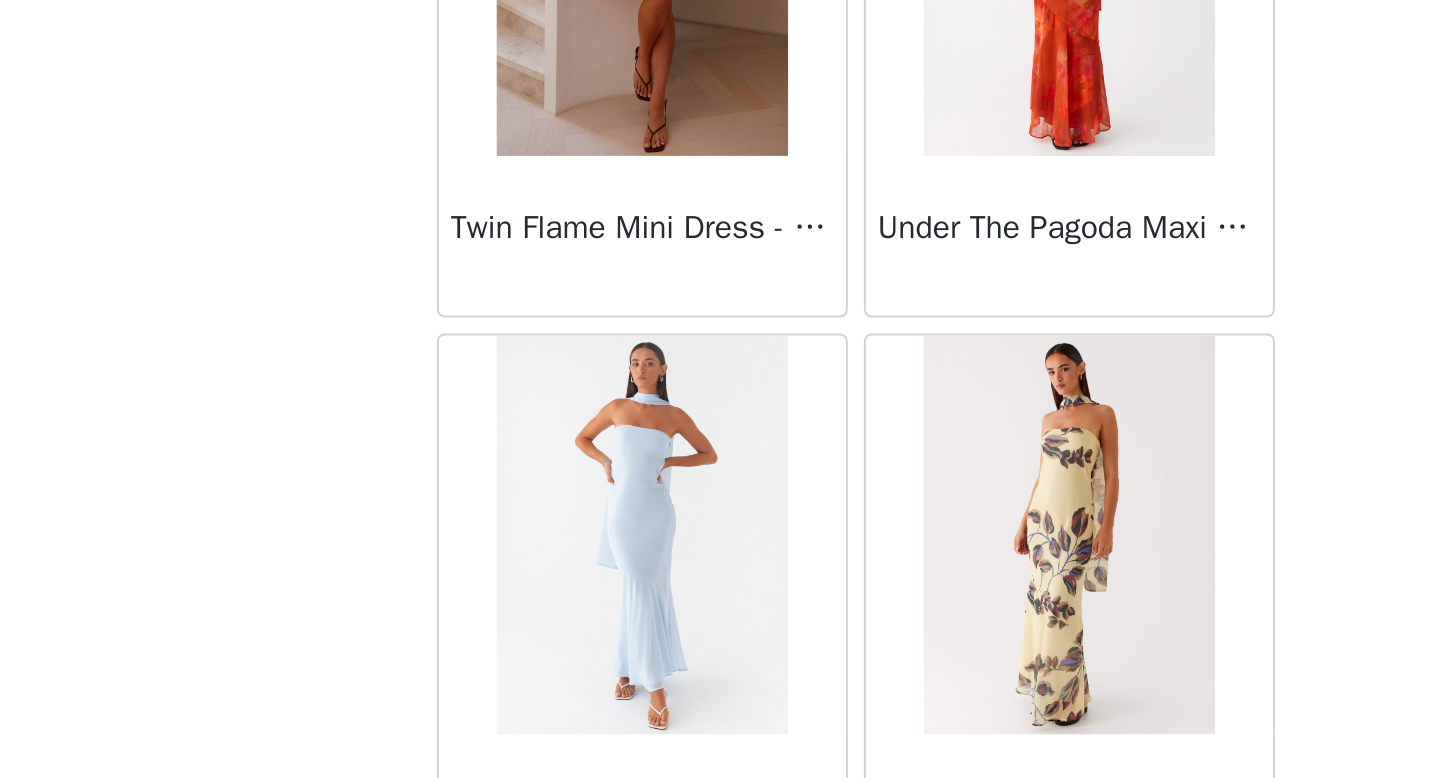 scroll, scrollTop: 57382, scrollLeft: 0, axis: vertical 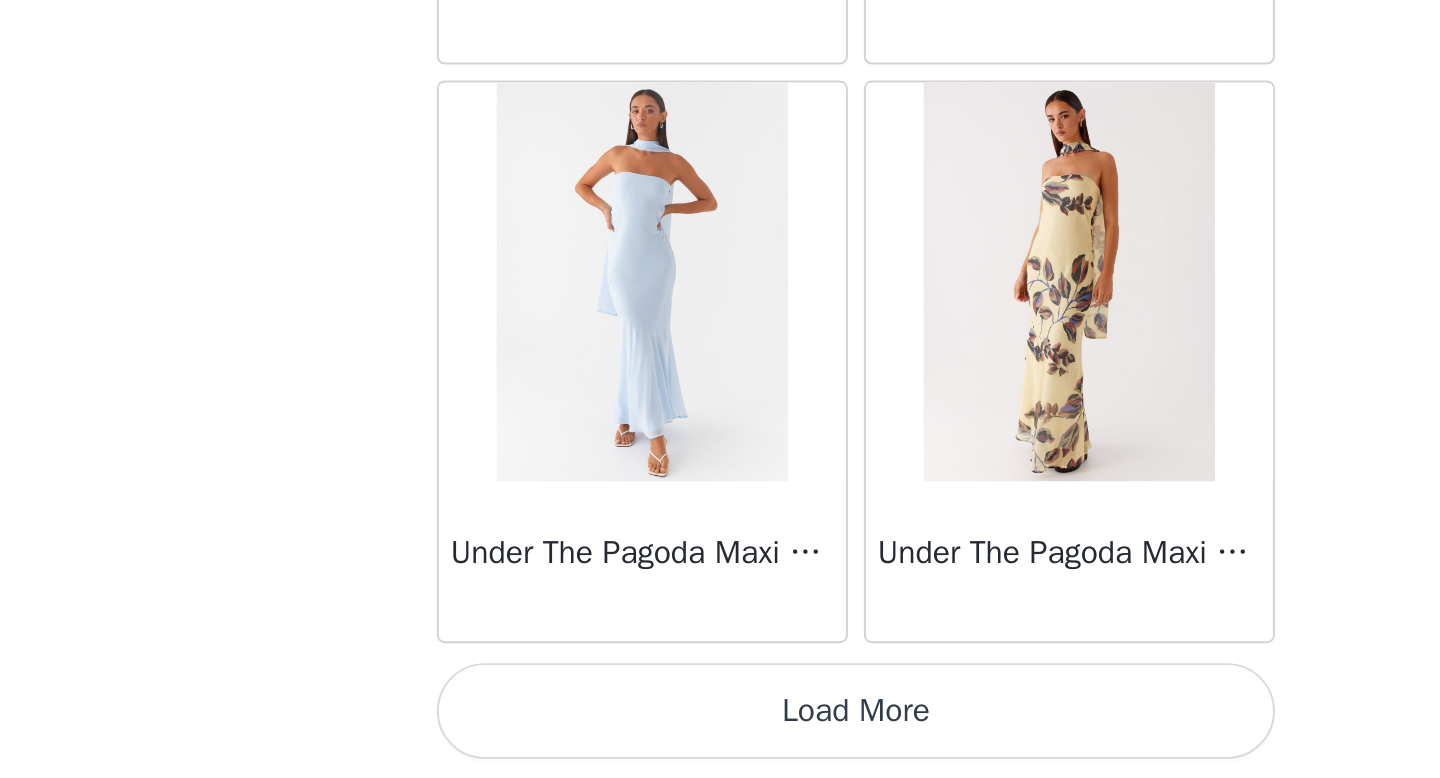 click on "Load More" at bounding box center (720, 744) 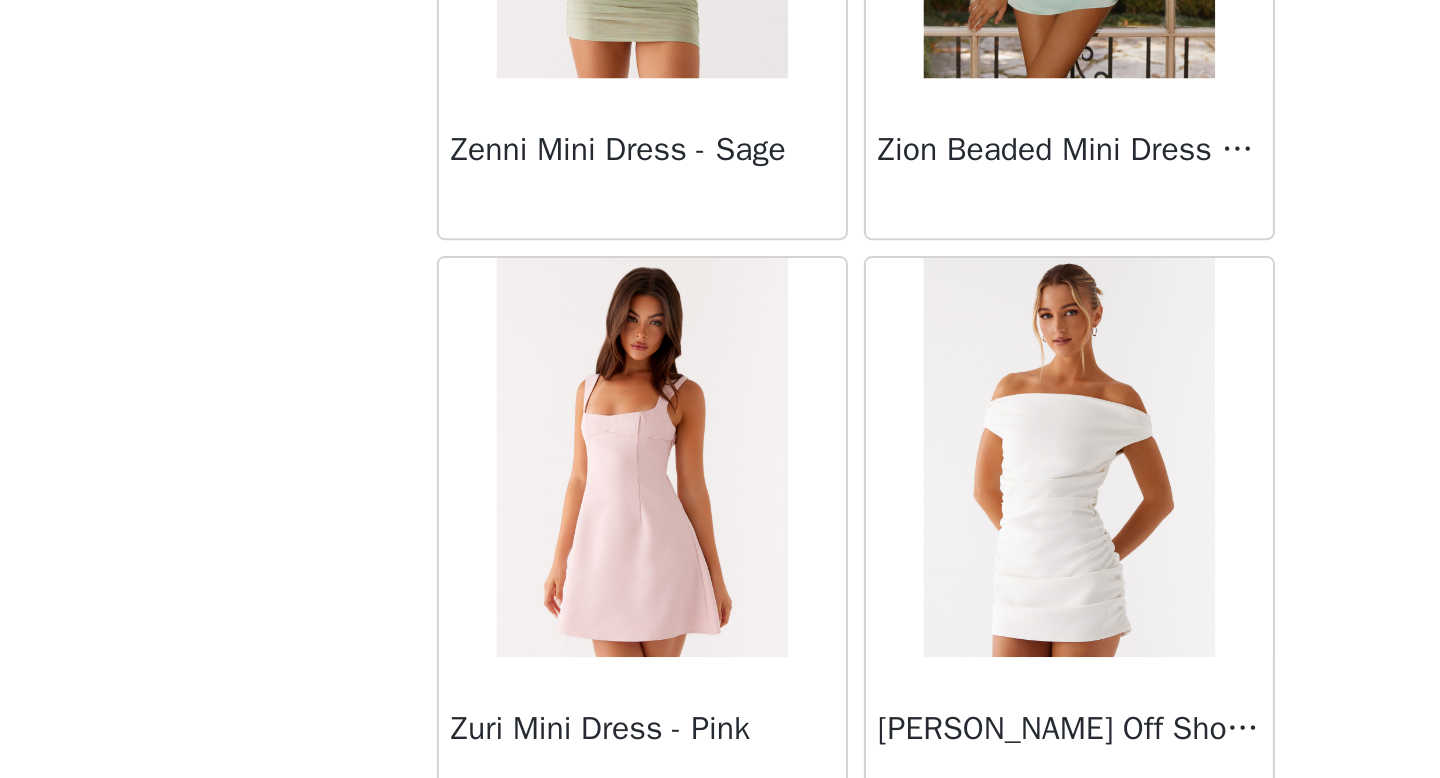 scroll, scrollTop: 60282, scrollLeft: 0, axis: vertical 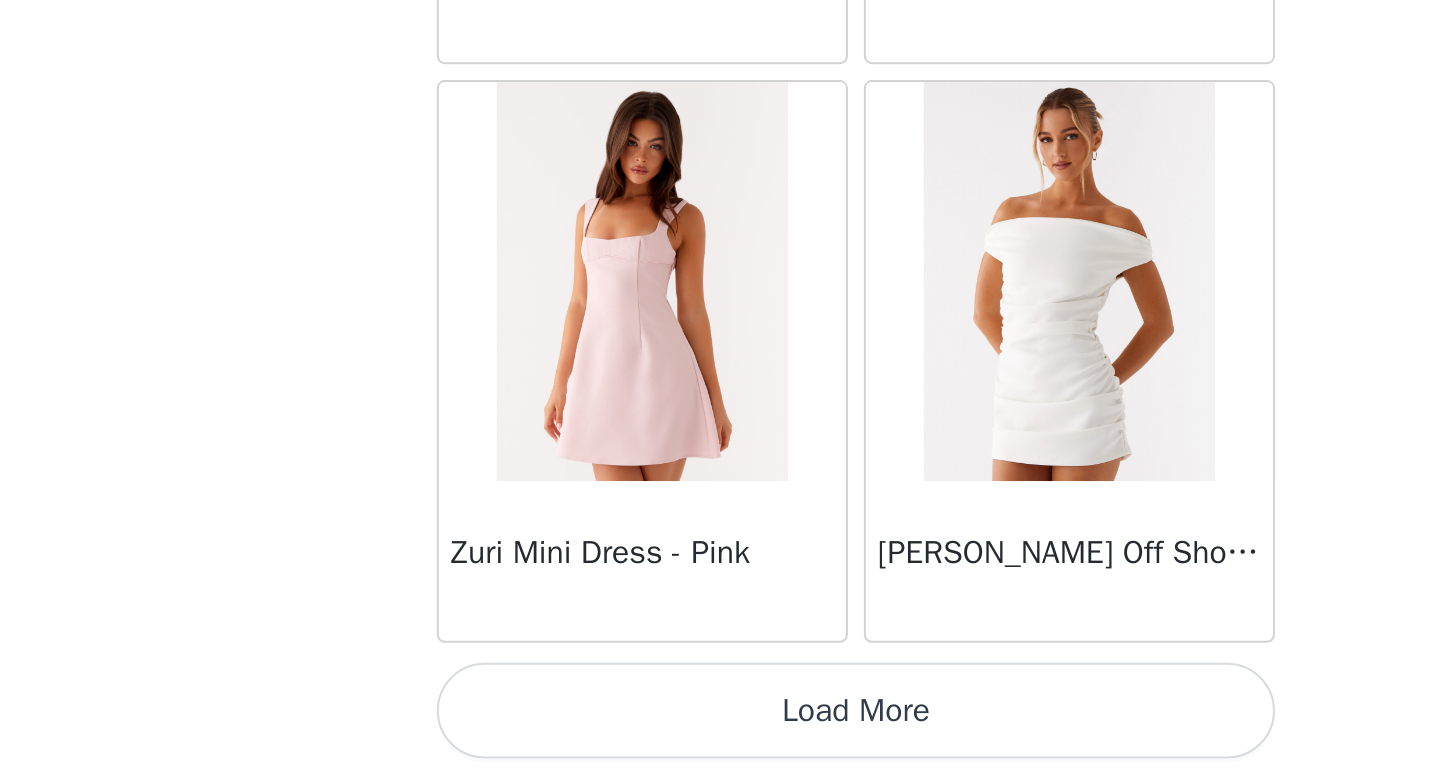 click on "Load More" at bounding box center [720, 744] 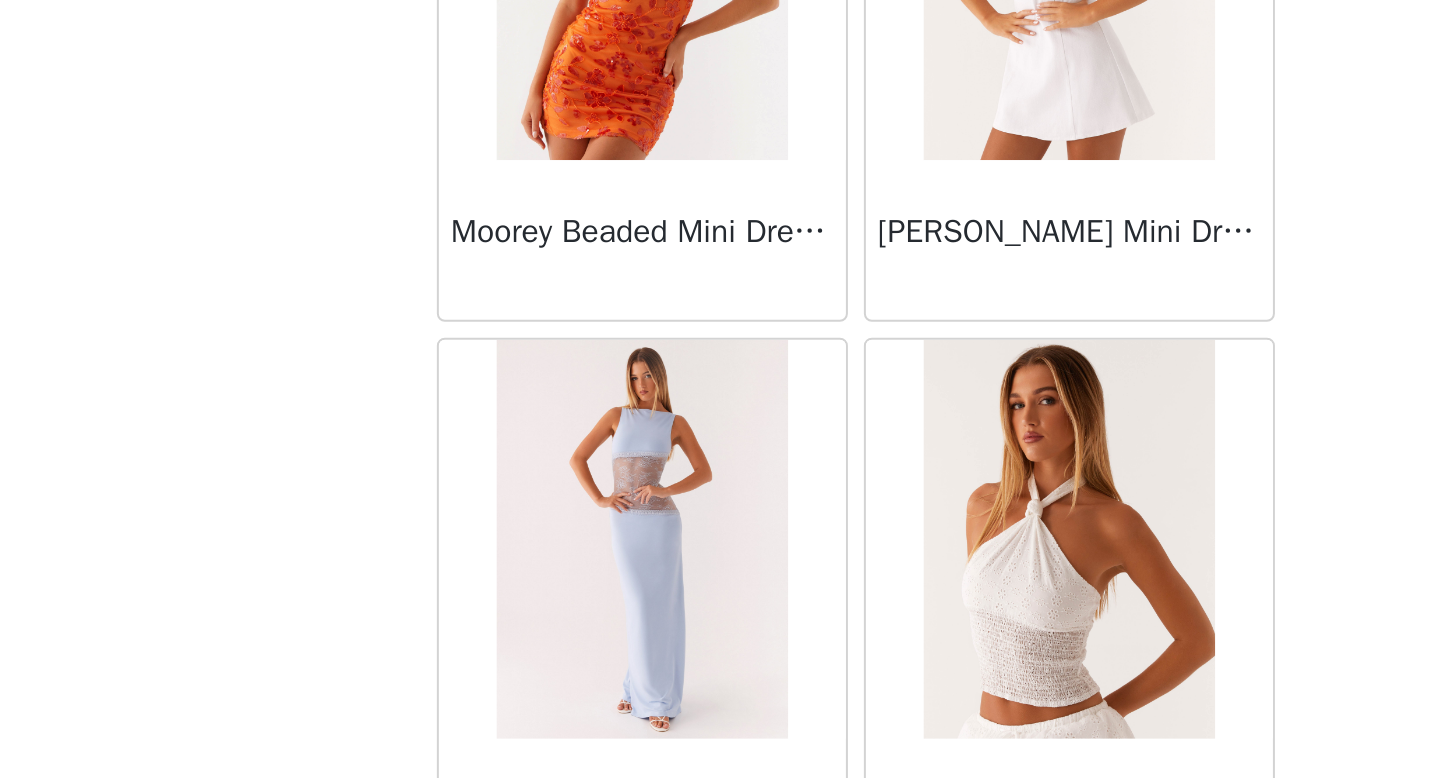 scroll, scrollTop: 63182, scrollLeft: 0, axis: vertical 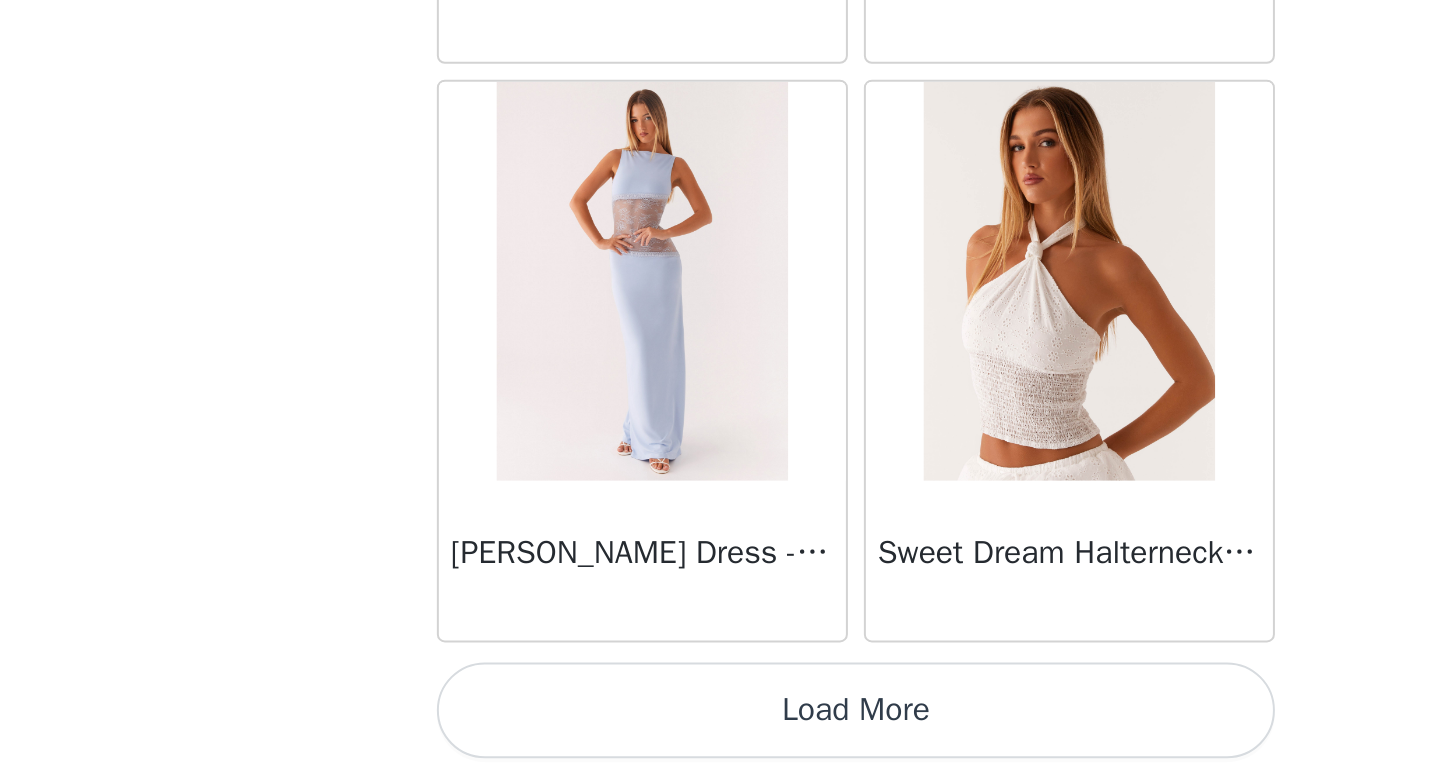 click on "Load More" at bounding box center (720, 744) 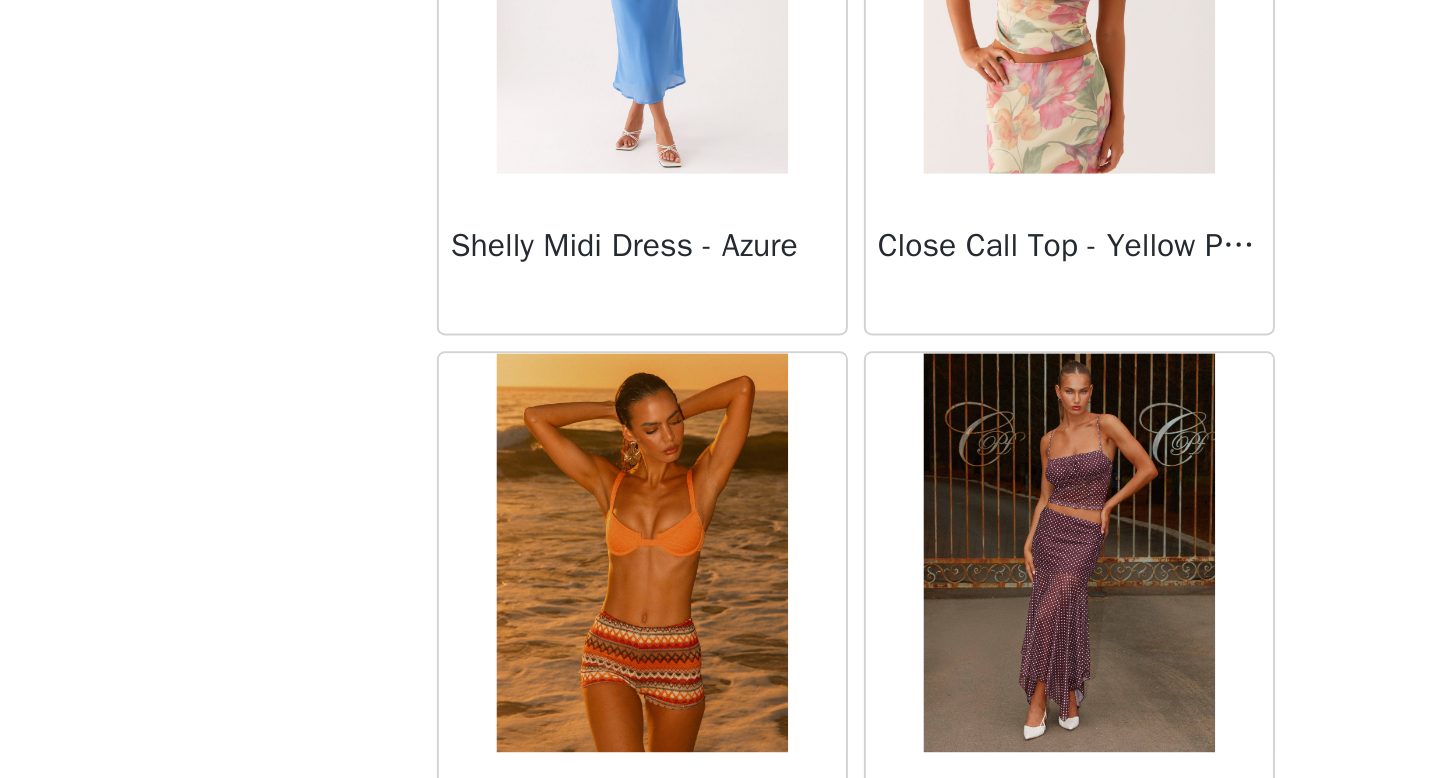 scroll, scrollTop: 66082, scrollLeft: 0, axis: vertical 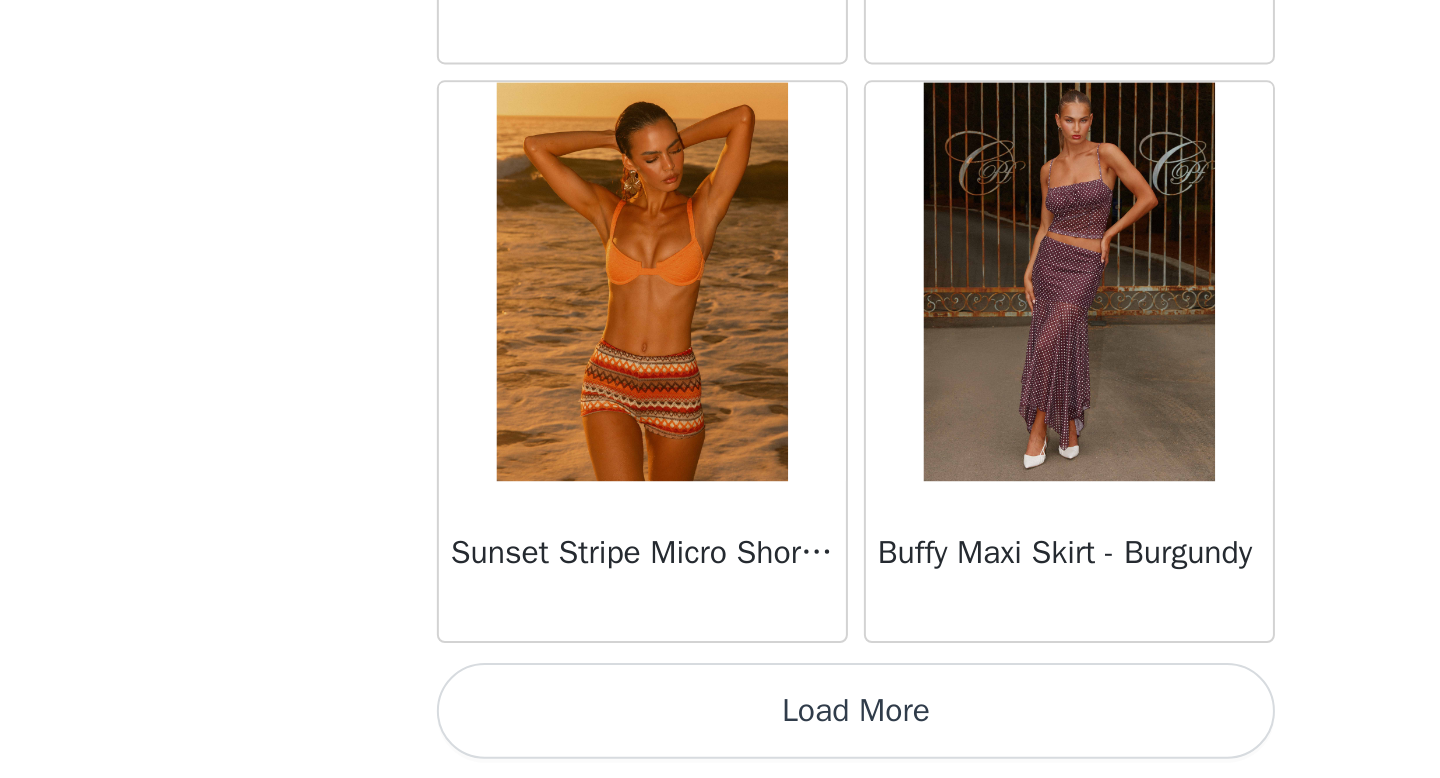 click on "Load More" at bounding box center (720, 744) 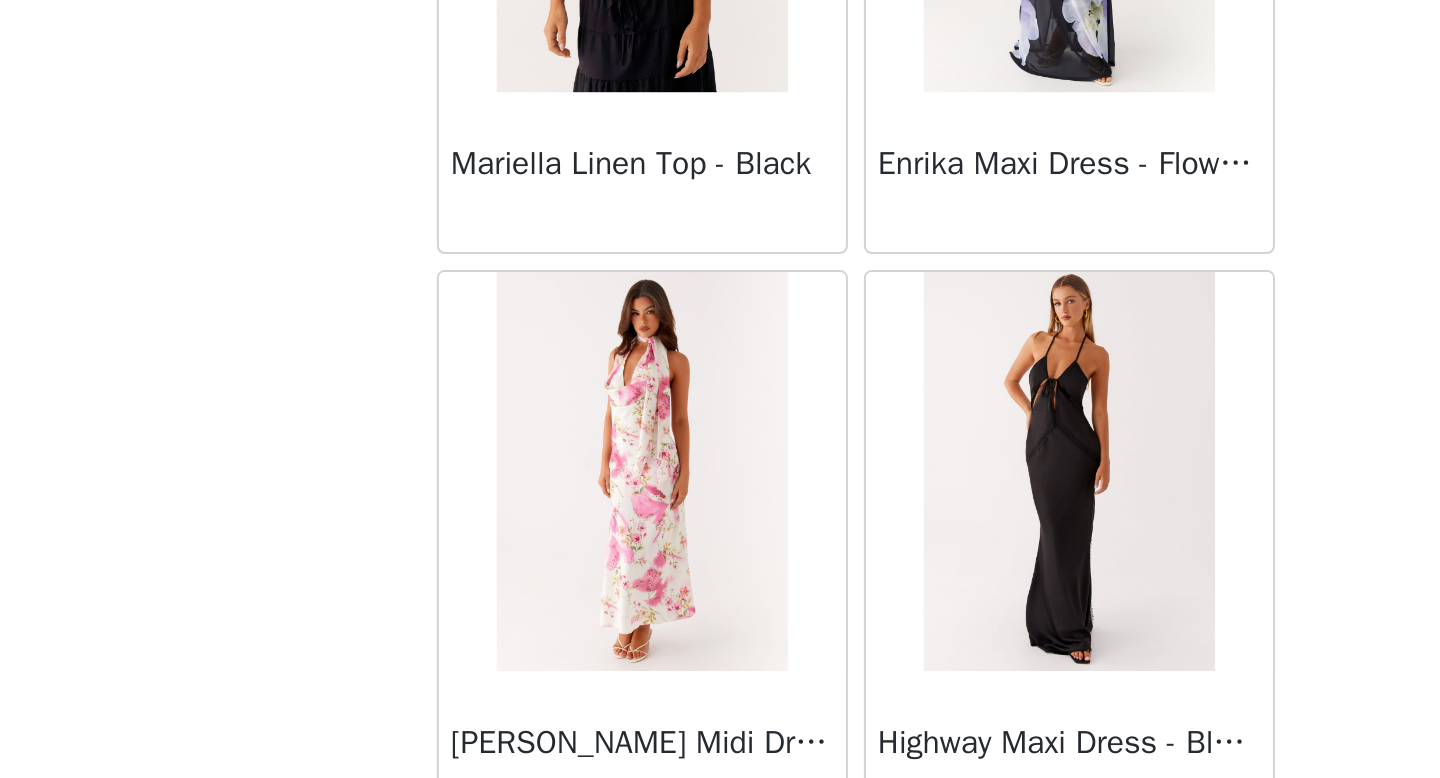 scroll, scrollTop: 68982, scrollLeft: 0, axis: vertical 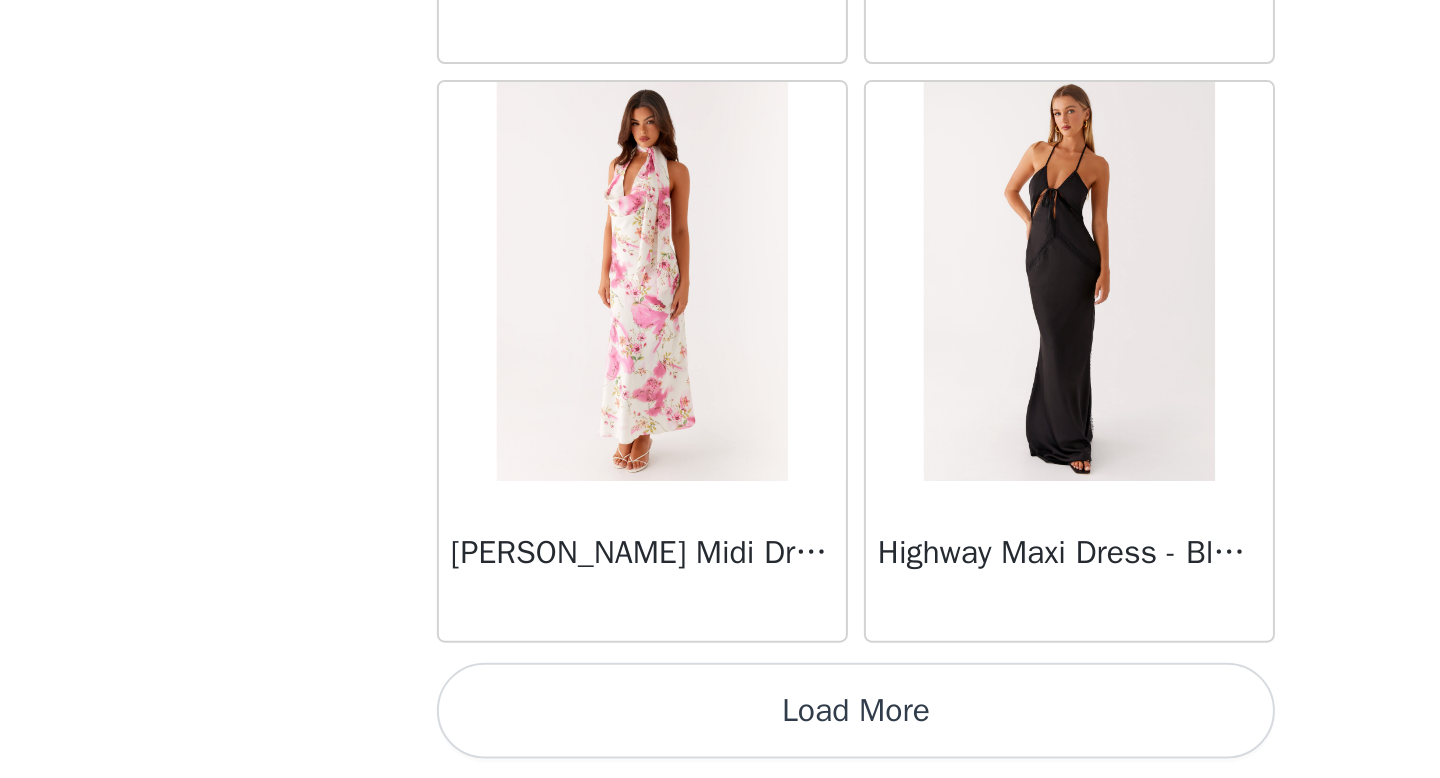 click on "Load More" at bounding box center (720, 744) 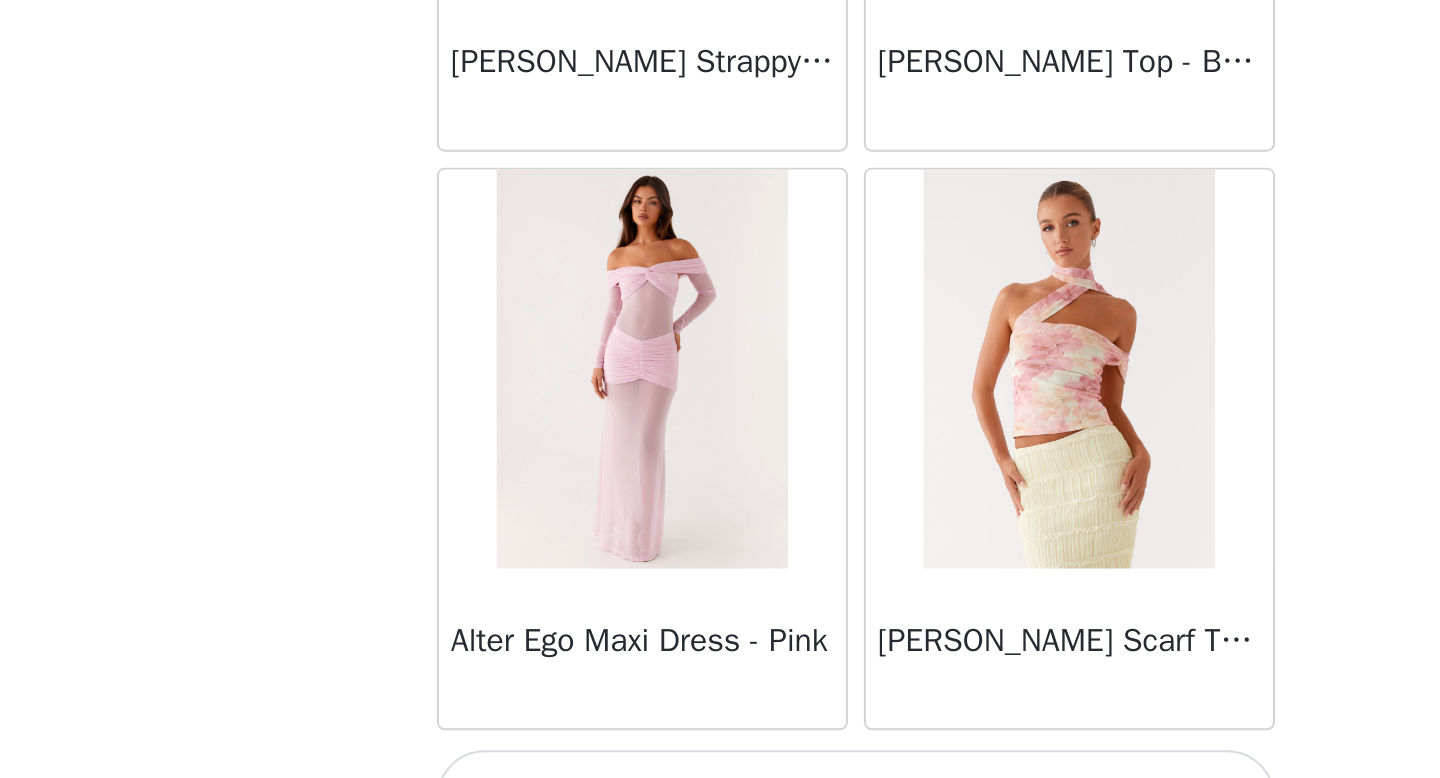 scroll, scrollTop: 71882, scrollLeft: 0, axis: vertical 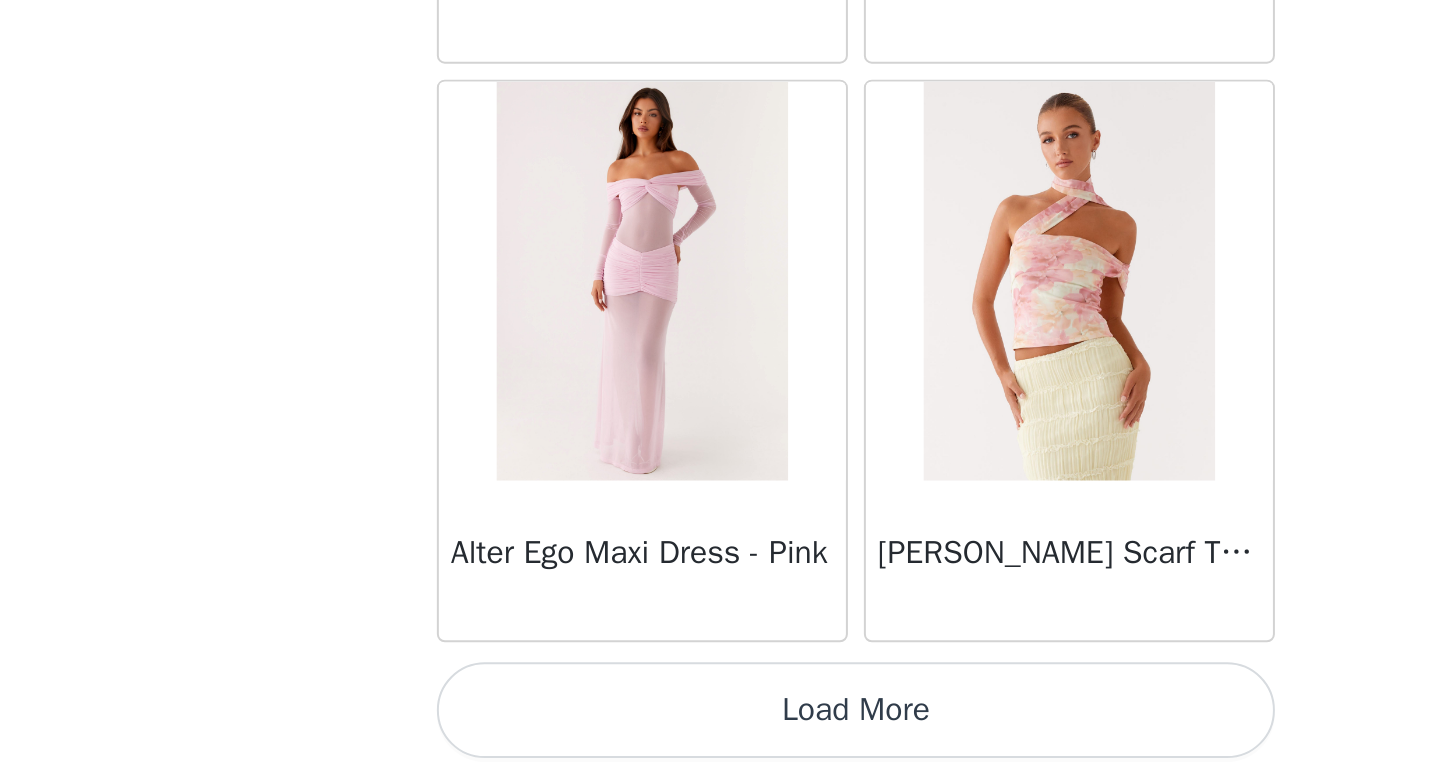 click on "Load More" at bounding box center [720, 744] 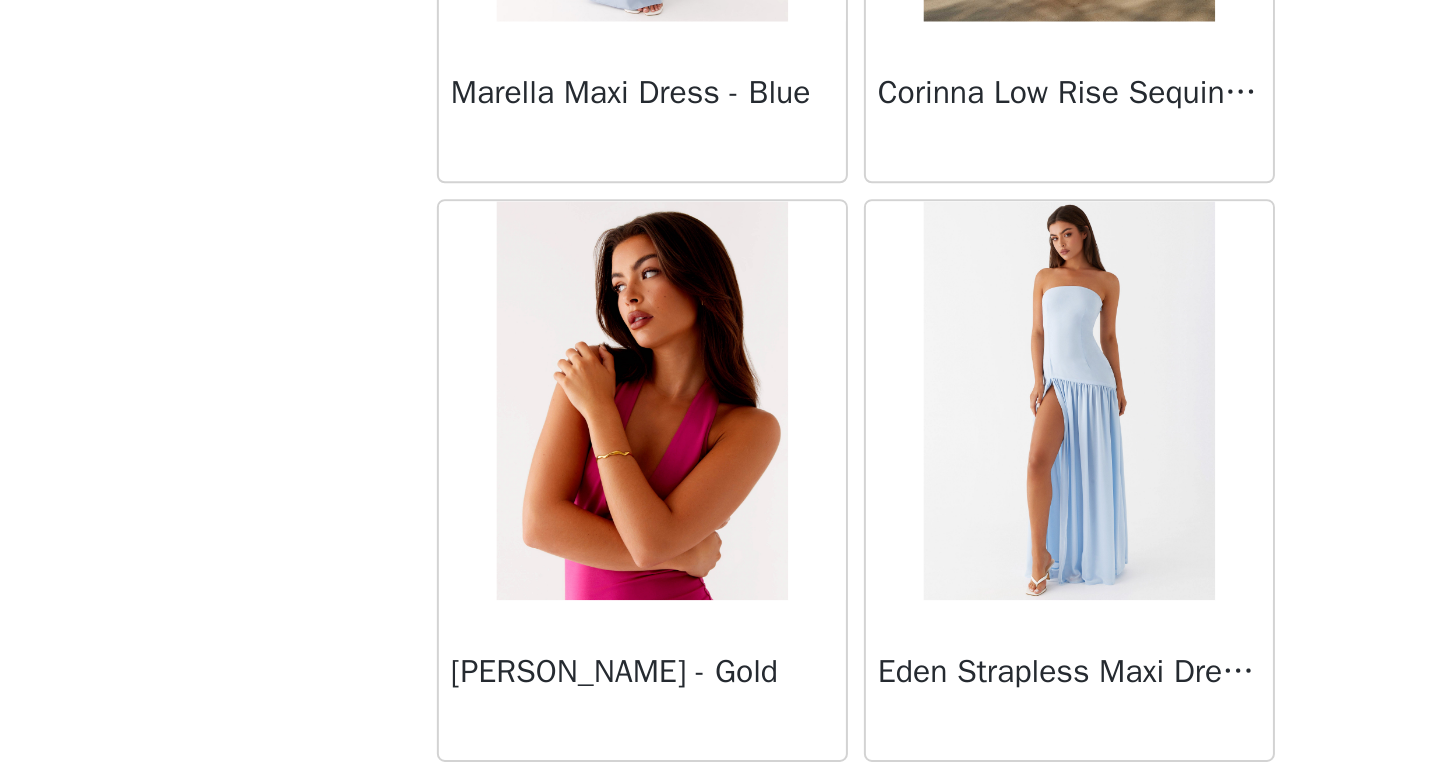 scroll, scrollTop: 74782, scrollLeft: 0, axis: vertical 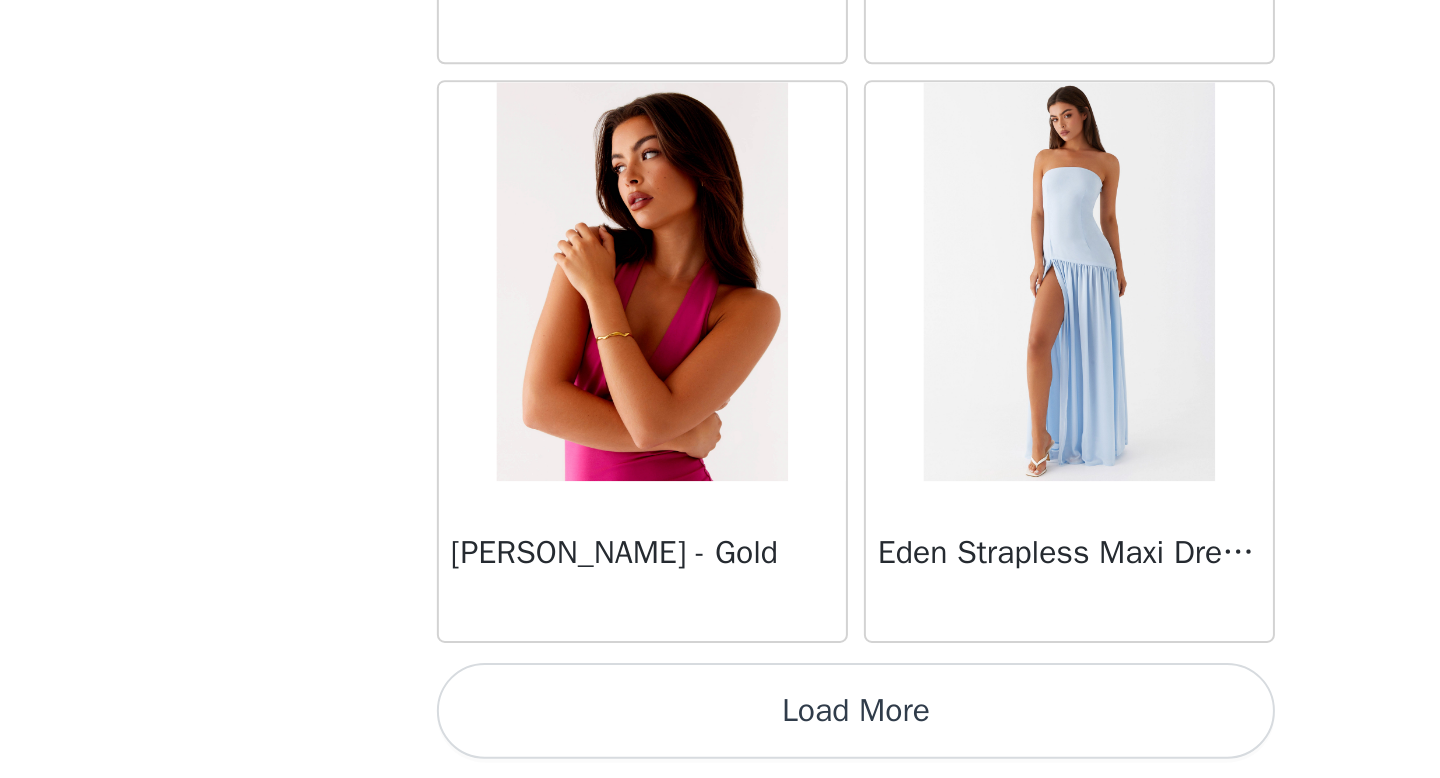 click on "Load More" at bounding box center (720, 744) 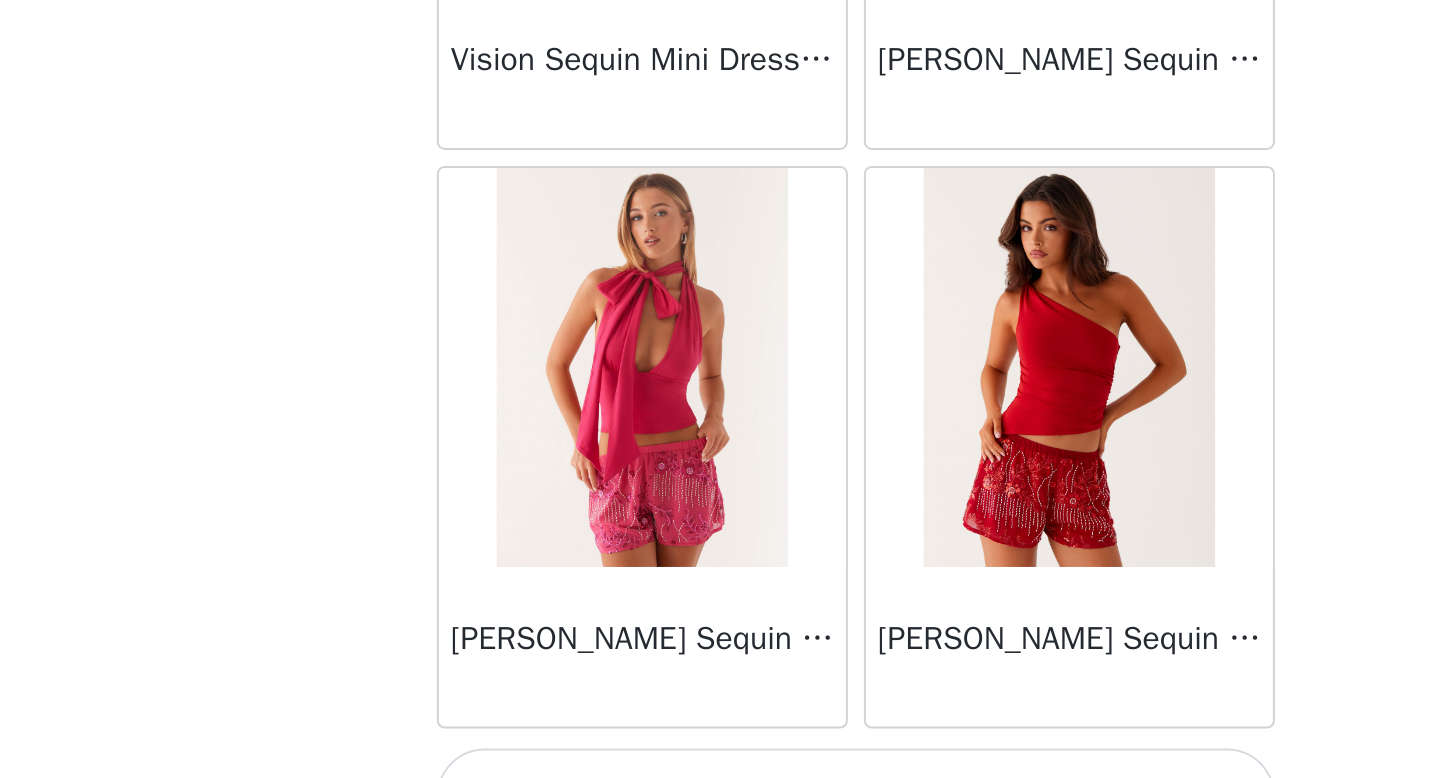 scroll, scrollTop: 77682, scrollLeft: 0, axis: vertical 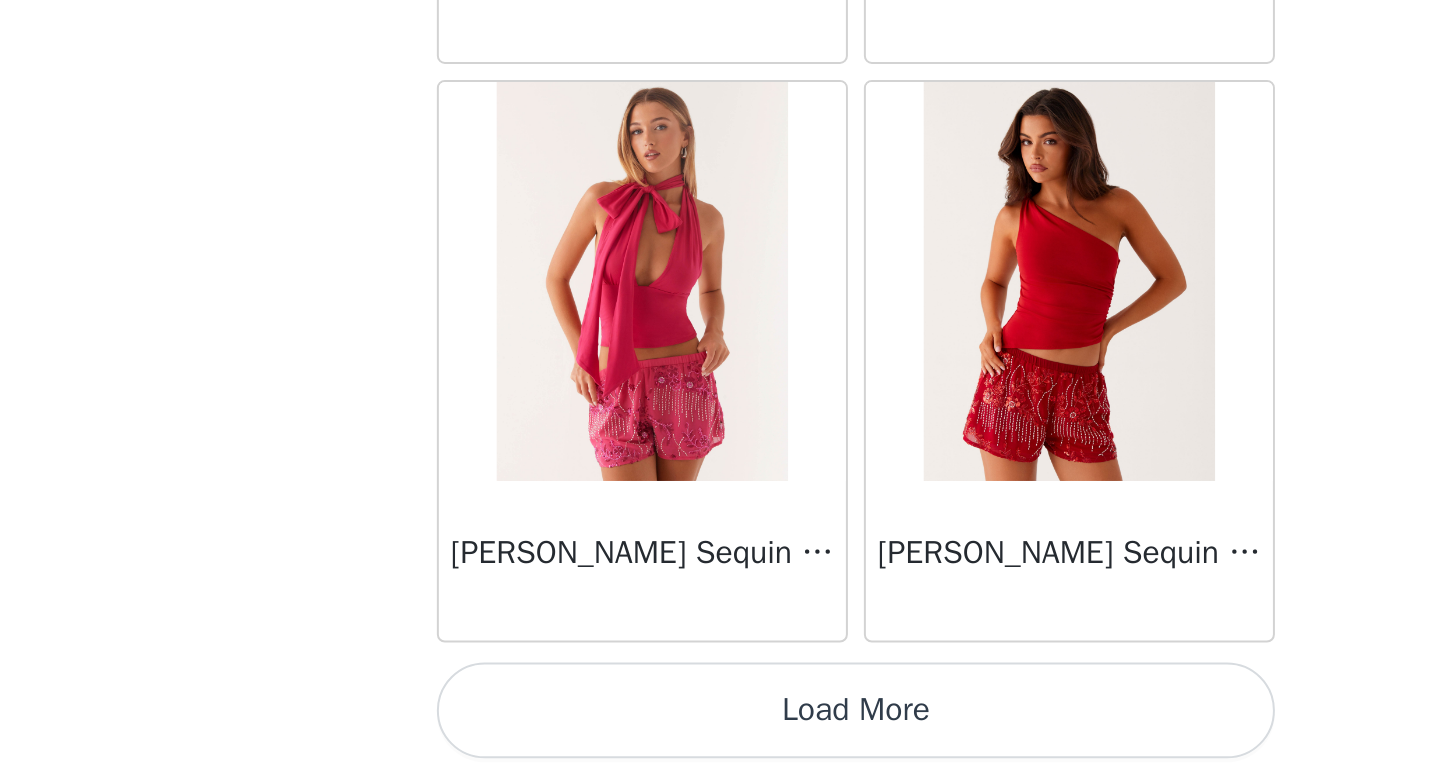 click on "Load More" at bounding box center [720, 744] 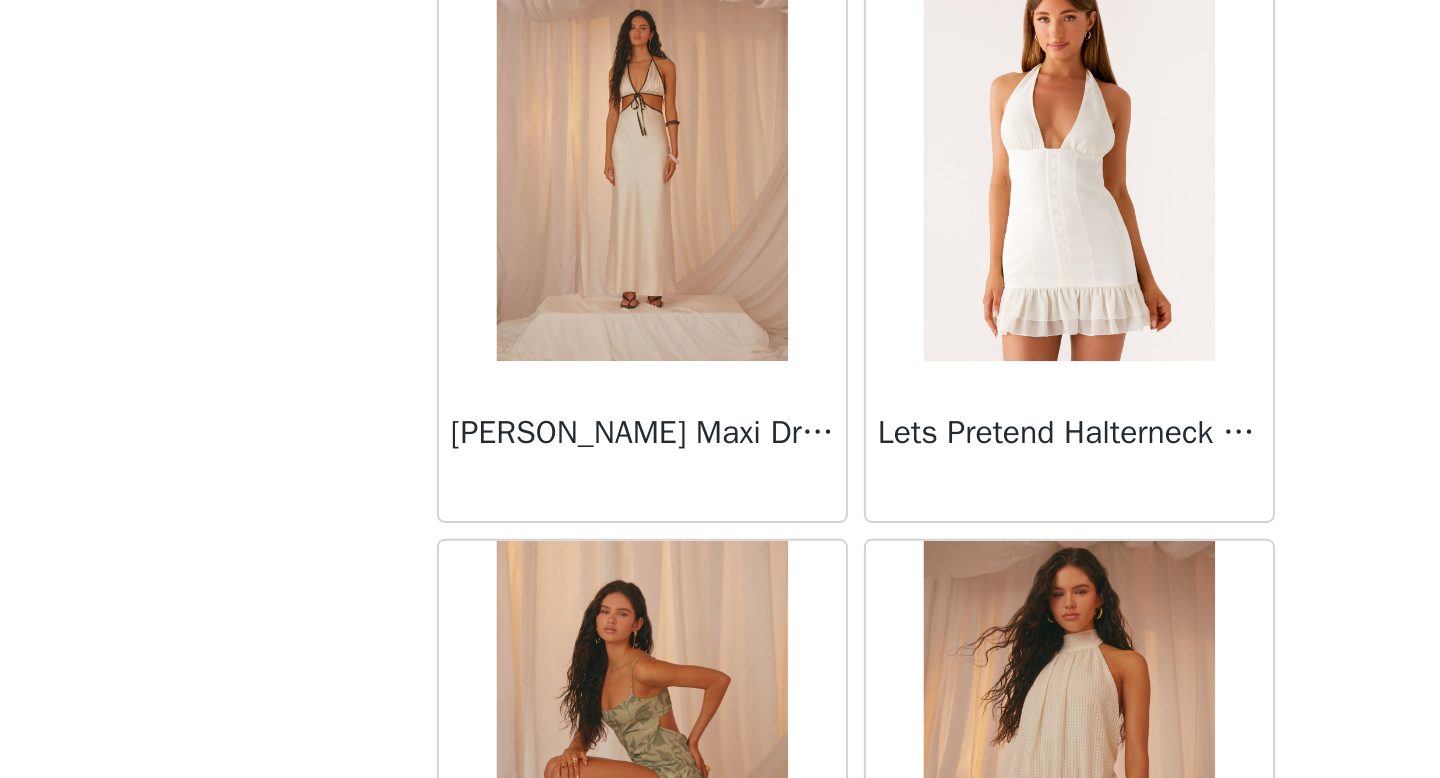 scroll, scrollTop: 80228, scrollLeft: 0, axis: vertical 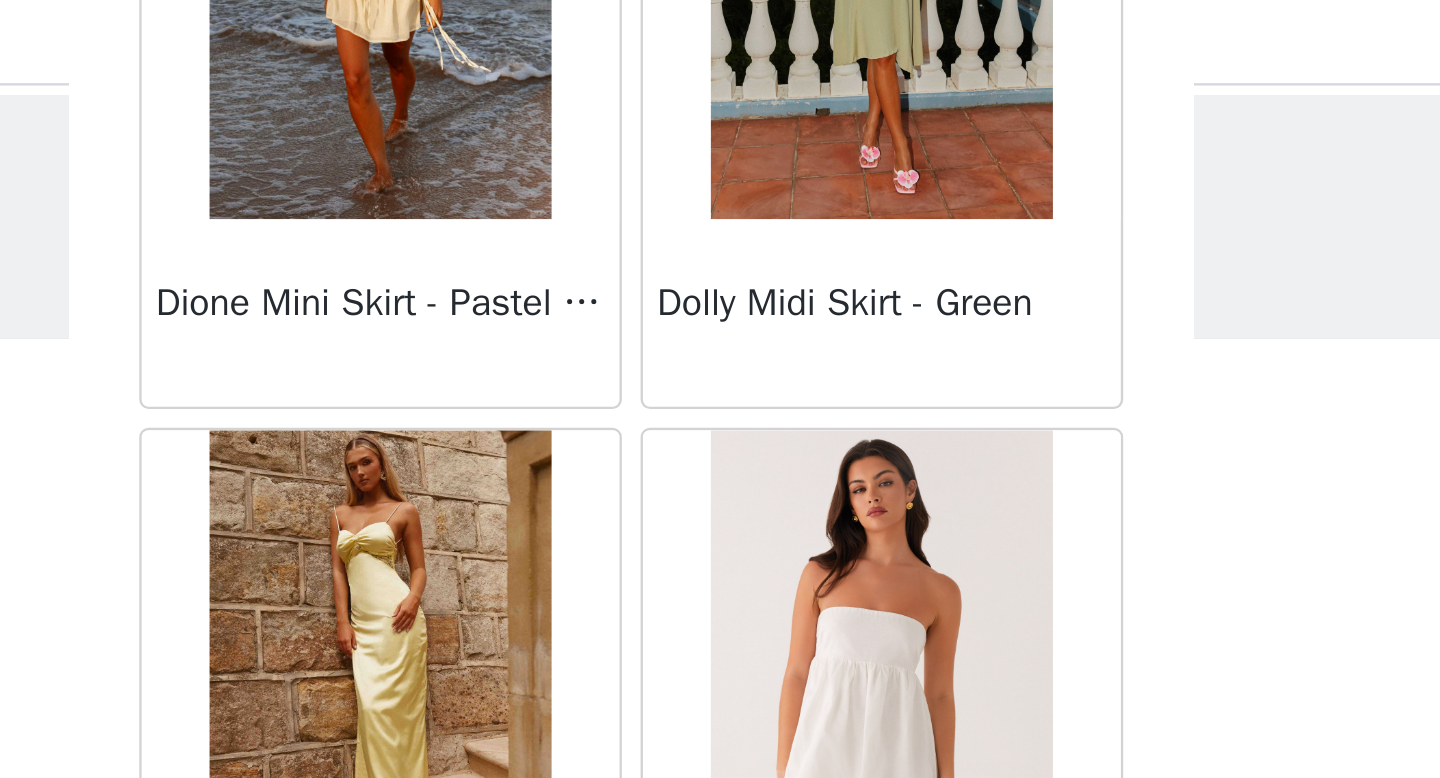 click on "Dolly Midi Skirt - Green" at bounding box center (827, 151) 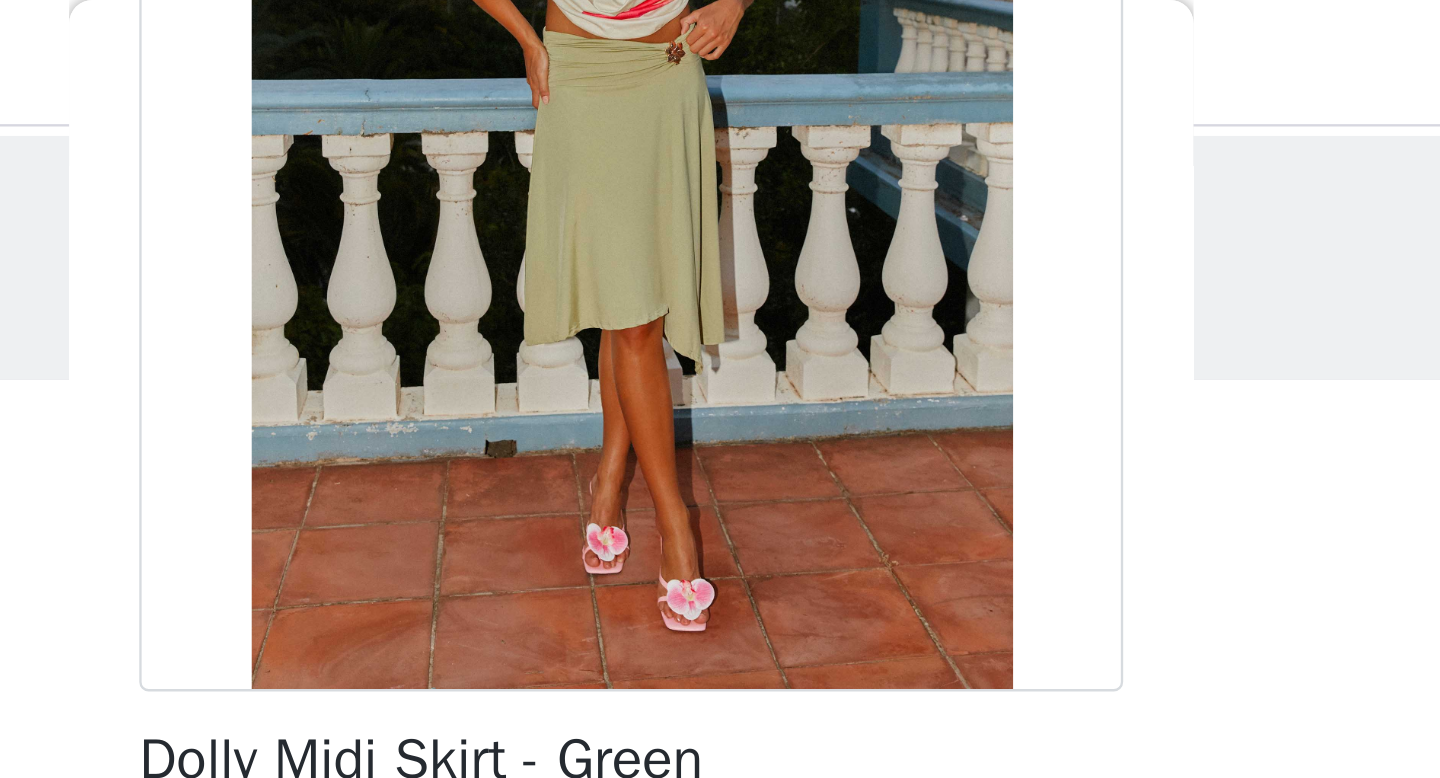 scroll, scrollTop: 276, scrollLeft: 0, axis: vertical 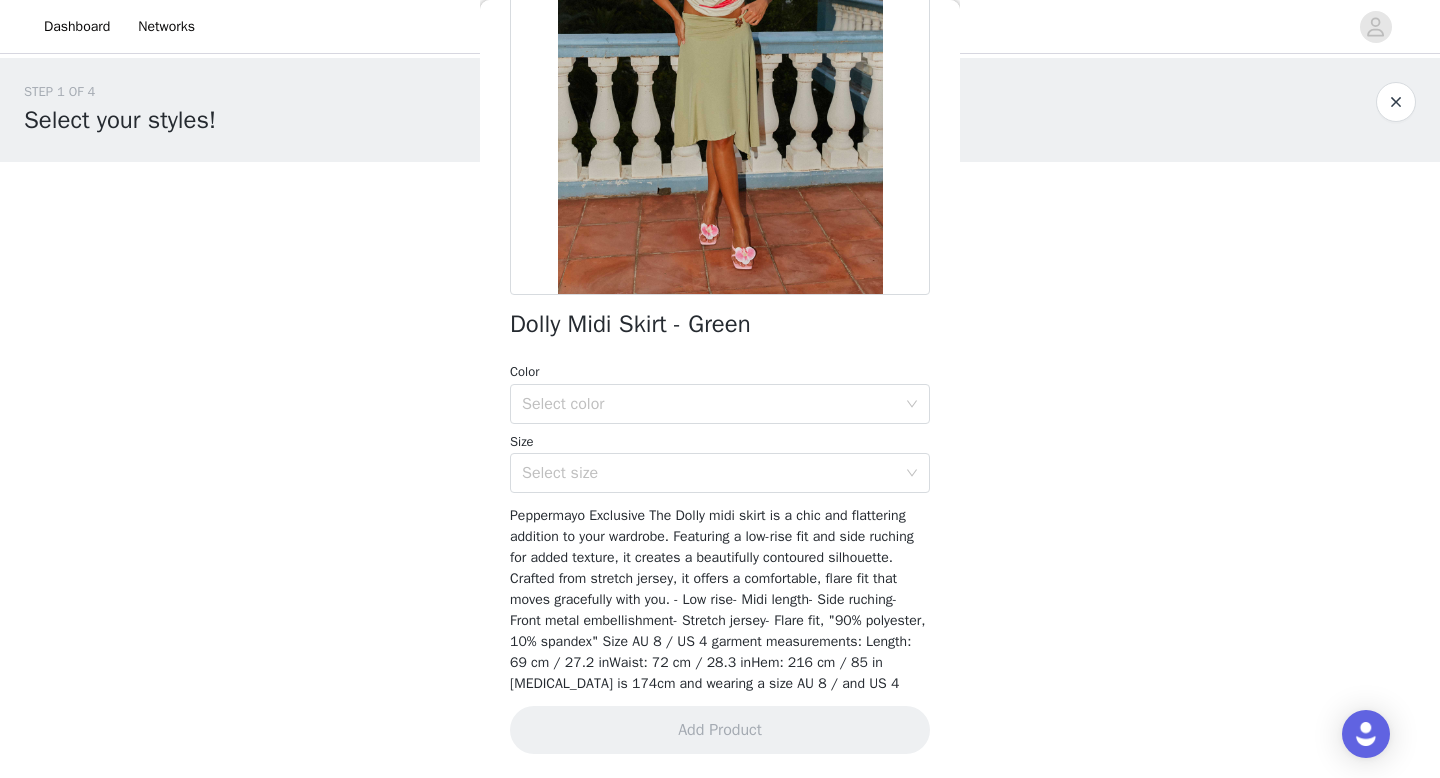 click at bounding box center (1396, 102) 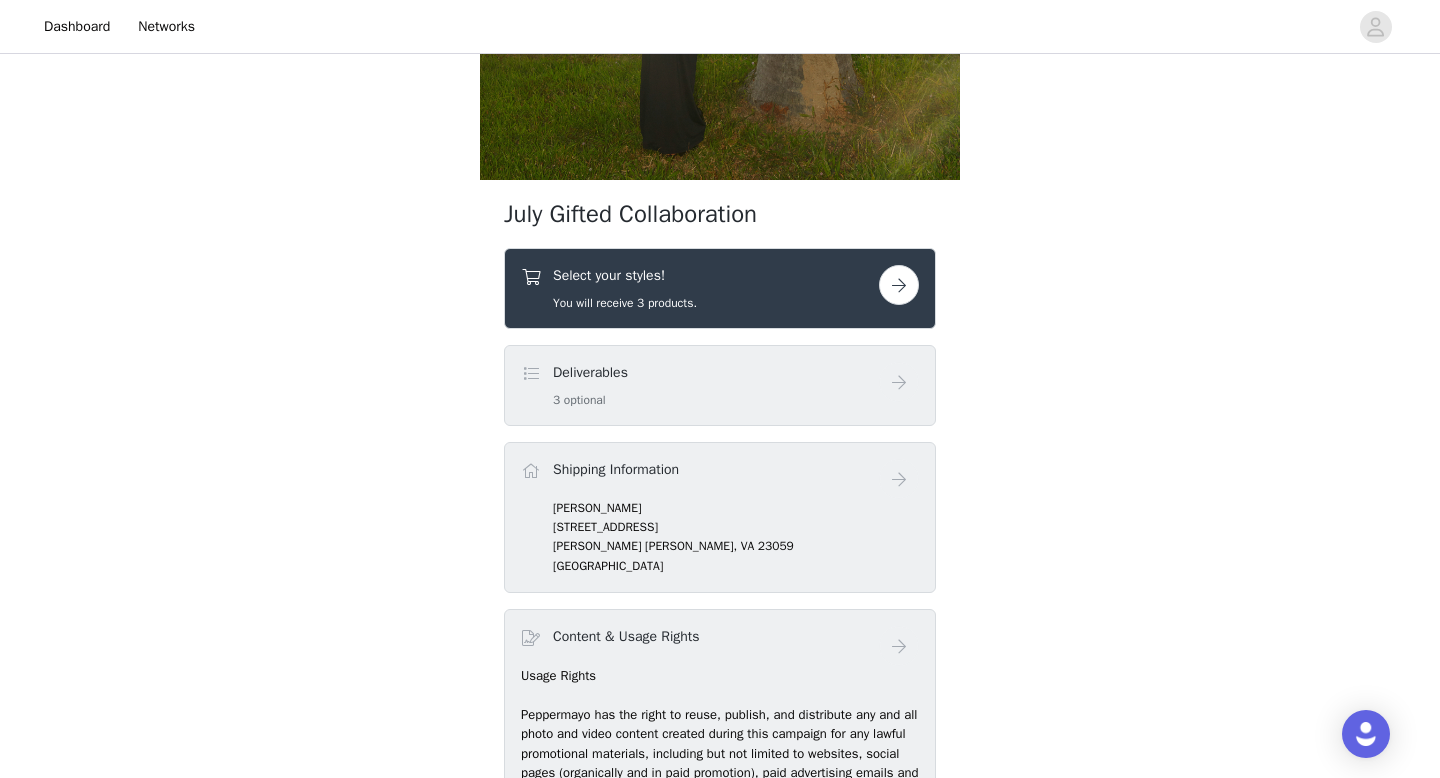 scroll, scrollTop: 599, scrollLeft: 0, axis: vertical 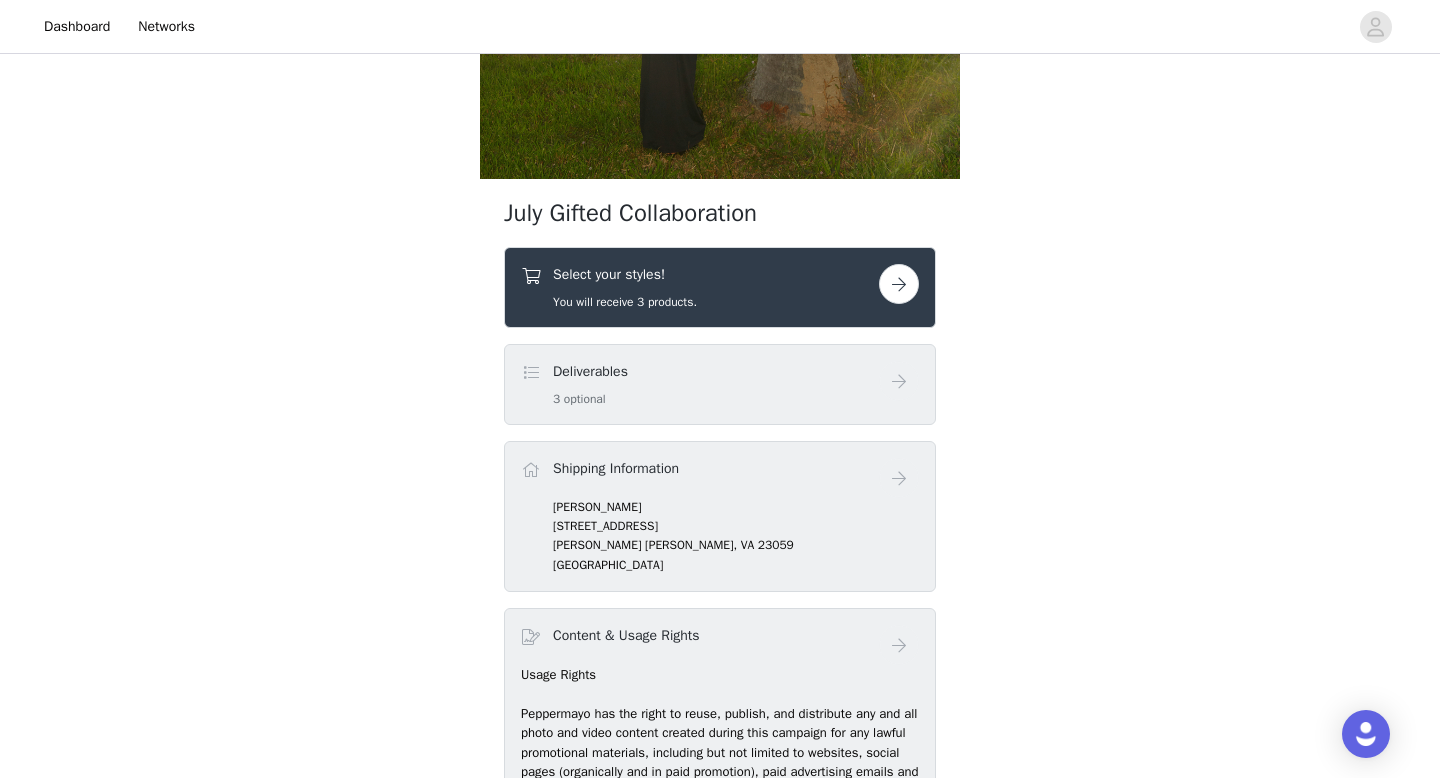 click on "Select your styles!" at bounding box center (625, 274) 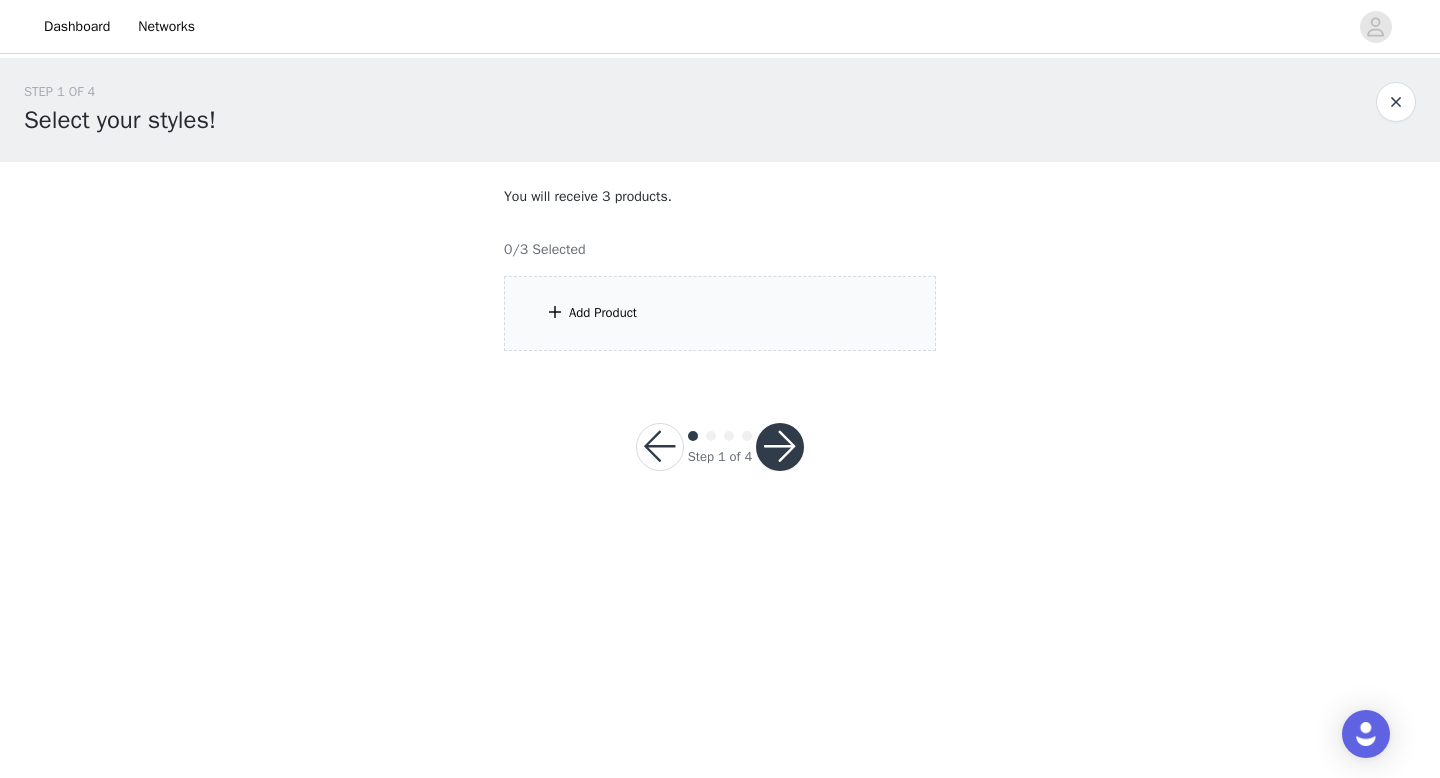 click on "Add Product" at bounding box center (720, 313) 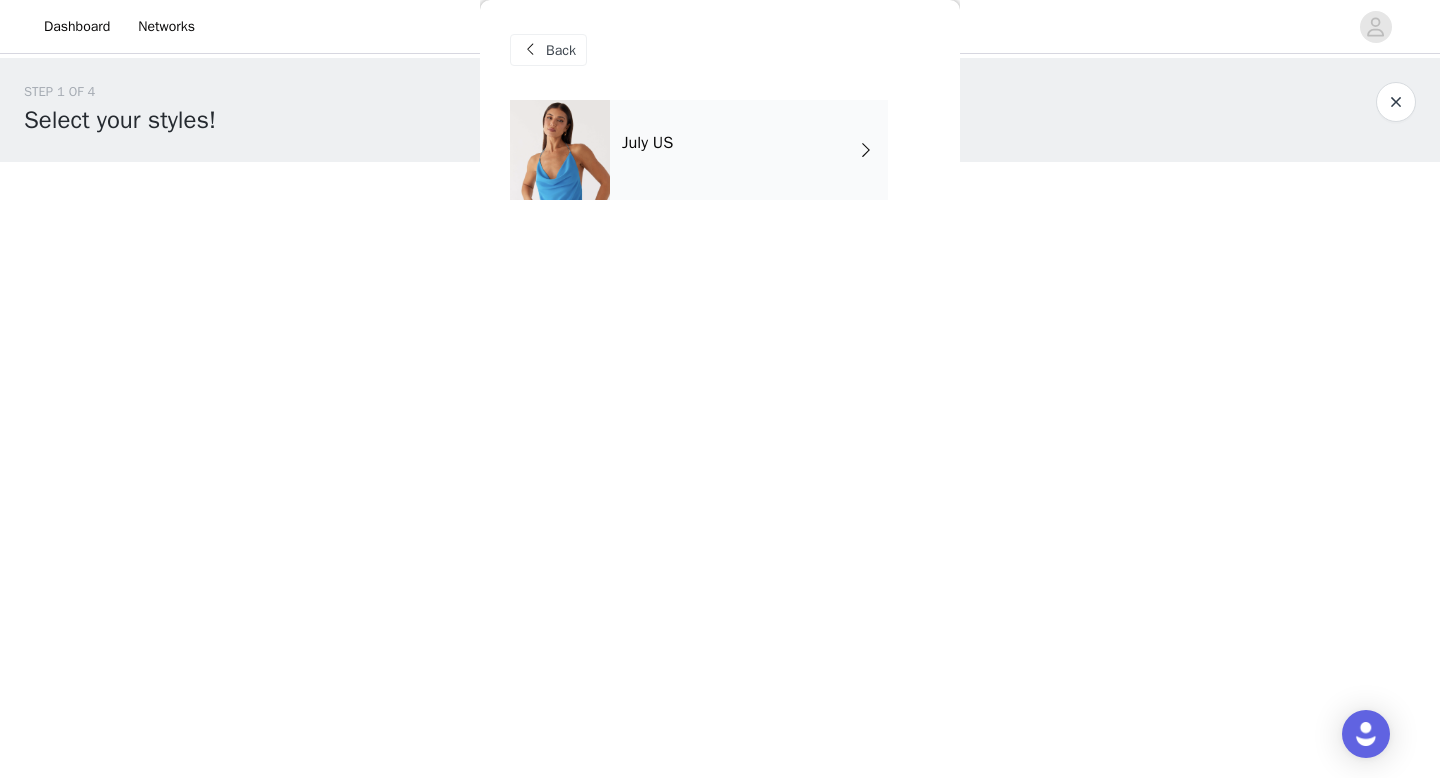 click on "July US" at bounding box center [749, 150] 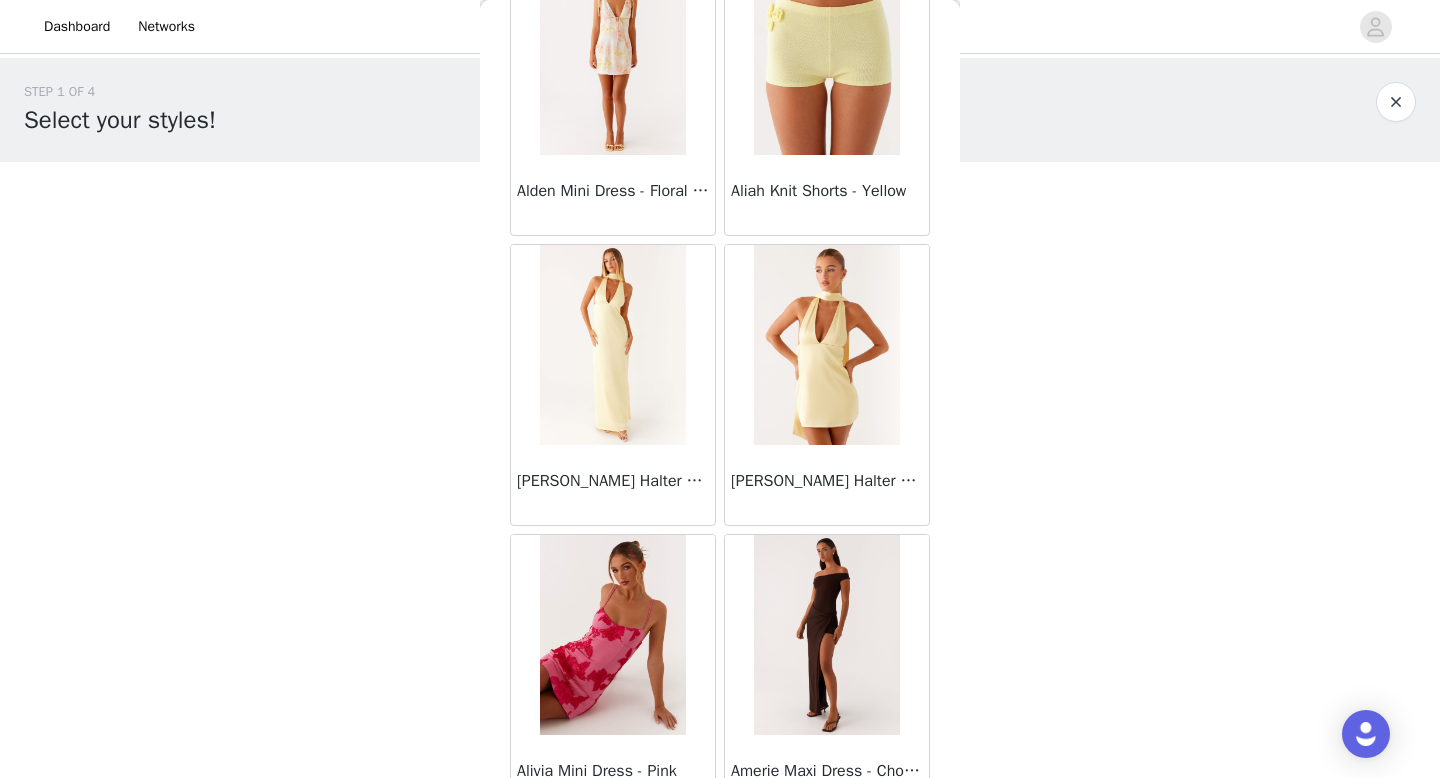 scroll, scrollTop: 2282, scrollLeft: 0, axis: vertical 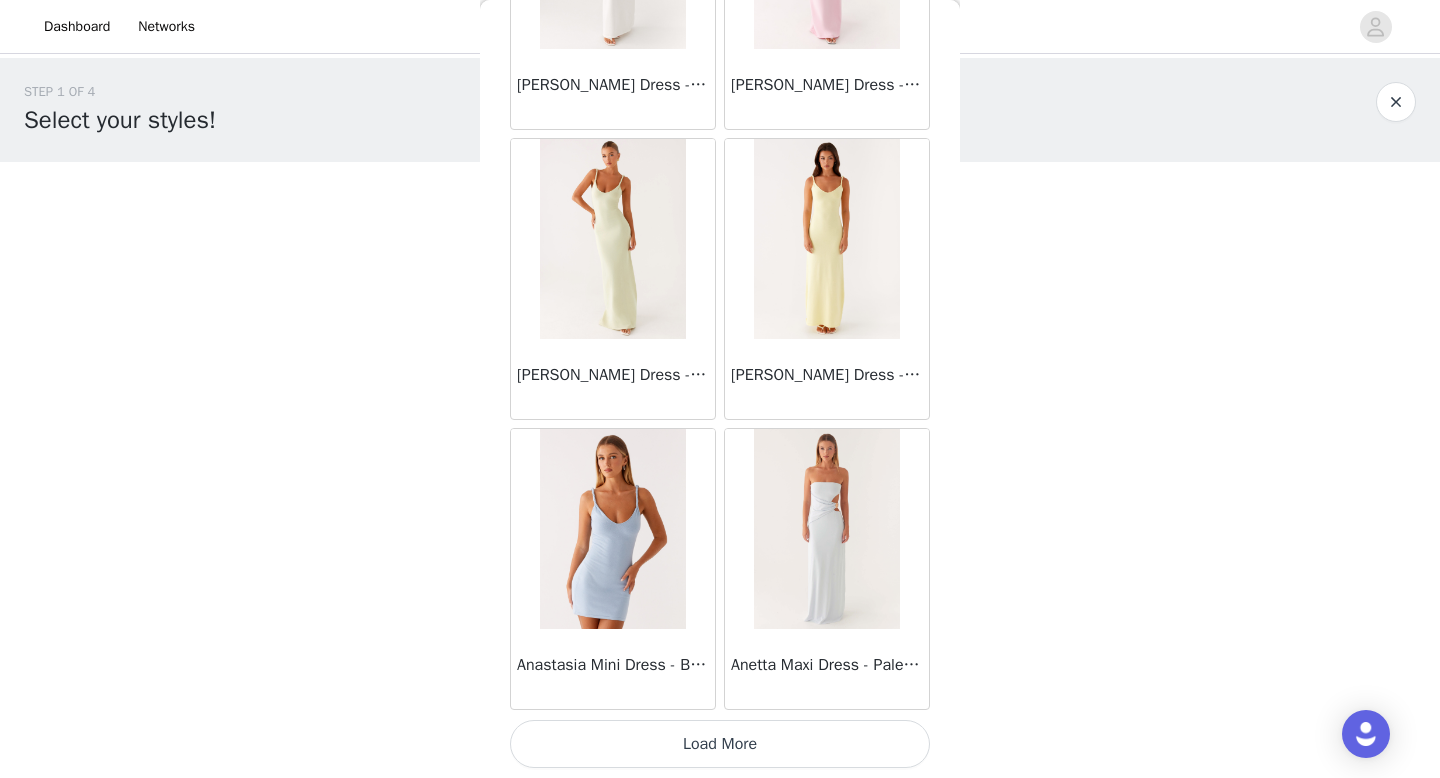 click on "Load More" at bounding box center (720, 744) 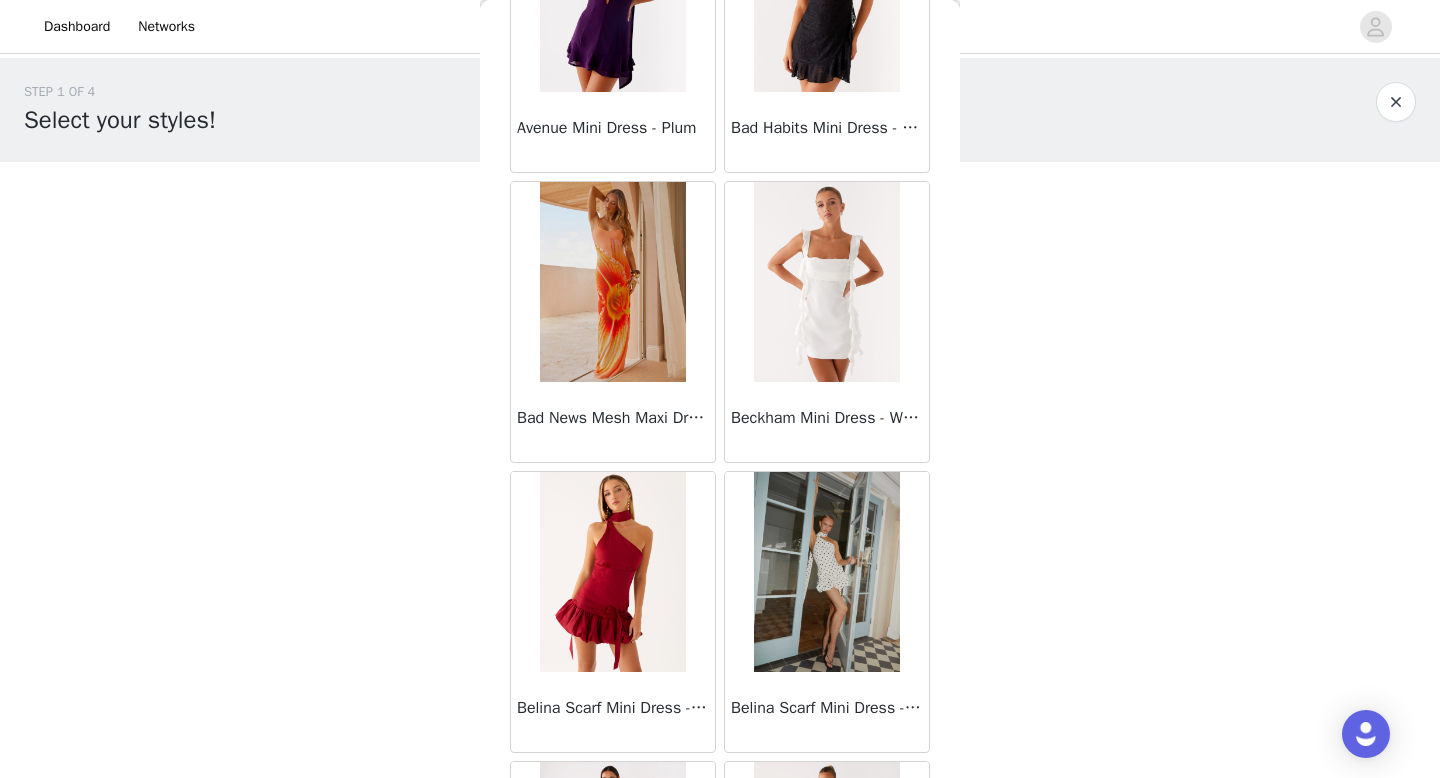 scroll, scrollTop: 5182, scrollLeft: 0, axis: vertical 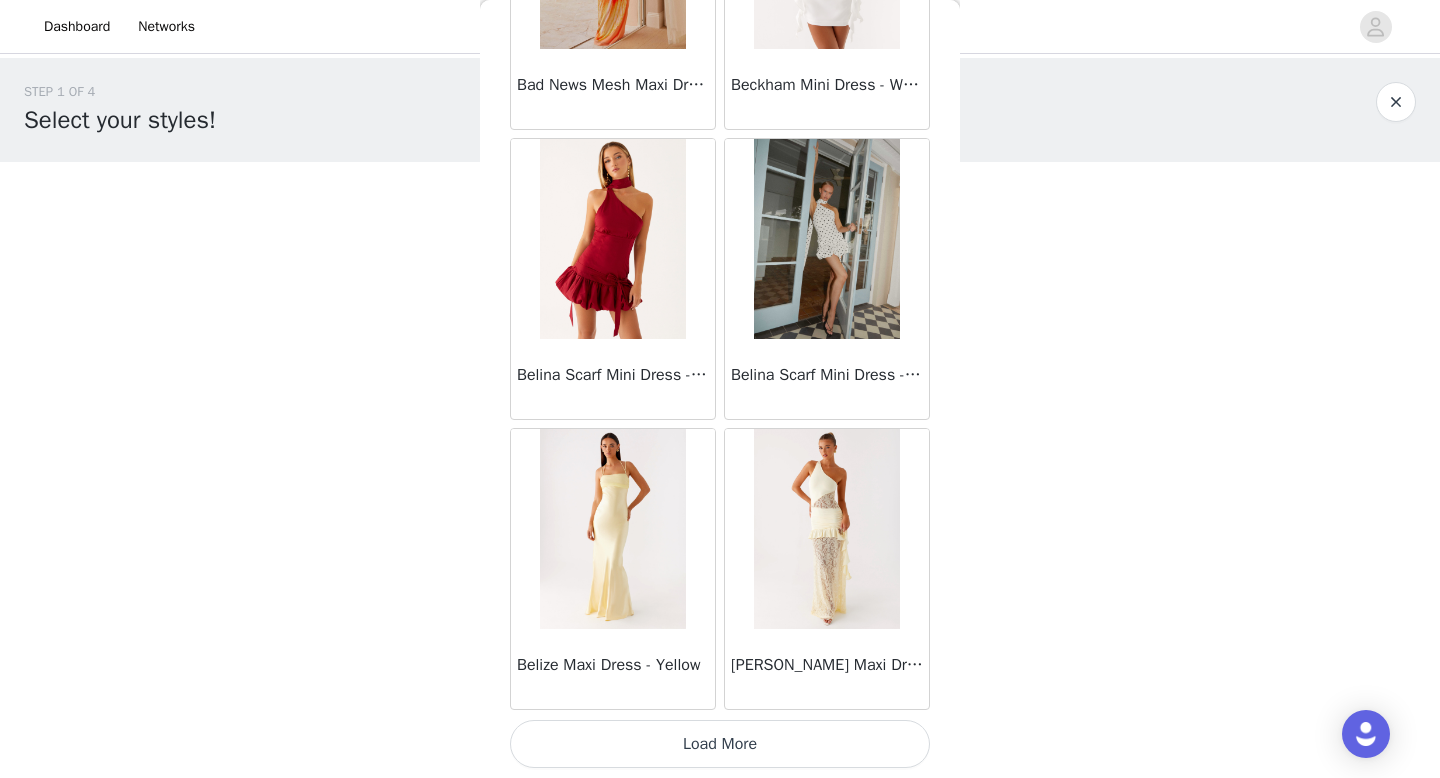 click on "Load More" at bounding box center [720, 744] 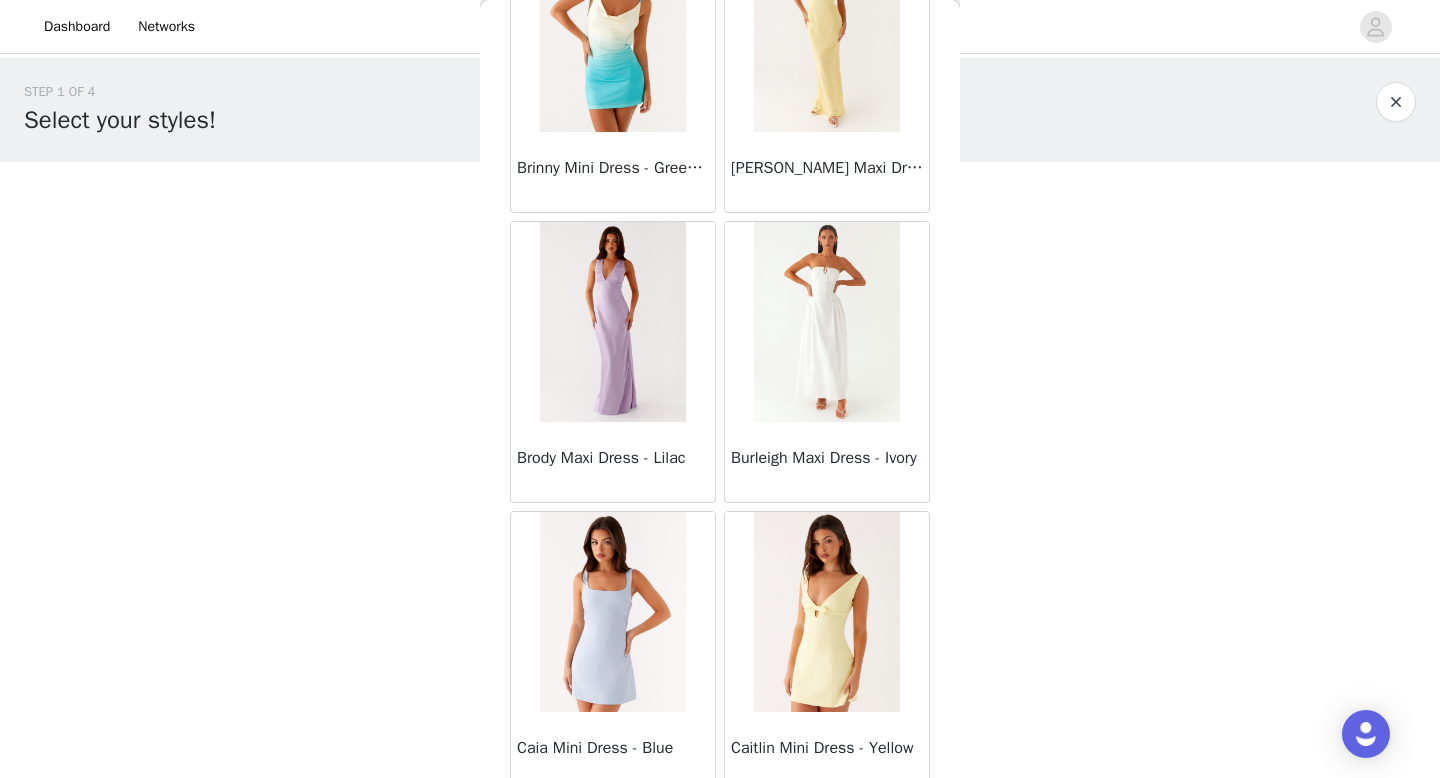 scroll, scrollTop: 8082, scrollLeft: 0, axis: vertical 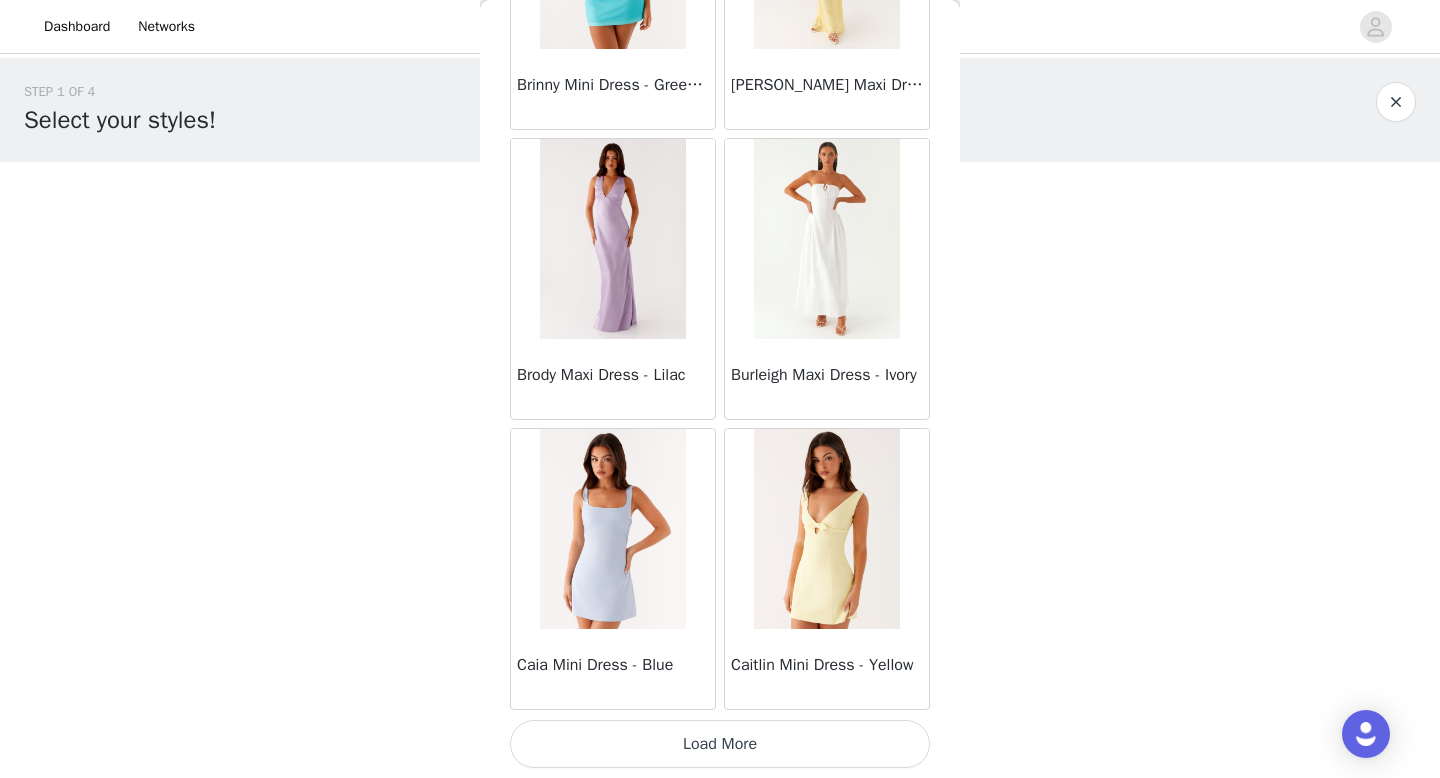 click on "Load More" at bounding box center (720, 744) 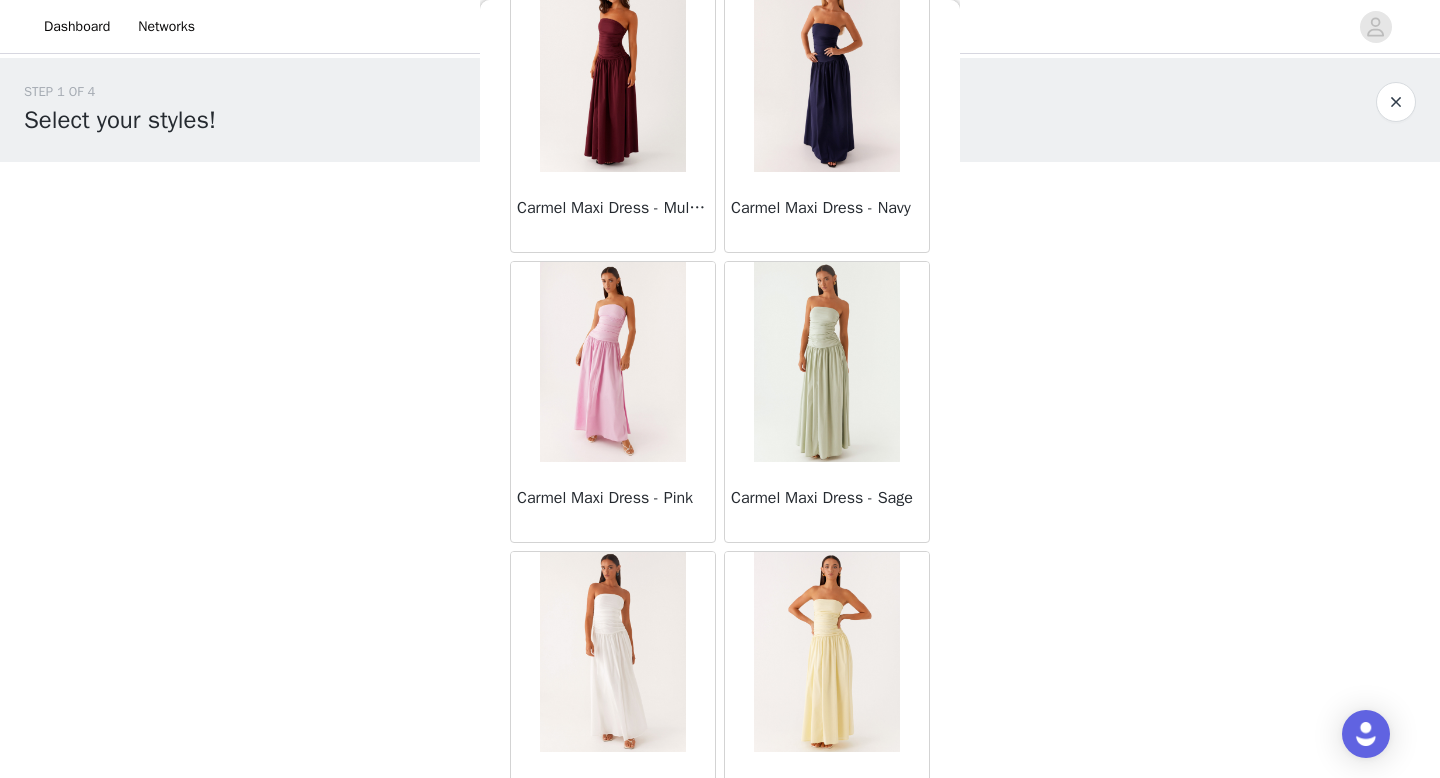 scroll, scrollTop: 10982, scrollLeft: 0, axis: vertical 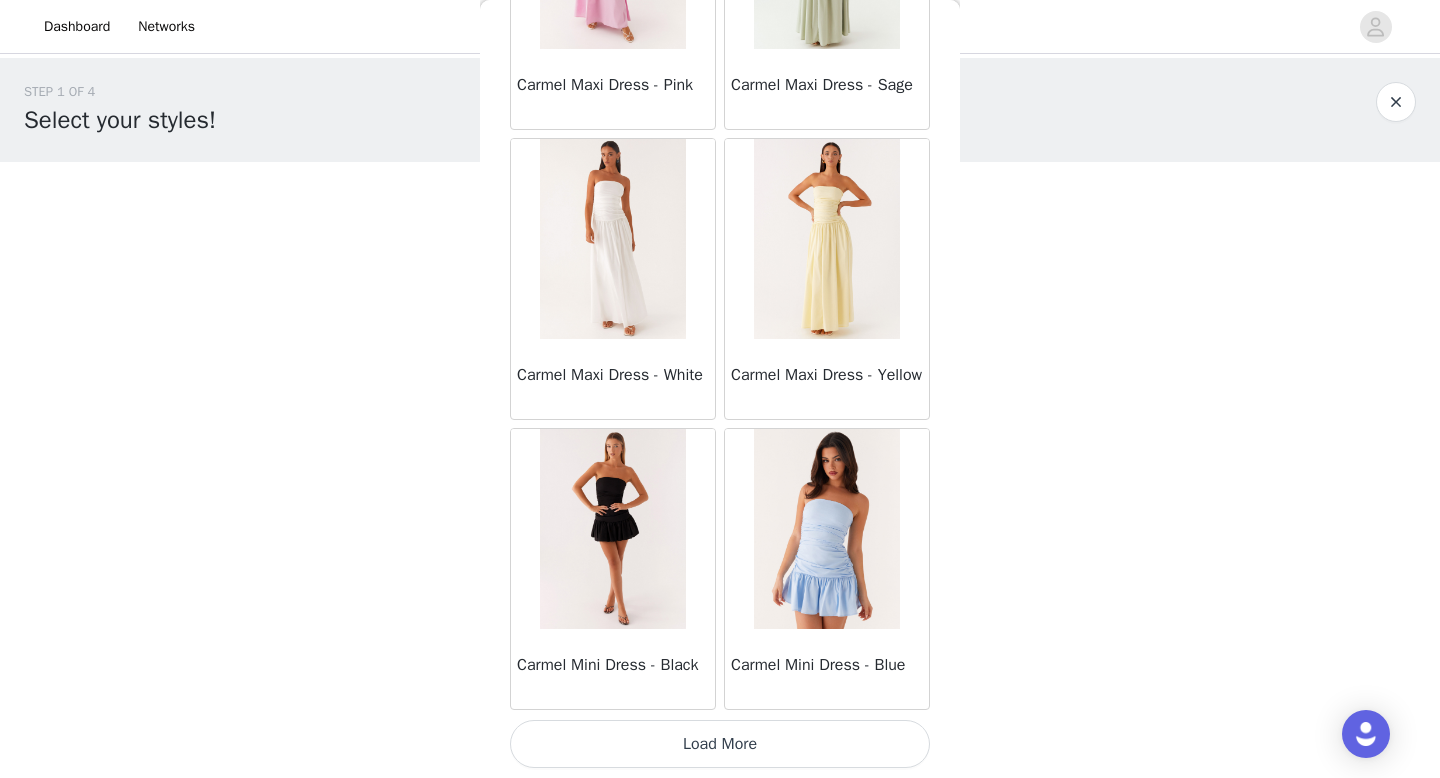 click on "Load More" at bounding box center [720, 744] 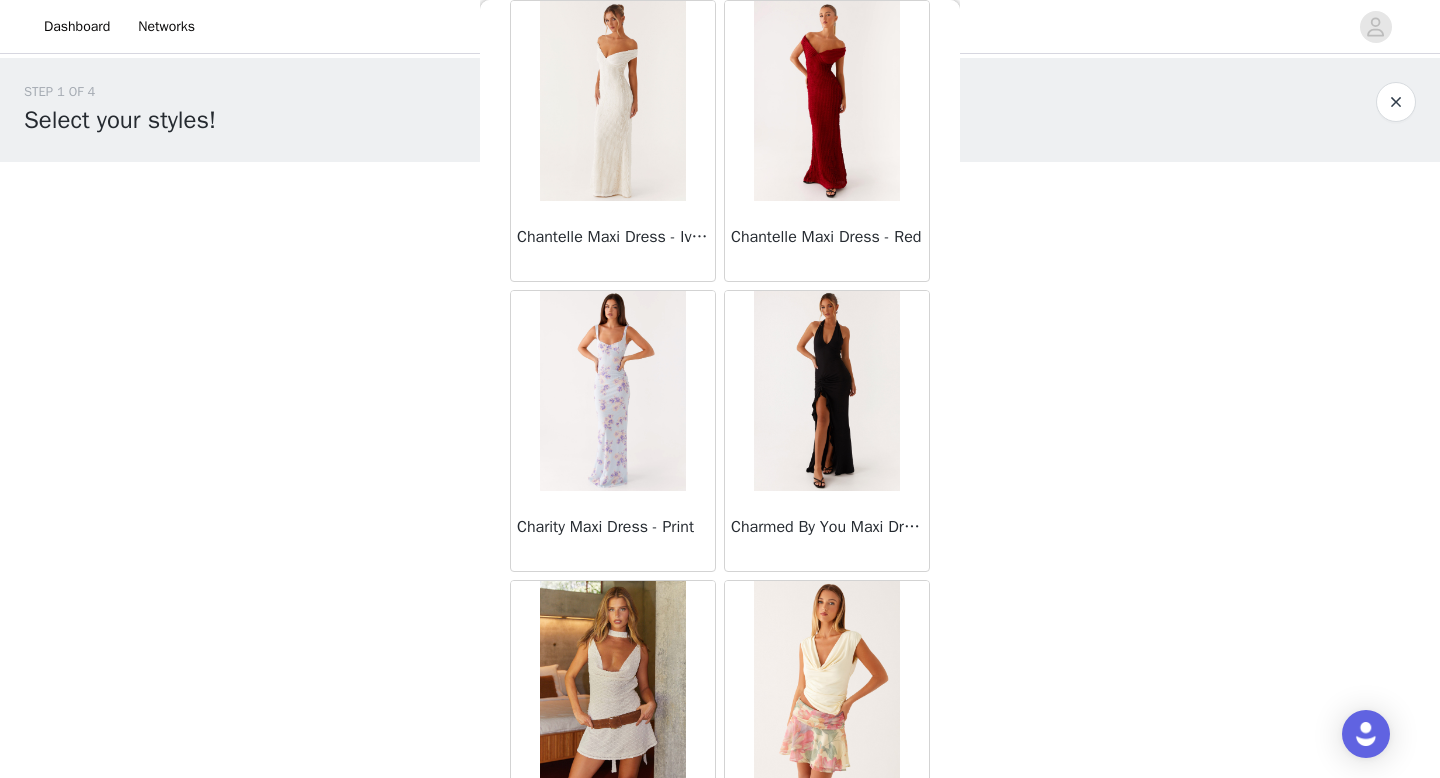scroll, scrollTop: 13882, scrollLeft: 0, axis: vertical 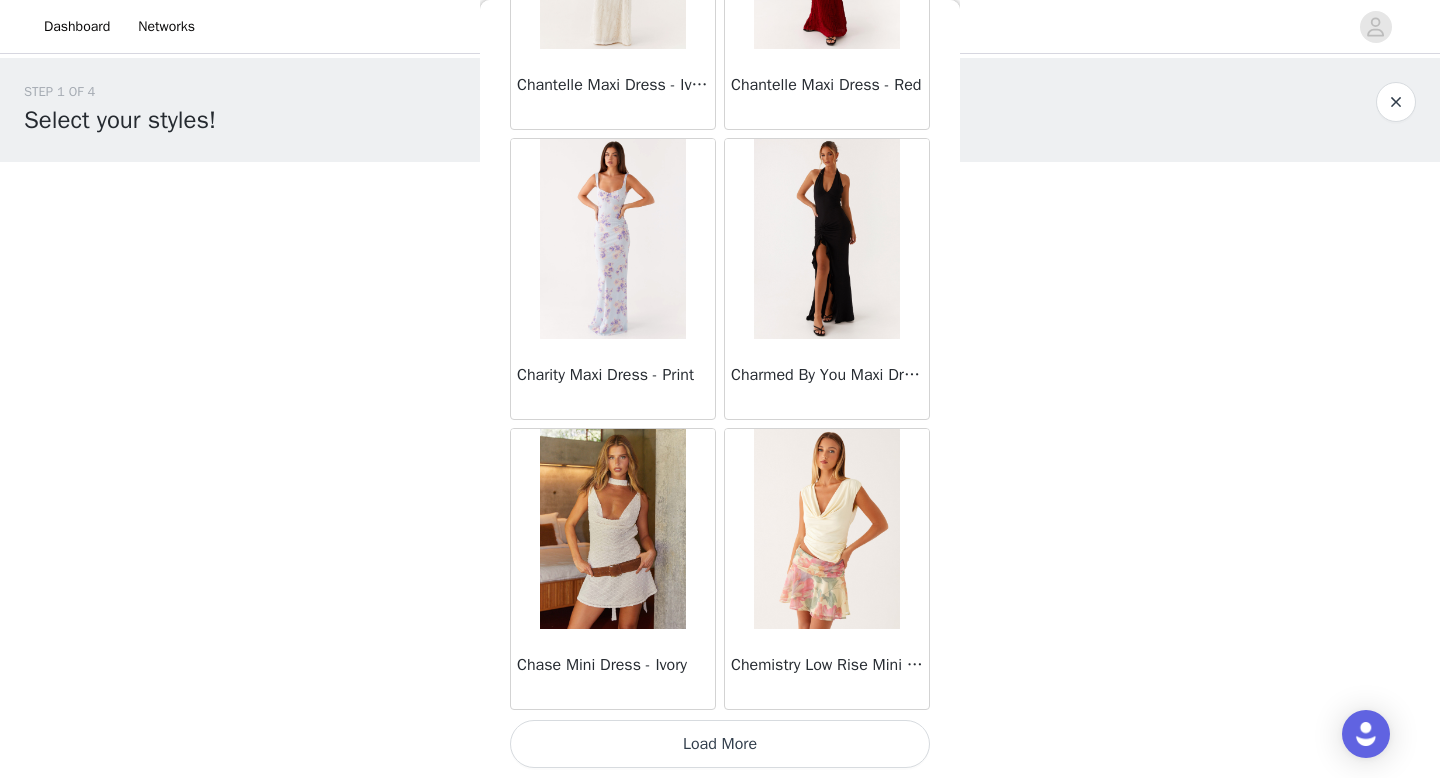 click on "Load More" at bounding box center (720, 744) 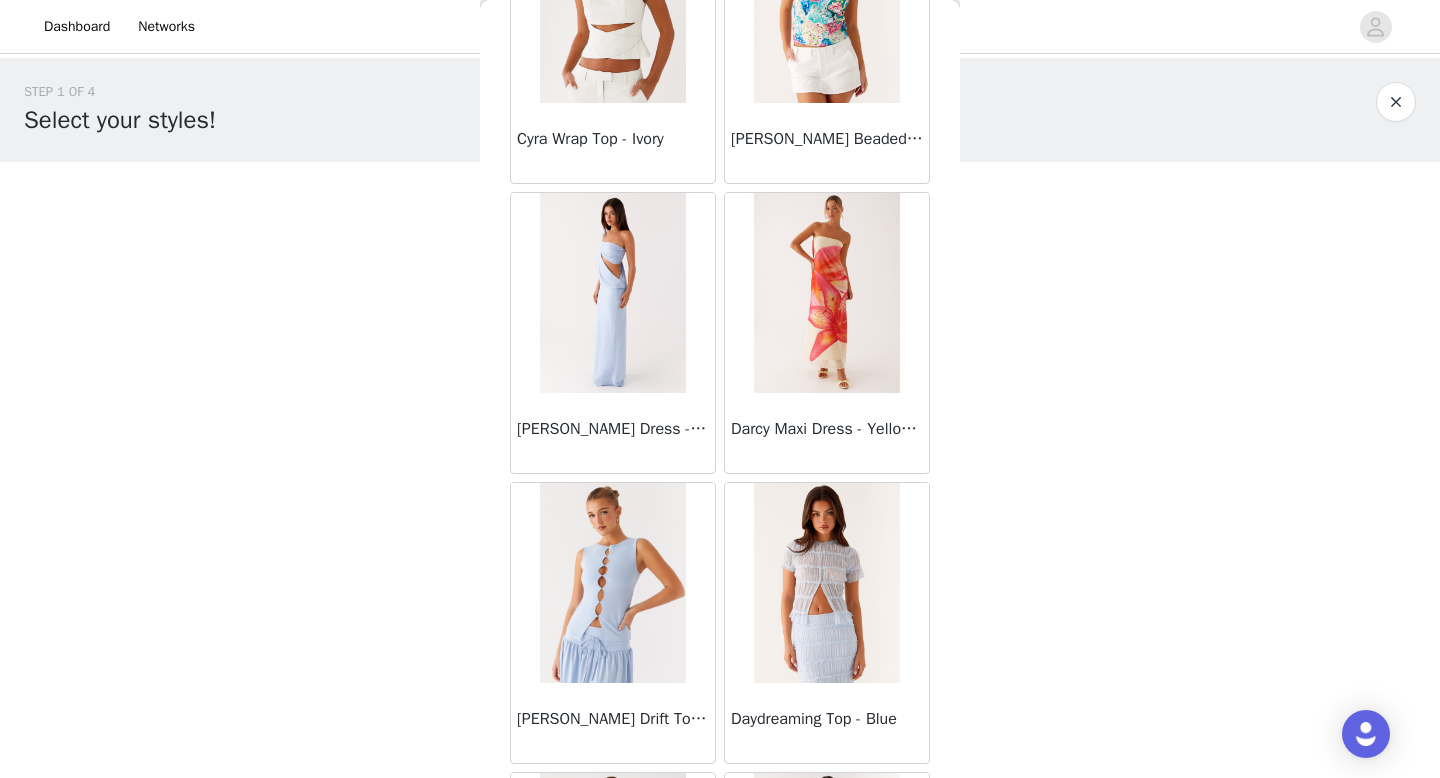 scroll, scrollTop: 16782, scrollLeft: 0, axis: vertical 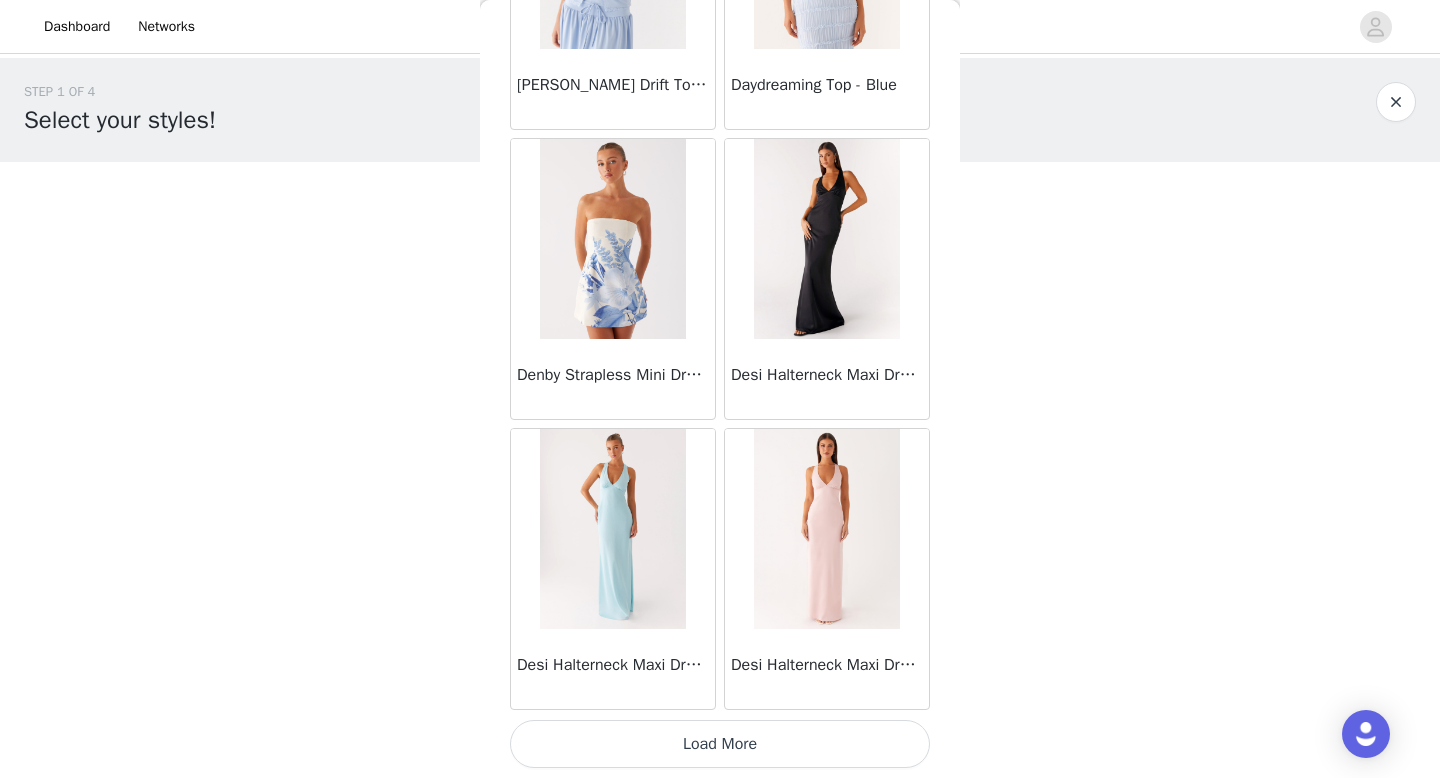 click on "Load More" at bounding box center [720, 744] 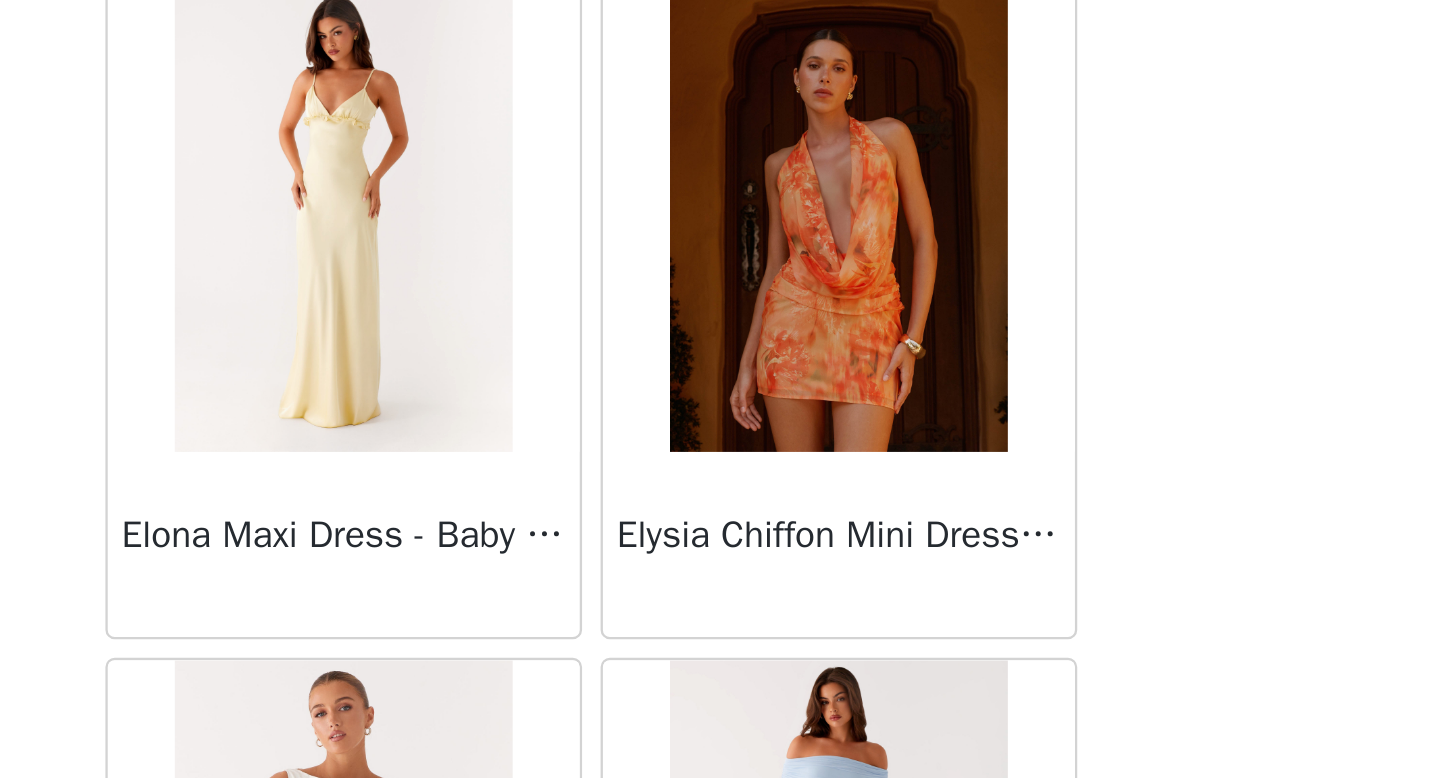 scroll, scrollTop: 19385, scrollLeft: 0, axis: vertical 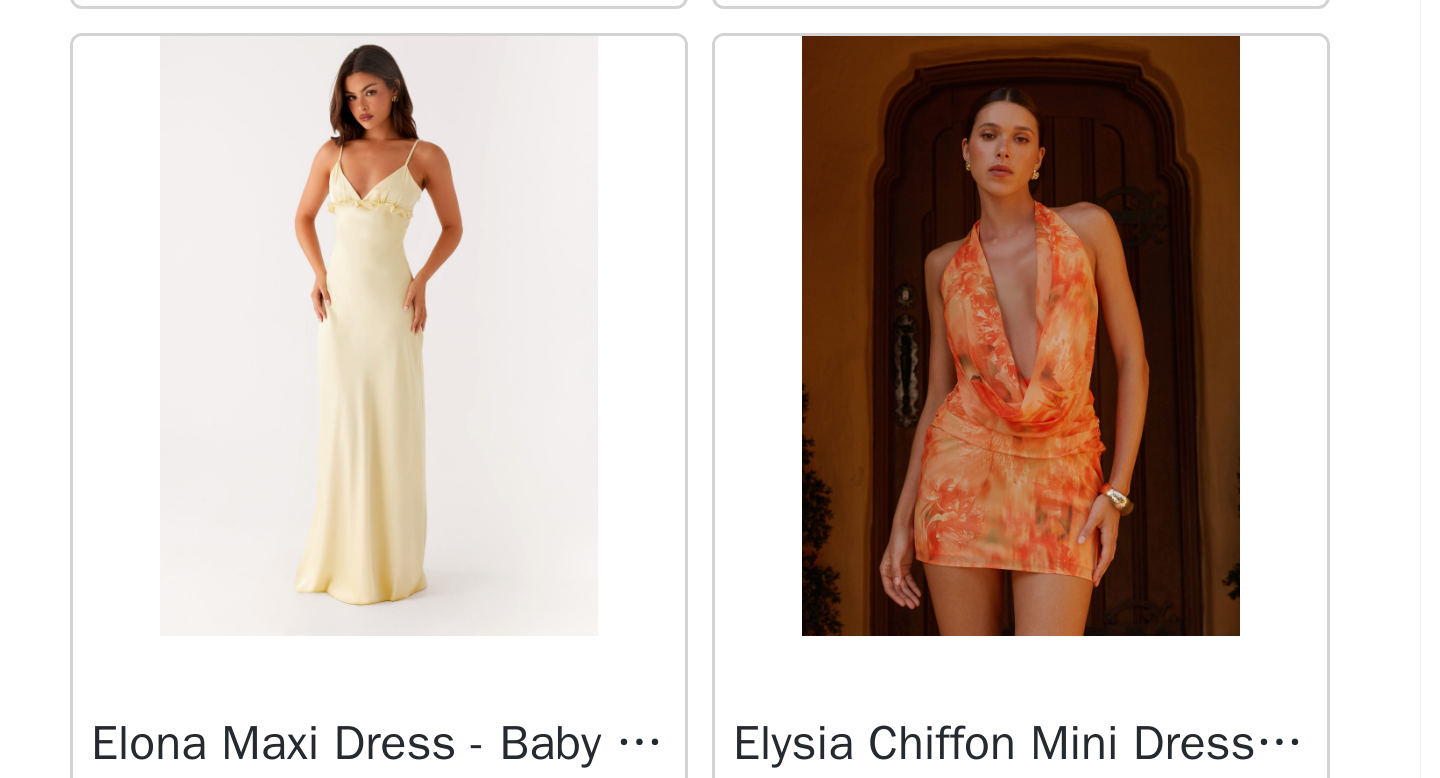 click on "Elysia Chiffon Mini Dress - Sunset Floral" at bounding box center (827, 576) 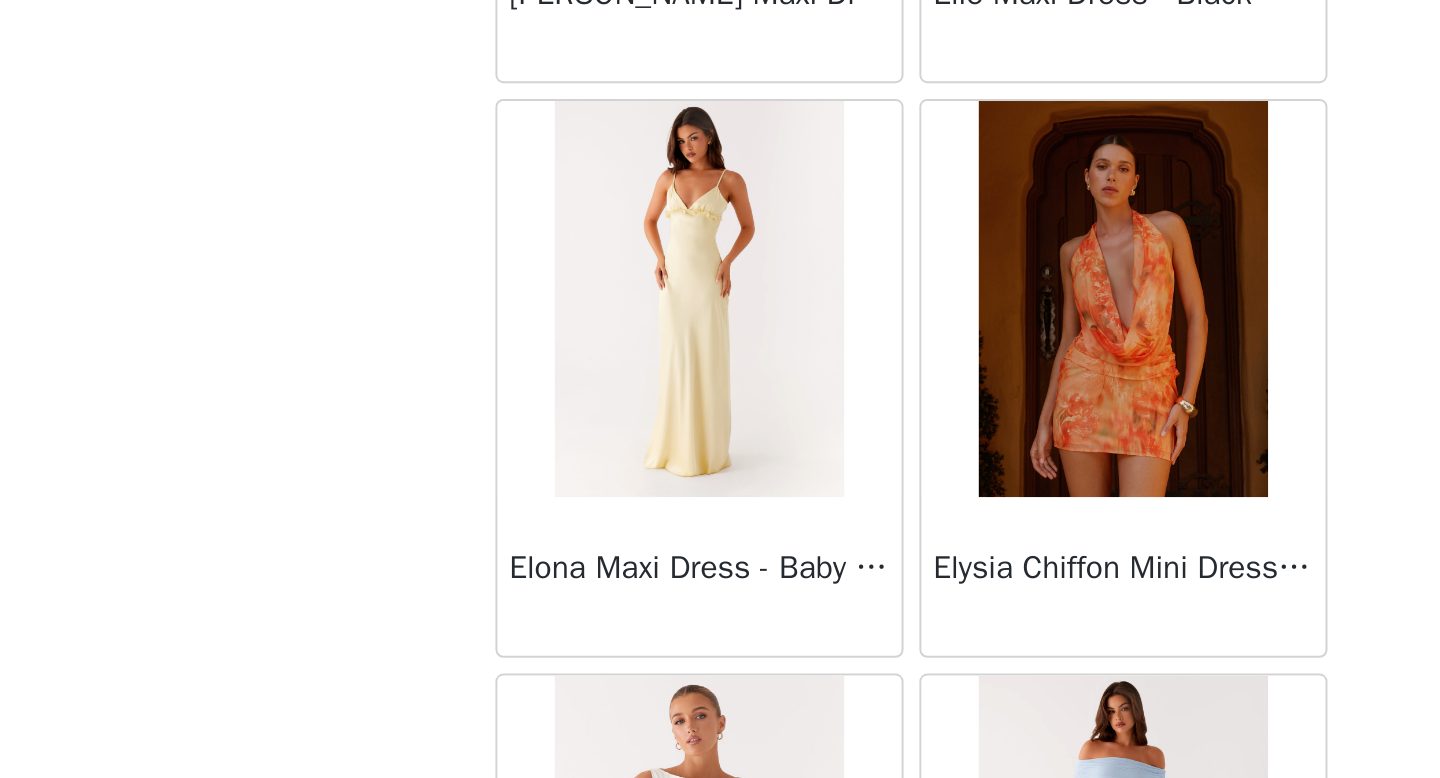 click on "Back       Mariella Linen Maxi Skirt - Pink       Aamari Maxi Dress - Red       Abby Mini Dress - Floral Print       Adrina Ruffle Mini Dress - Pink Floral Print       Aiva Mini Dress - Yellow Floral       Alberta Maxi Dress - Mulberry       Alden Mini Dress - Floral Print       Aliah Knit Shorts - Yellow       Alicia Satin Halter Maxi Dress - Yellow       Alicia Satin Halter Mini Dress - Pastel Yellow       Alivia Mini Dress - Pink       Amerie Maxi Dress - Chocolate       Amerie Maxi Dress - Maroon       Anastasia Maxi Dress - Blue       Anastasia Maxi Dress - Ivory       Anastasia Maxi Dress - Pink       Anastasia Maxi Dress - Sage       Anastasia Maxi Dress - Yellow       Anastasia Mini Dress - Blue       Anetta Maxi Dress - Pale Blue       Anetta Maxi Dress - Yellow       Angie Maxi Dress - Yellow       Anna Sophia Maxi Dress - Blue       Annie One Button Cardigan - Black       Another Life Halter Top - Pale Blue       Arli Strapless Maxi Dress - Ivory             Arya Maxi Dress - Black" at bounding box center (720, 389) 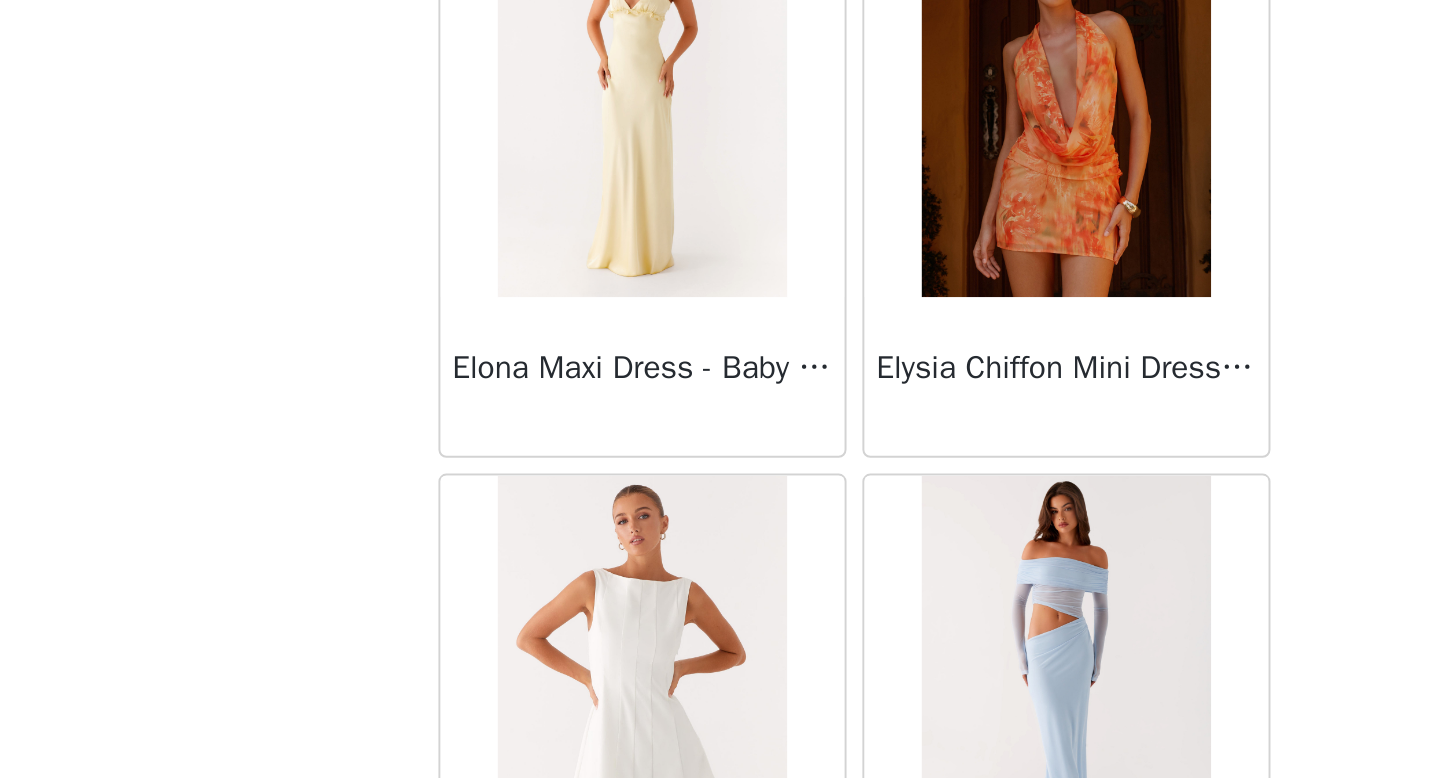 scroll, scrollTop: 19456, scrollLeft: 0, axis: vertical 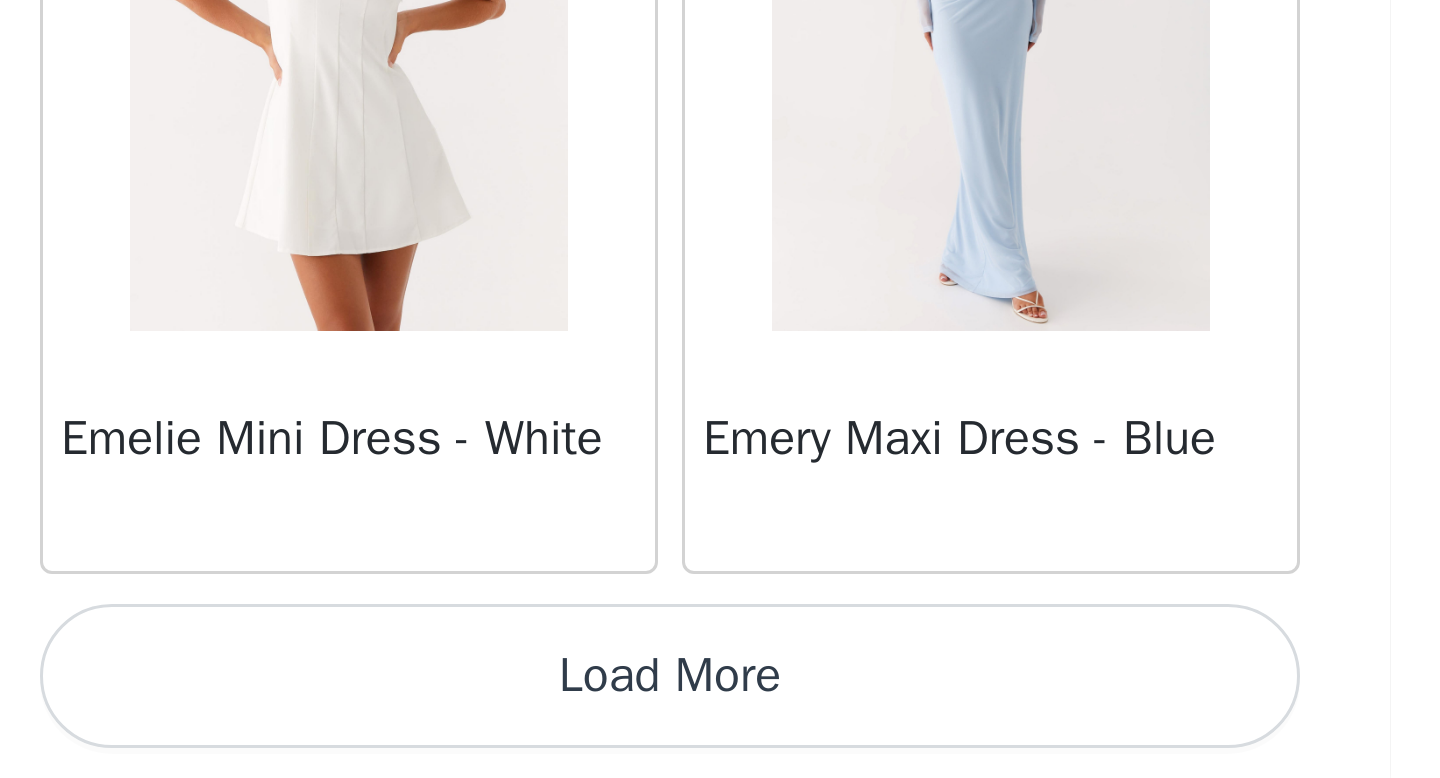 click on "Load More" at bounding box center [720, 744] 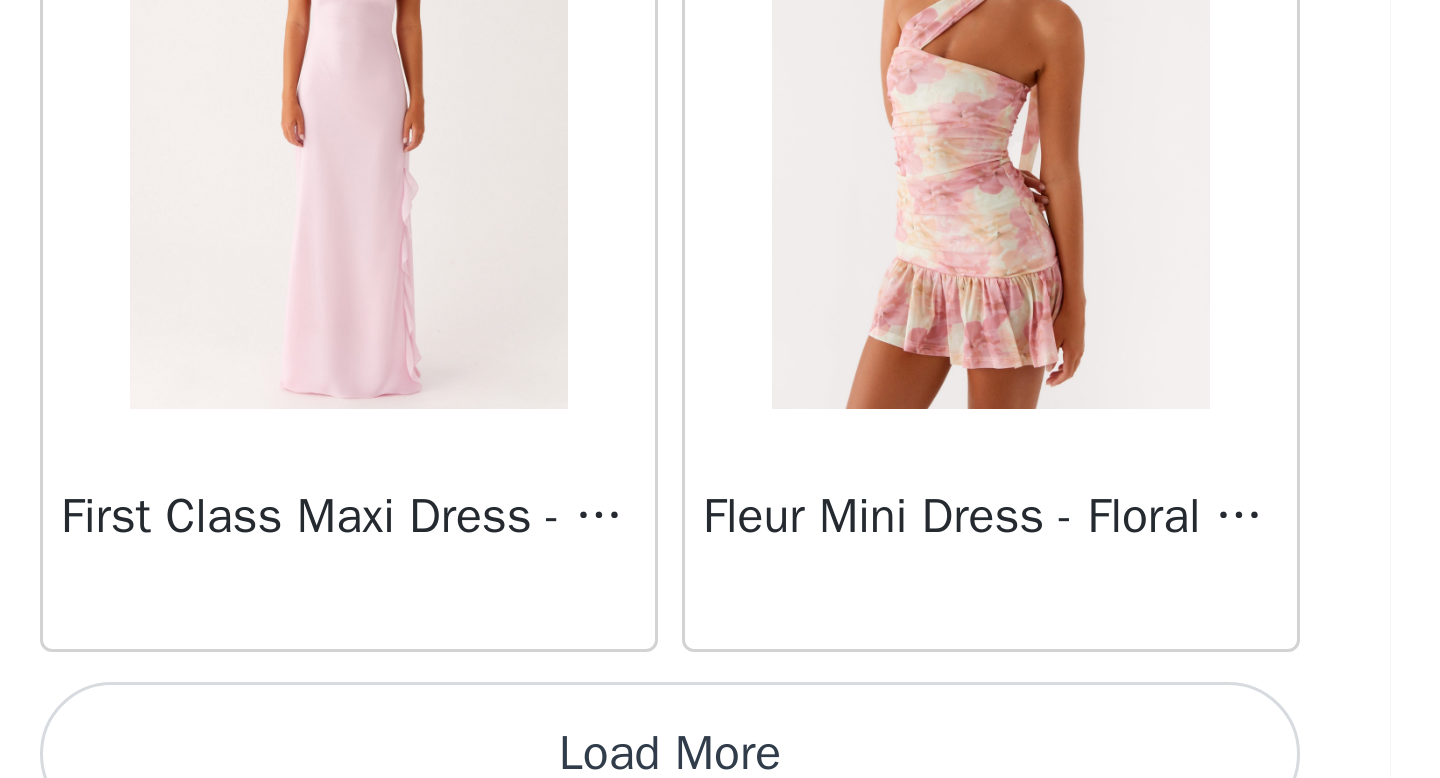 scroll, scrollTop: 22582, scrollLeft: 0, axis: vertical 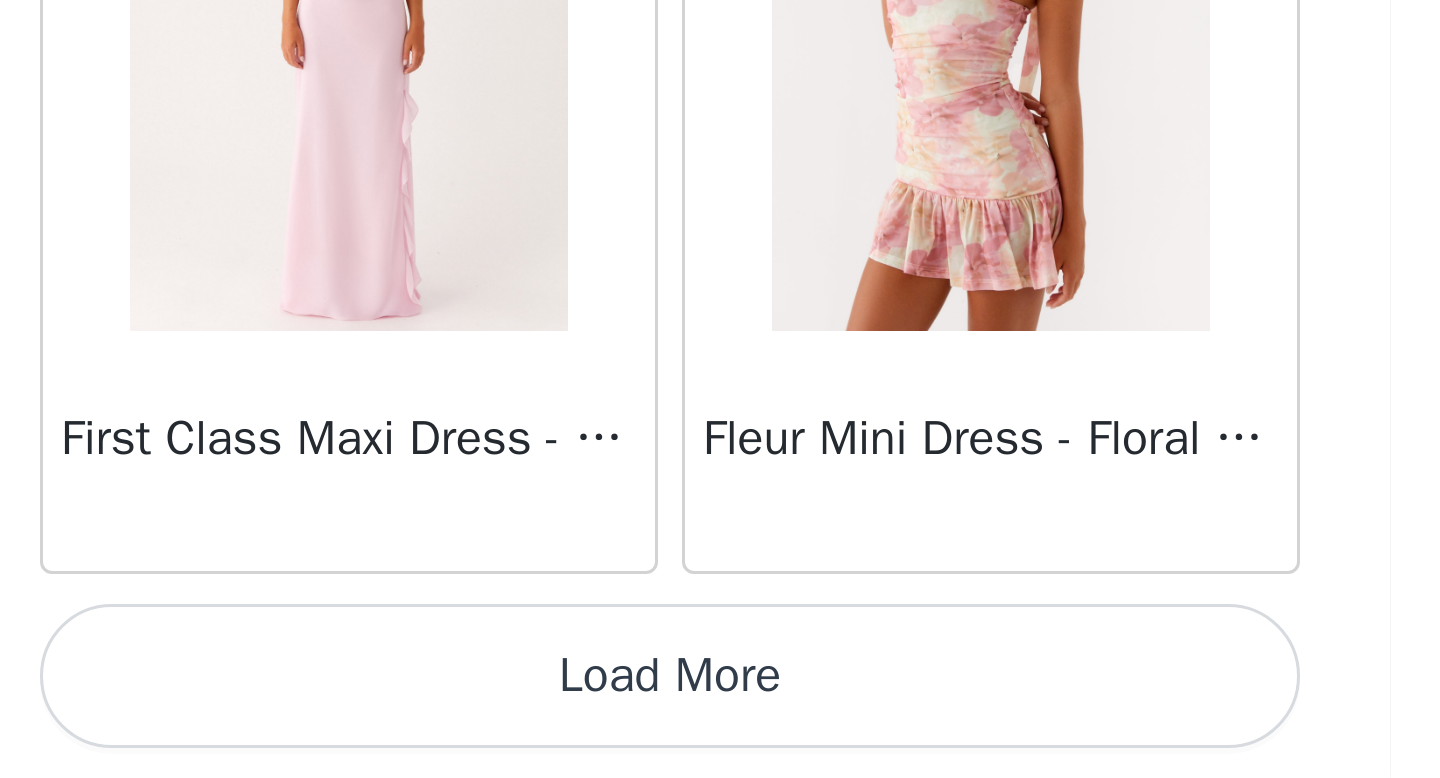 click on "Load More" at bounding box center (720, 744) 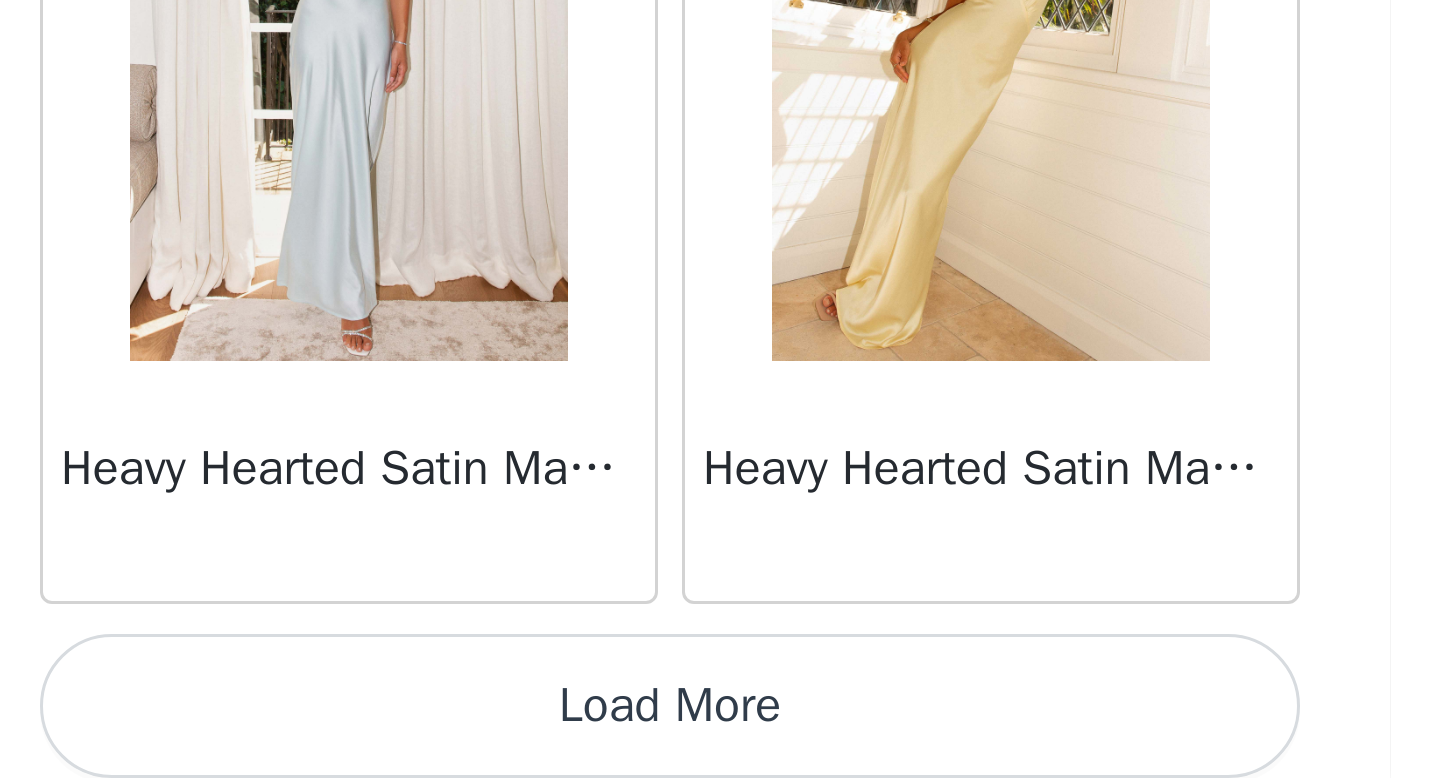scroll, scrollTop: 25482, scrollLeft: 0, axis: vertical 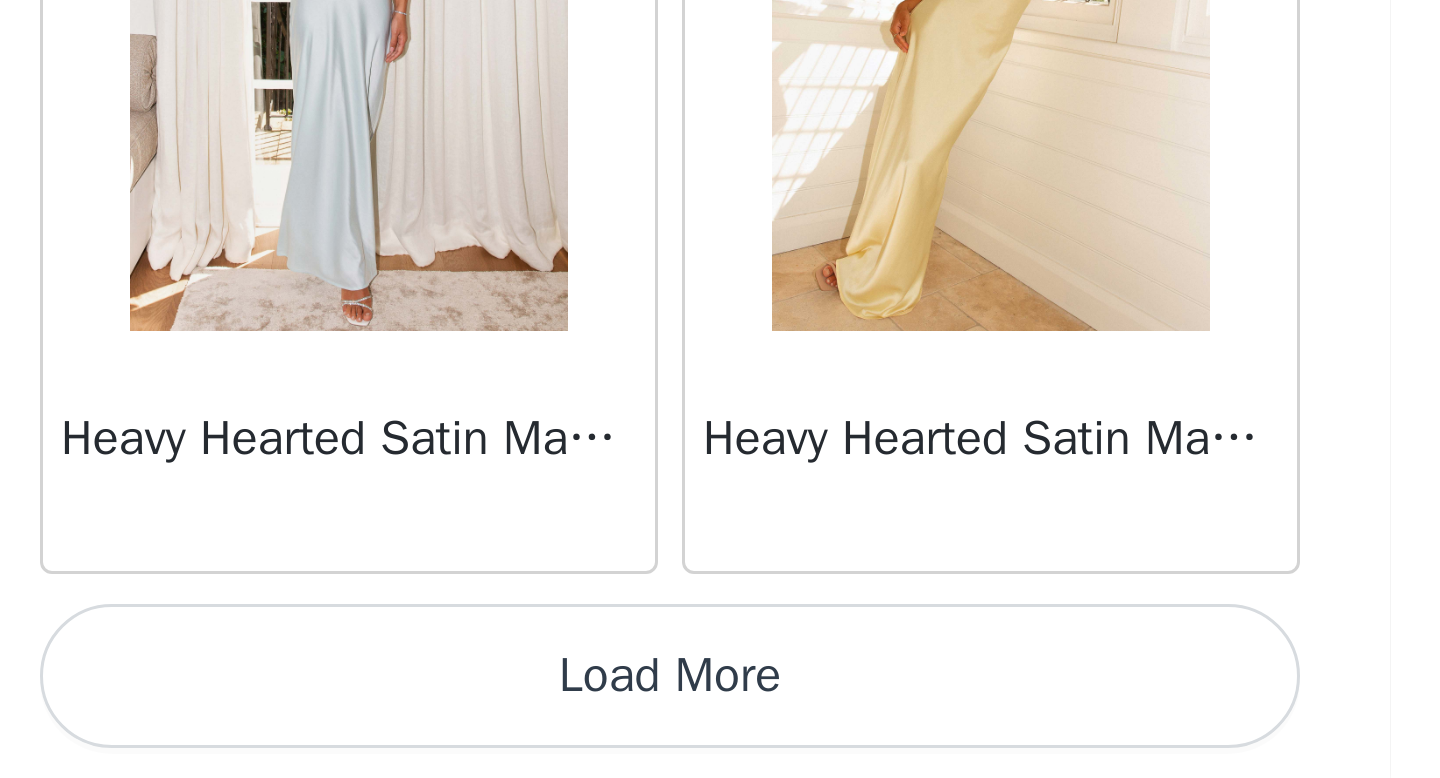 click on "Load More" at bounding box center [720, 744] 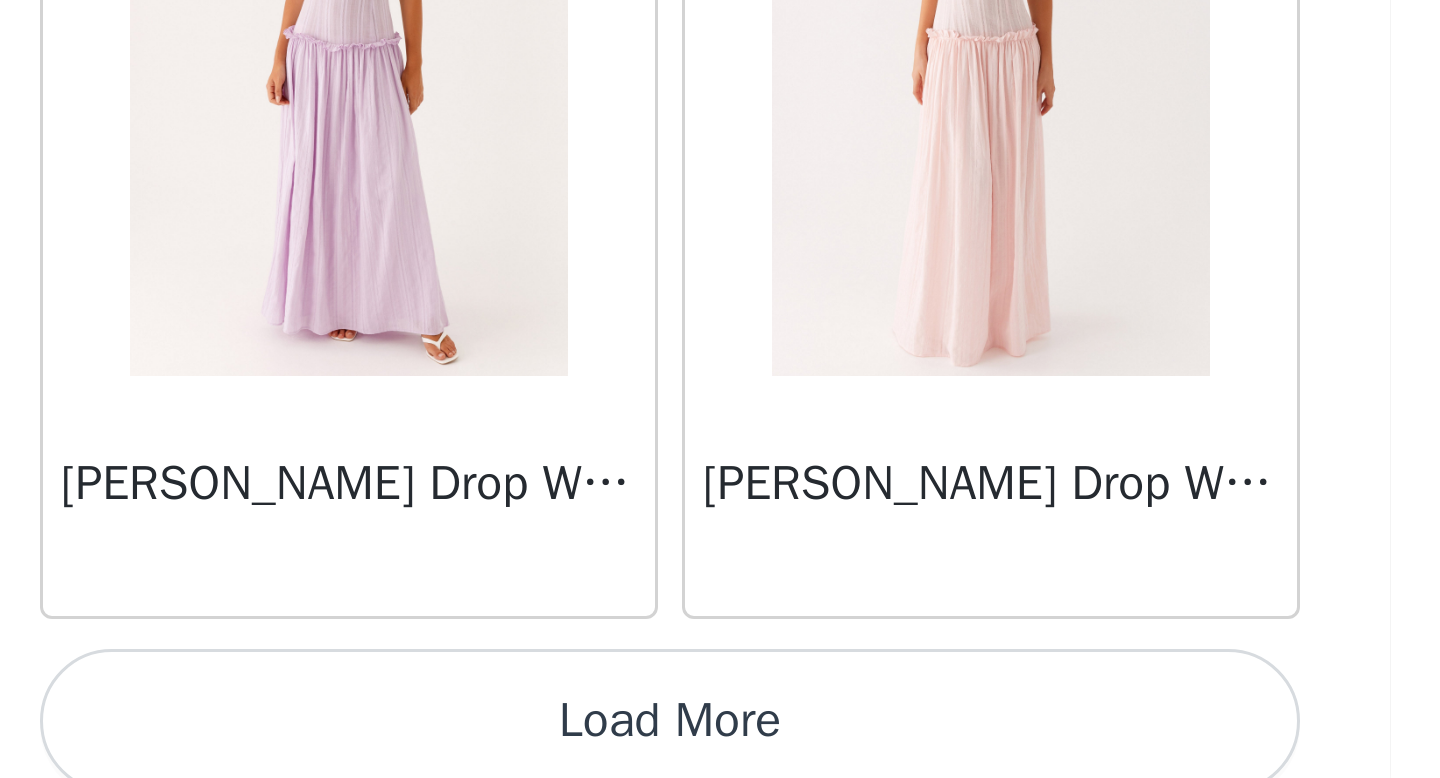scroll, scrollTop: 28382, scrollLeft: 0, axis: vertical 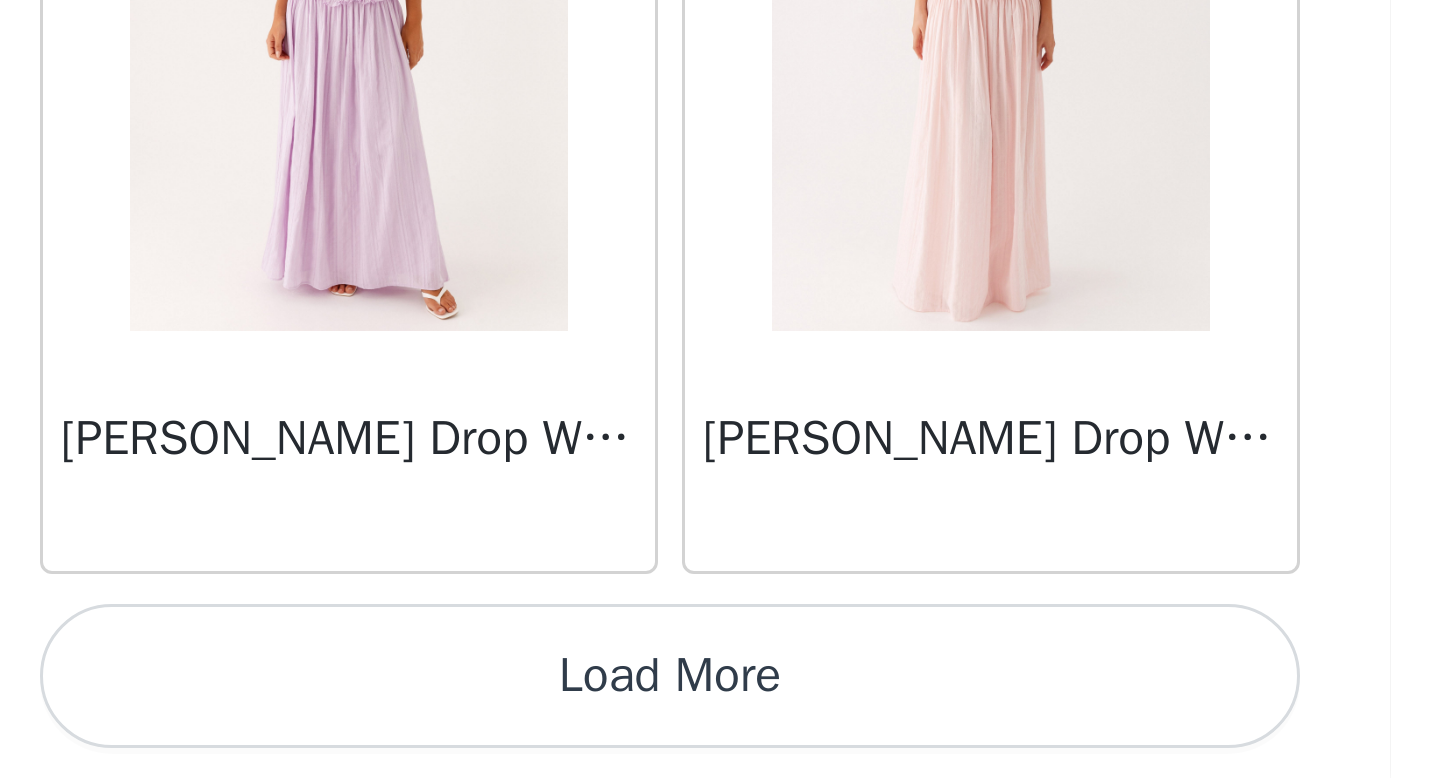 click on "Load More" at bounding box center (720, 744) 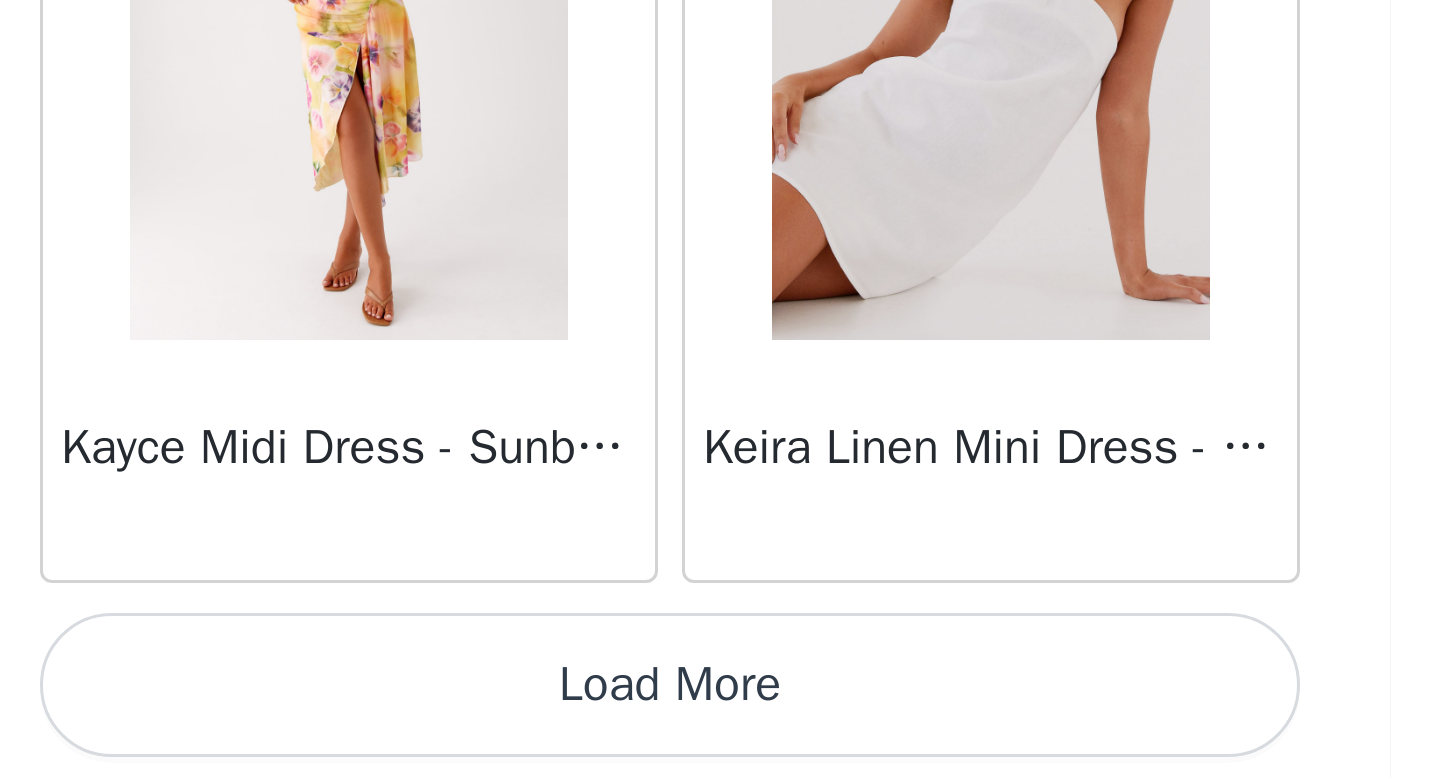 scroll, scrollTop: 31282, scrollLeft: 0, axis: vertical 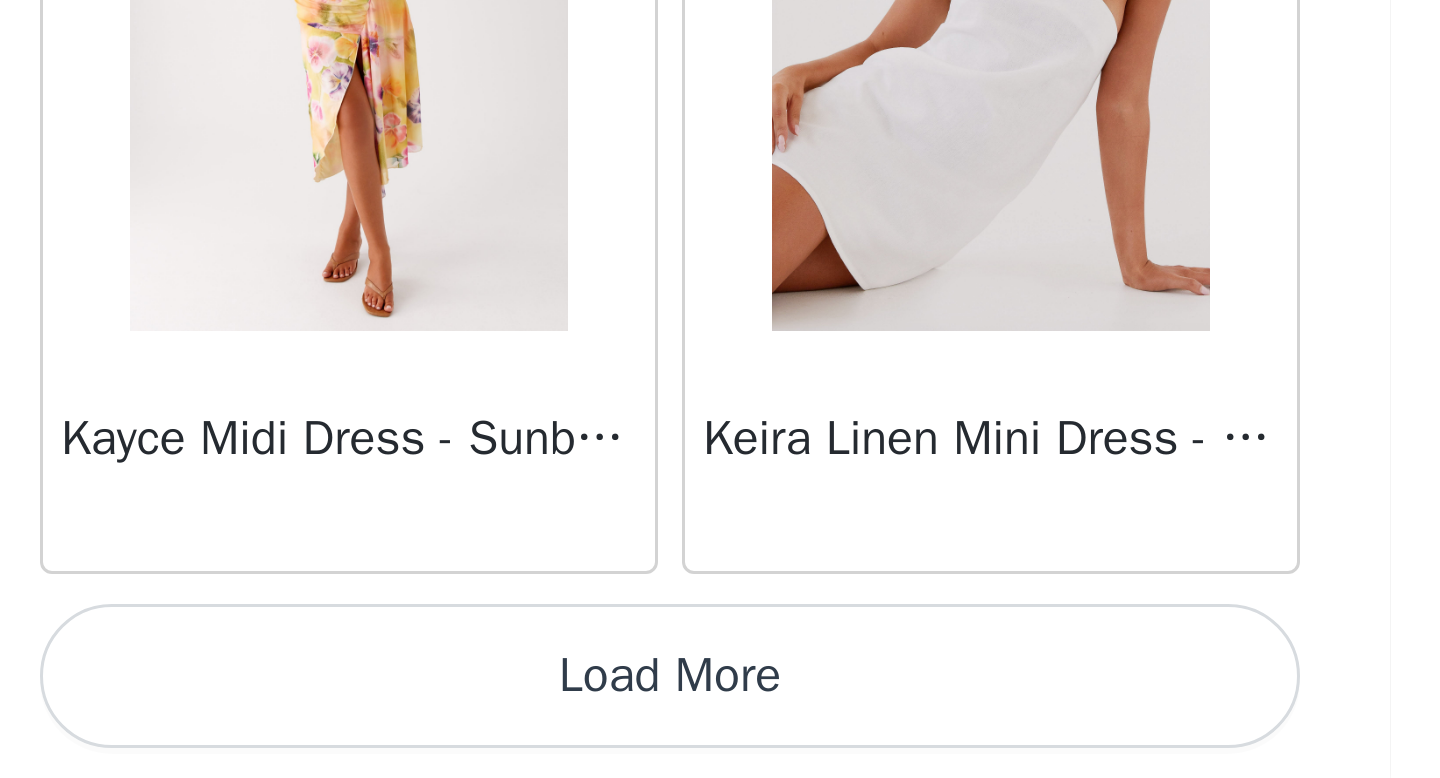 click on "Load More" at bounding box center (720, 744) 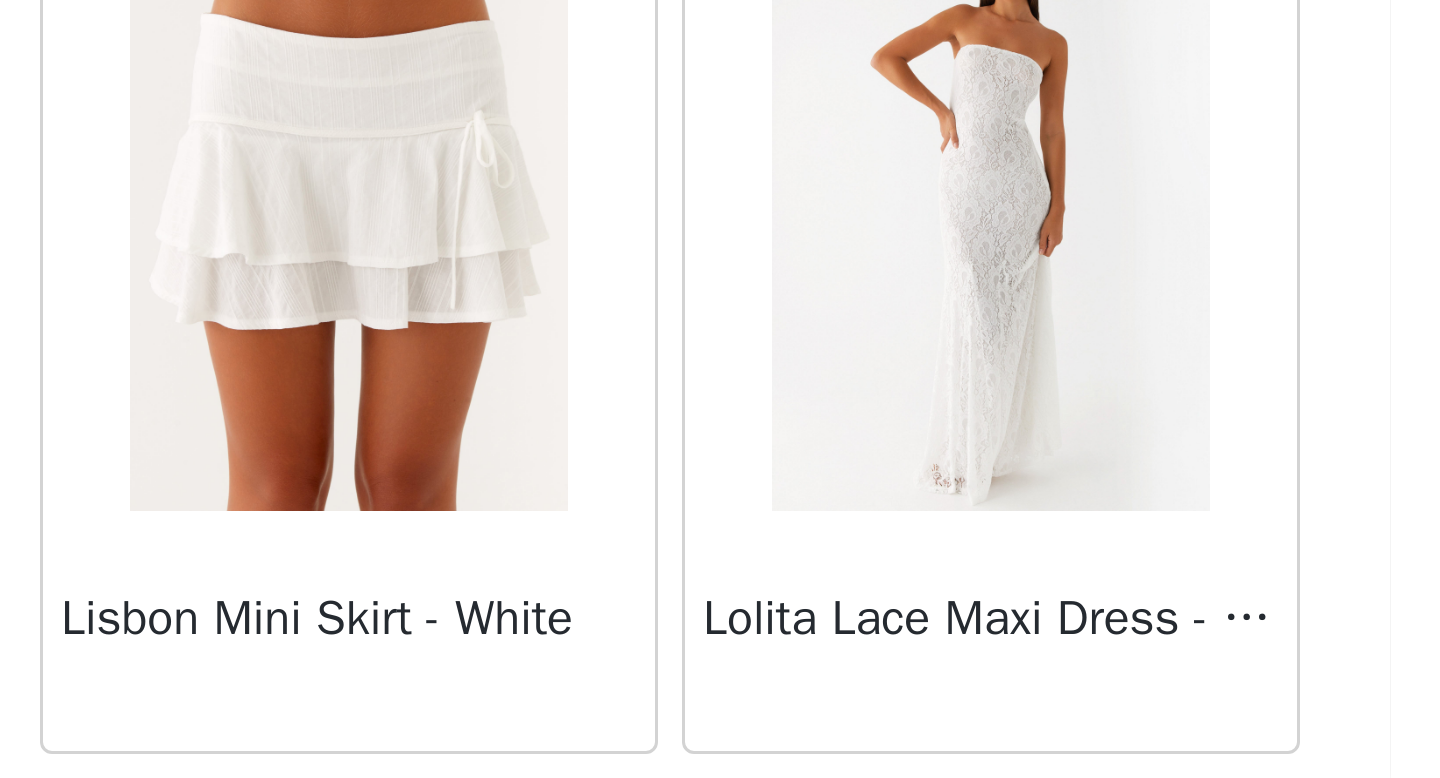 scroll, scrollTop: 34182, scrollLeft: 0, axis: vertical 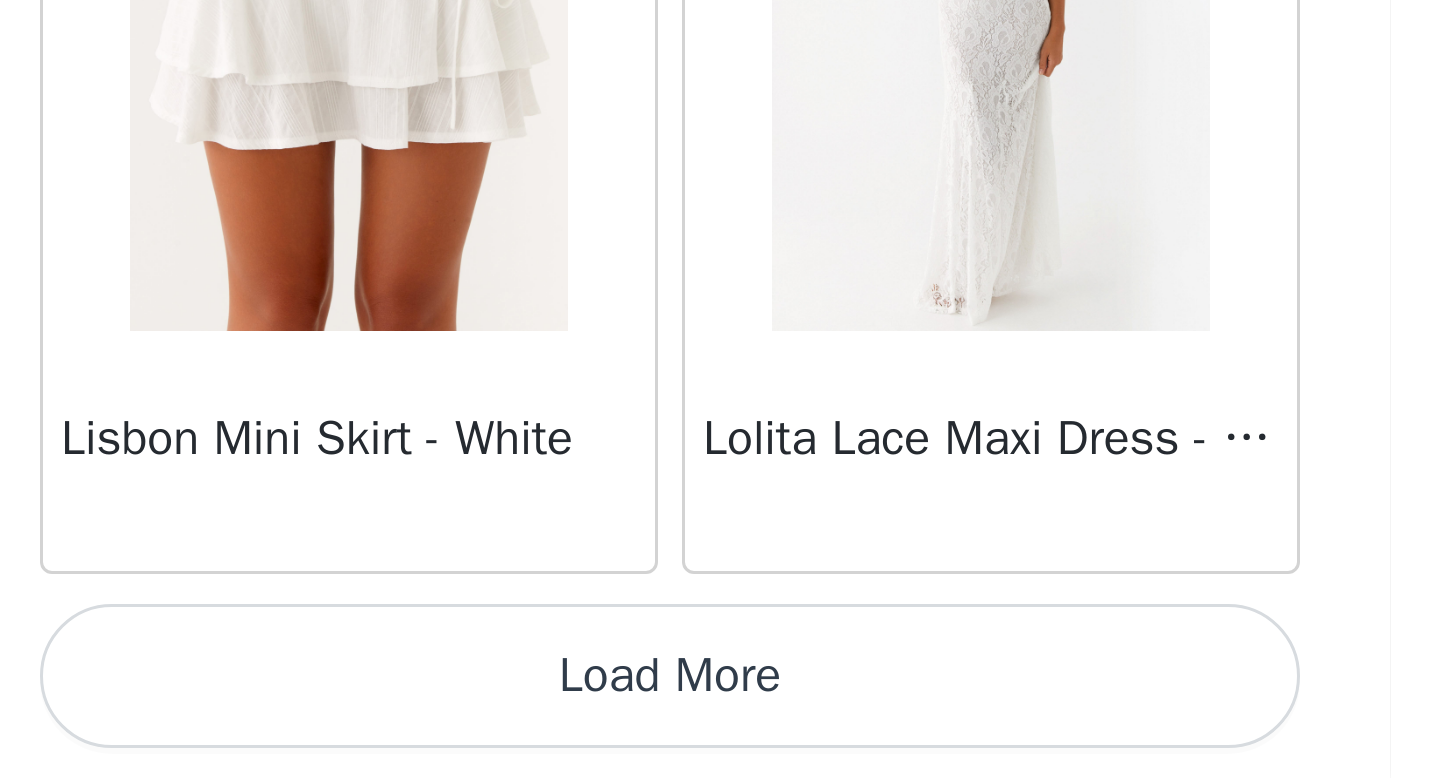 click on "Load More" at bounding box center [720, 744] 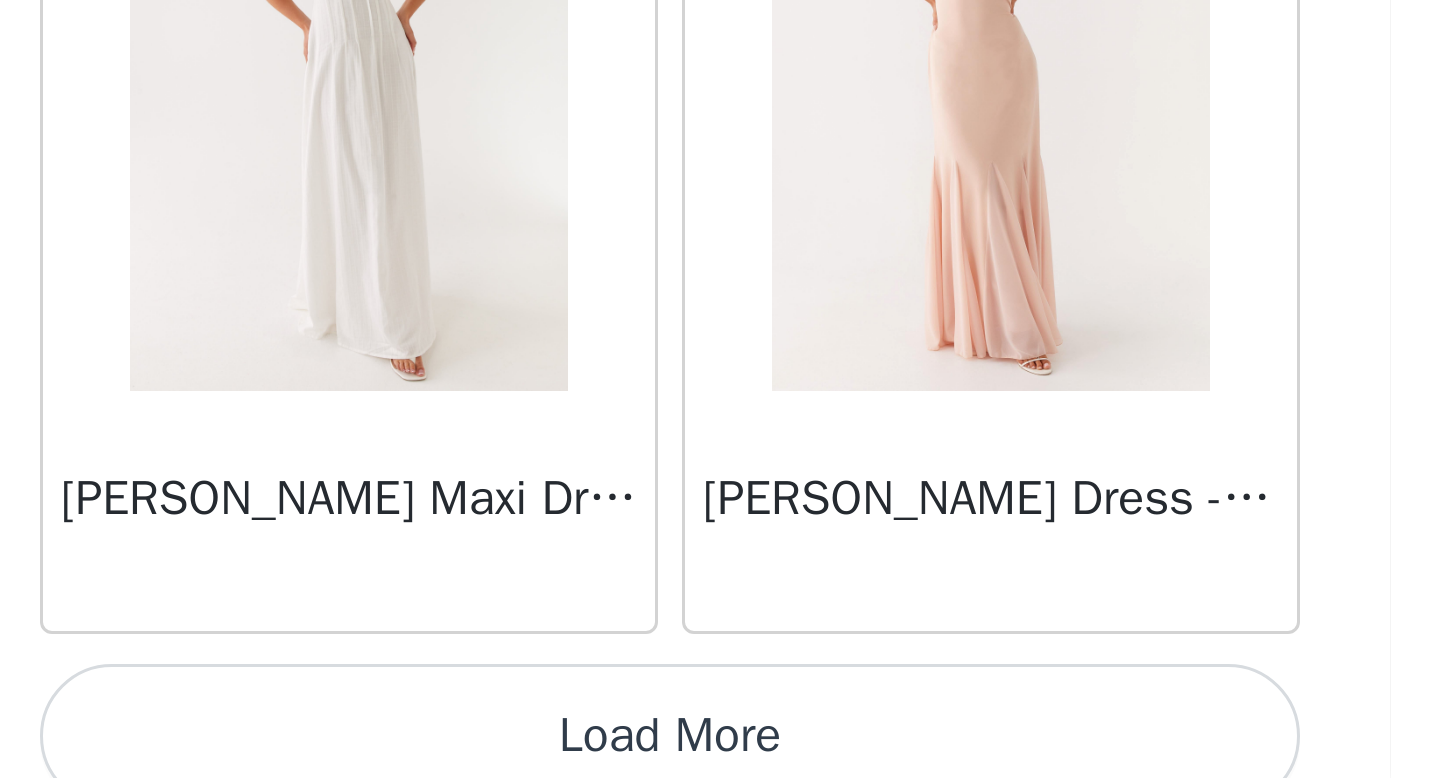 scroll, scrollTop: 37082, scrollLeft: 0, axis: vertical 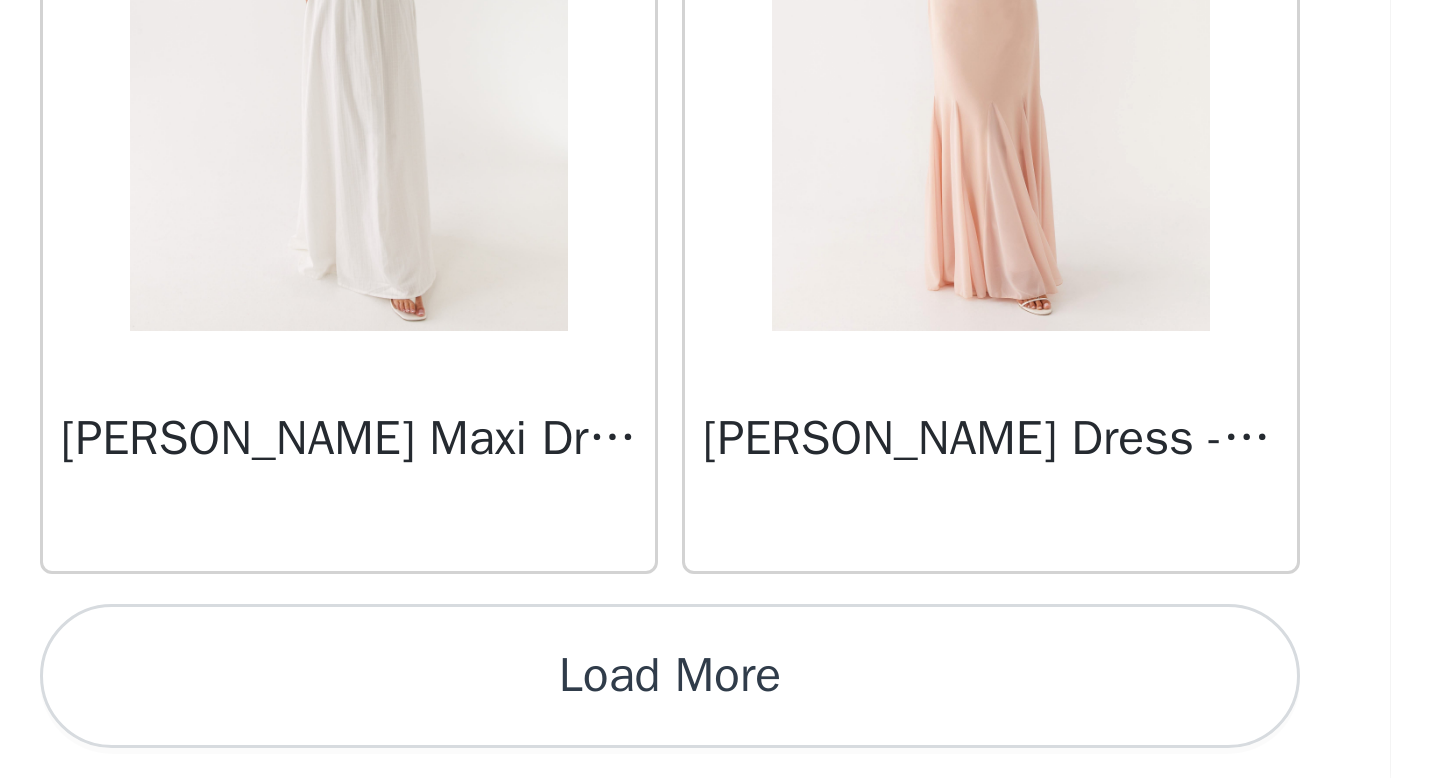 click on "Load More" at bounding box center [720, 744] 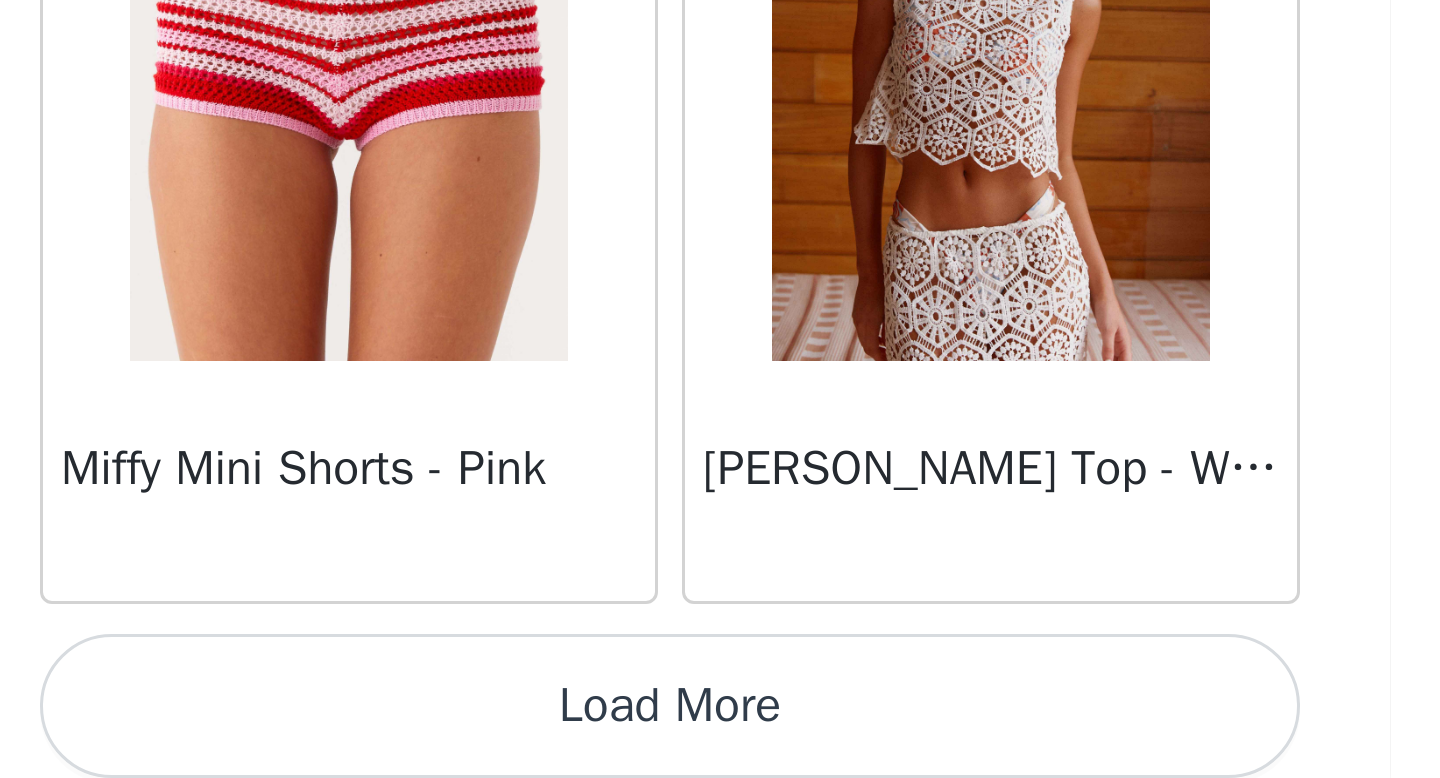 scroll, scrollTop: 39982, scrollLeft: 0, axis: vertical 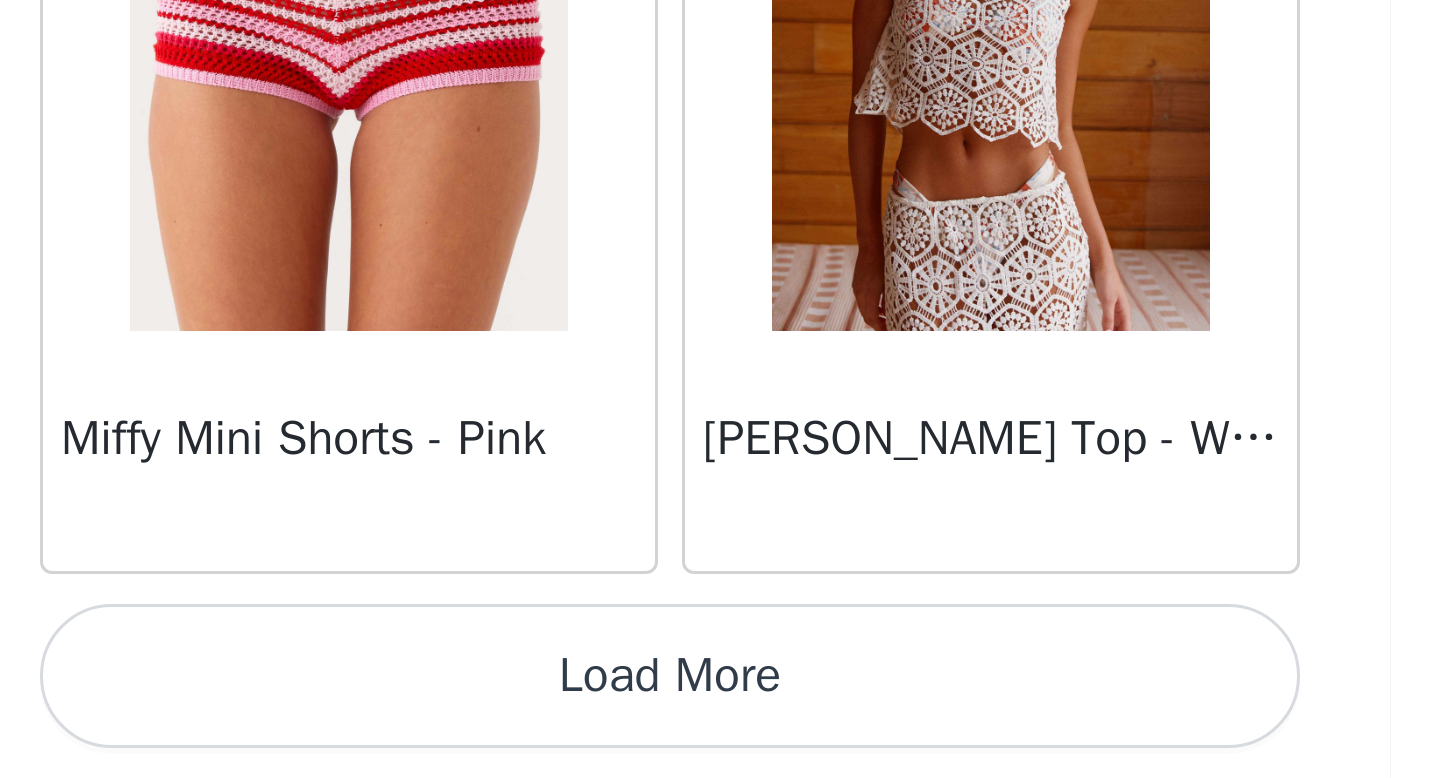 click on "Load More" at bounding box center [720, 744] 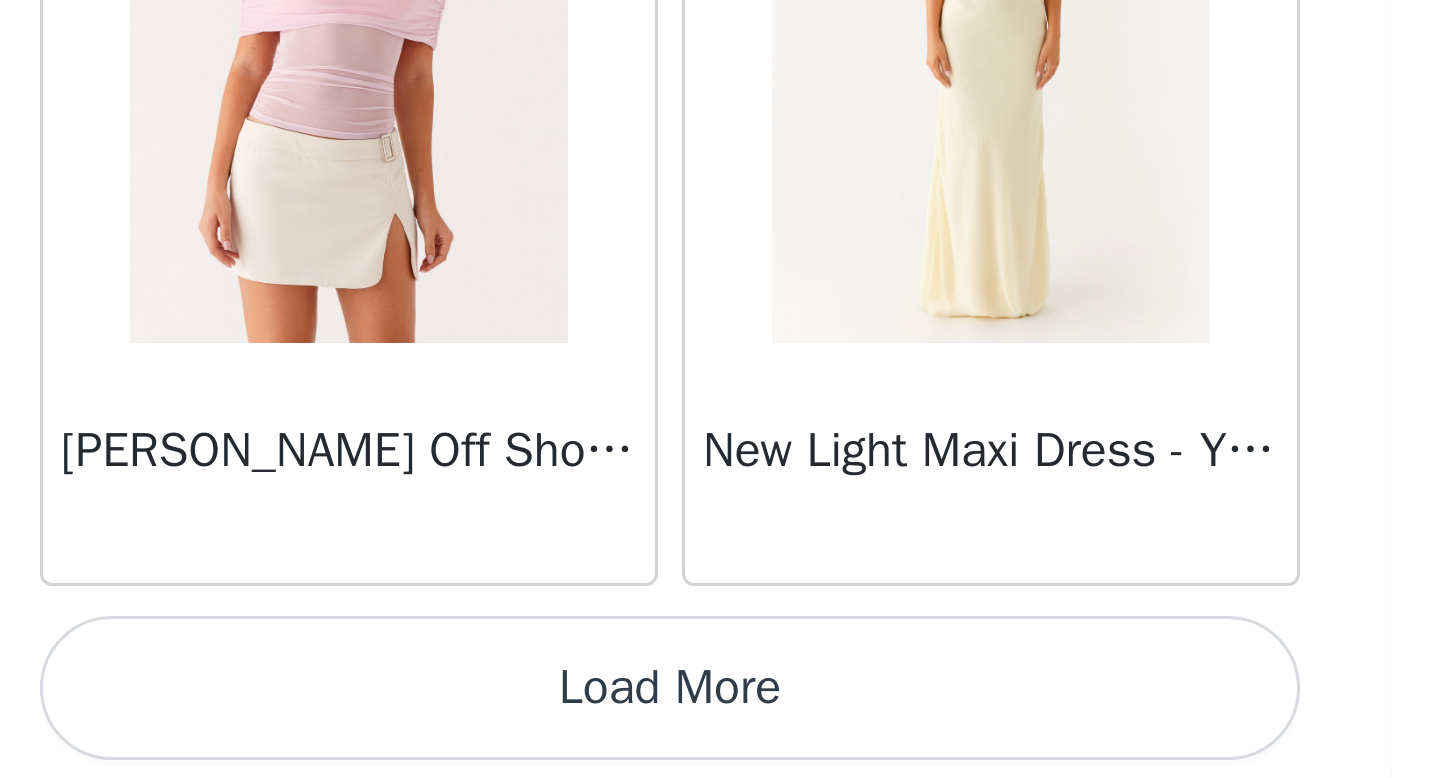 scroll, scrollTop: 42882, scrollLeft: 0, axis: vertical 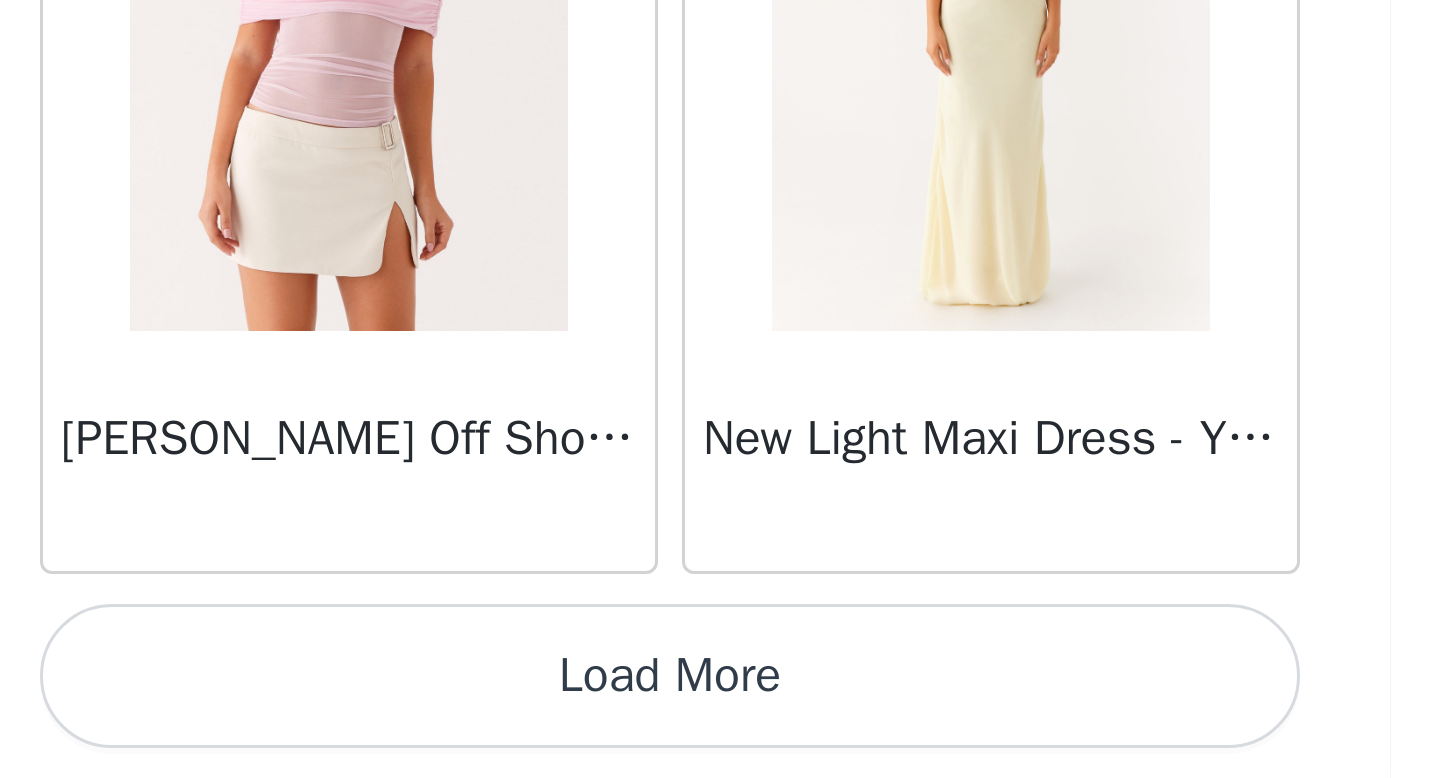 click on "Load More" at bounding box center (720, 744) 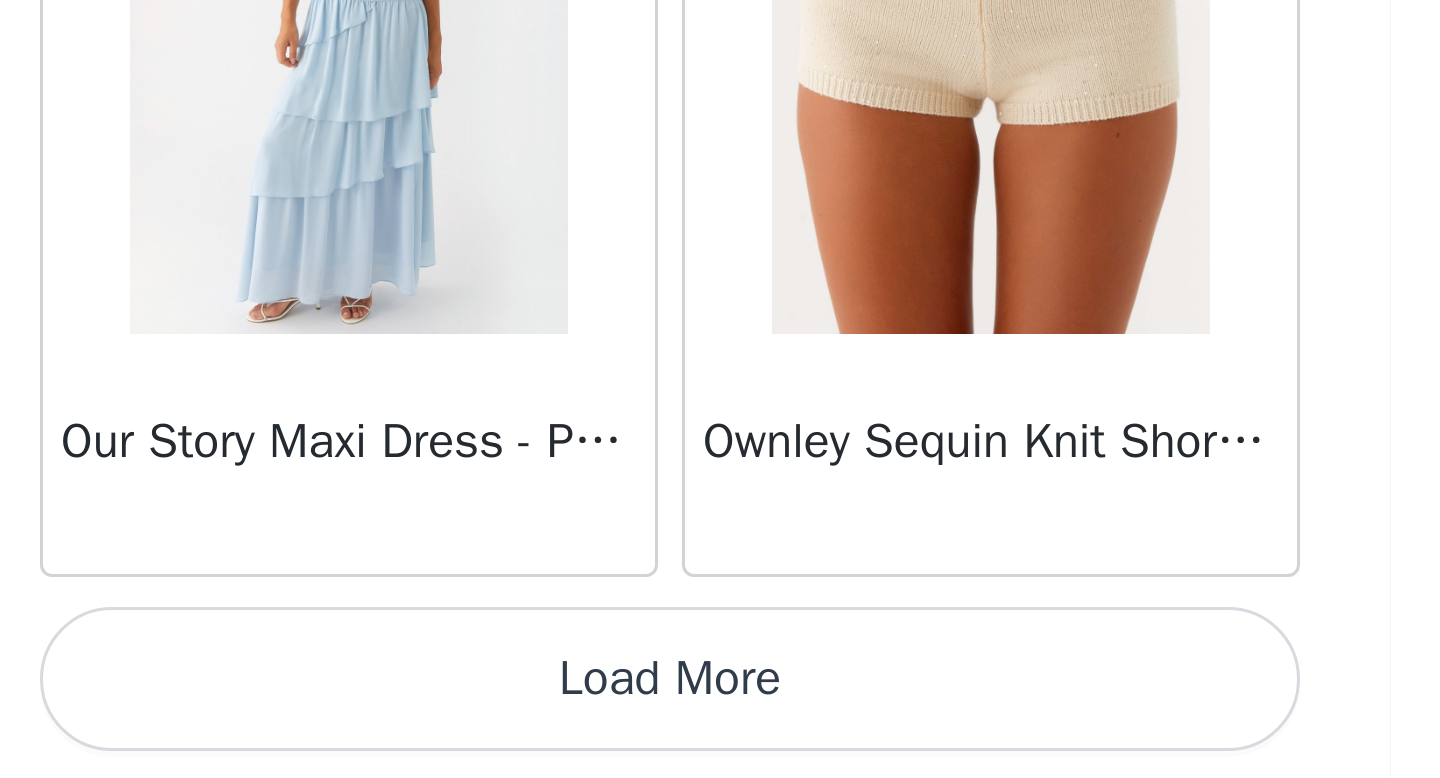 scroll, scrollTop: 45782, scrollLeft: 0, axis: vertical 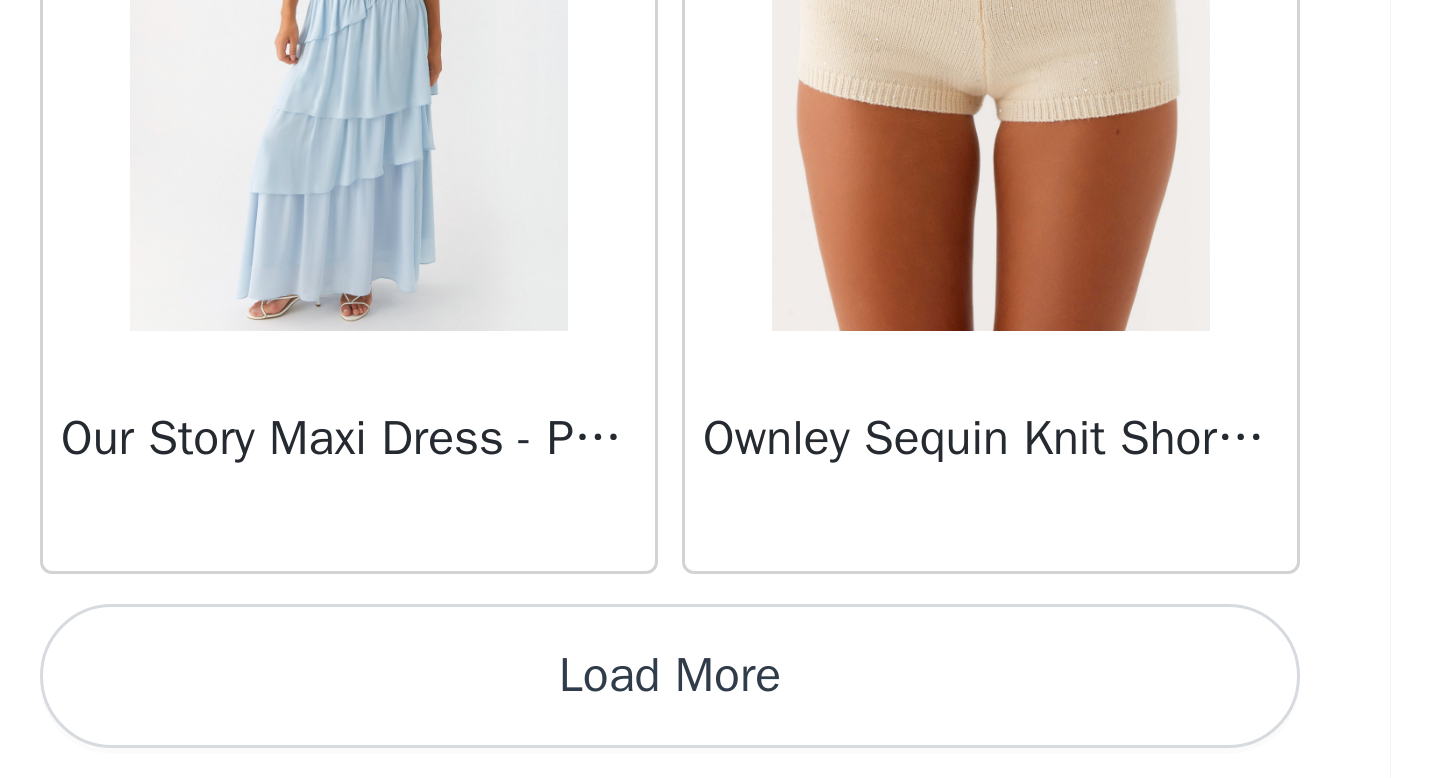 click on "Load More" at bounding box center (720, 744) 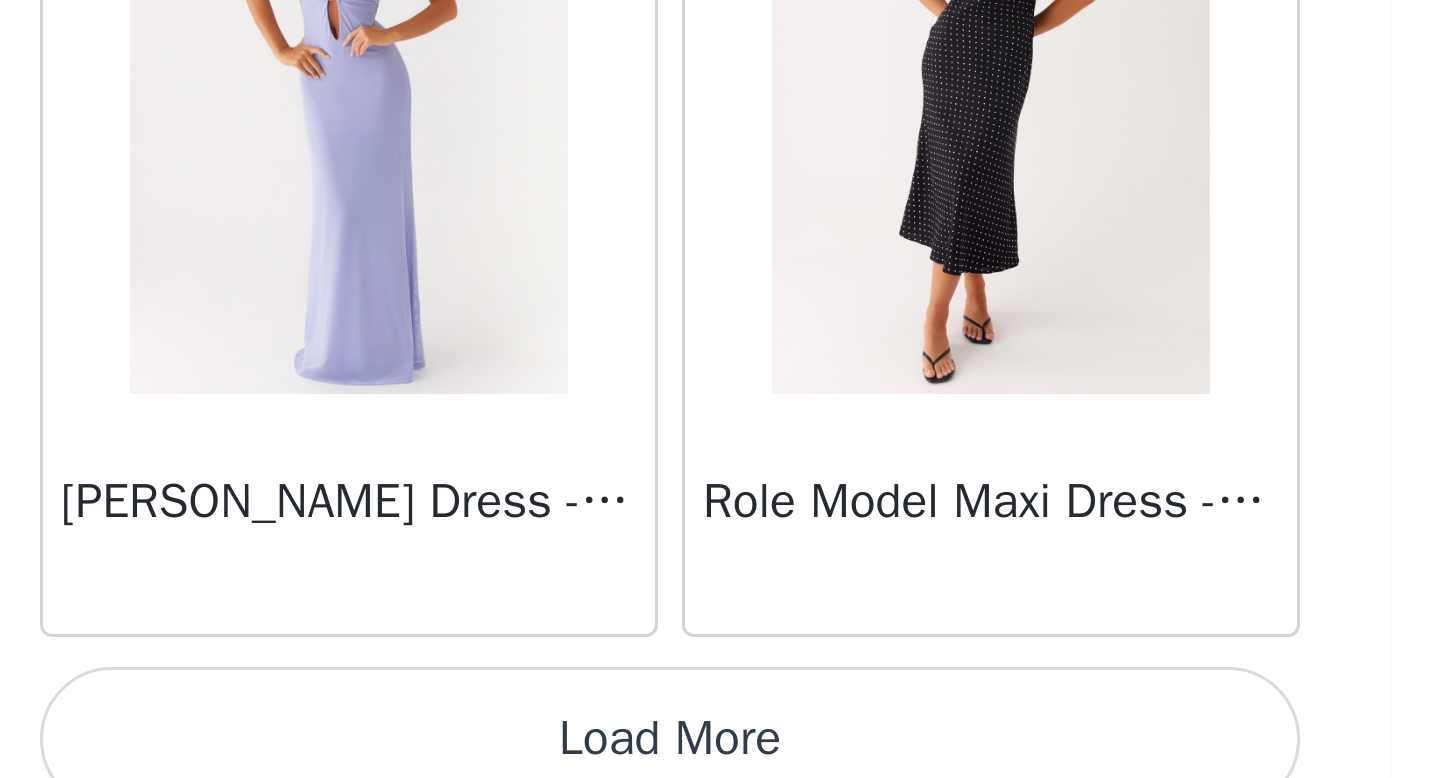 scroll, scrollTop: 48682, scrollLeft: 0, axis: vertical 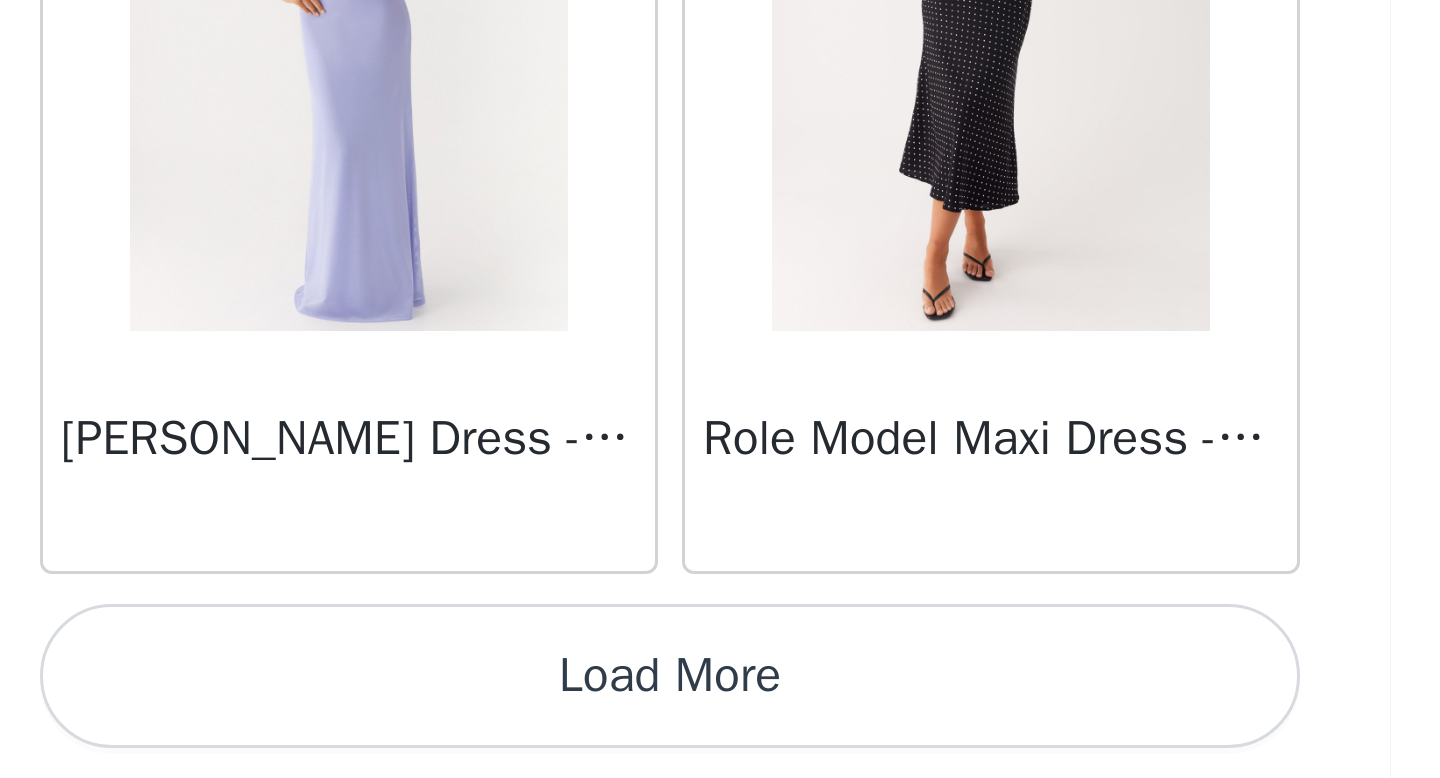 click on "Load More" at bounding box center (720, 744) 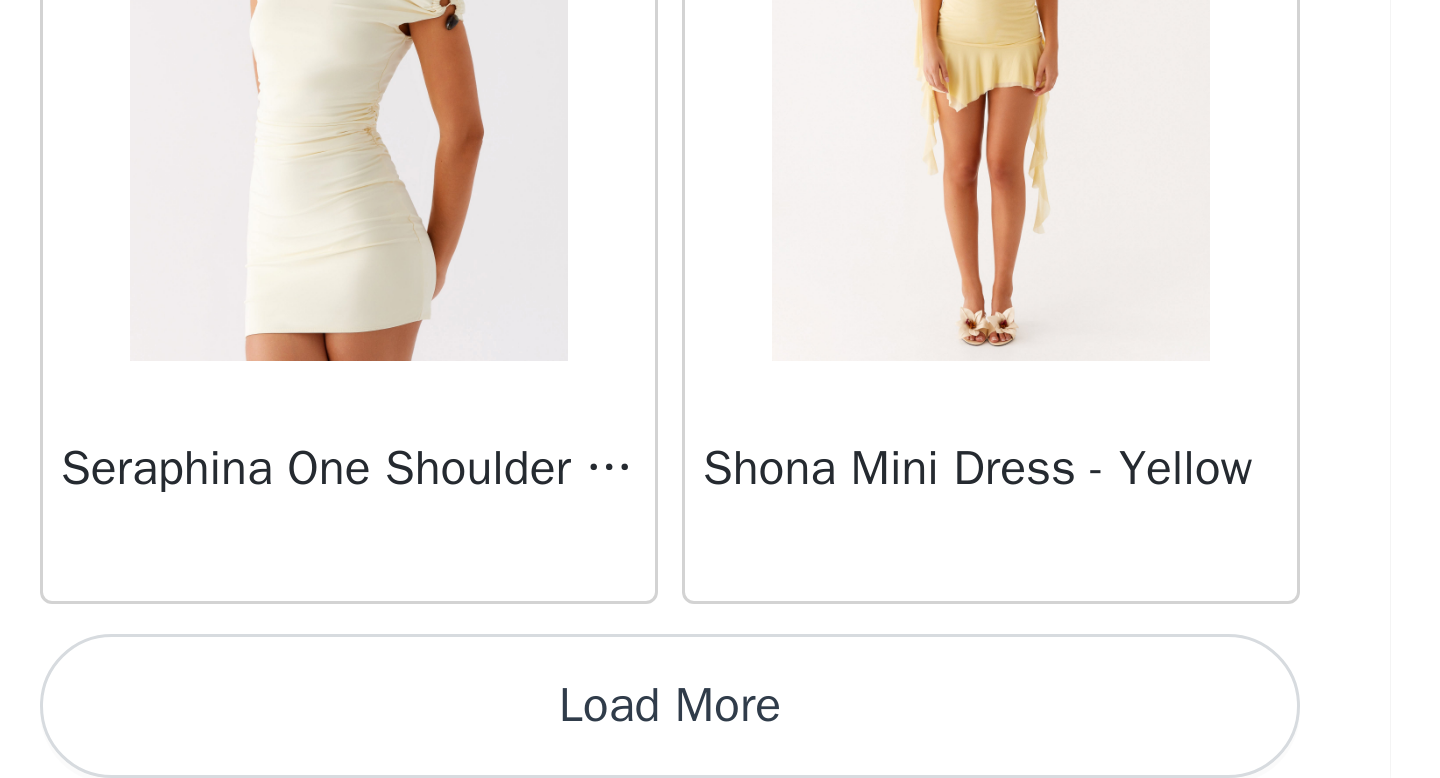 scroll, scrollTop: 51582, scrollLeft: 0, axis: vertical 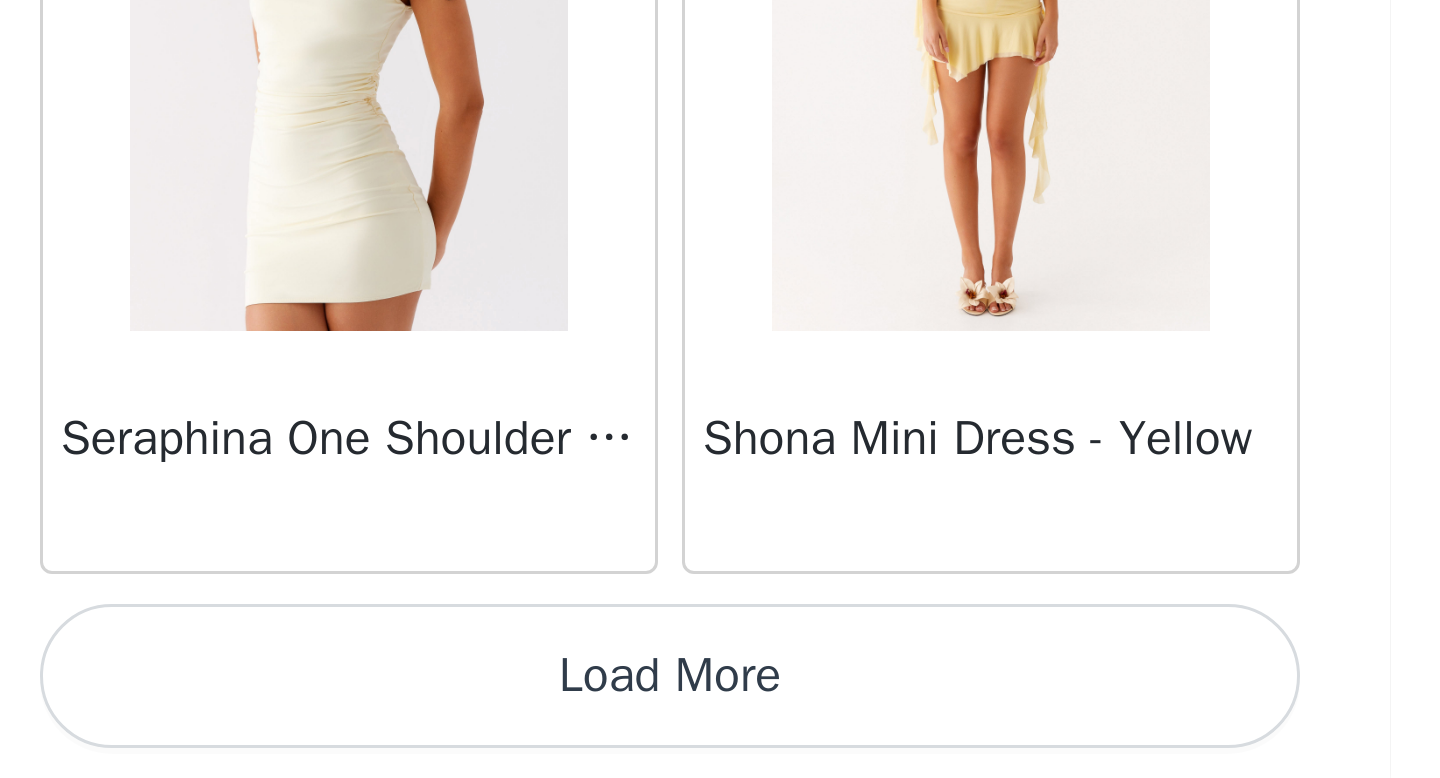 click on "Load More" at bounding box center (720, 744) 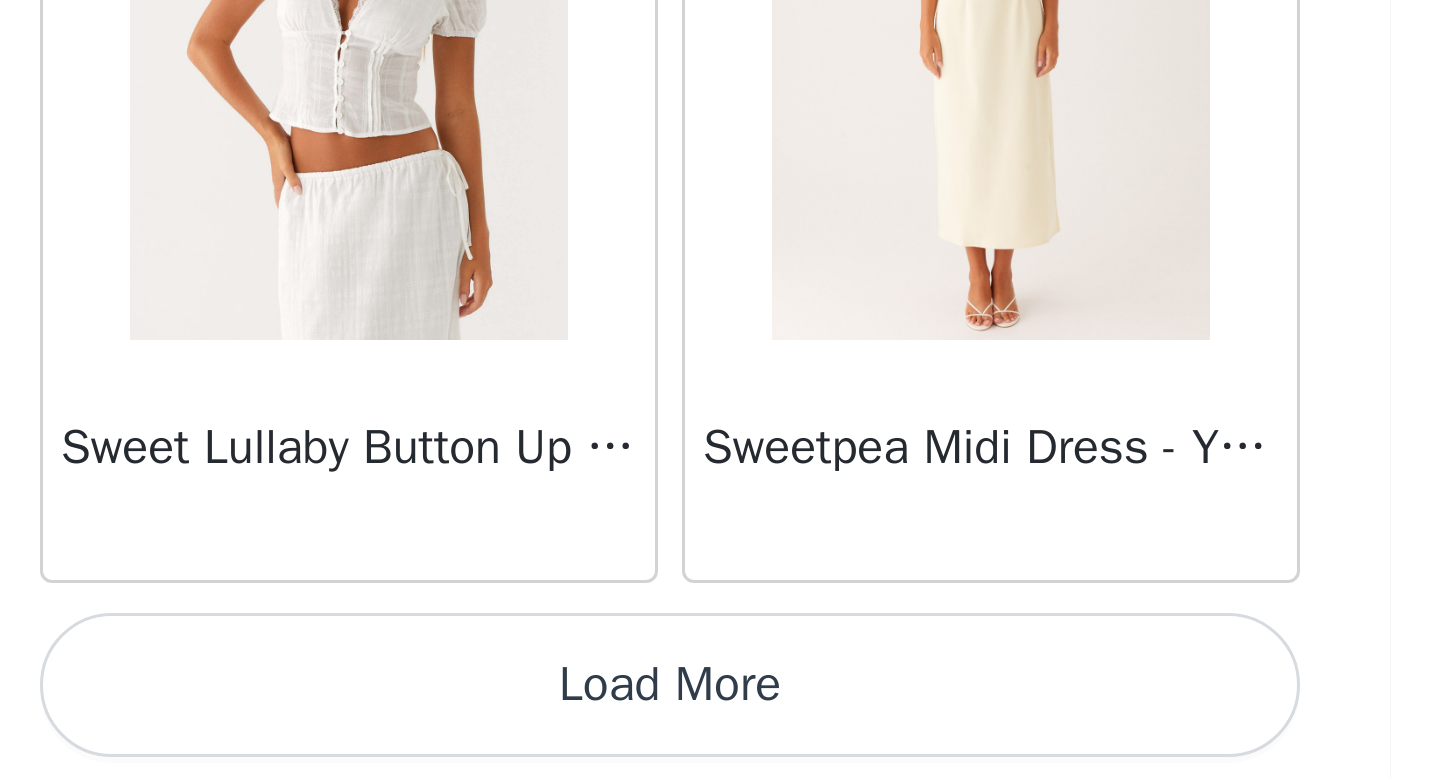 scroll, scrollTop: 54482, scrollLeft: 0, axis: vertical 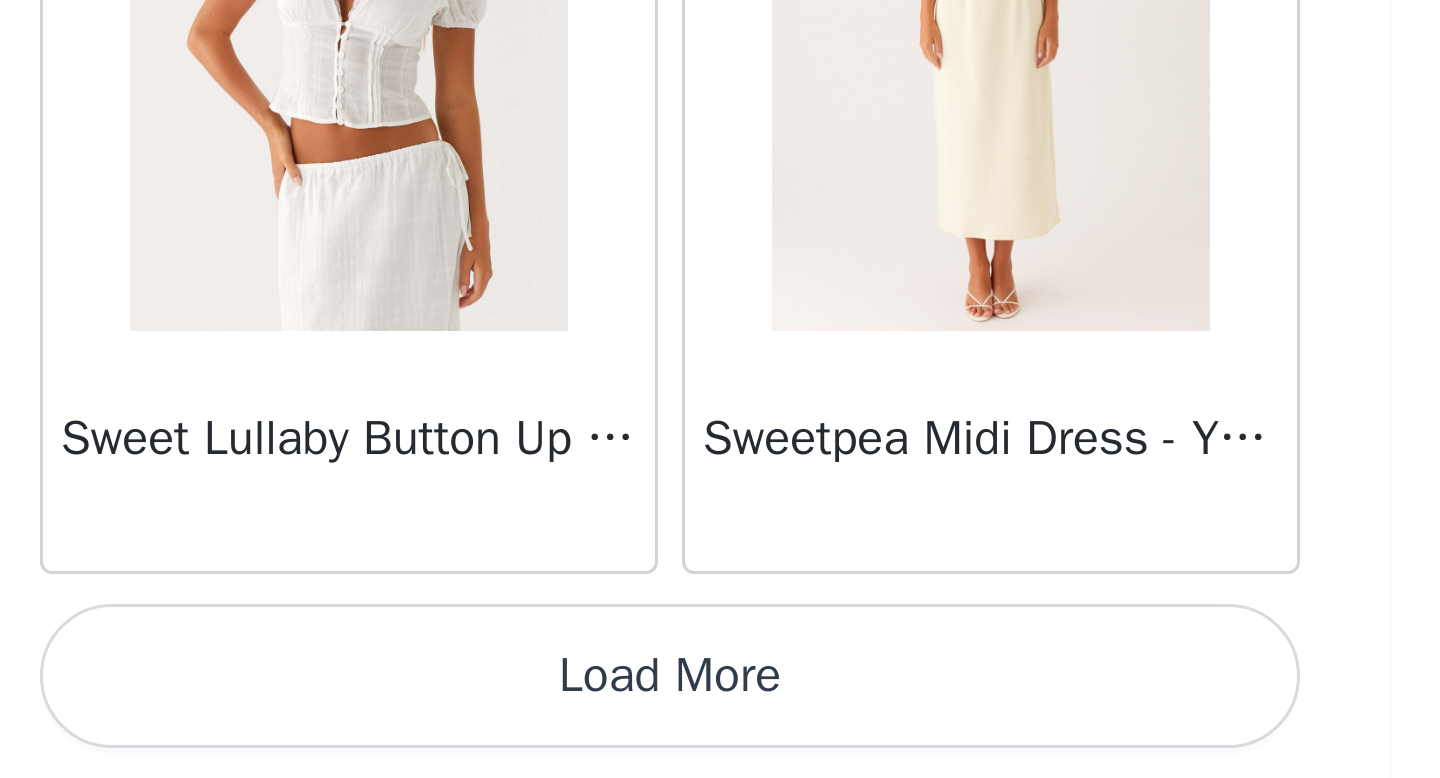 click on "Load More" at bounding box center (720, 744) 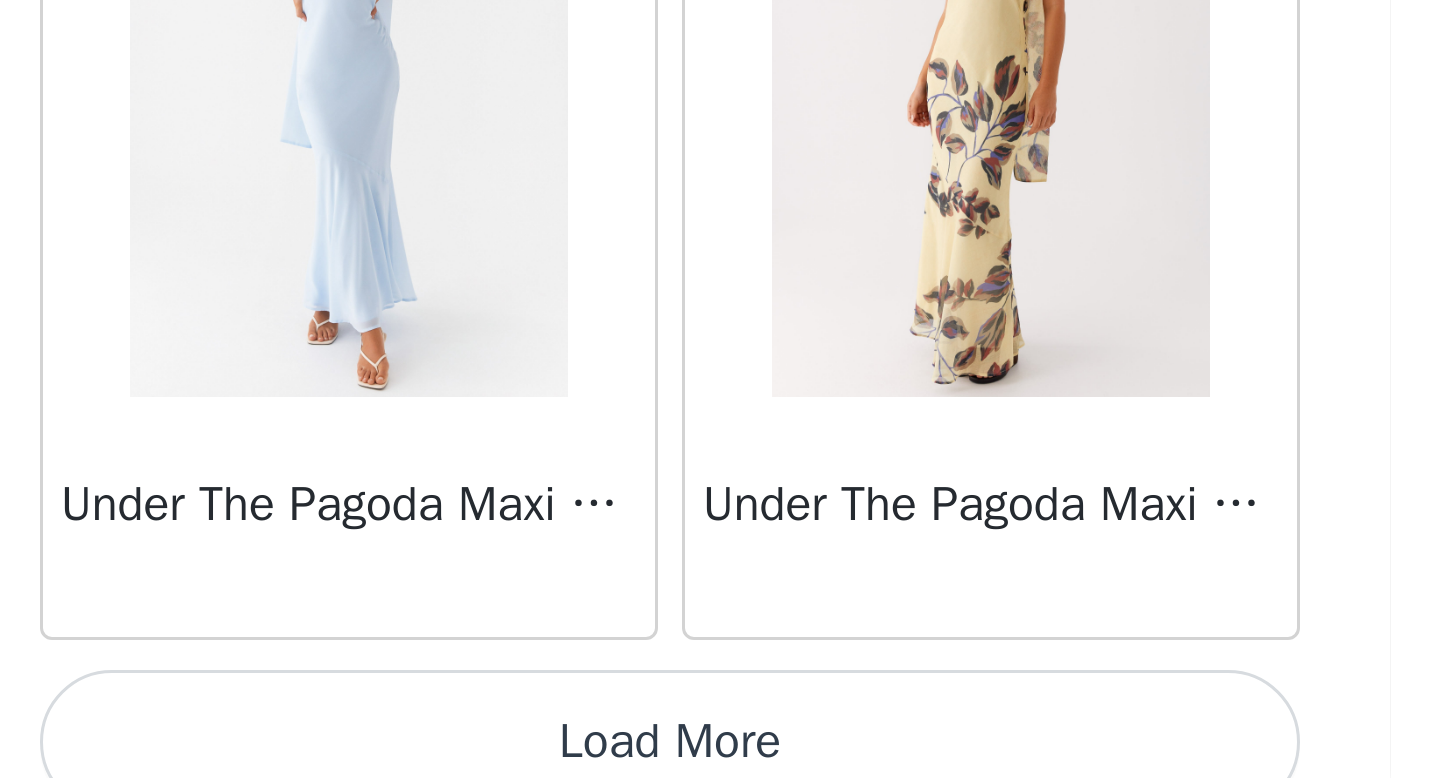 scroll, scrollTop: 57382, scrollLeft: 0, axis: vertical 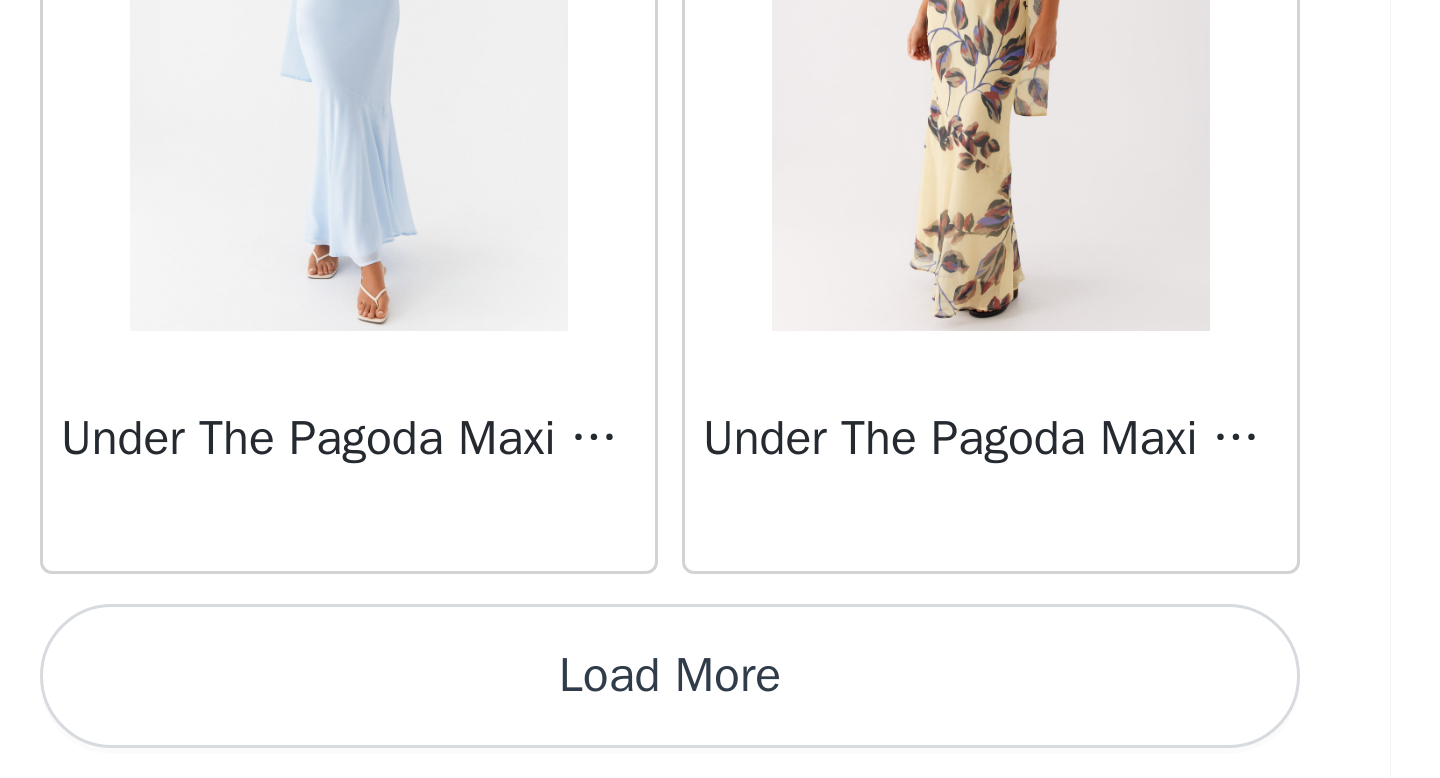 click on "Load More" at bounding box center (720, 744) 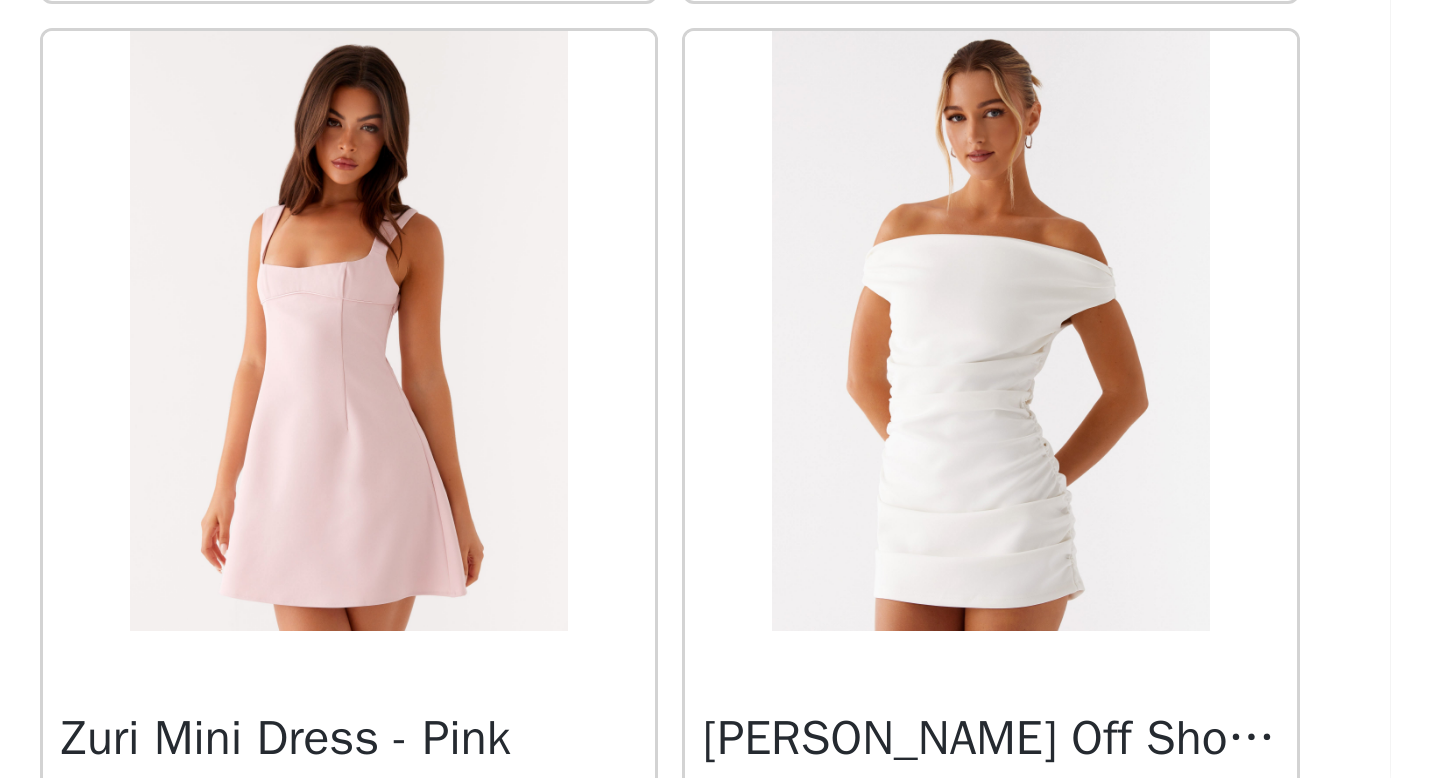 scroll, scrollTop: 60222, scrollLeft: 0, axis: vertical 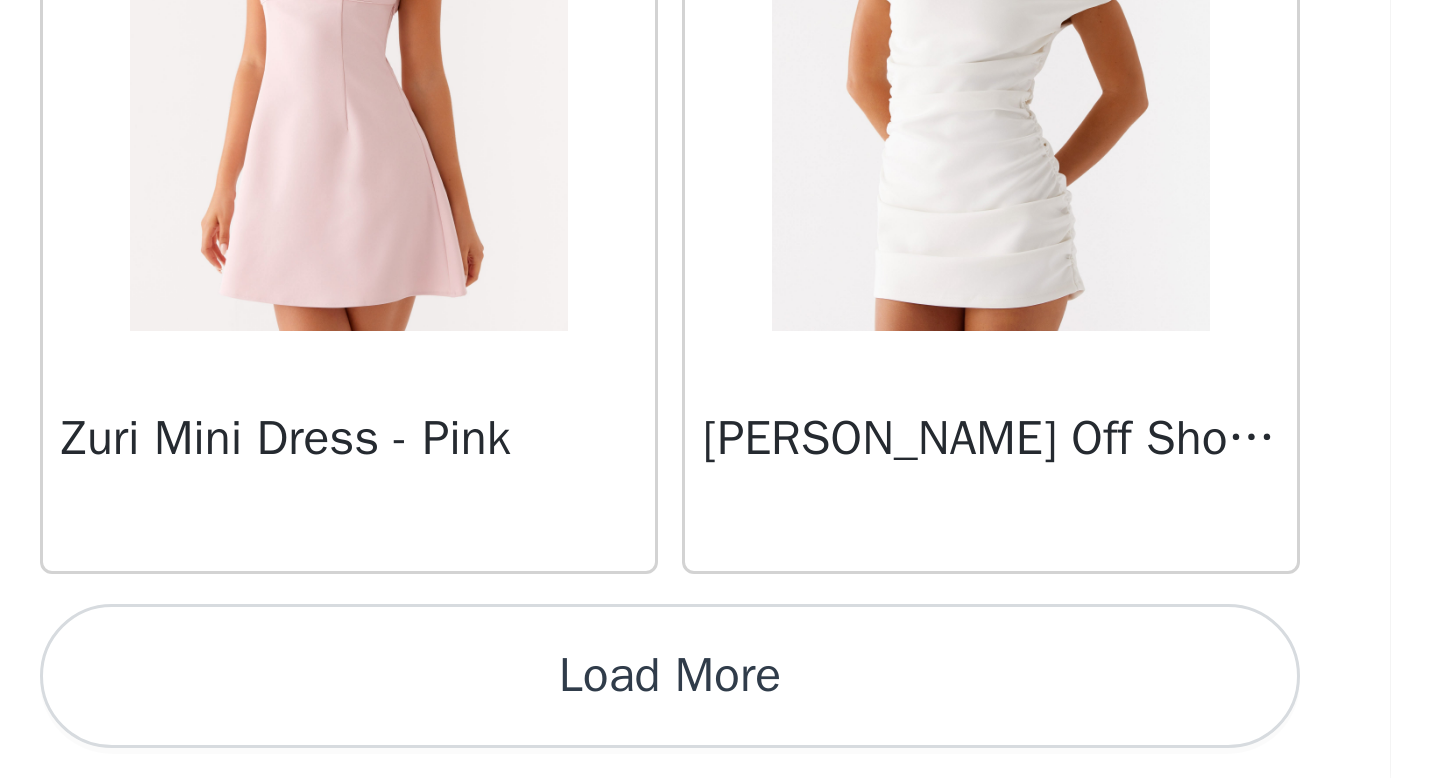 click on "Load More" at bounding box center [720, 744] 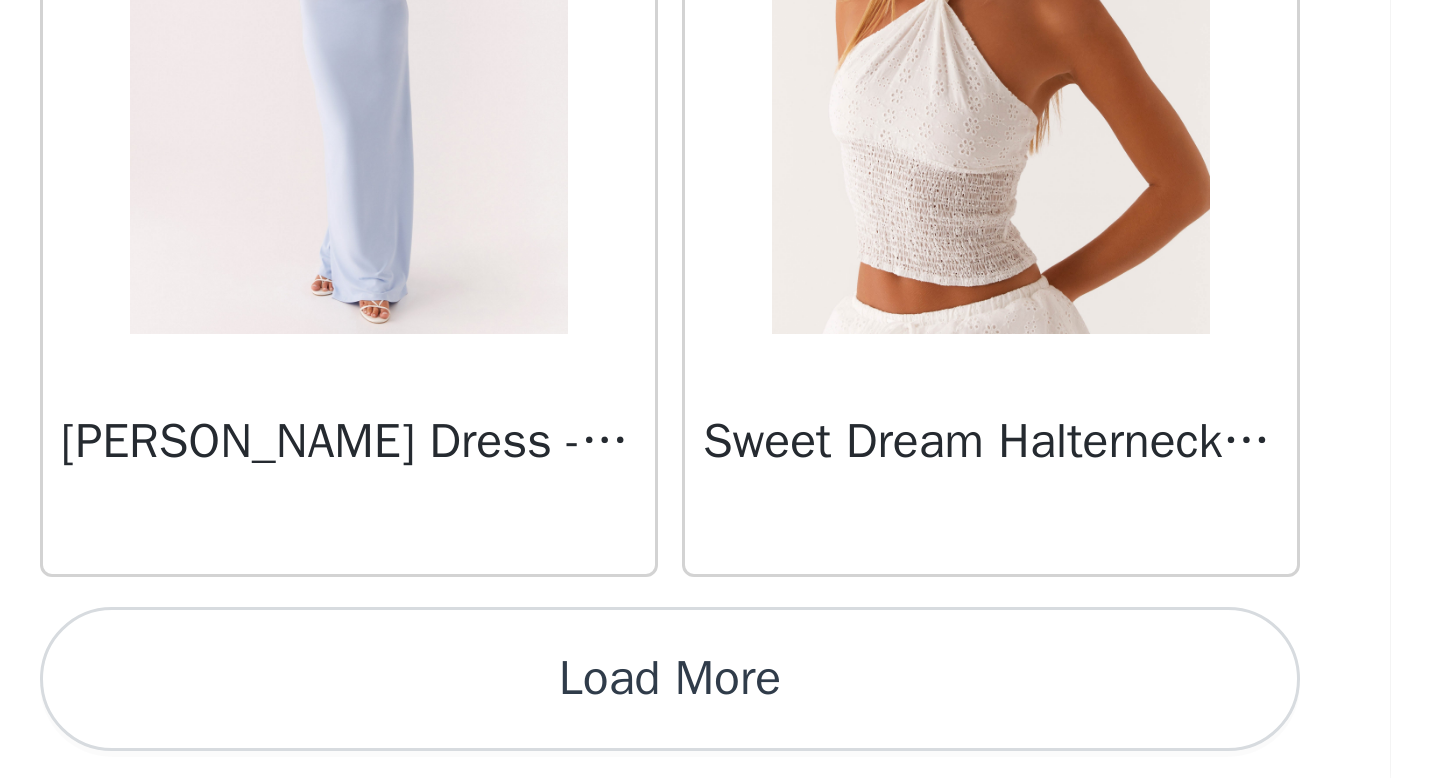 scroll, scrollTop: 63182, scrollLeft: 0, axis: vertical 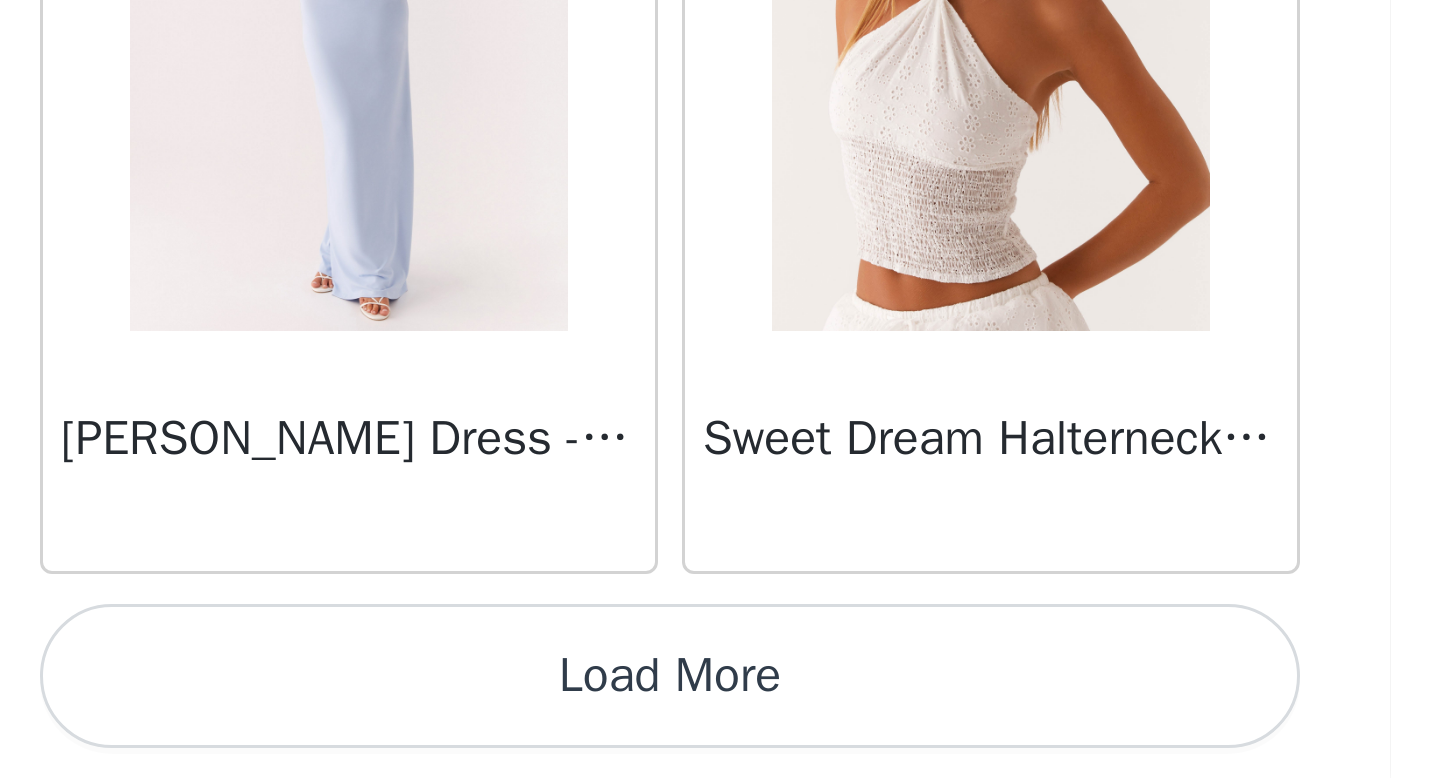 click on "Load More" at bounding box center [720, 744] 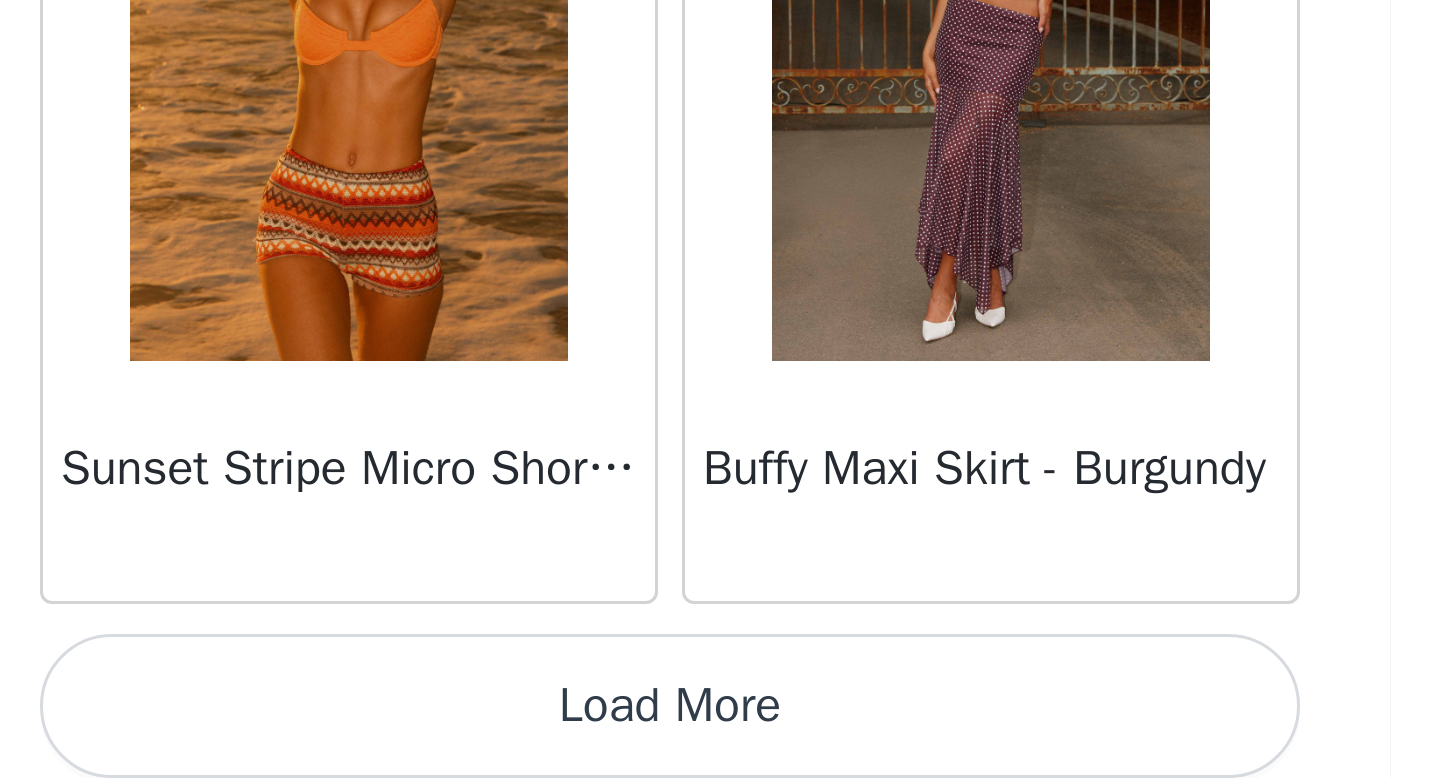 scroll, scrollTop: 66082, scrollLeft: 0, axis: vertical 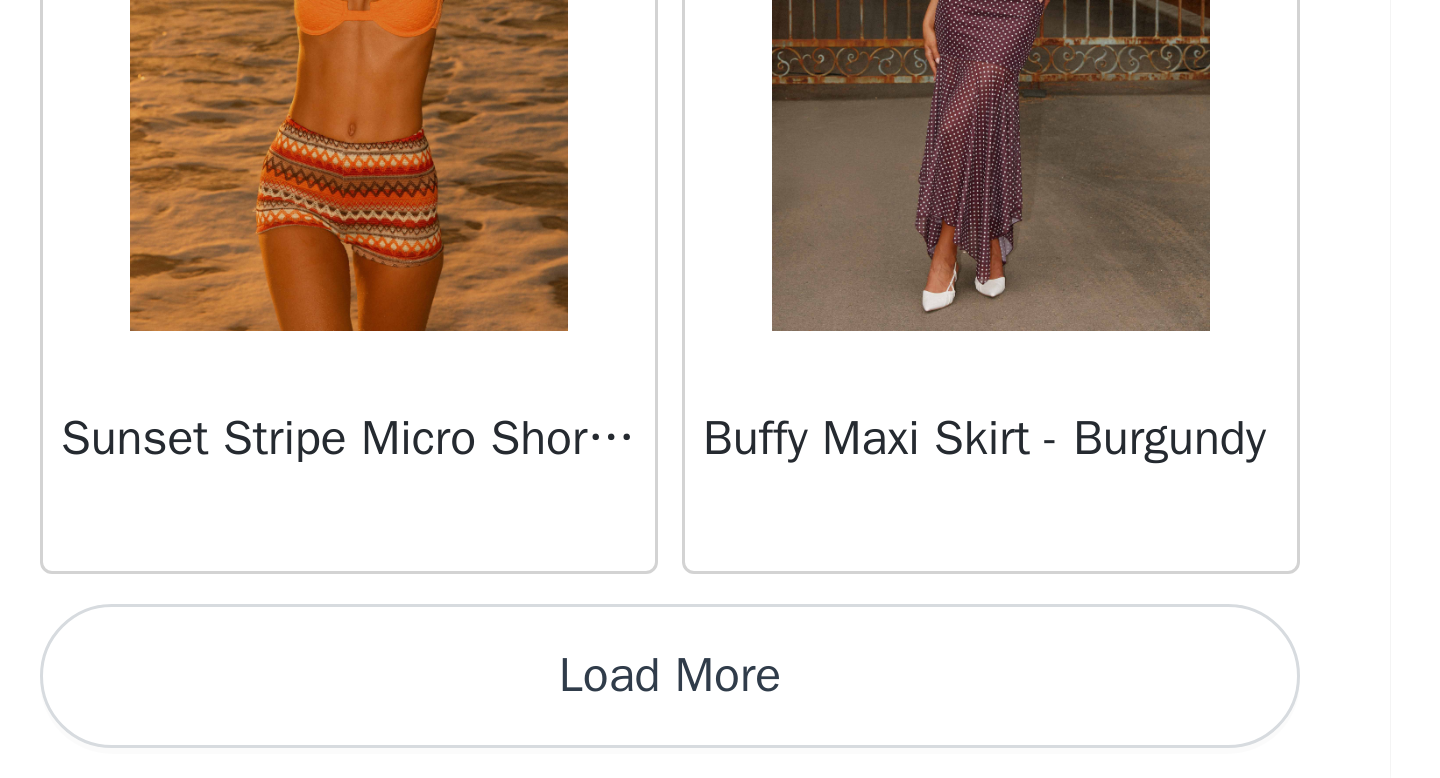 click on "Load More" at bounding box center (720, 744) 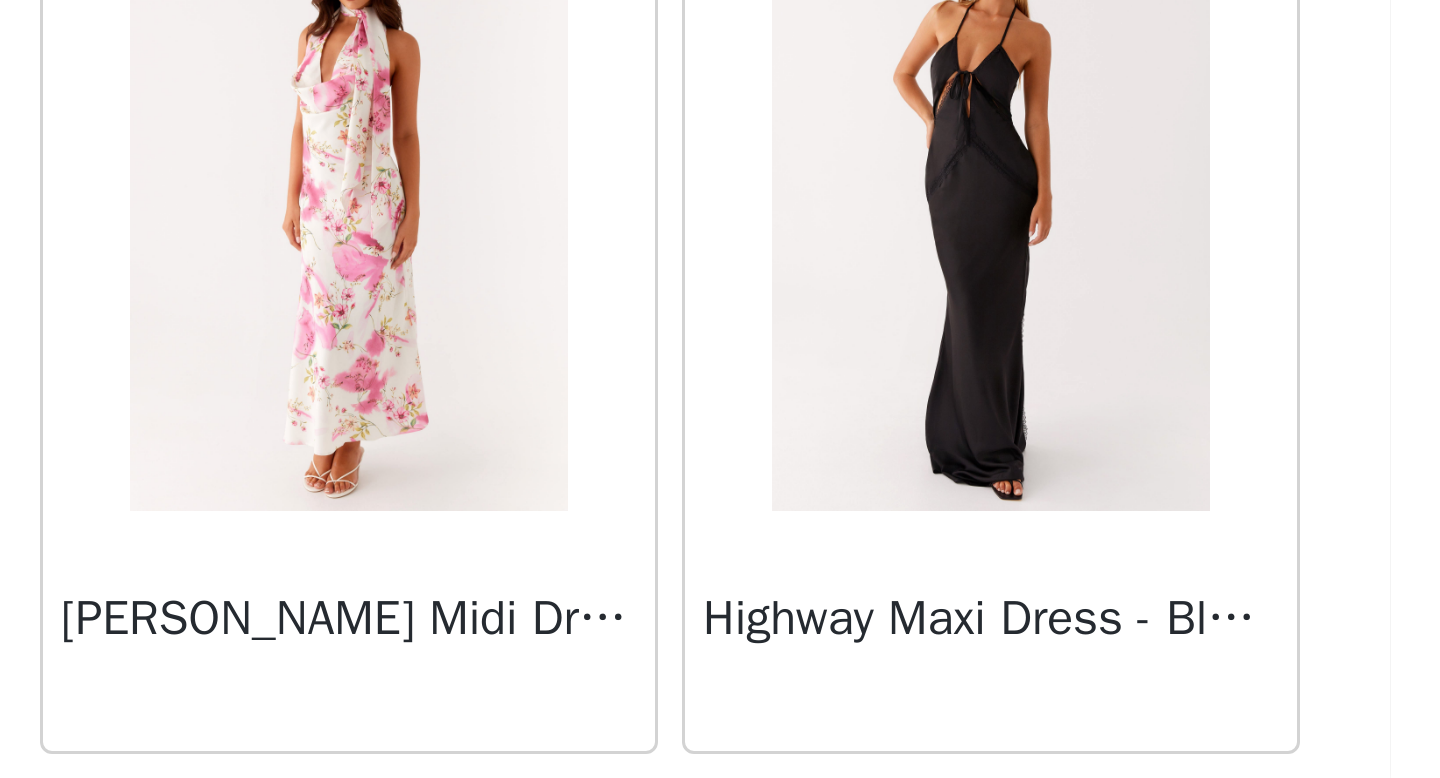 scroll, scrollTop: 68982, scrollLeft: 0, axis: vertical 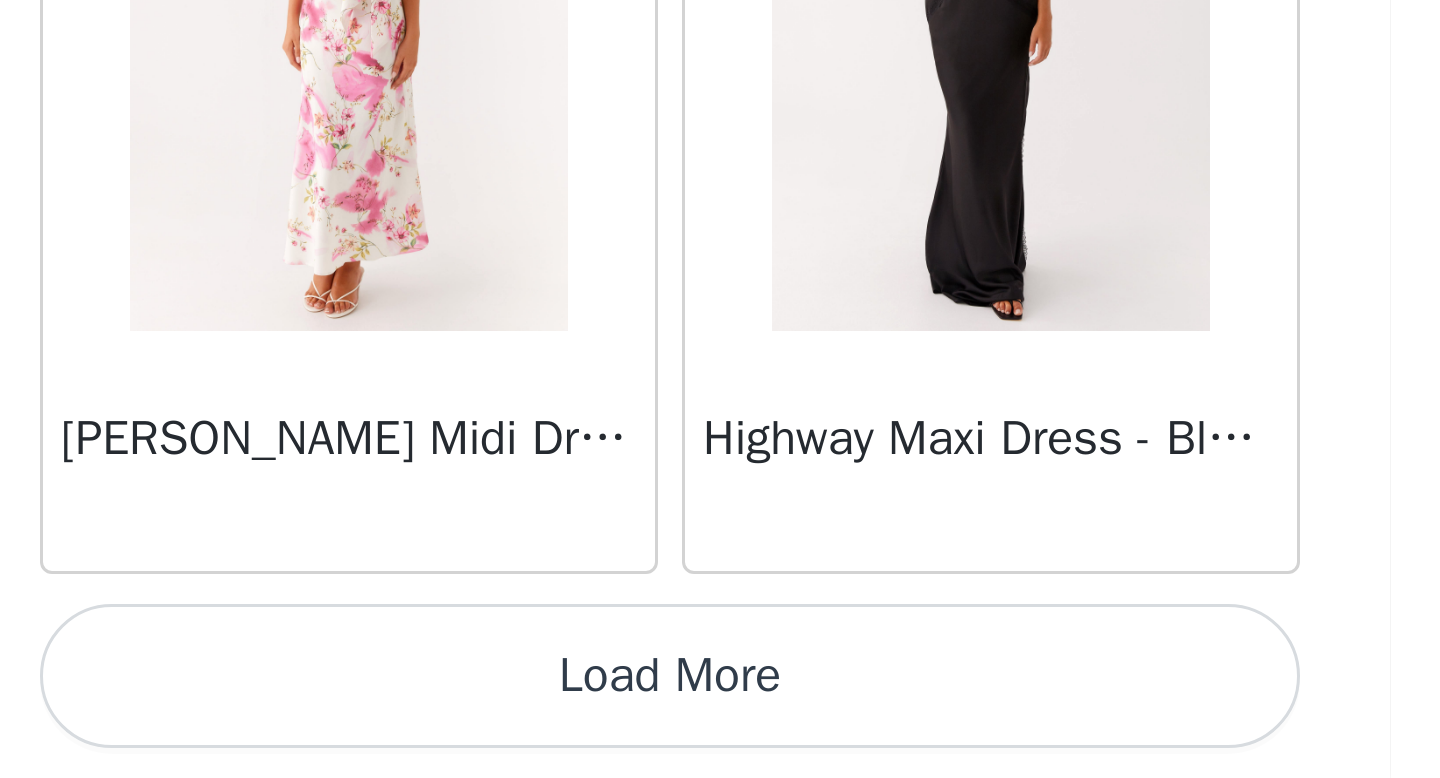 click on "Load More" at bounding box center [720, 744] 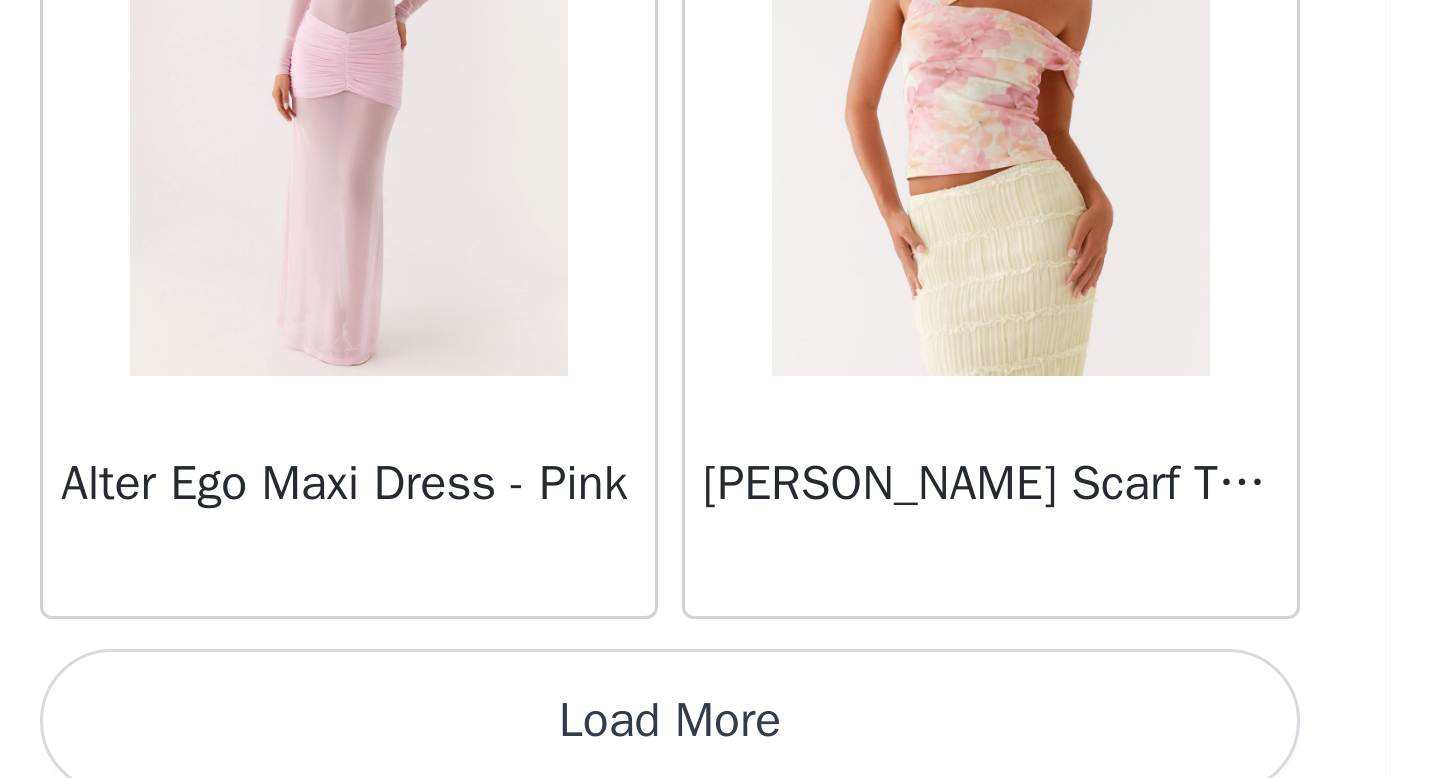 scroll, scrollTop: 71882, scrollLeft: 0, axis: vertical 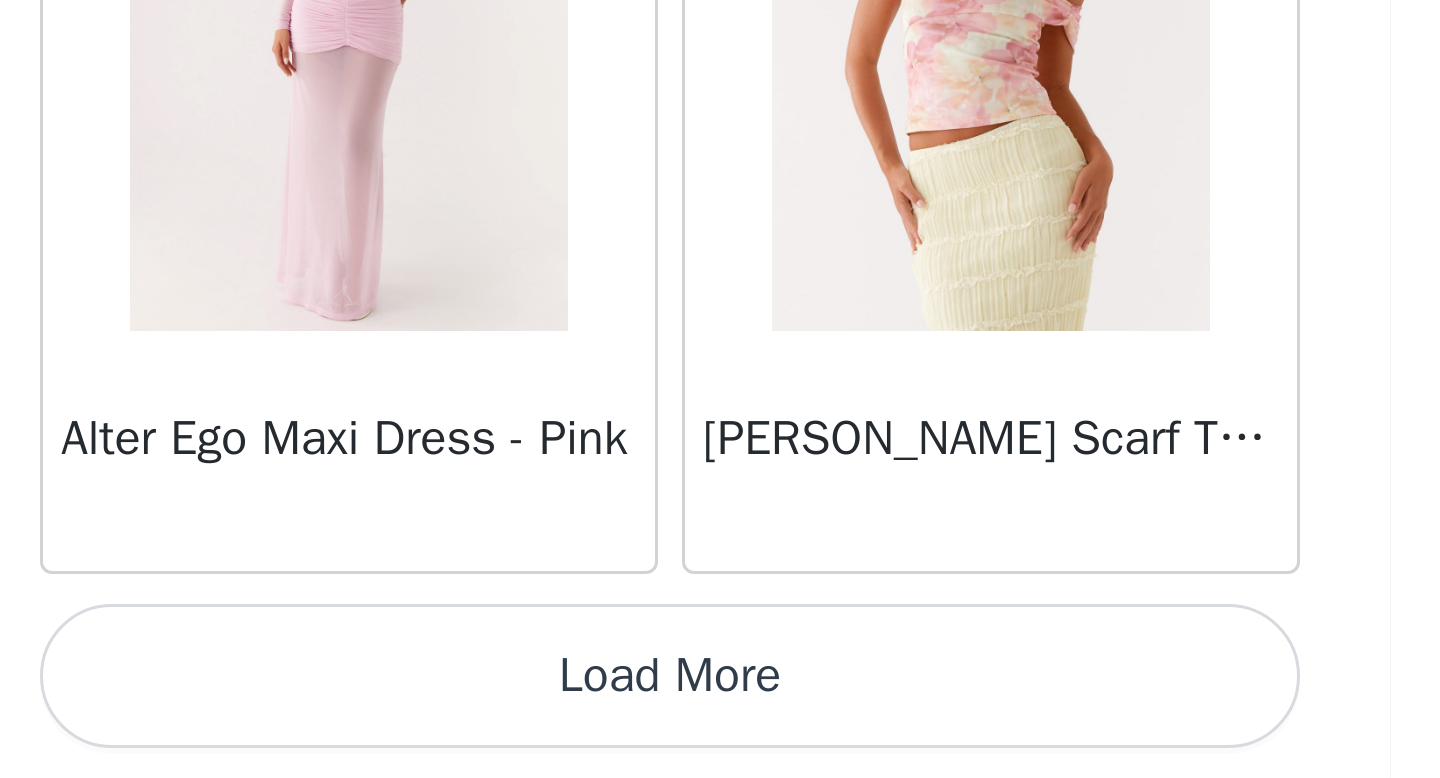 click on "Load More" at bounding box center [720, 744] 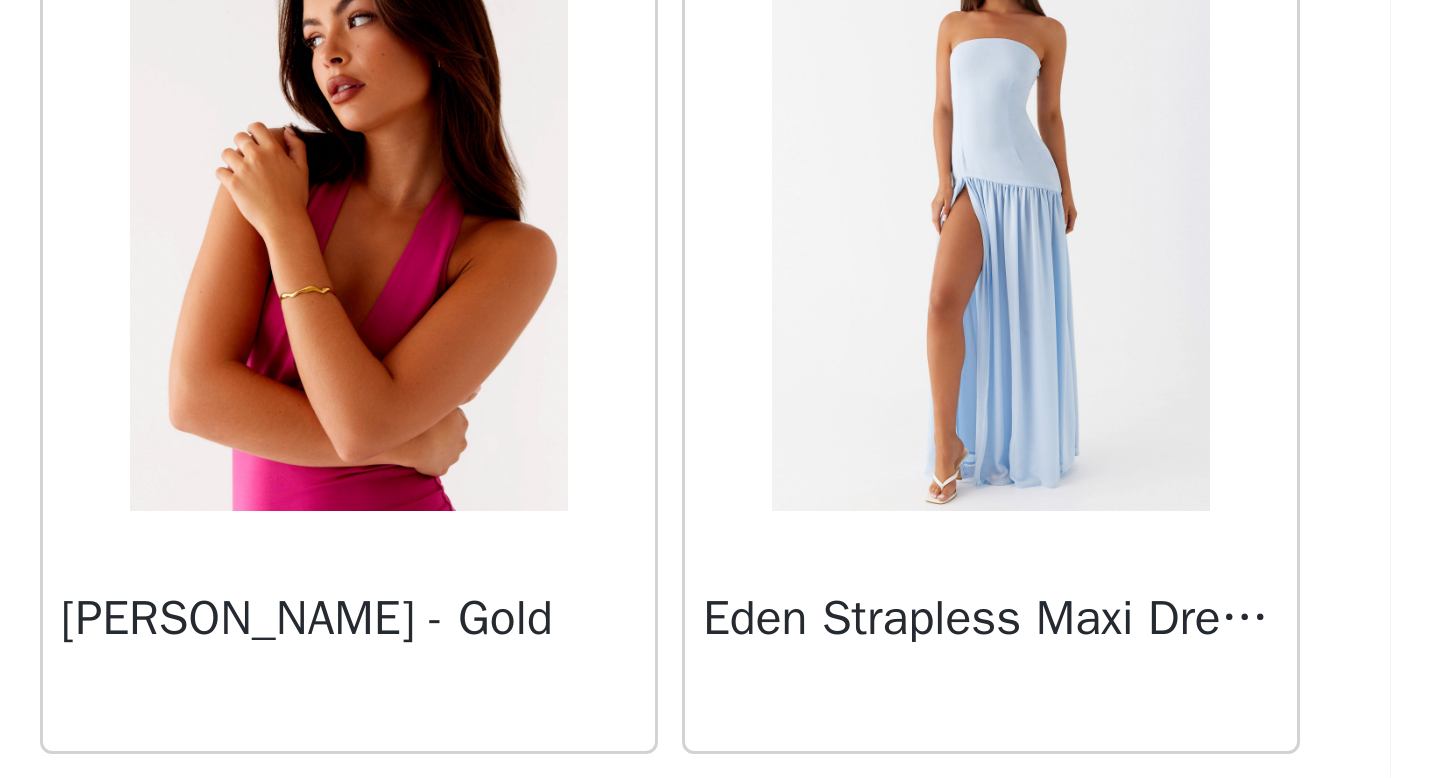 scroll, scrollTop: 74782, scrollLeft: 0, axis: vertical 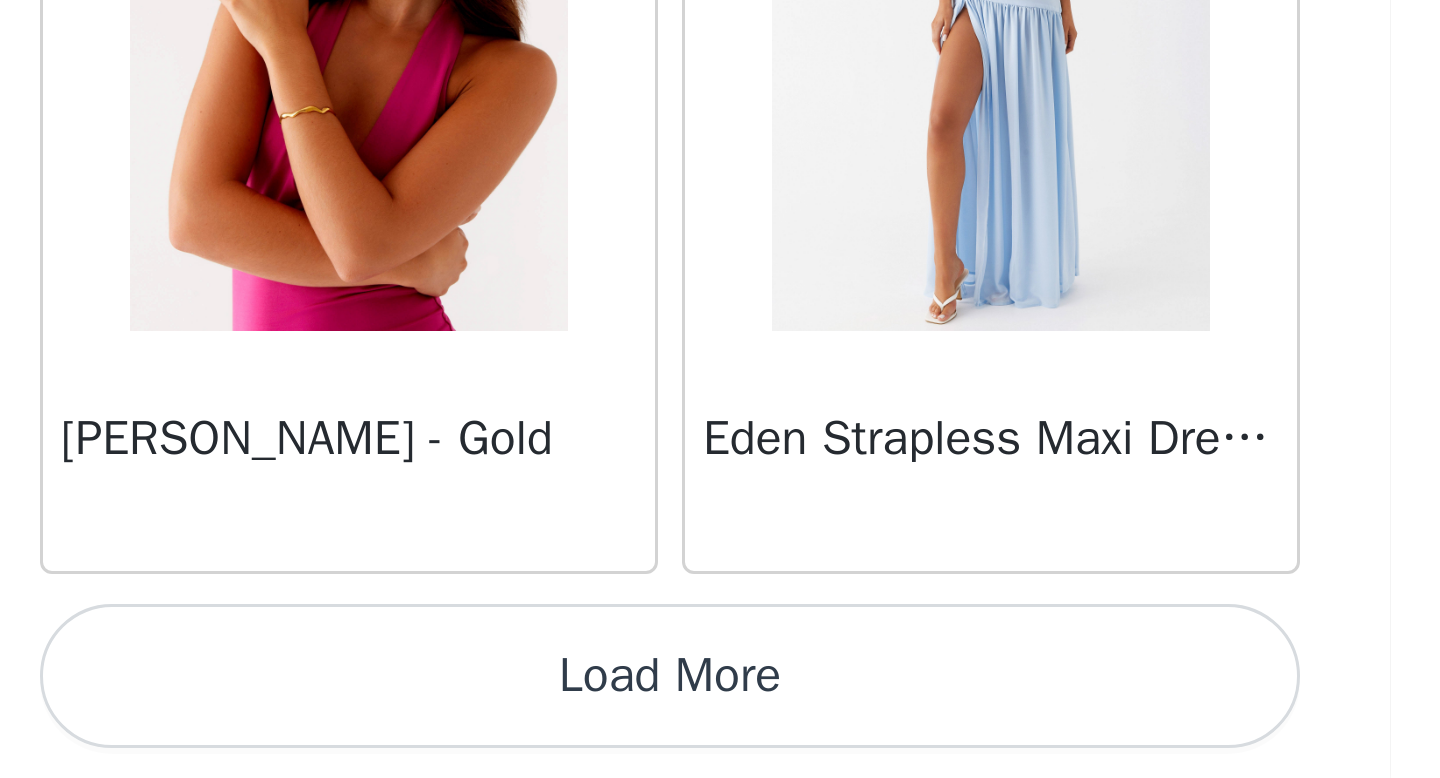 click on "Load More" at bounding box center [720, 744] 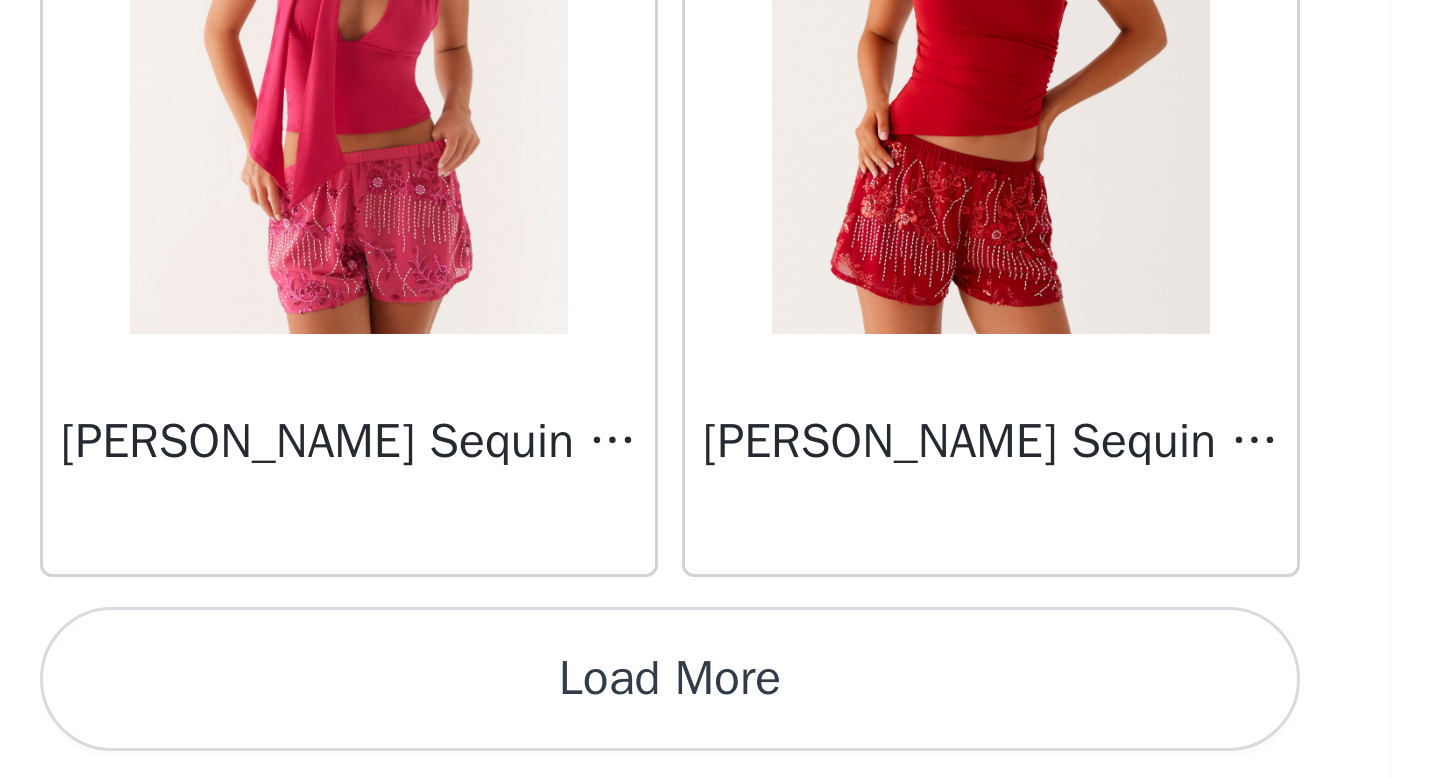 scroll, scrollTop: 77682, scrollLeft: 0, axis: vertical 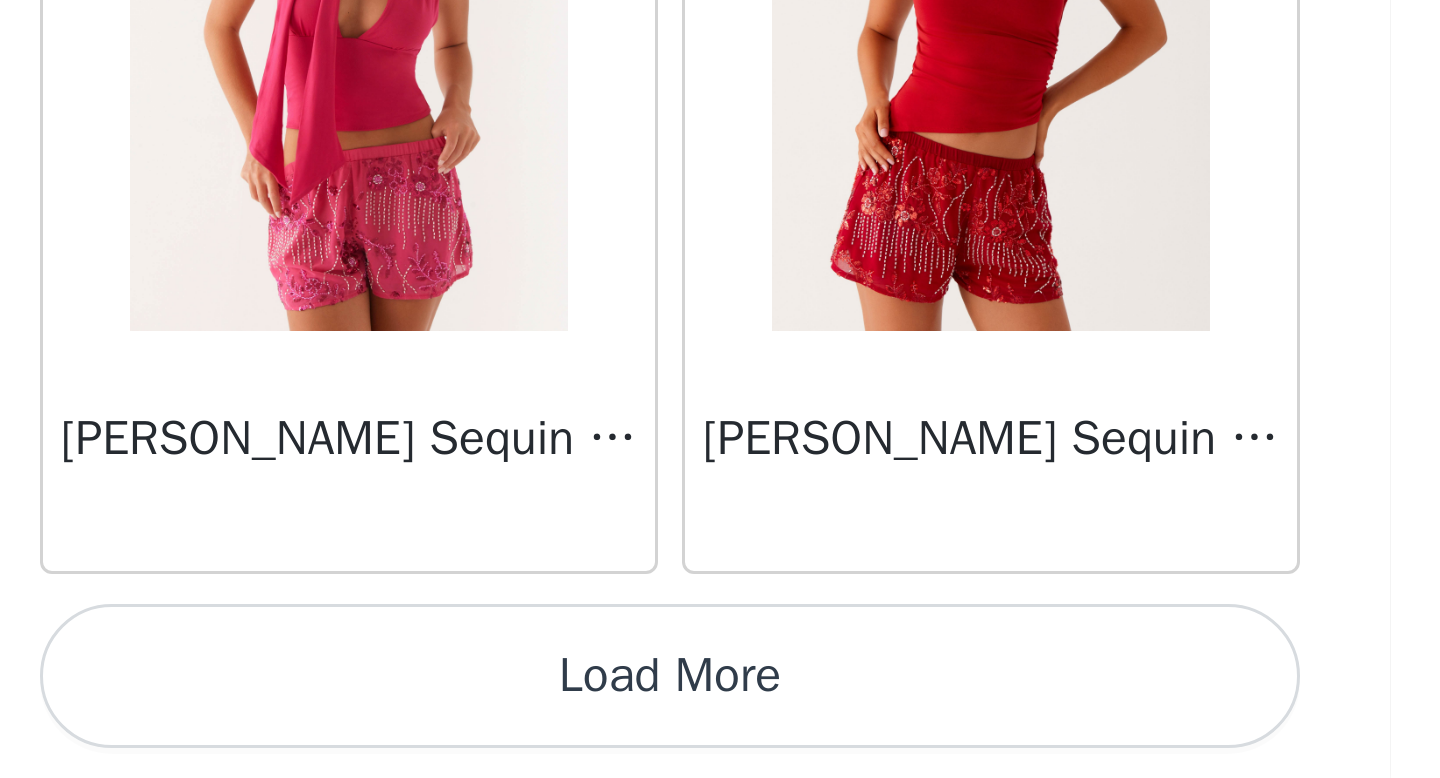 click on "Load More" at bounding box center [720, 744] 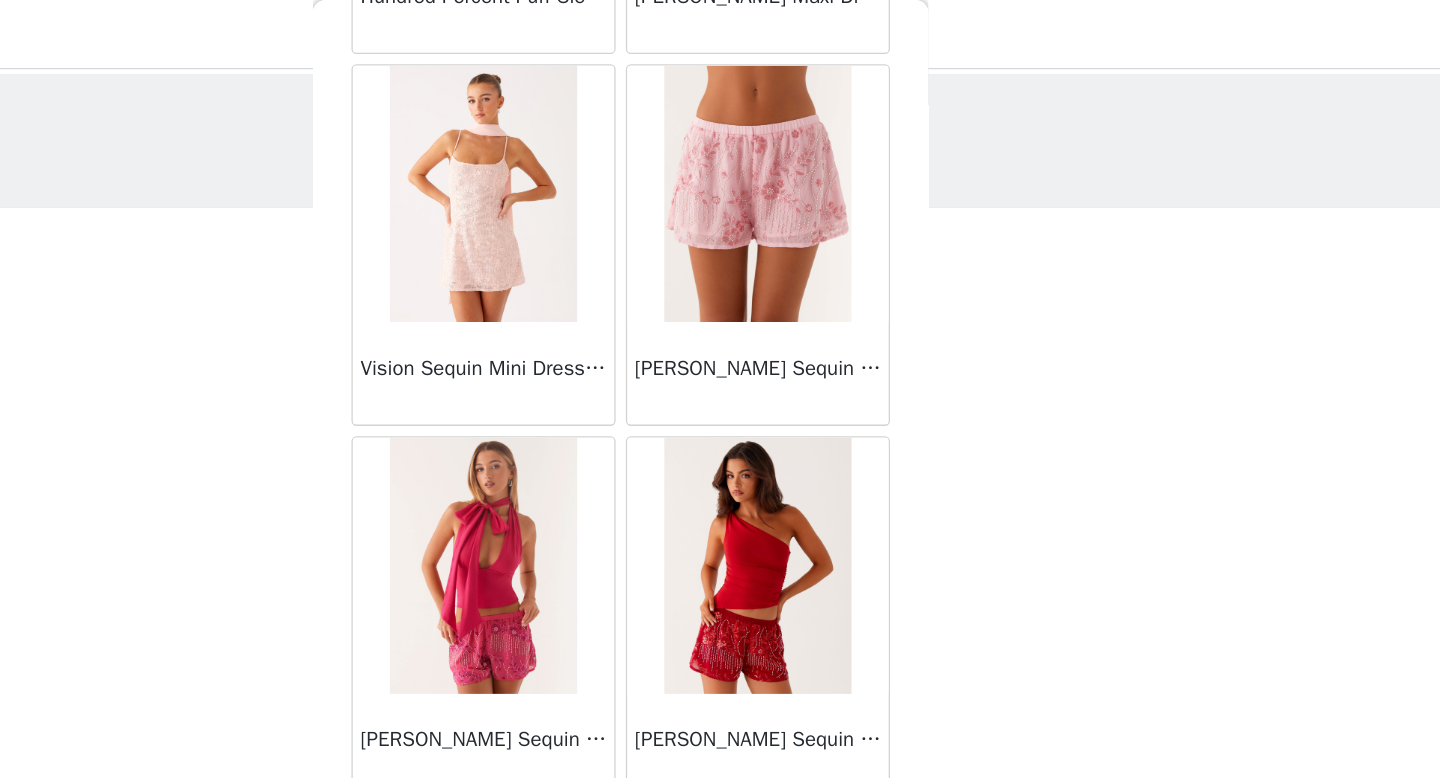 scroll, scrollTop: 76975, scrollLeft: 0, axis: vertical 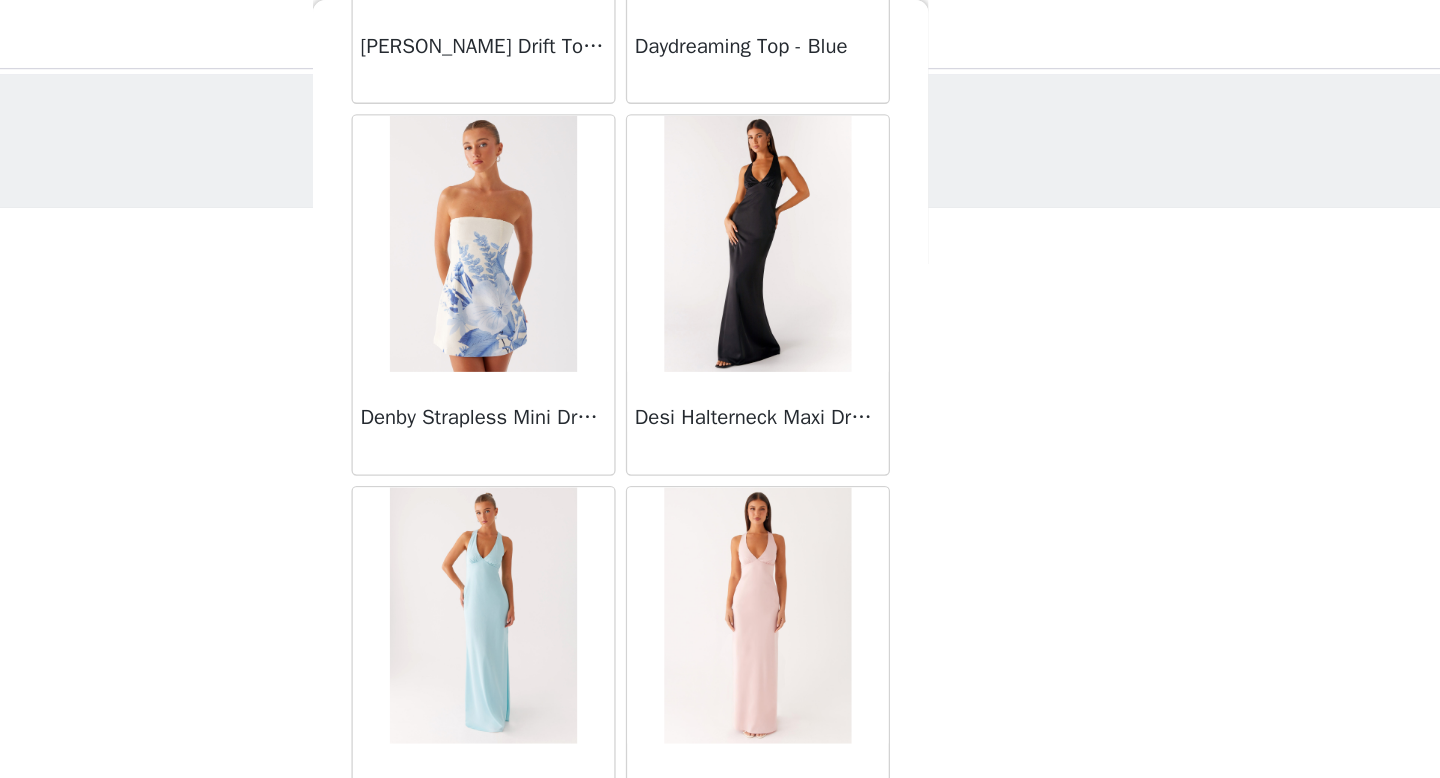 click at bounding box center (612, 190) 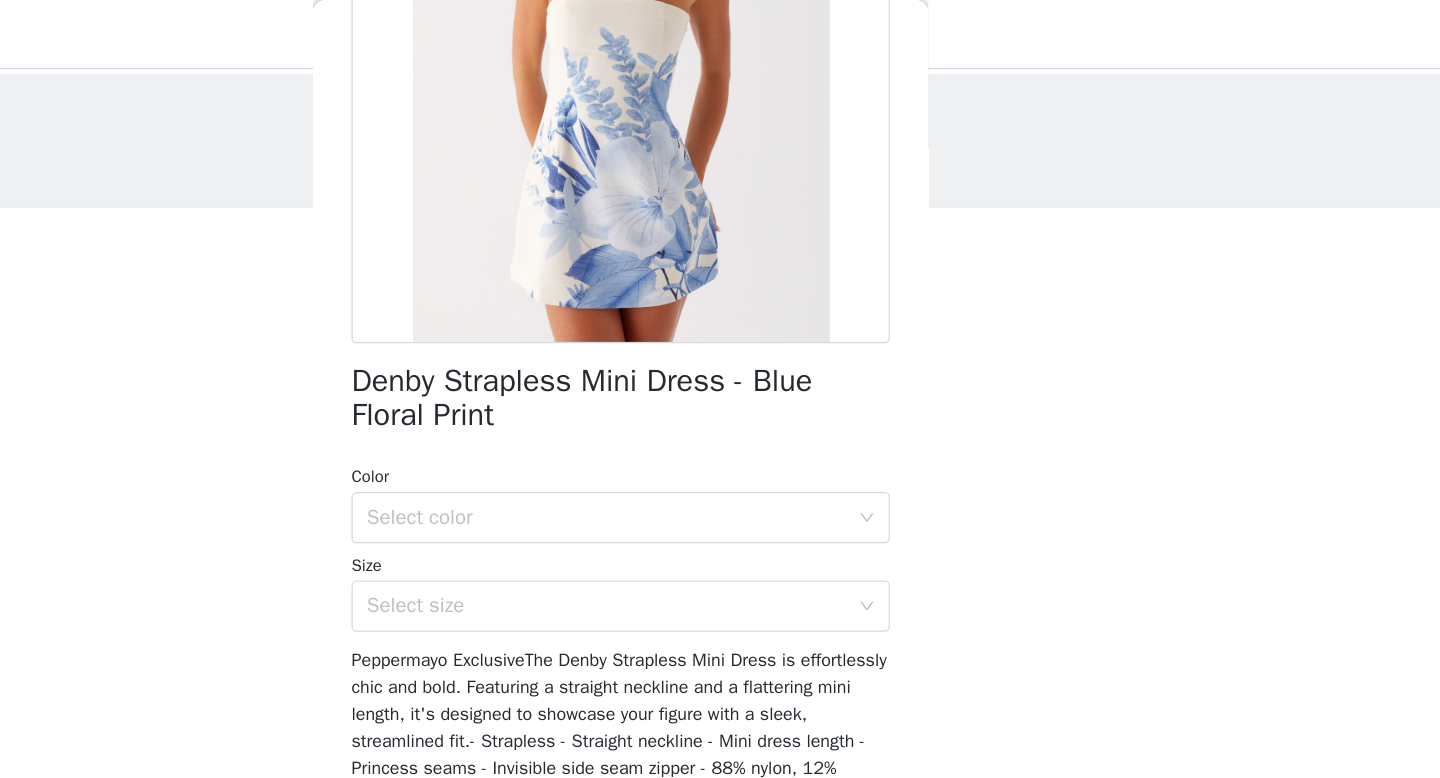 scroll, scrollTop: 303, scrollLeft: 0, axis: vertical 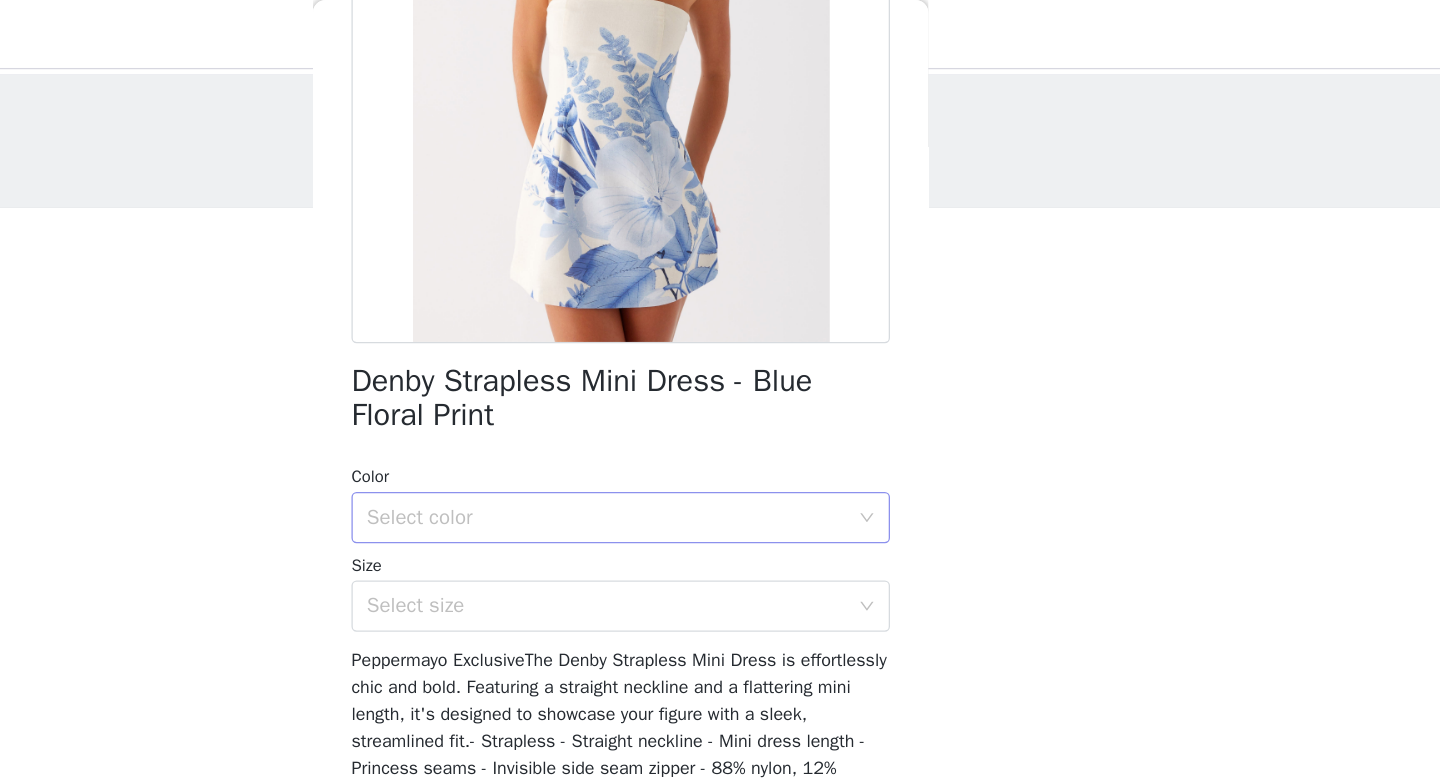 click on "Select color" at bounding box center [709, 404] 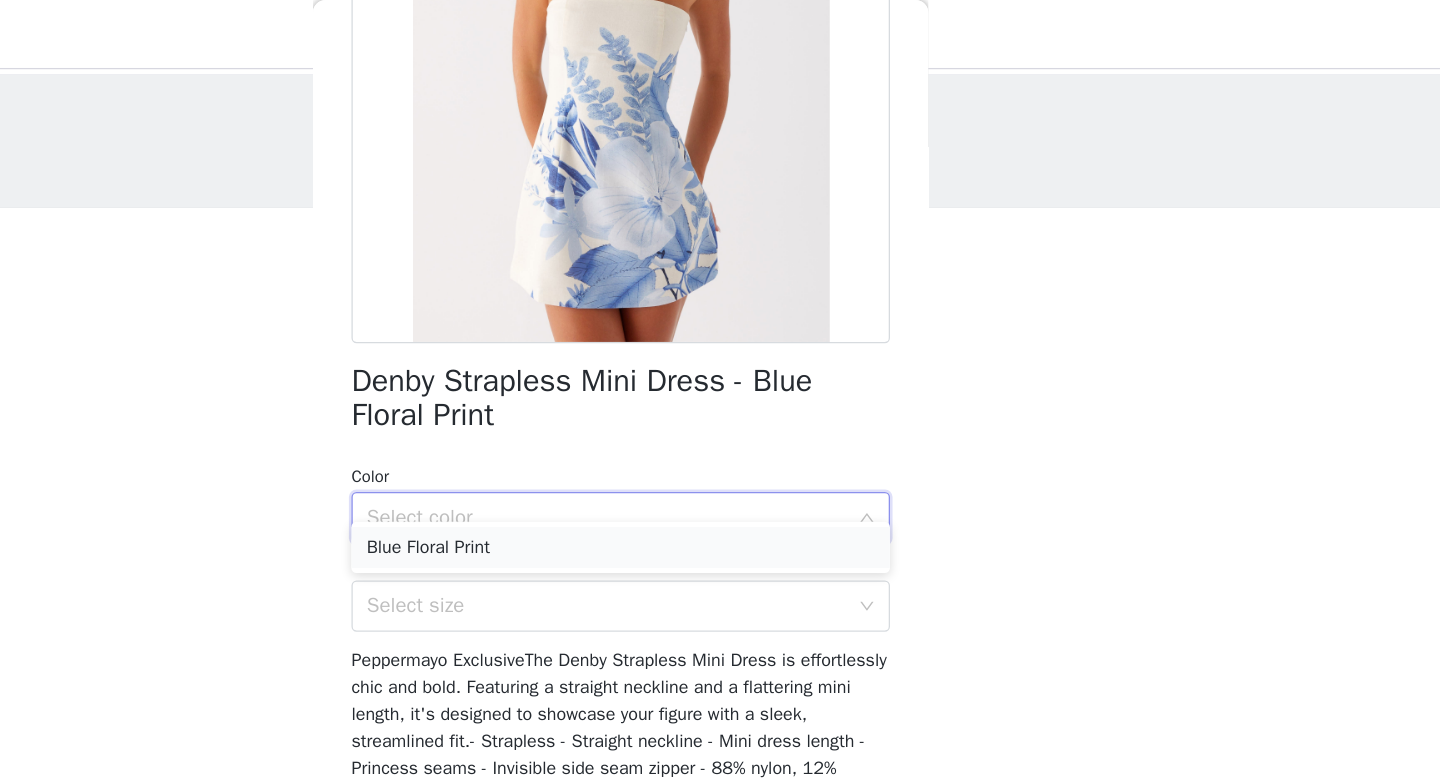 click on "Blue Floral Print" at bounding box center (720, 427) 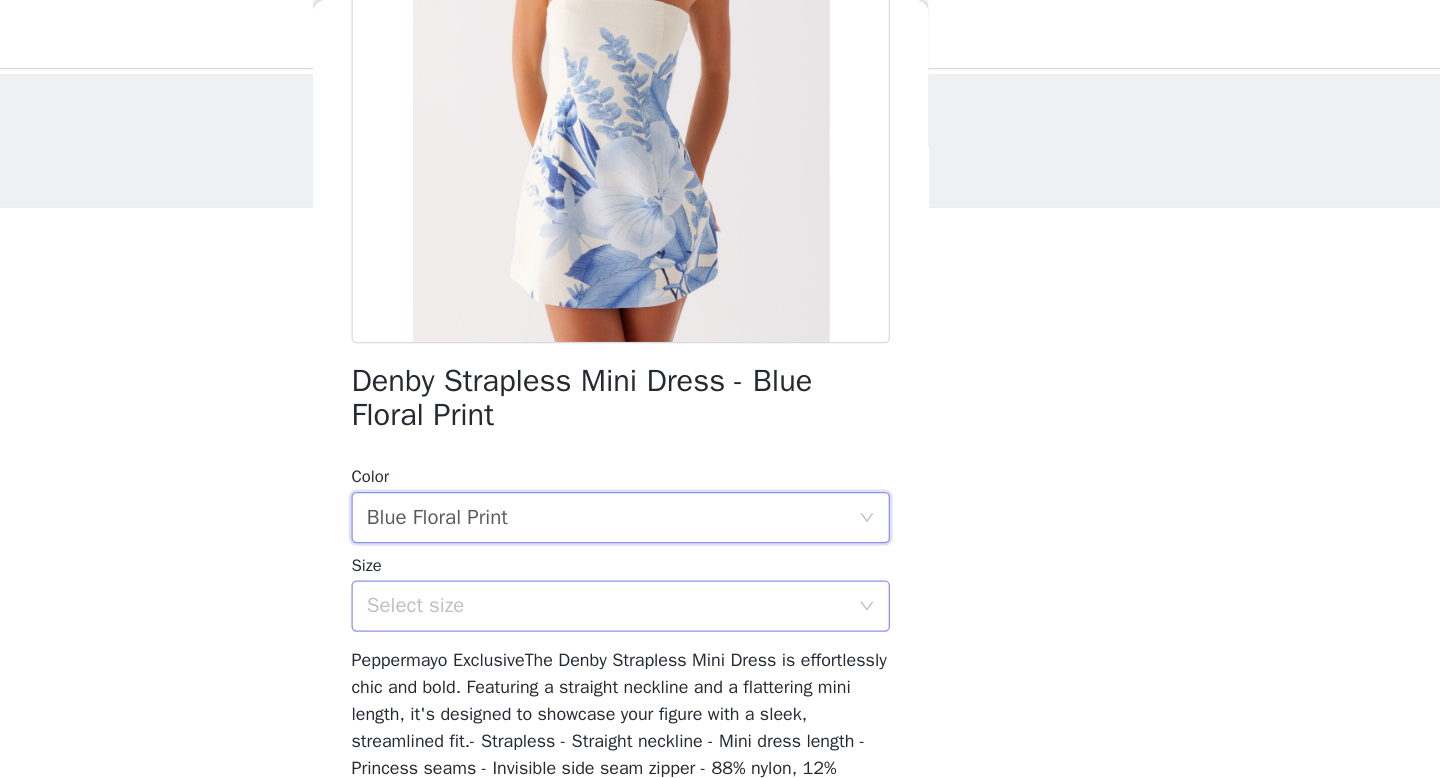 click on "Select size" at bounding box center [709, 473] 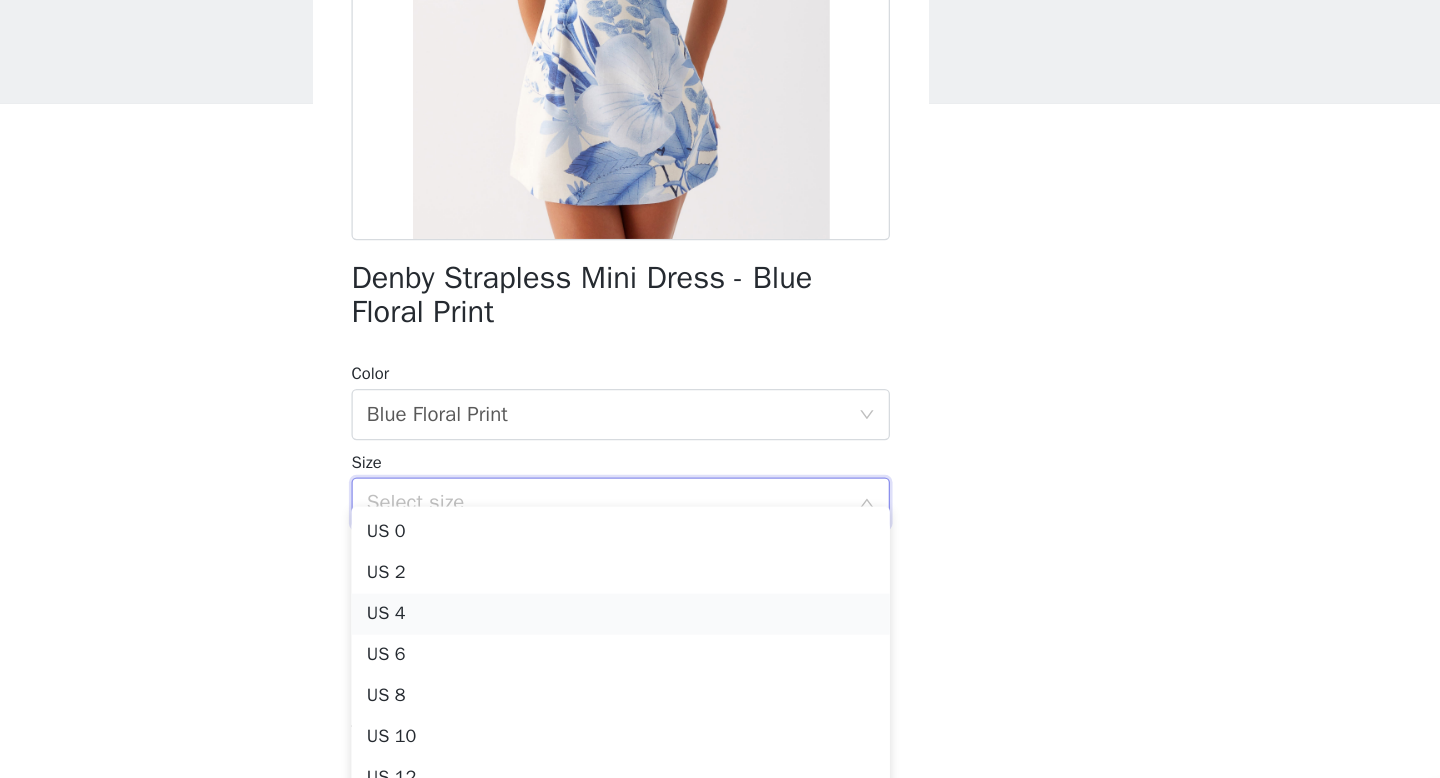 click on "US 4" at bounding box center [720, 560] 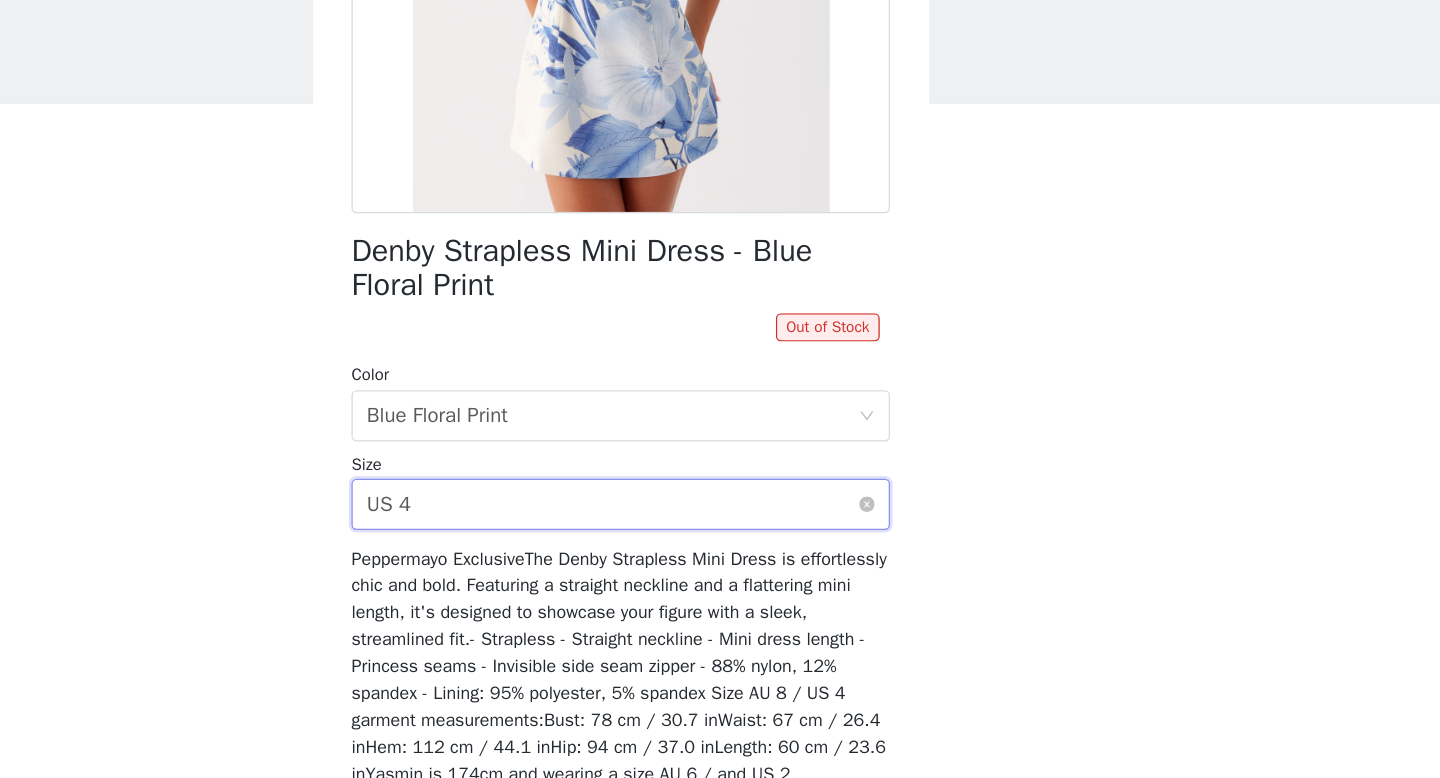 click on "Select size US 4" at bounding box center [713, 474] 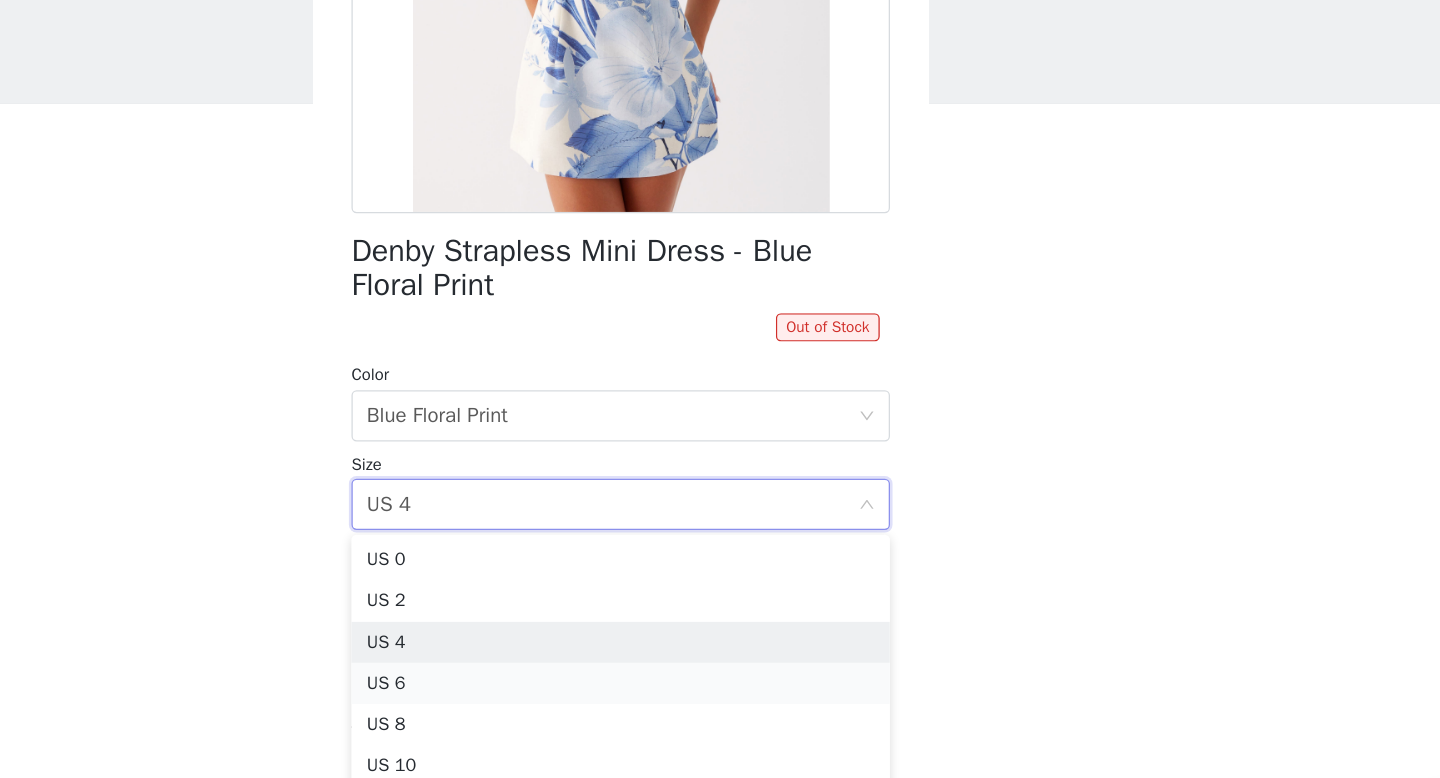 click on "US 6" at bounding box center [720, 614] 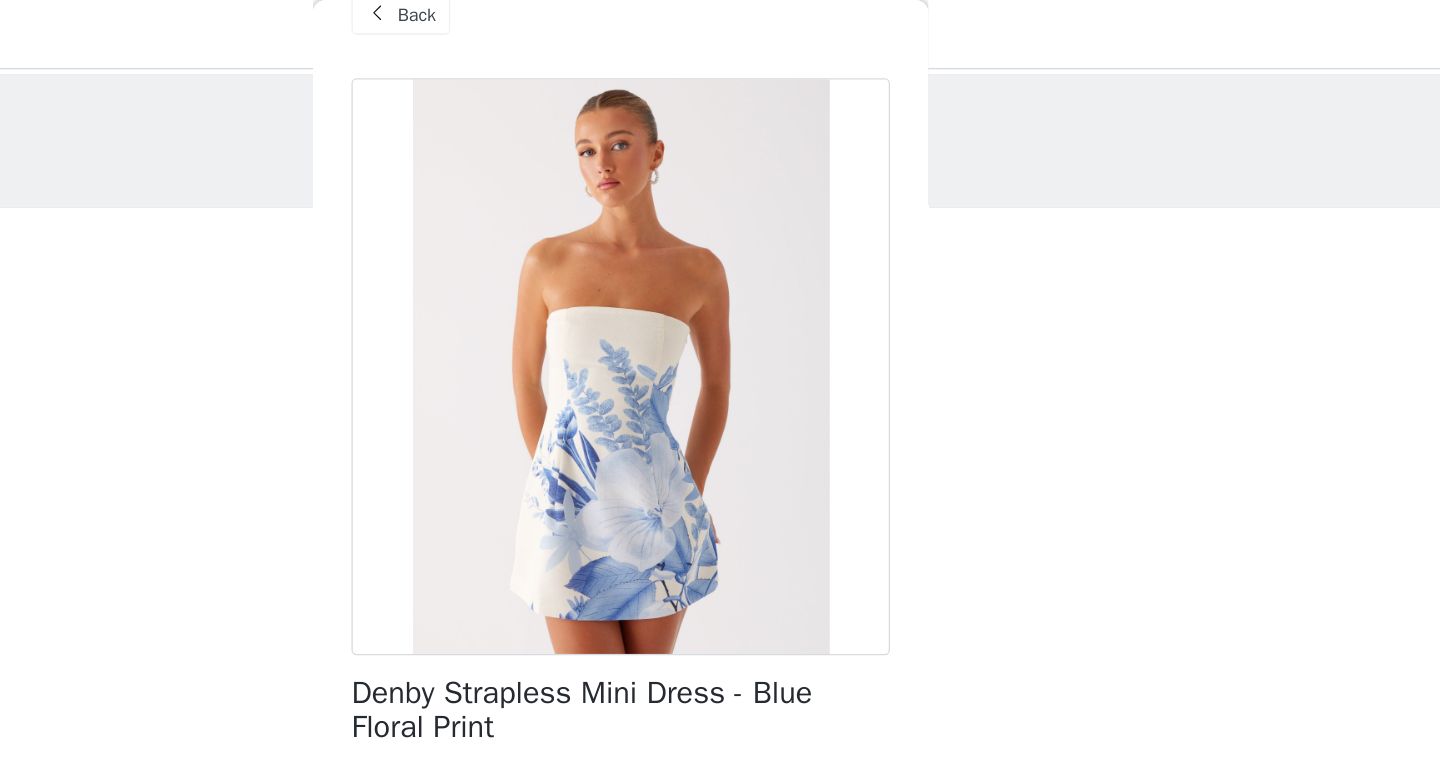 scroll, scrollTop: 303, scrollLeft: 0, axis: vertical 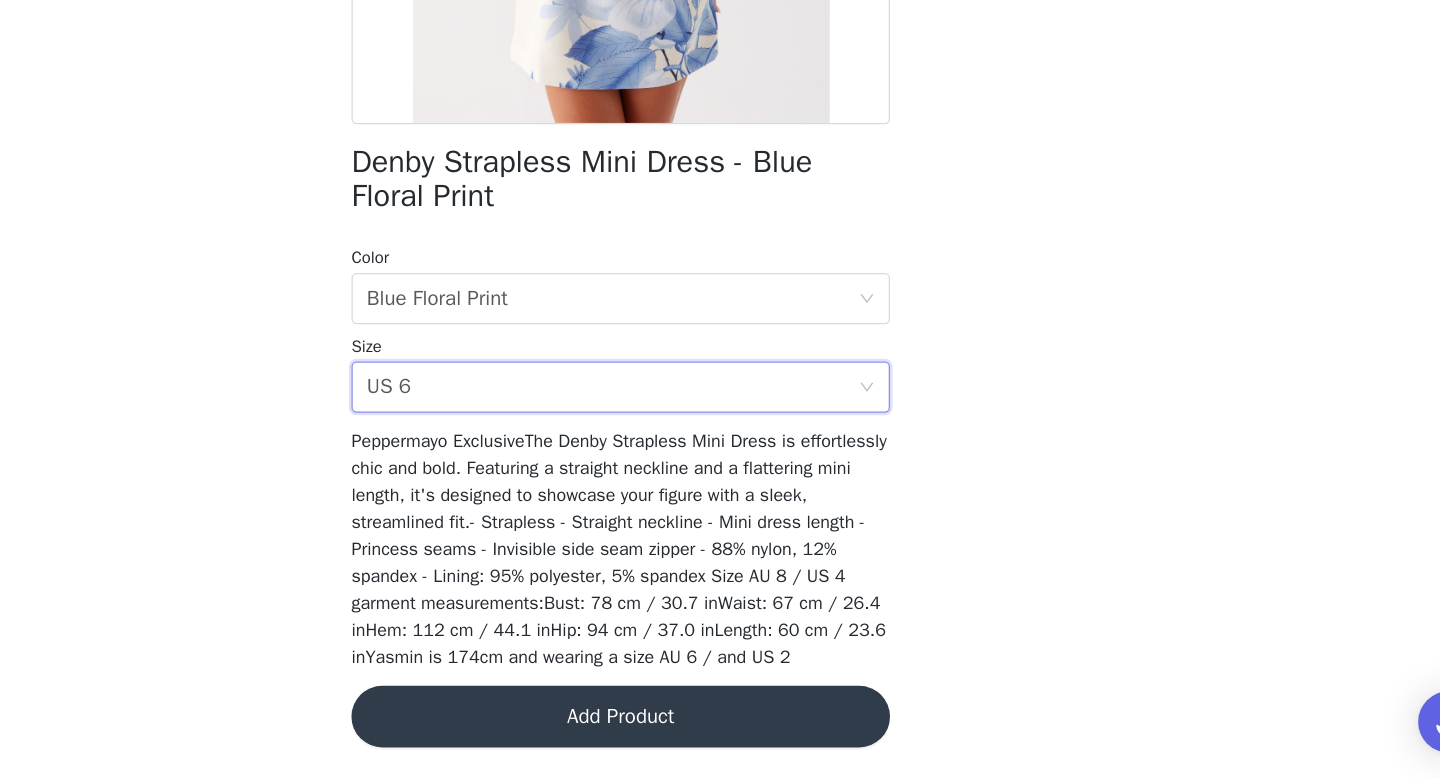 click on "Add Product" at bounding box center (720, 730) 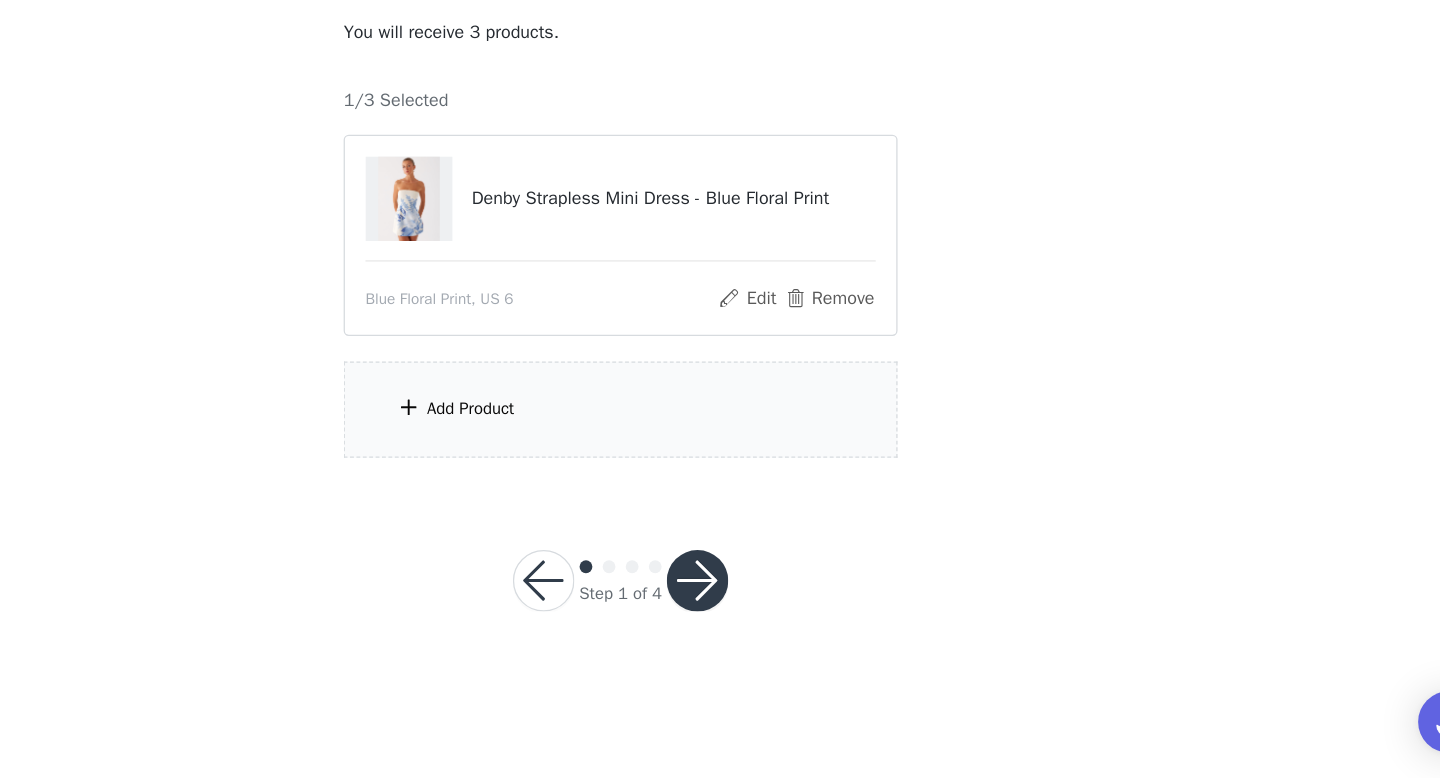 click on "Add Product" at bounding box center (603, 490) 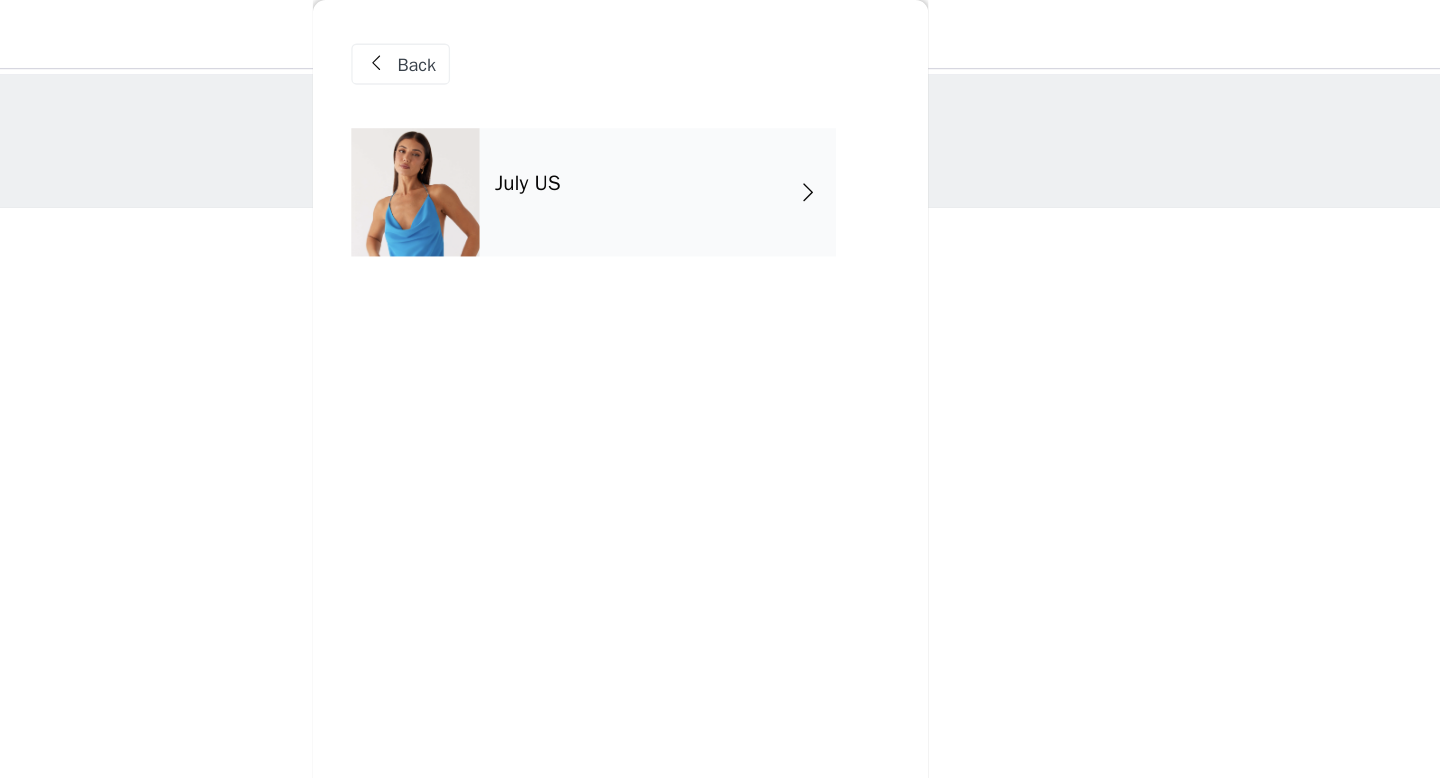 click on "July US" at bounding box center (749, 150) 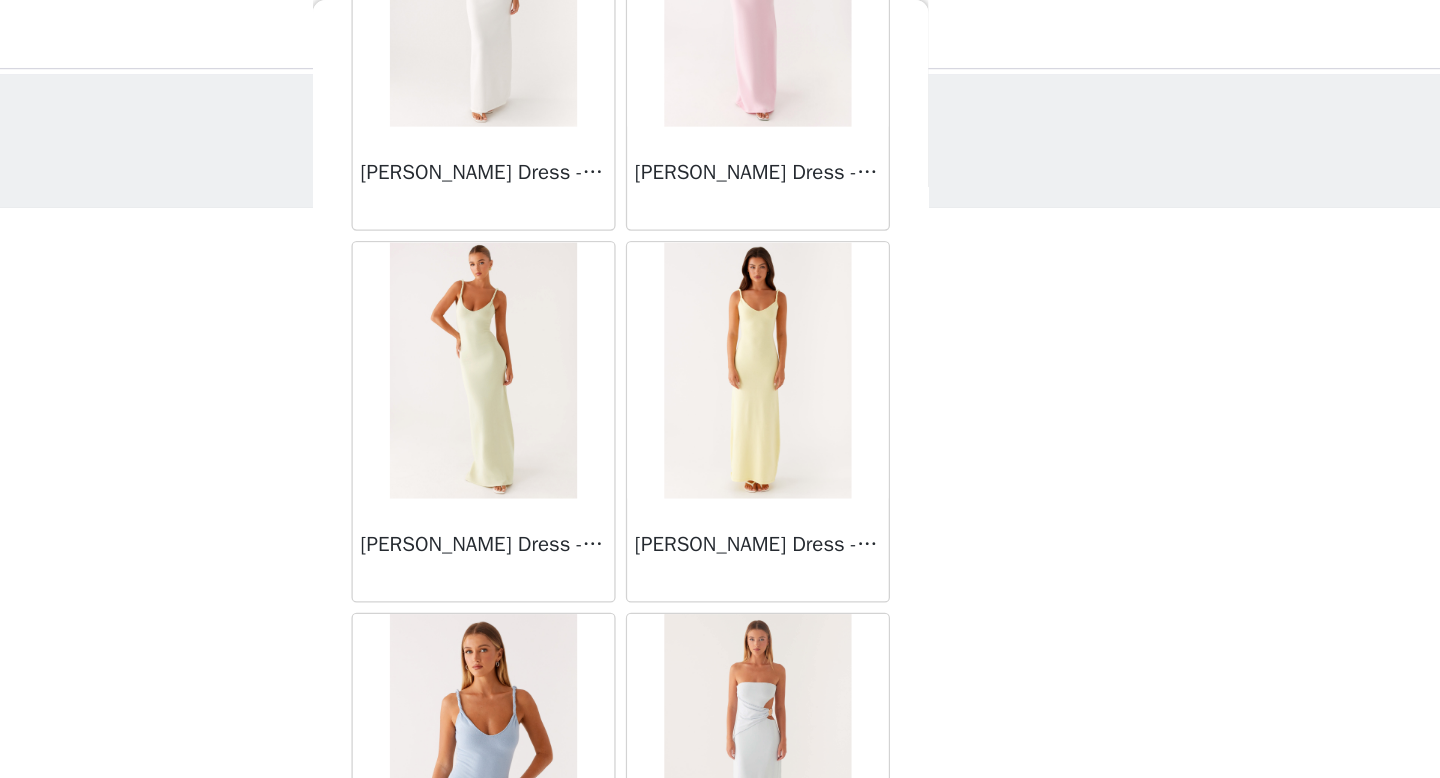 scroll, scrollTop: 2282, scrollLeft: 0, axis: vertical 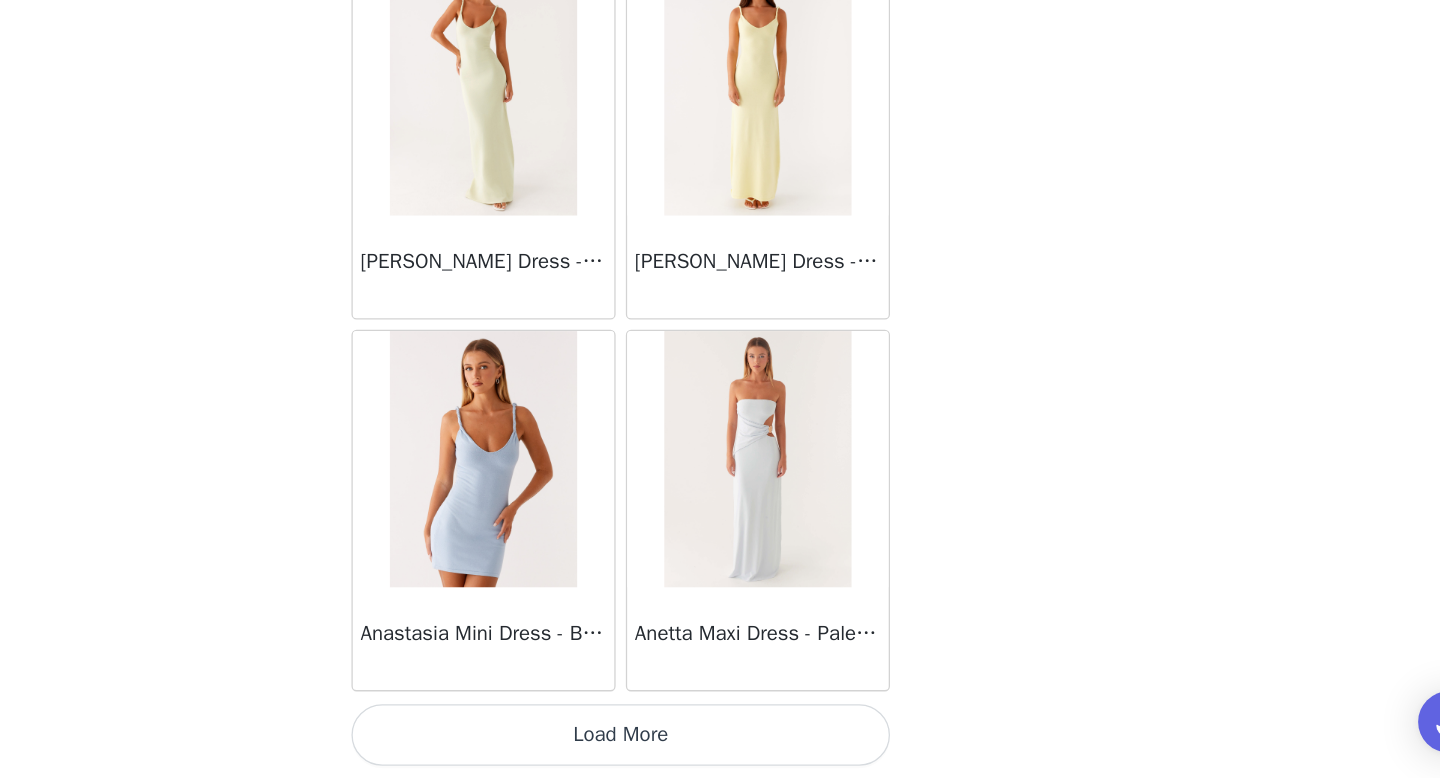 click on "Load More" at bounding box center (720, 744) 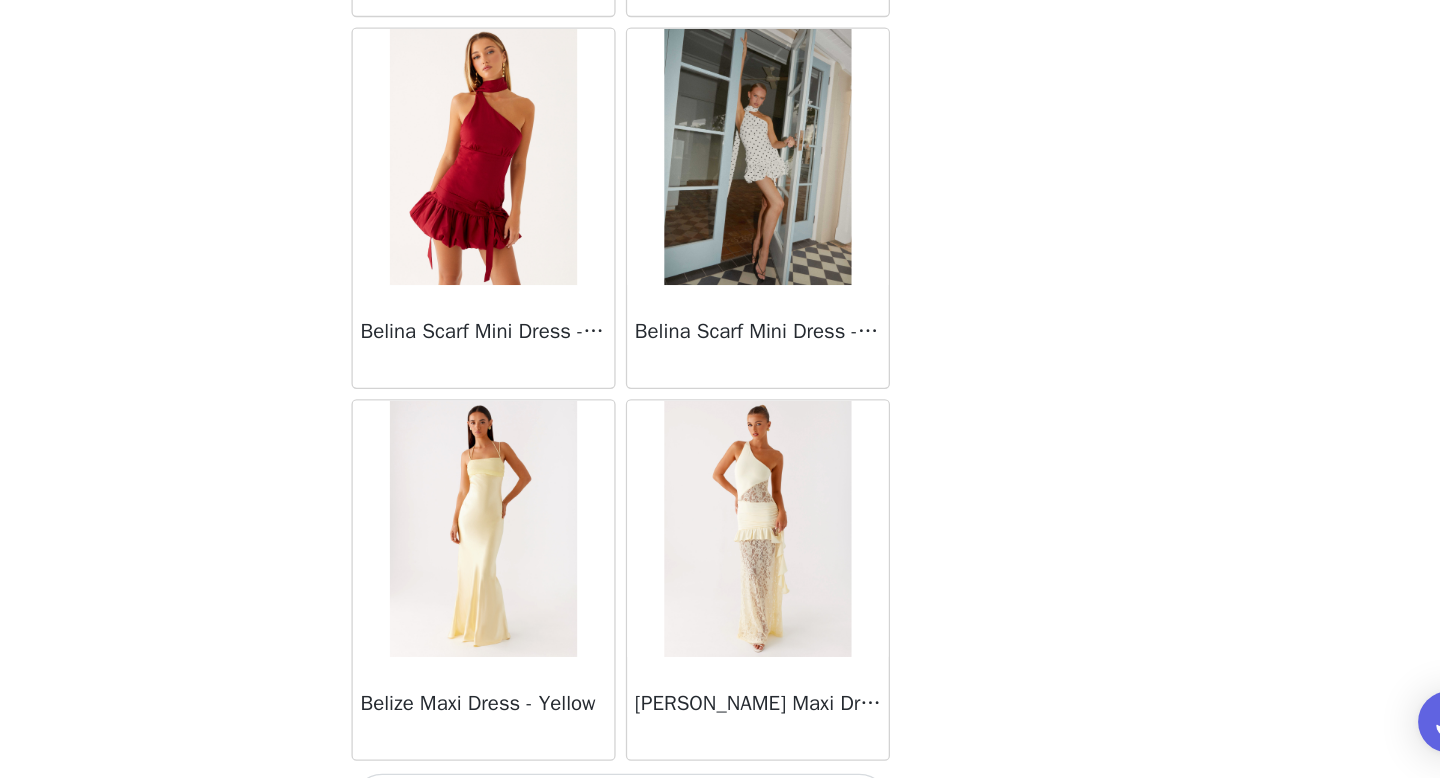 scroll, scrollTop: 5182, scrollLeft: 0, axis: vertical 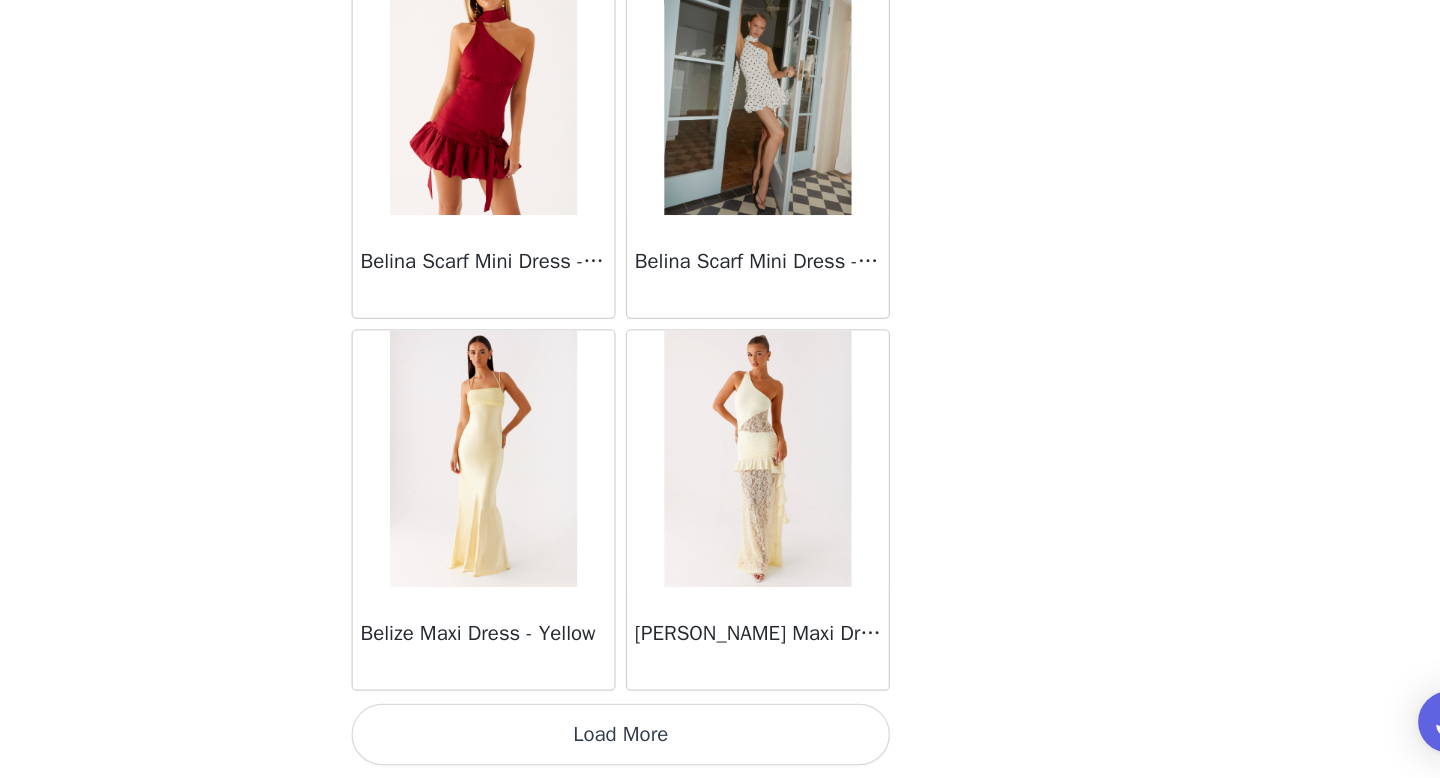 click on "Load More" at bounding box center (720, 744) 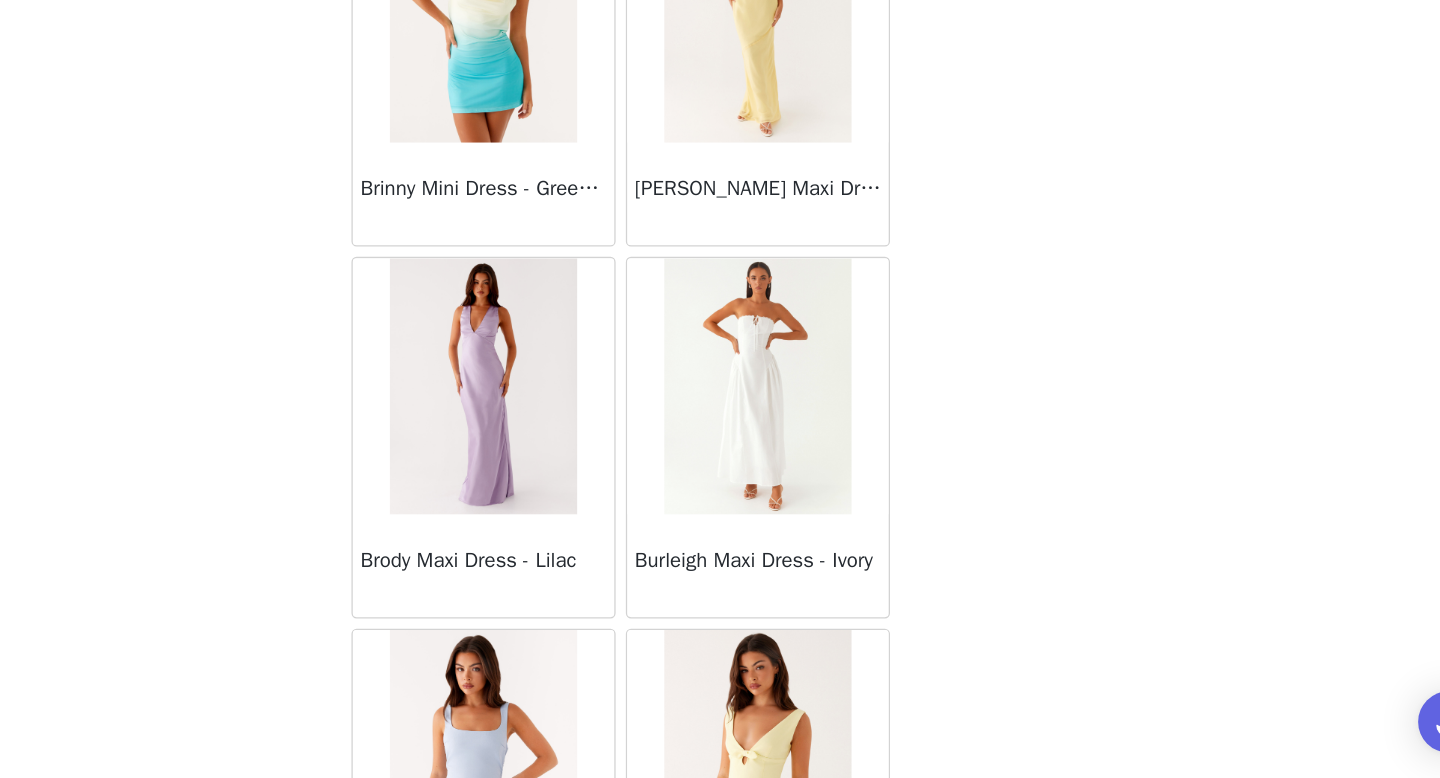 scroll, scrollTop: 8082, scrollLeft: 0, axis: vertical 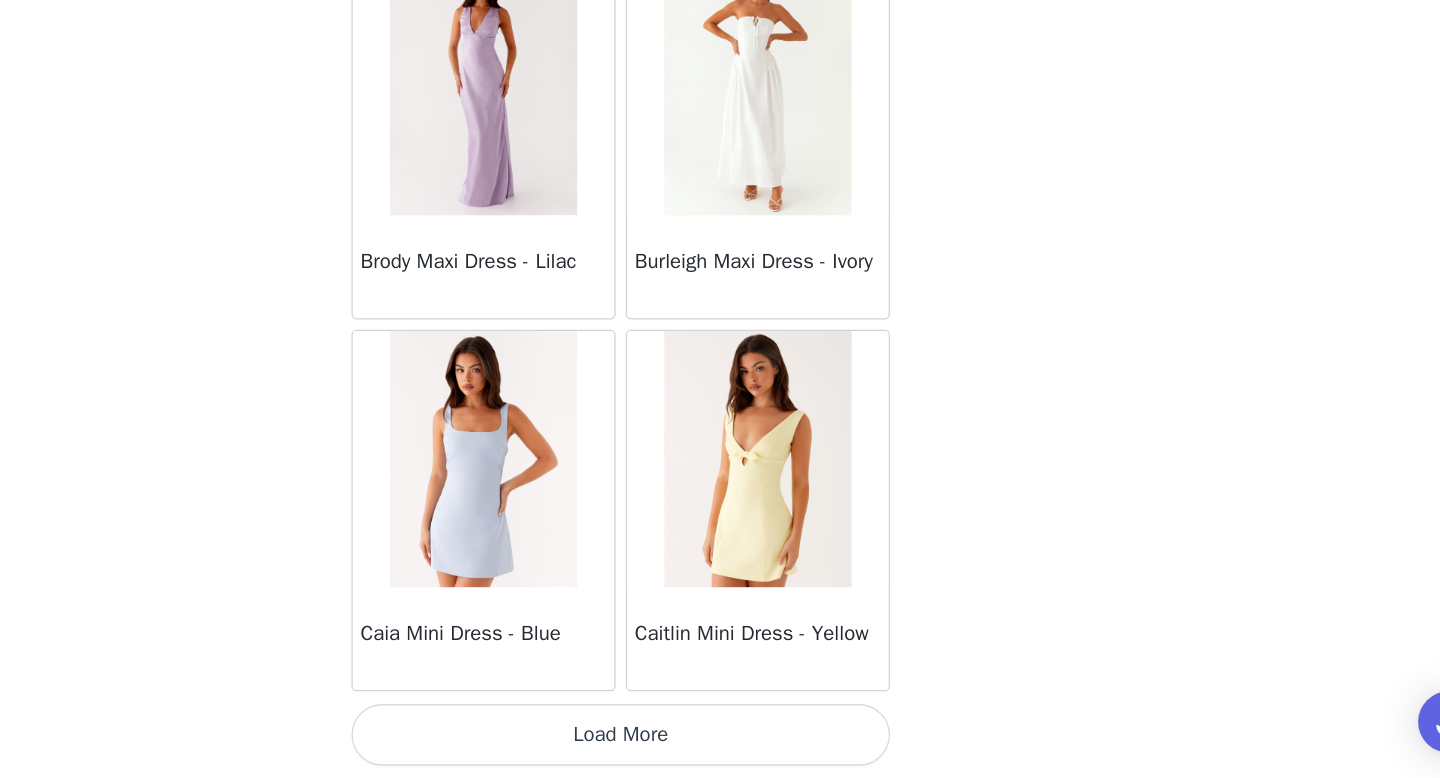 click on "Load More" at bounding box center [720, 744] 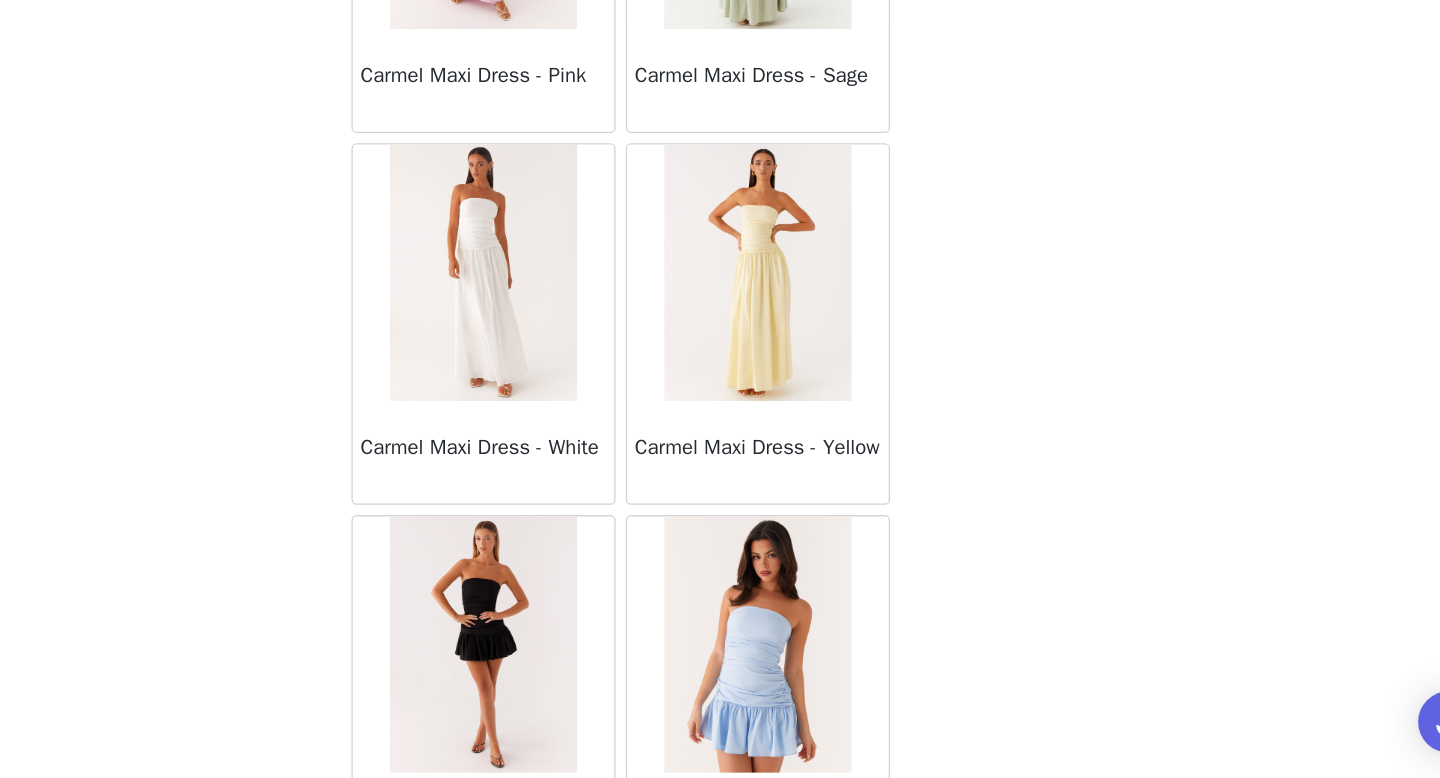 scroll, scrollTop: 10982, scrollLeft: 0, axis: vertical 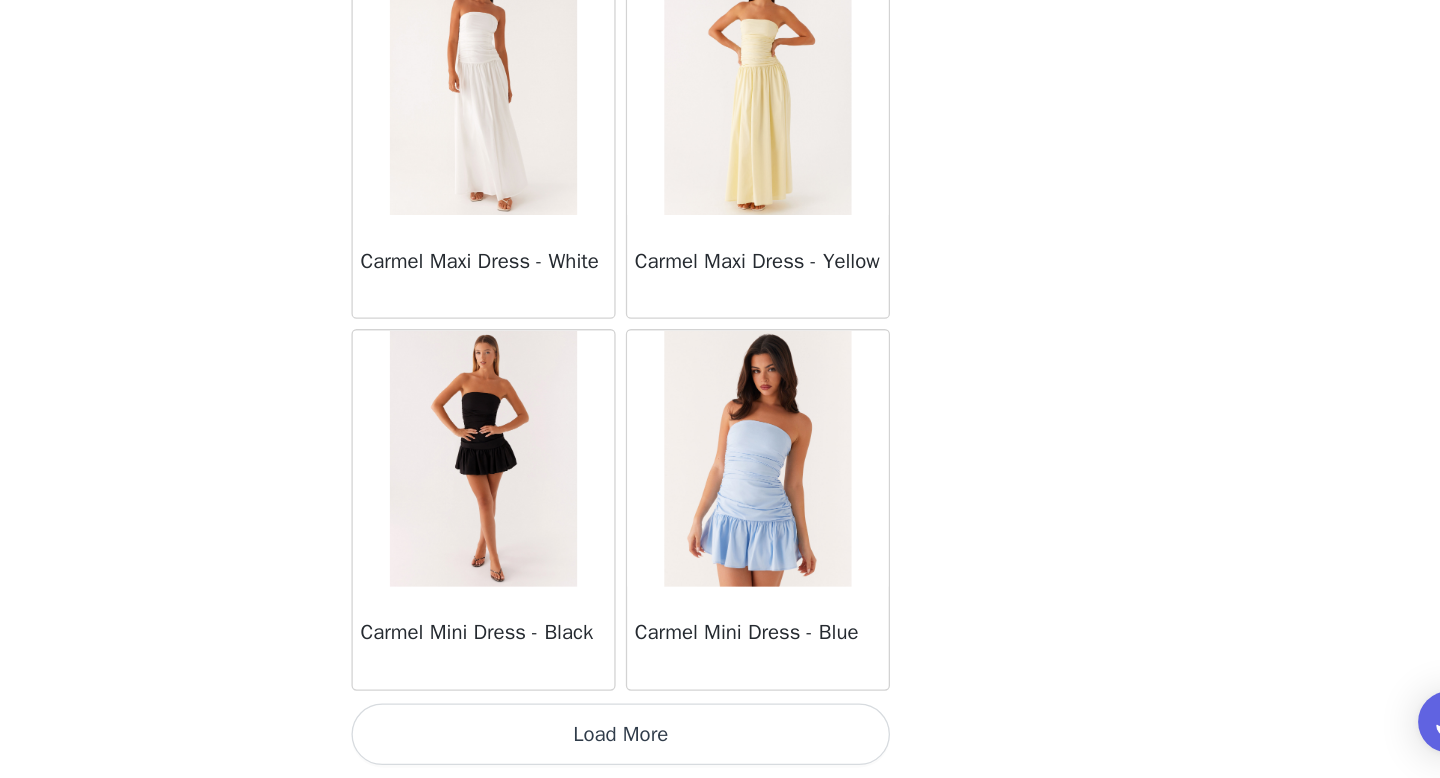 click on "Load More" at bounding box center (720, 744) 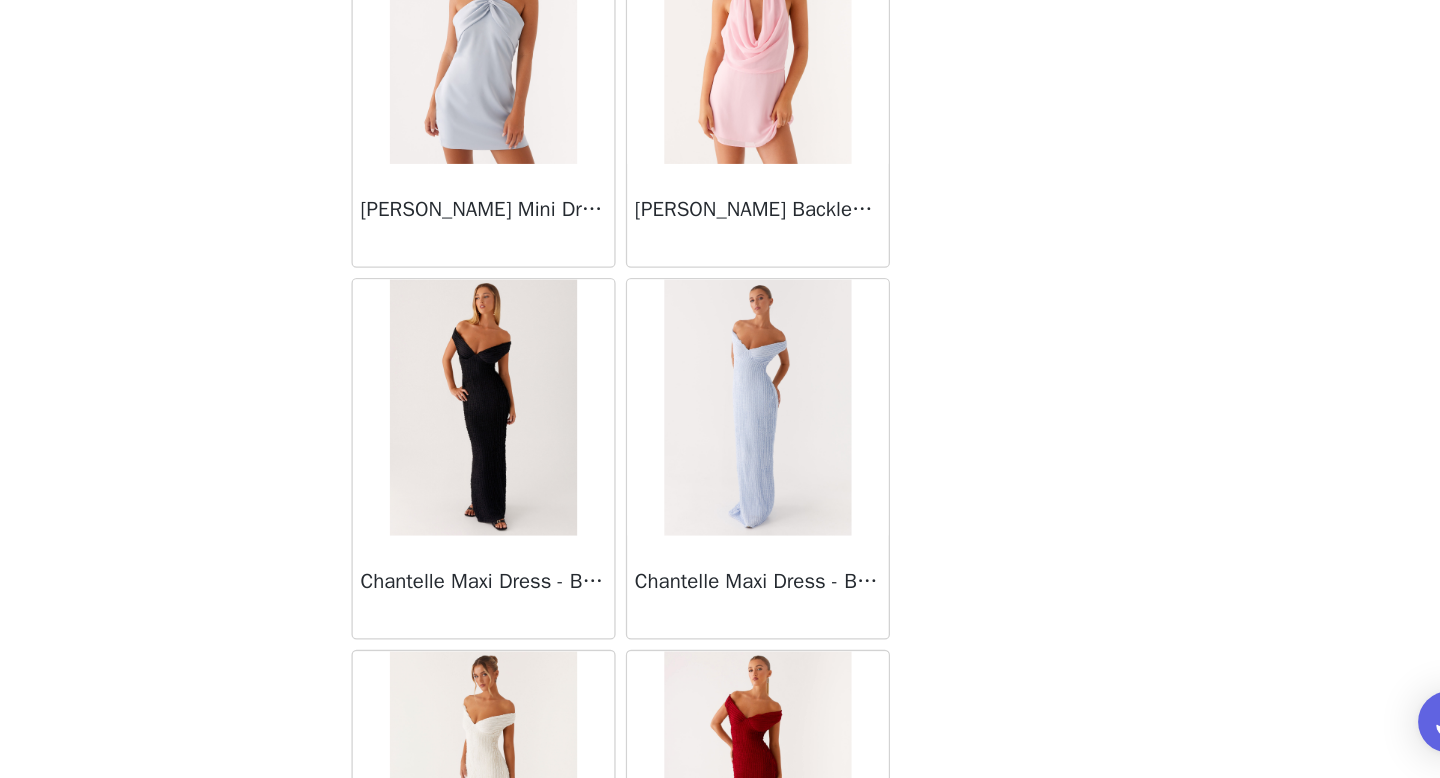scroll, scrollTop: 13882, scrollLeft: 0, axis: vertical 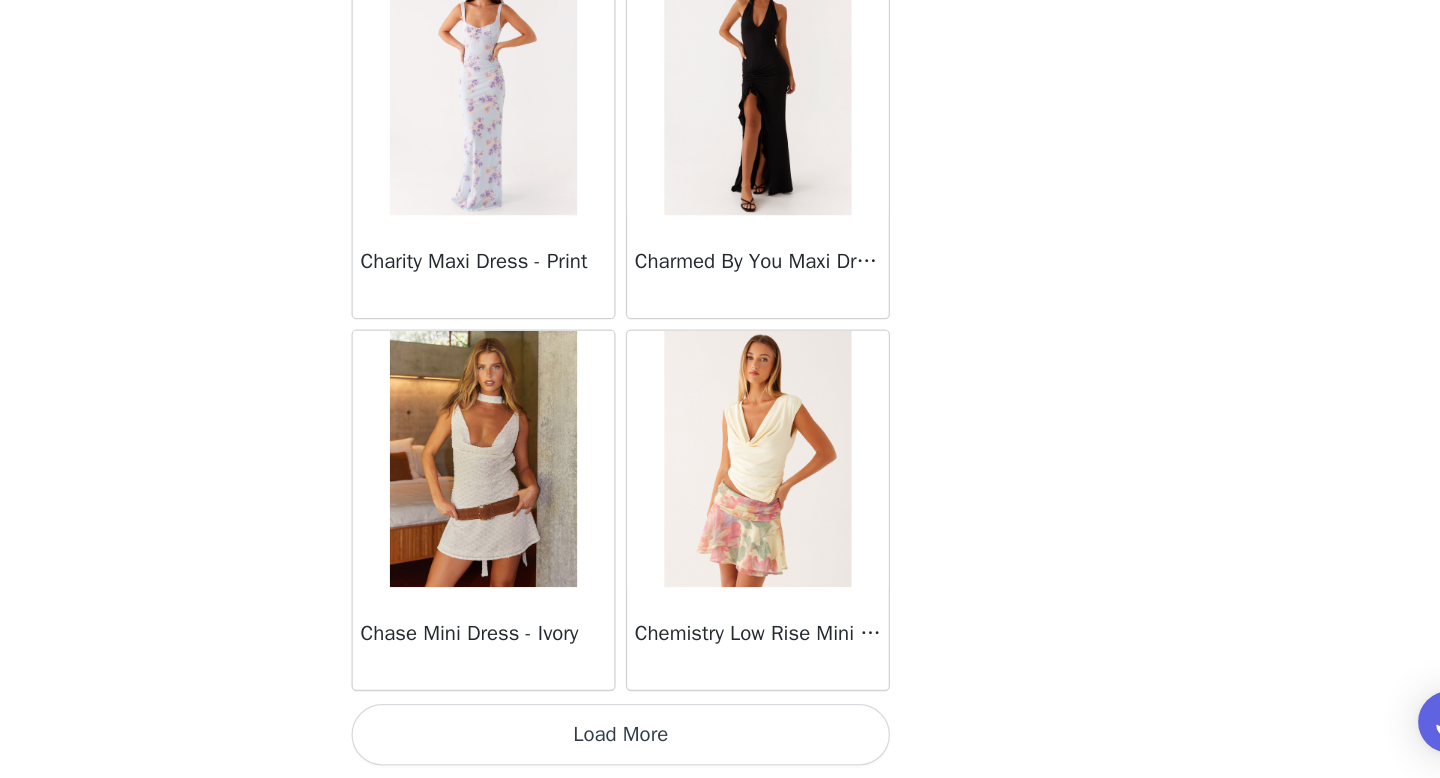 click on "Load More" at bounding box center (720, 744) 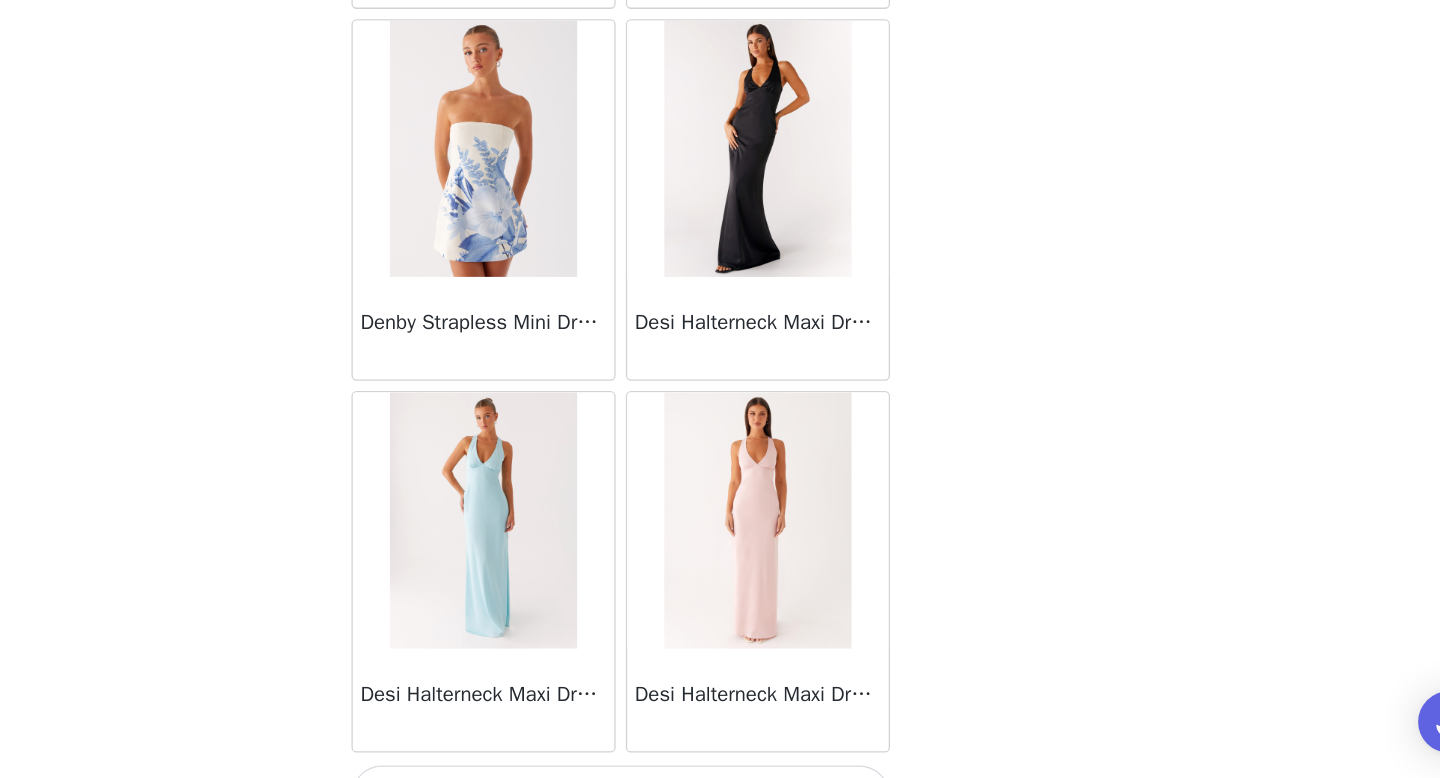 scroll, scrollTop: 16782, scrollLeft: 0, axis: vertical 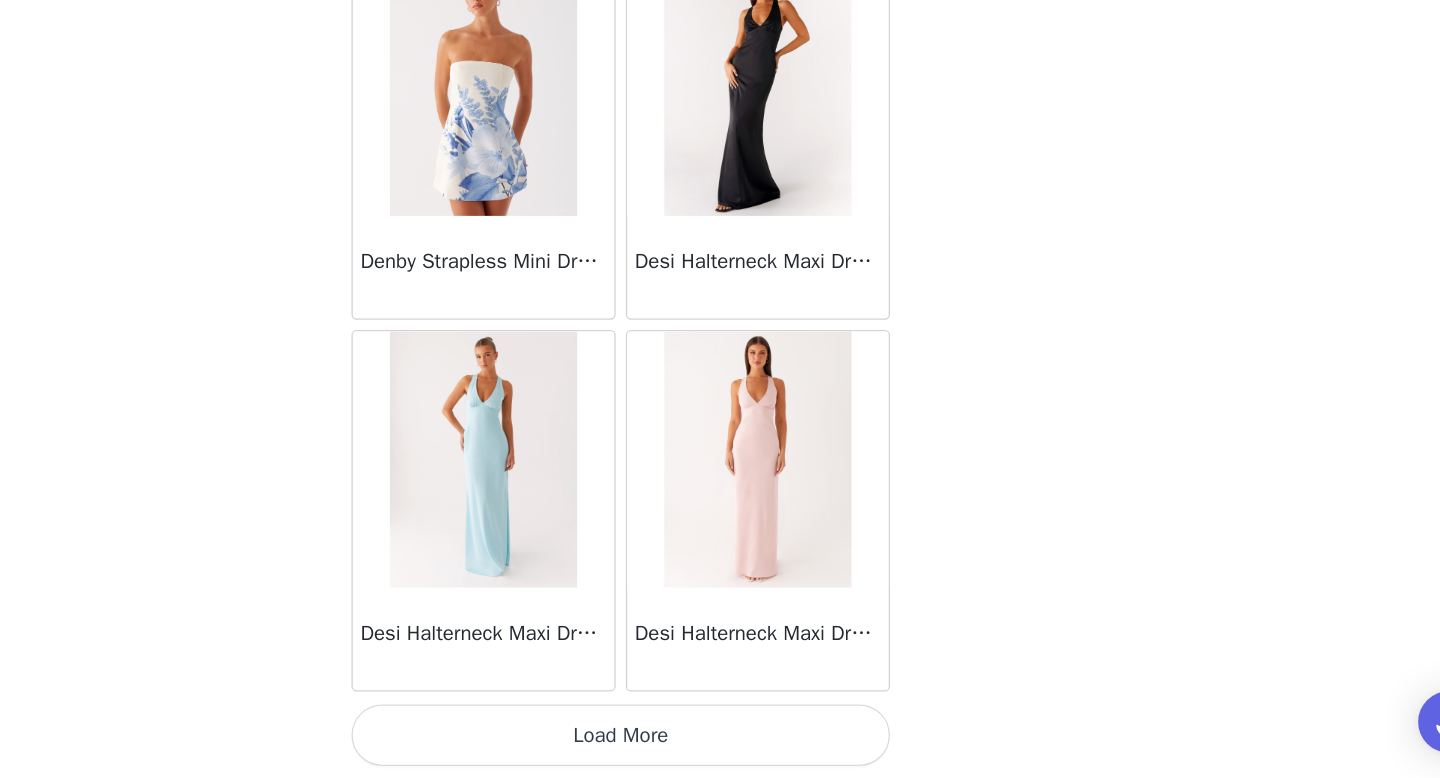 click on "Load More" at bounding box center [720, 744] 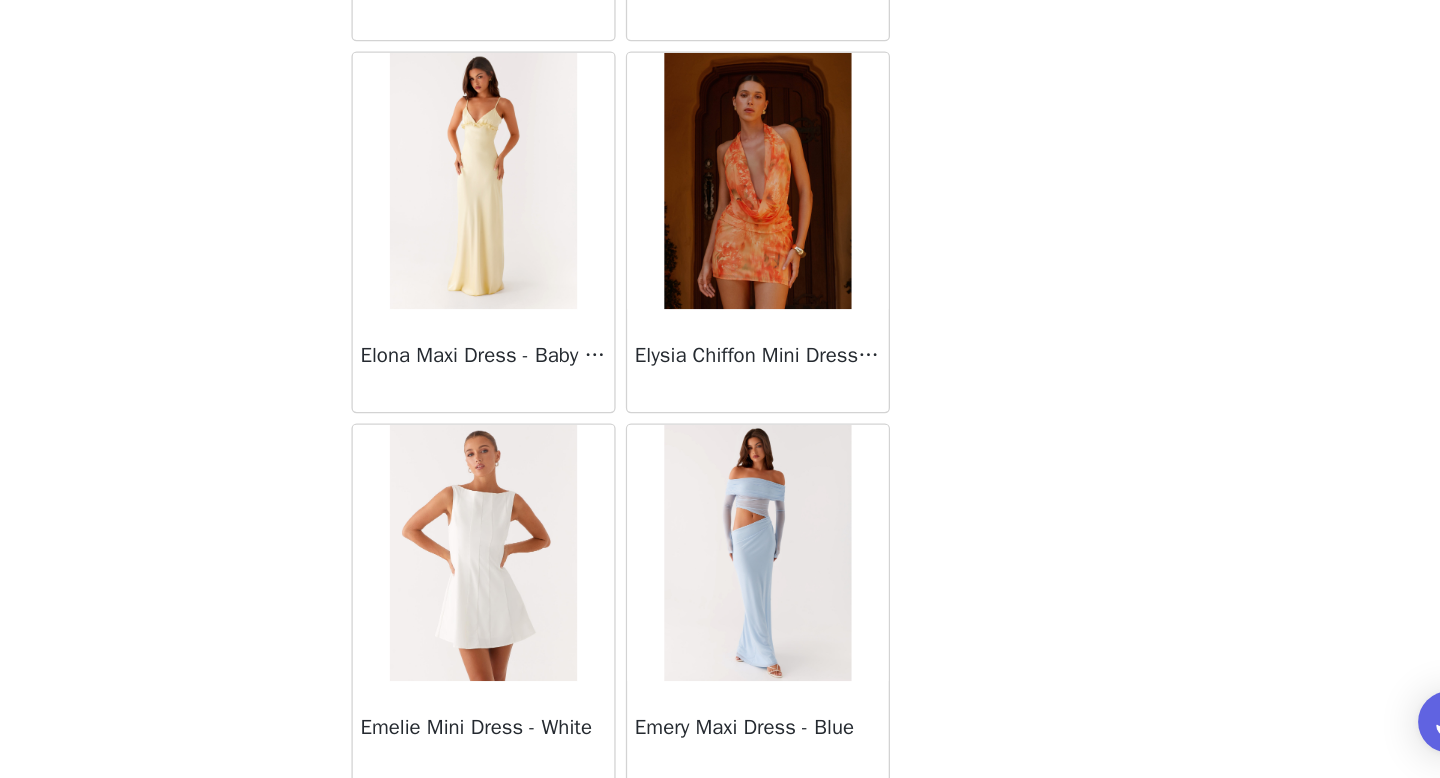 scroll, scrollTop: 19682, scrollLeft: 0, axis: vertical 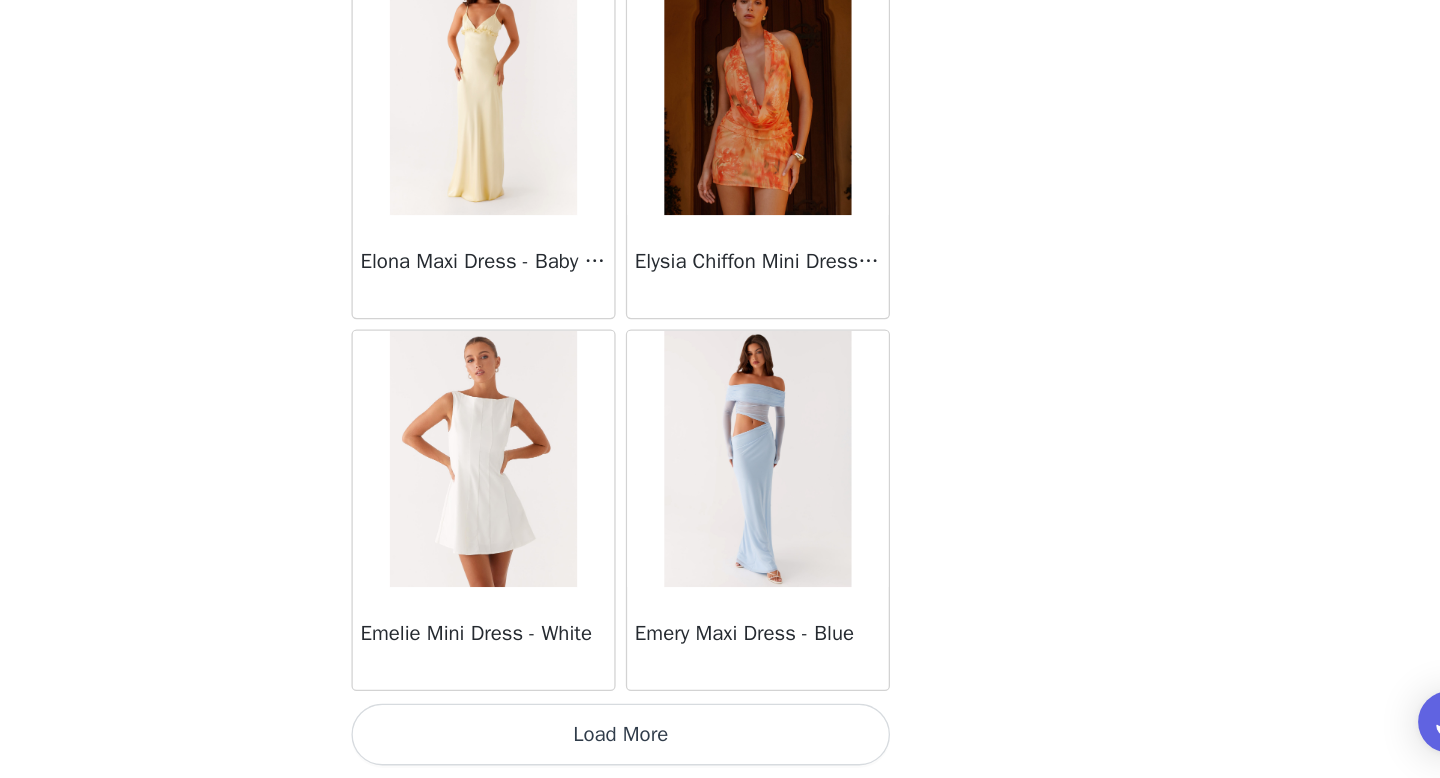 click on "Load More" at bounding box center (720, 744) 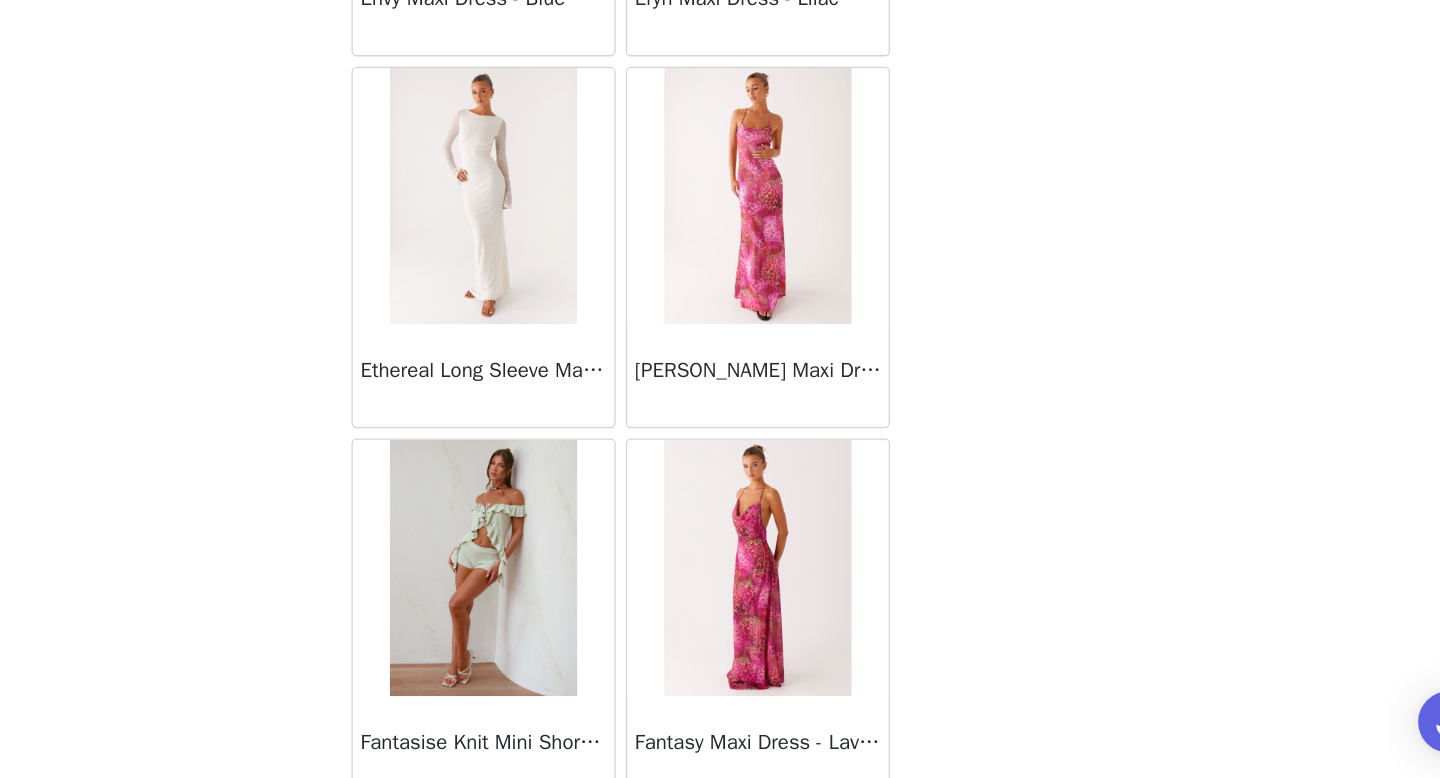 scroll, scrollTop: 21351, scrollLeft: 0, axis: vertical 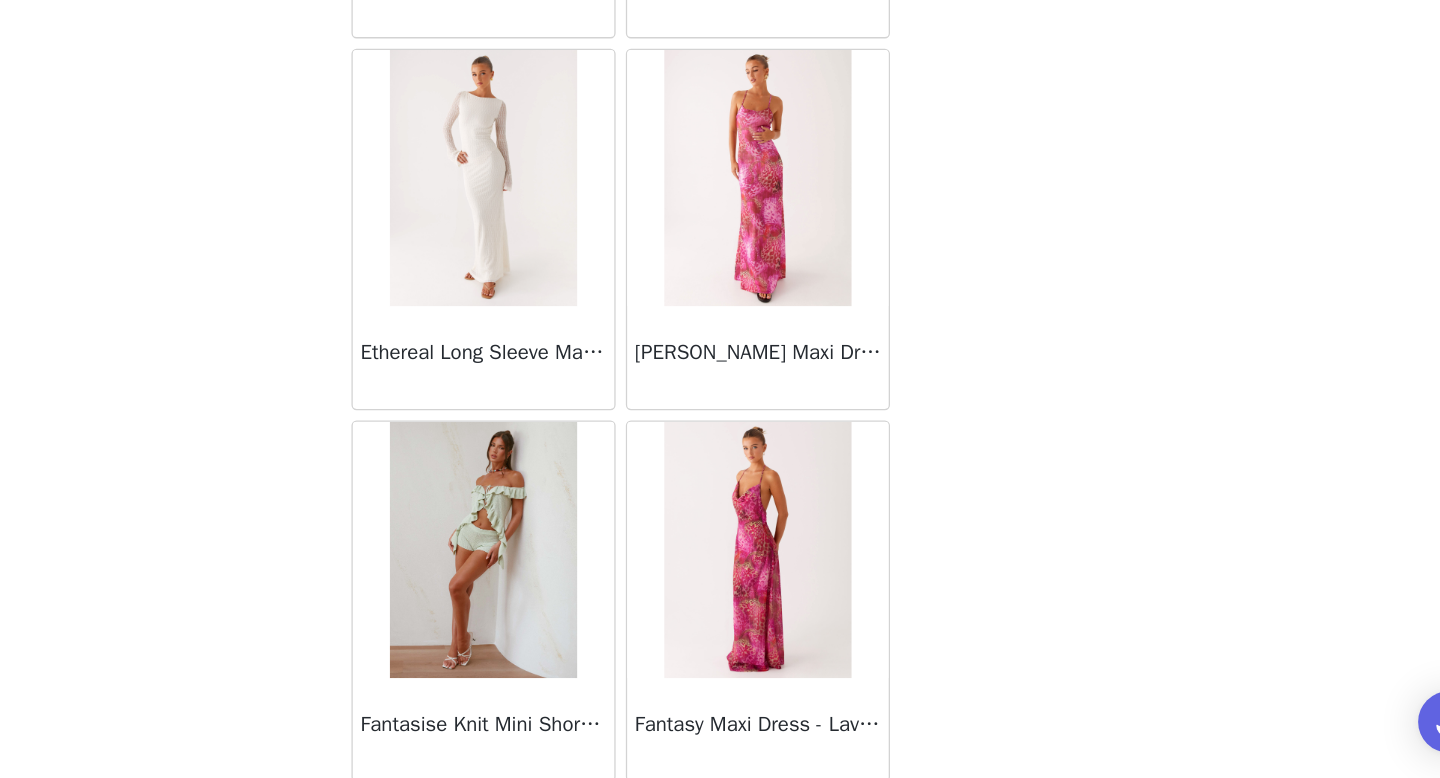 click at bounding box center [826, 310] 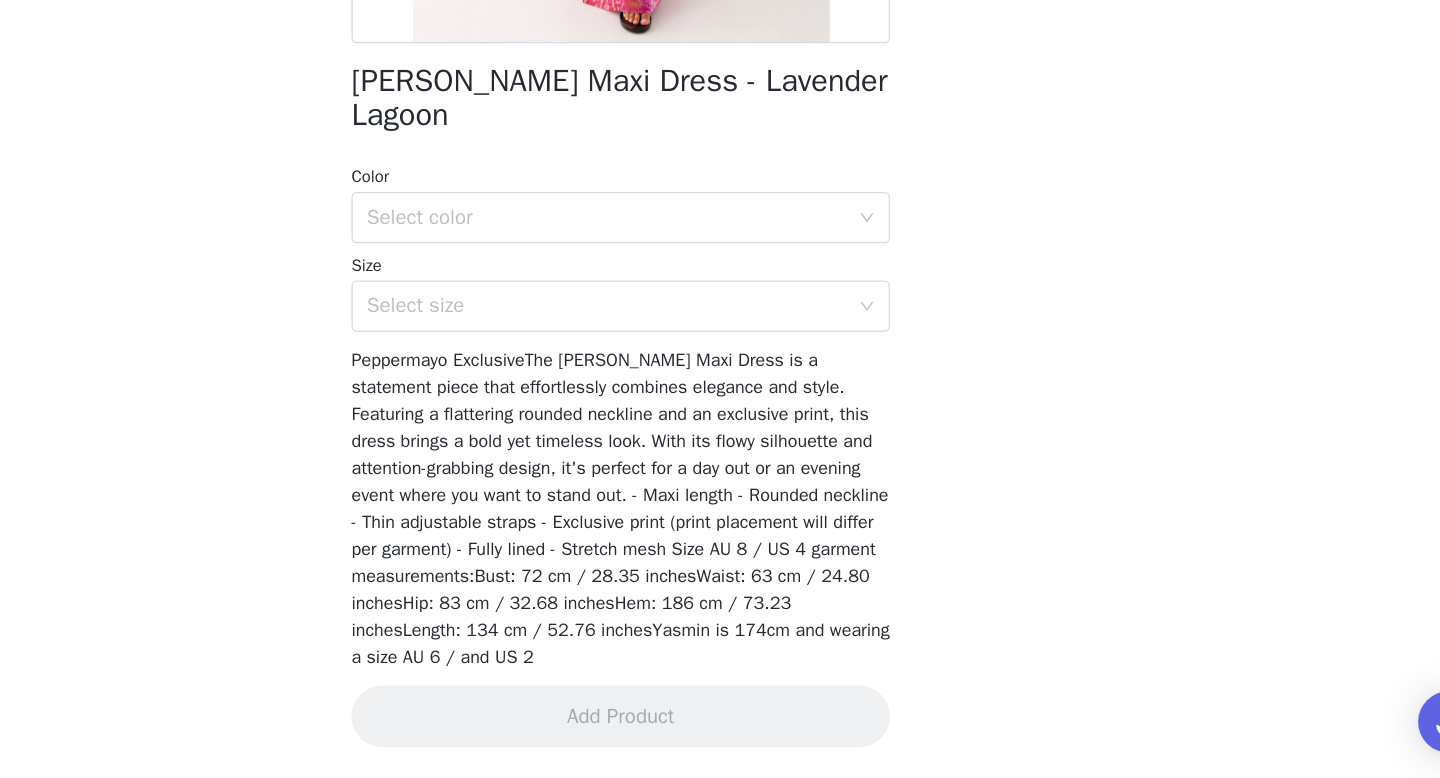 scroll, scrollTop: 318, scrollLeft: 0, axis: vertical 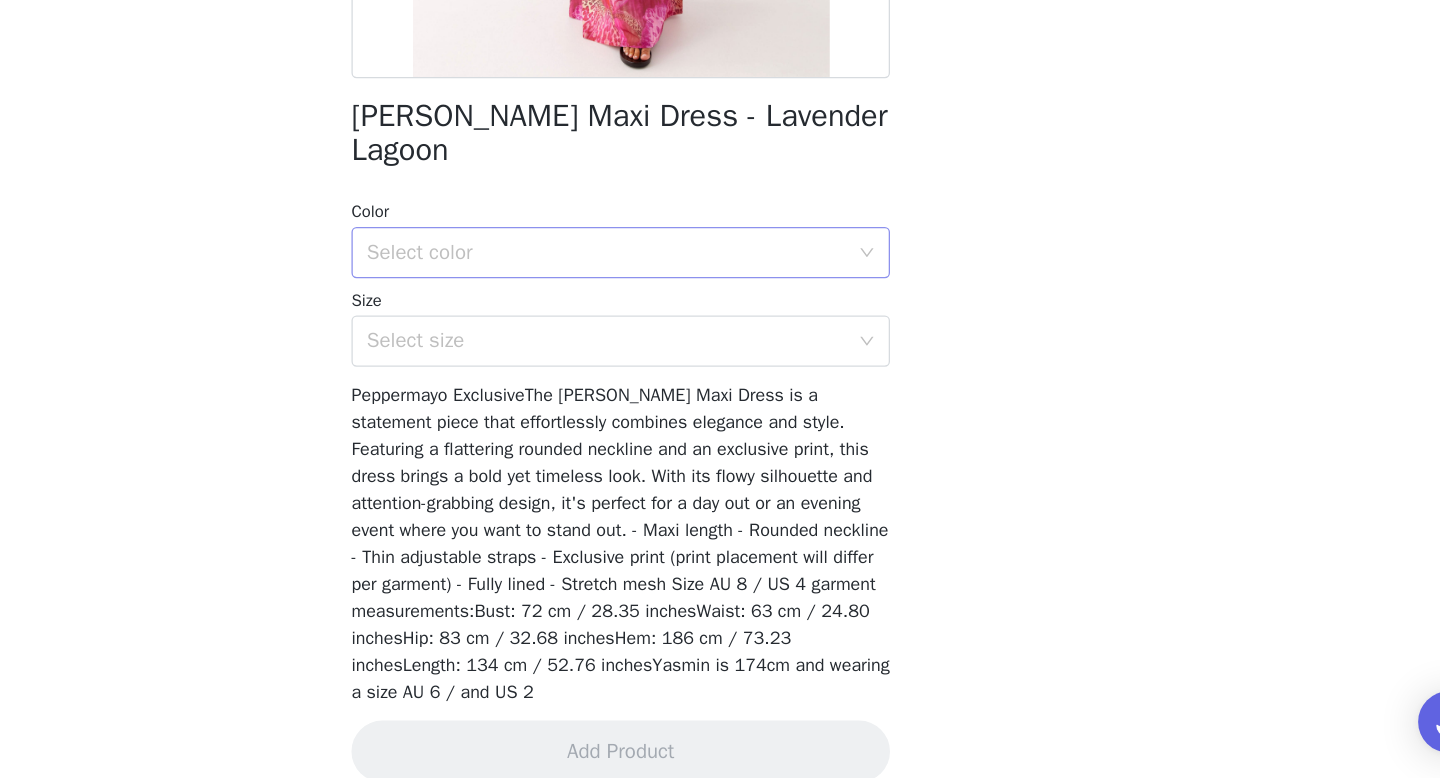 click on "Select color" at bounding box center [709, 368] 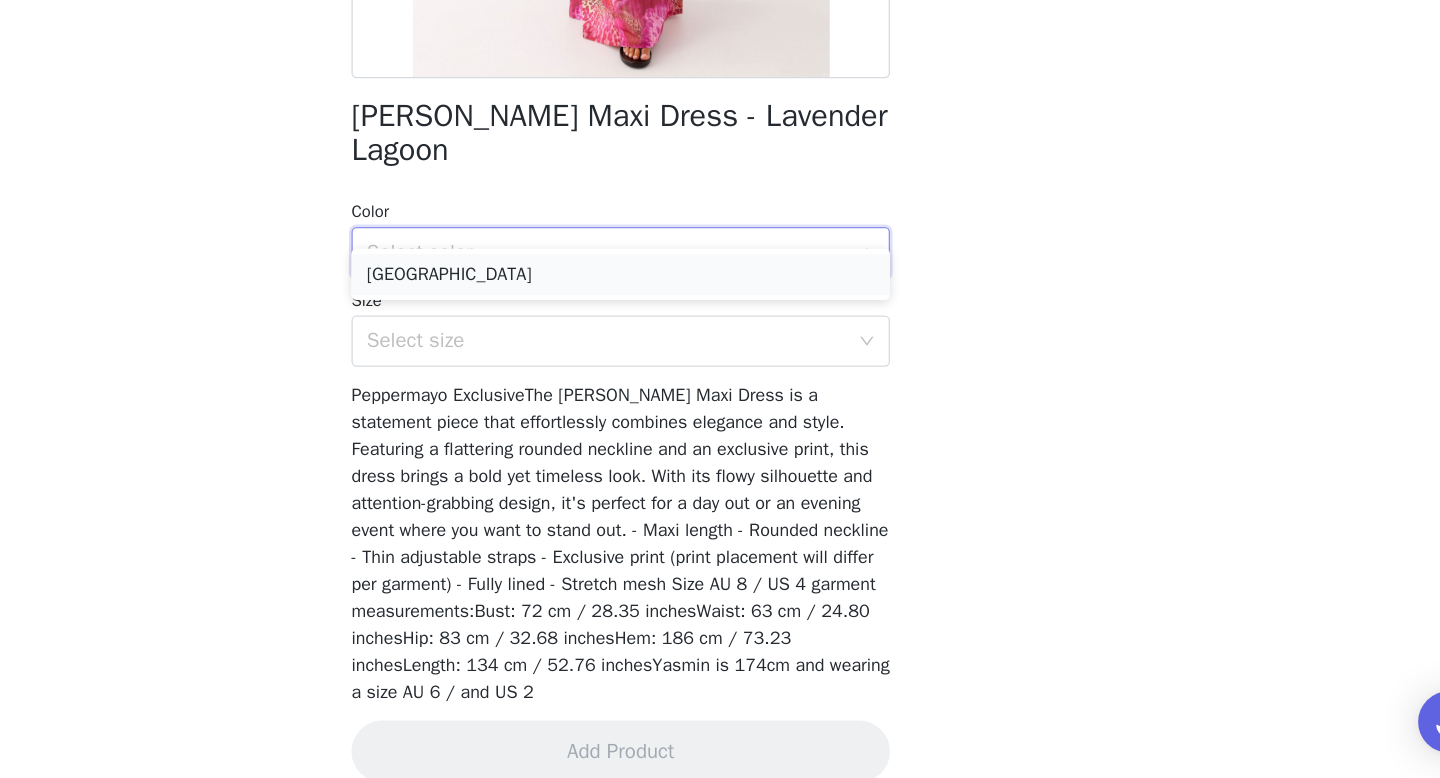 click on "Lavender Lagoon" at bounding box center [720, 385] 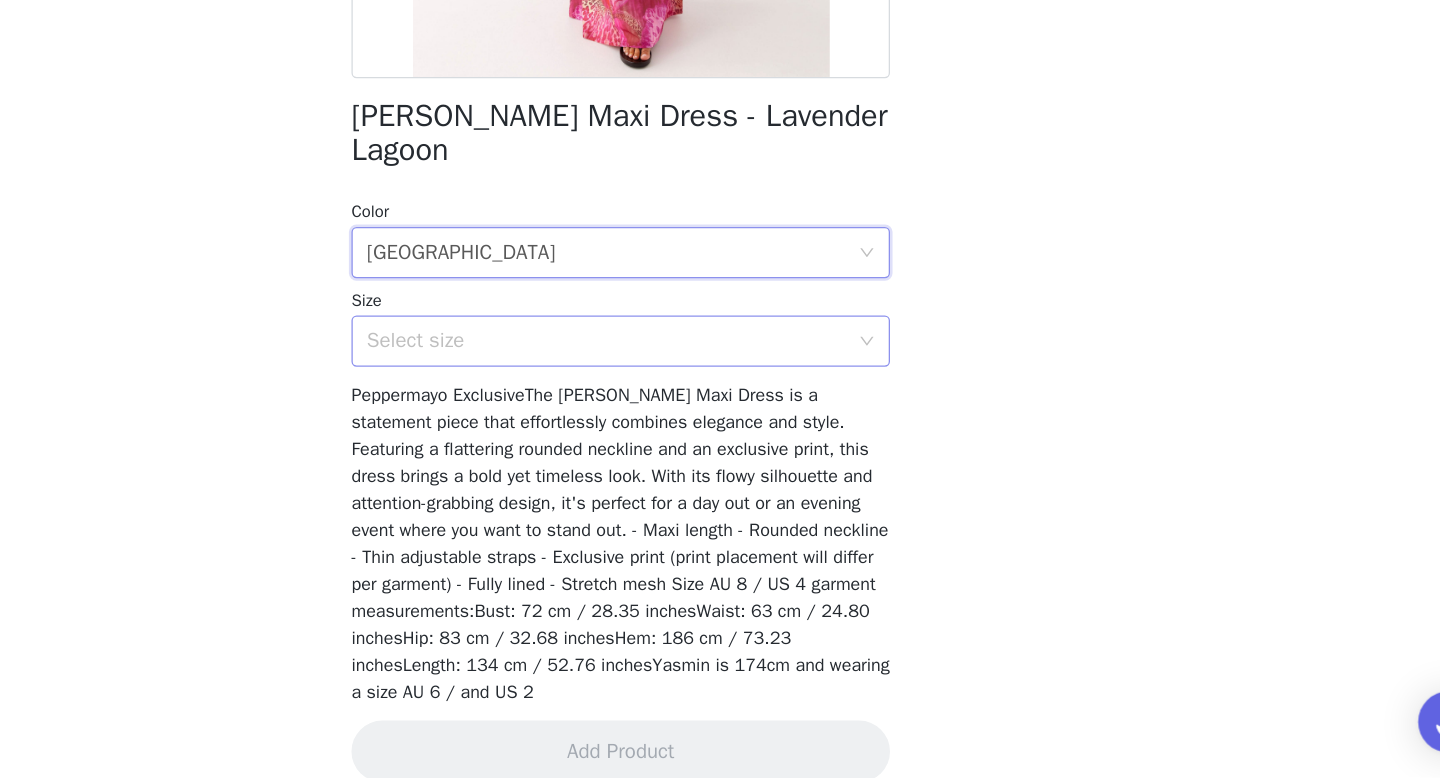 click on "Select size" at bounding box center (709, 437) 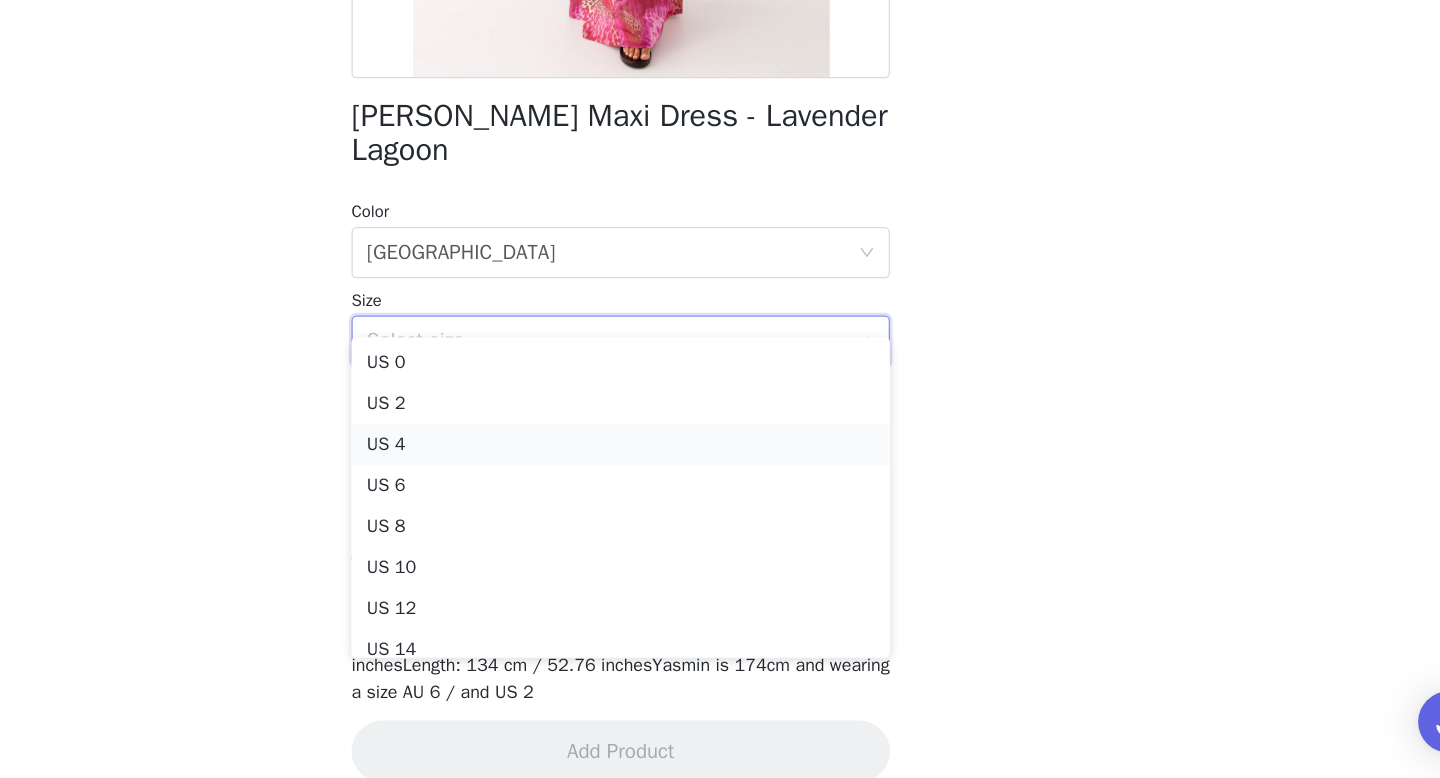 click on "US 4" at bounding box center [720, 518] 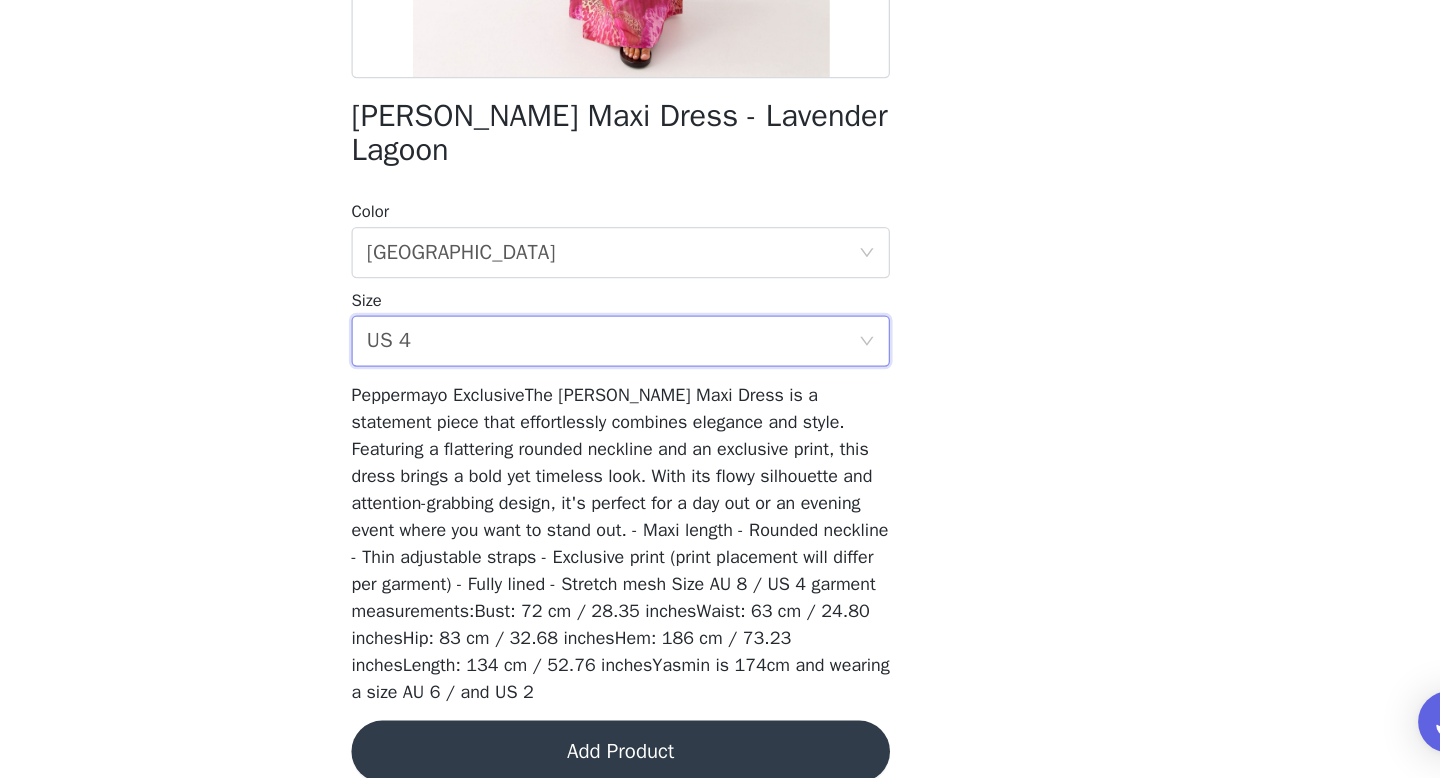 click on "Add Product" at bounding box center (720, 757) 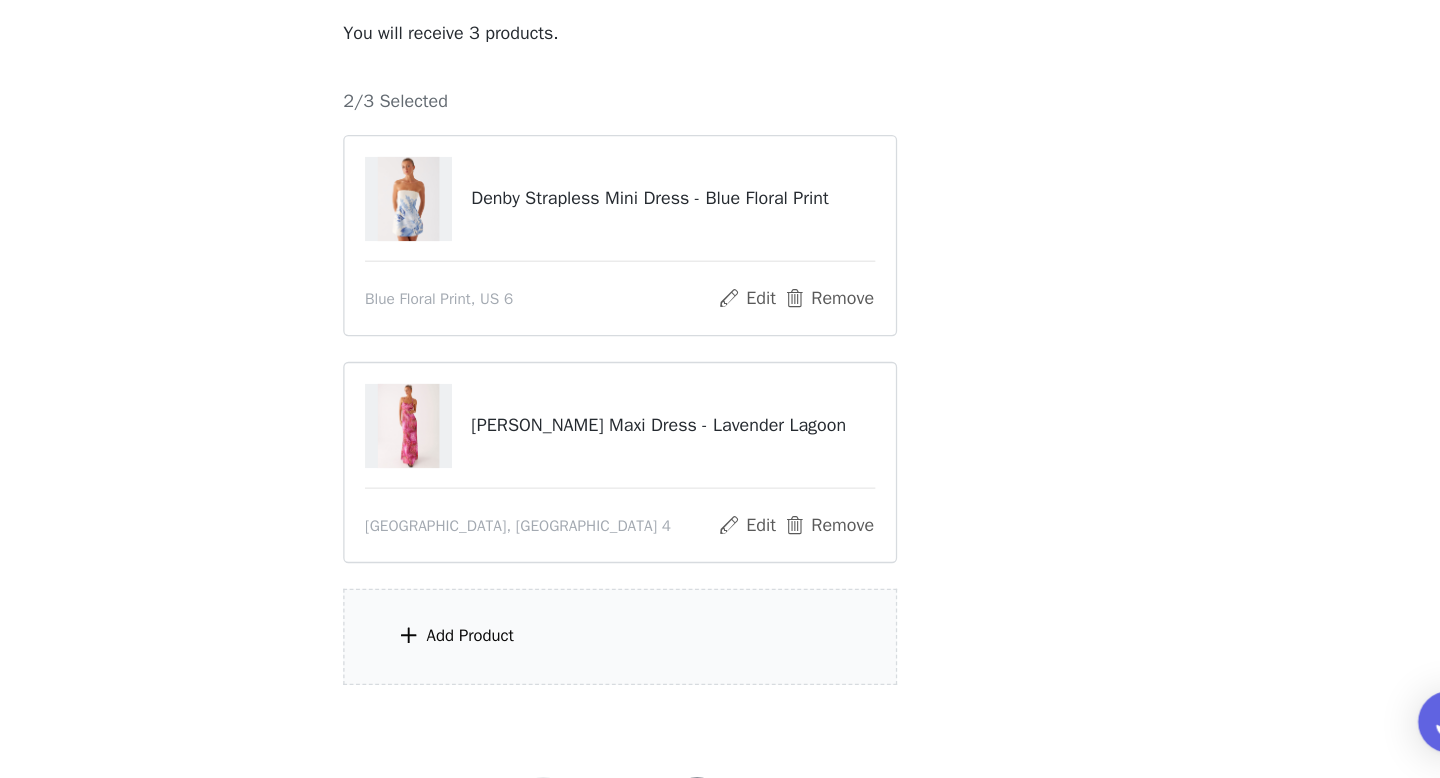 click on "Add Product" at bounding box center (720, 667) 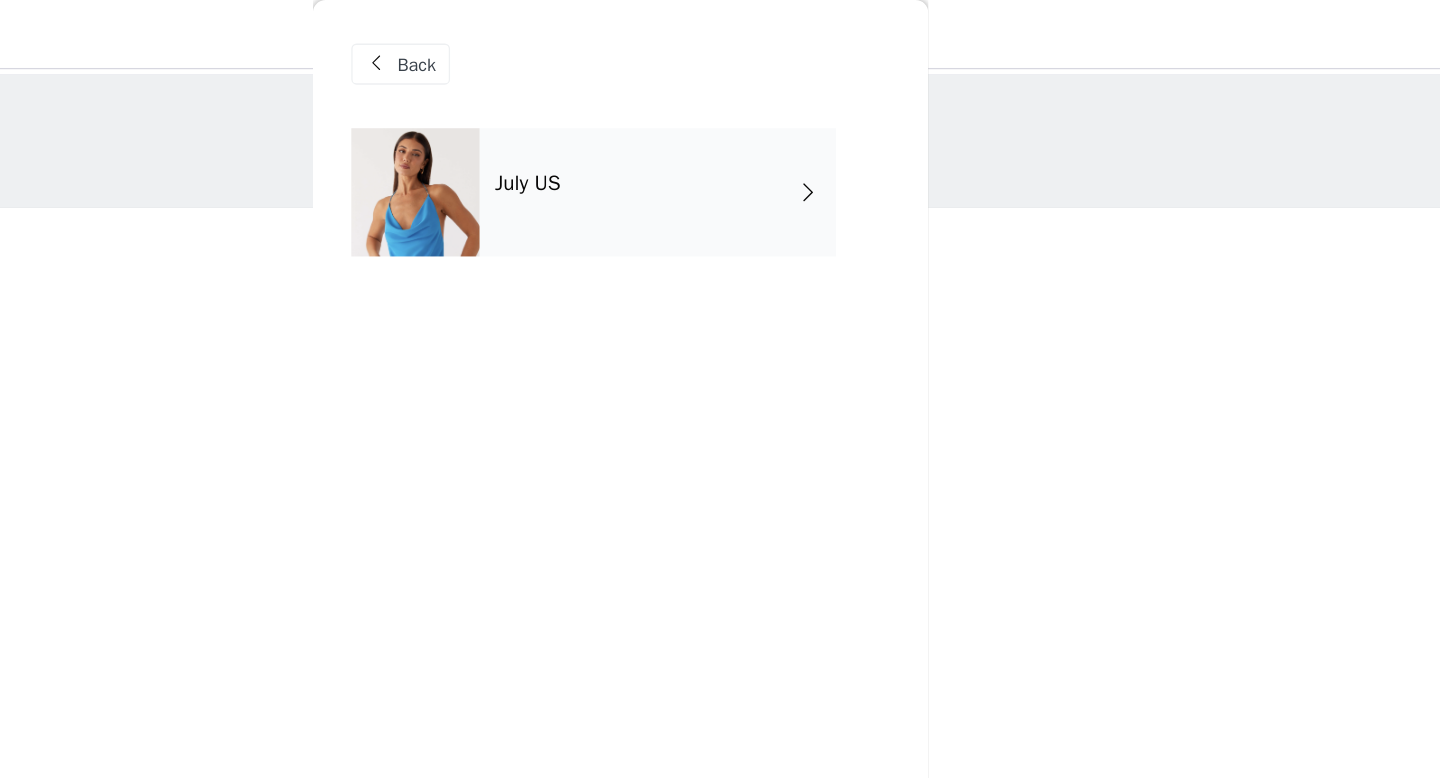 click on "July US" at bounding box center [749, 150] 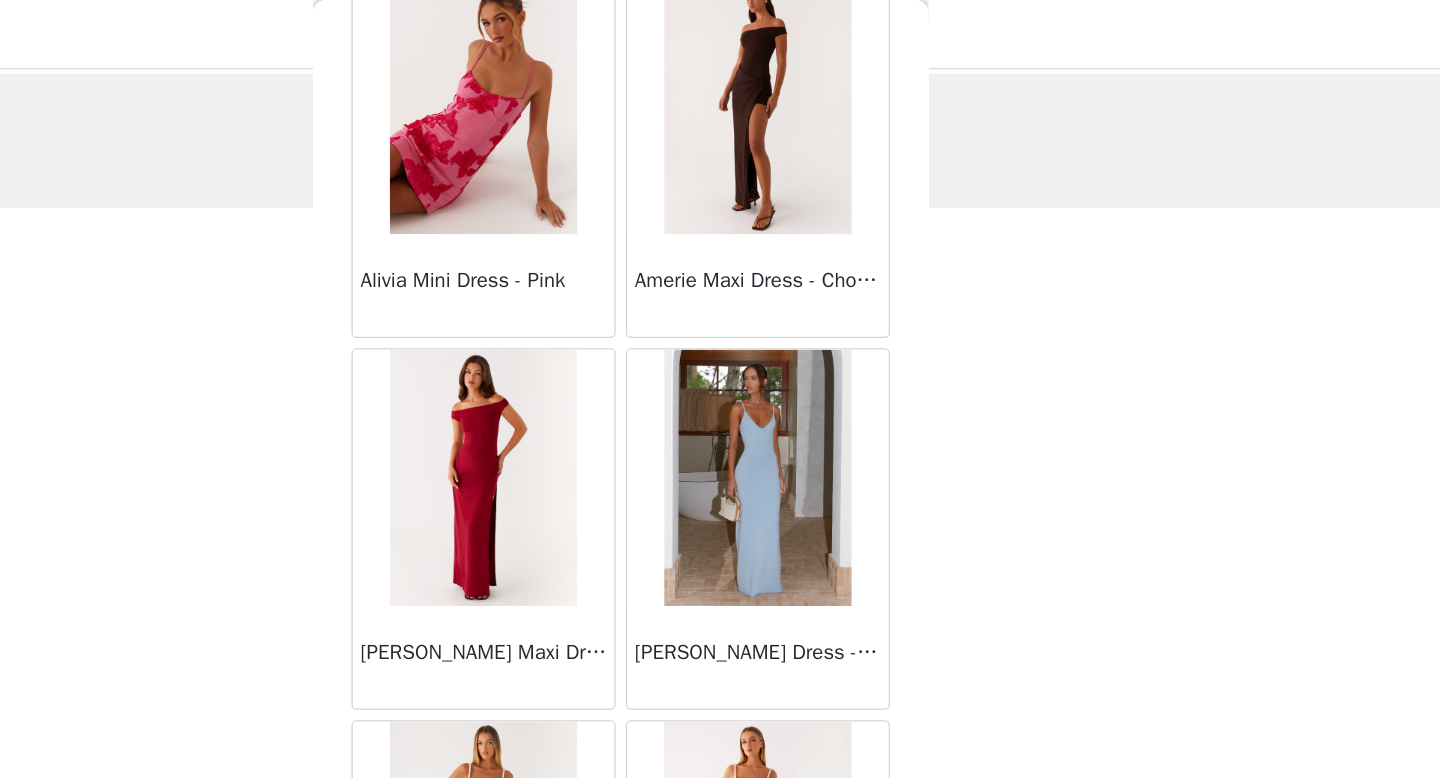 scroll, scrollTop: 2282, scrollLeft: 0, axis: vertical 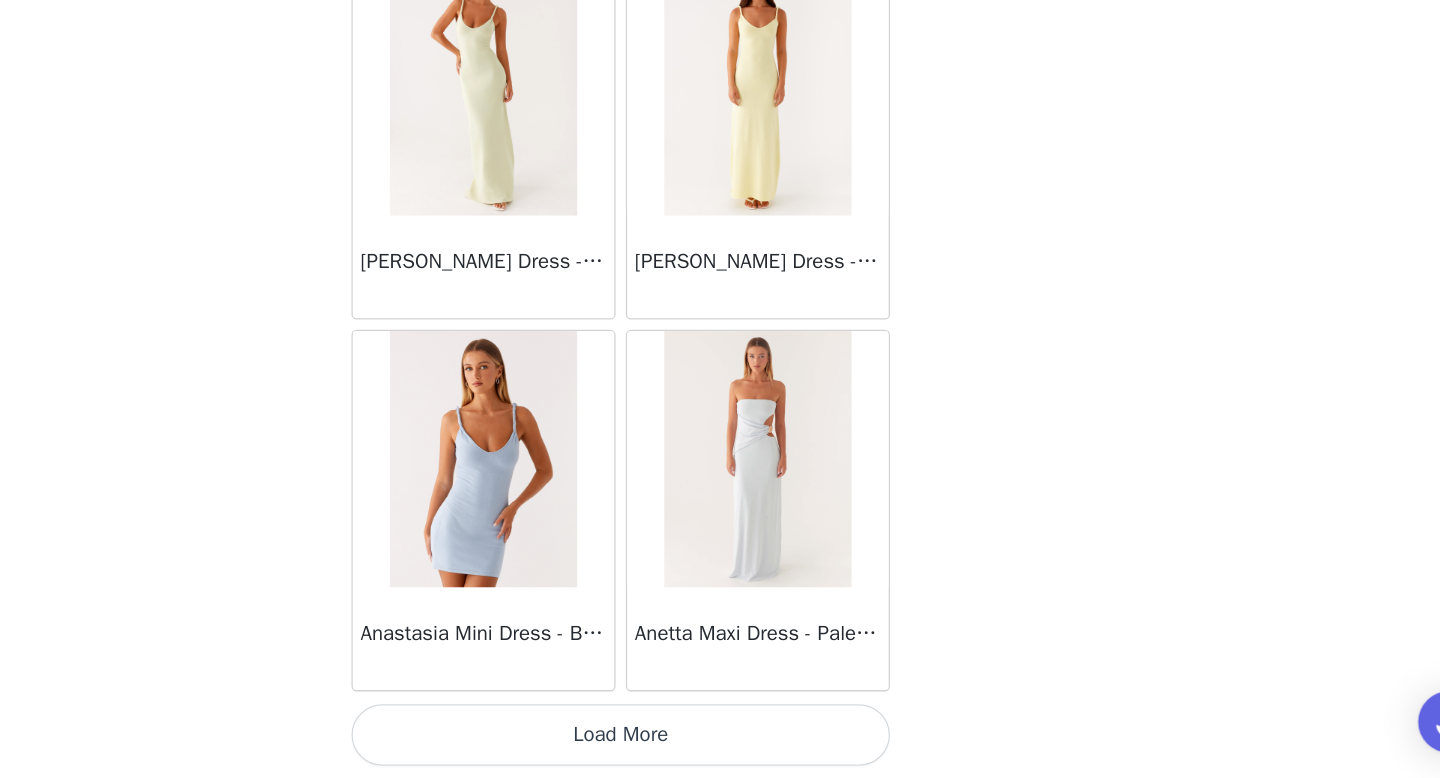 click on "Load More" at bounding box center [720, 744] 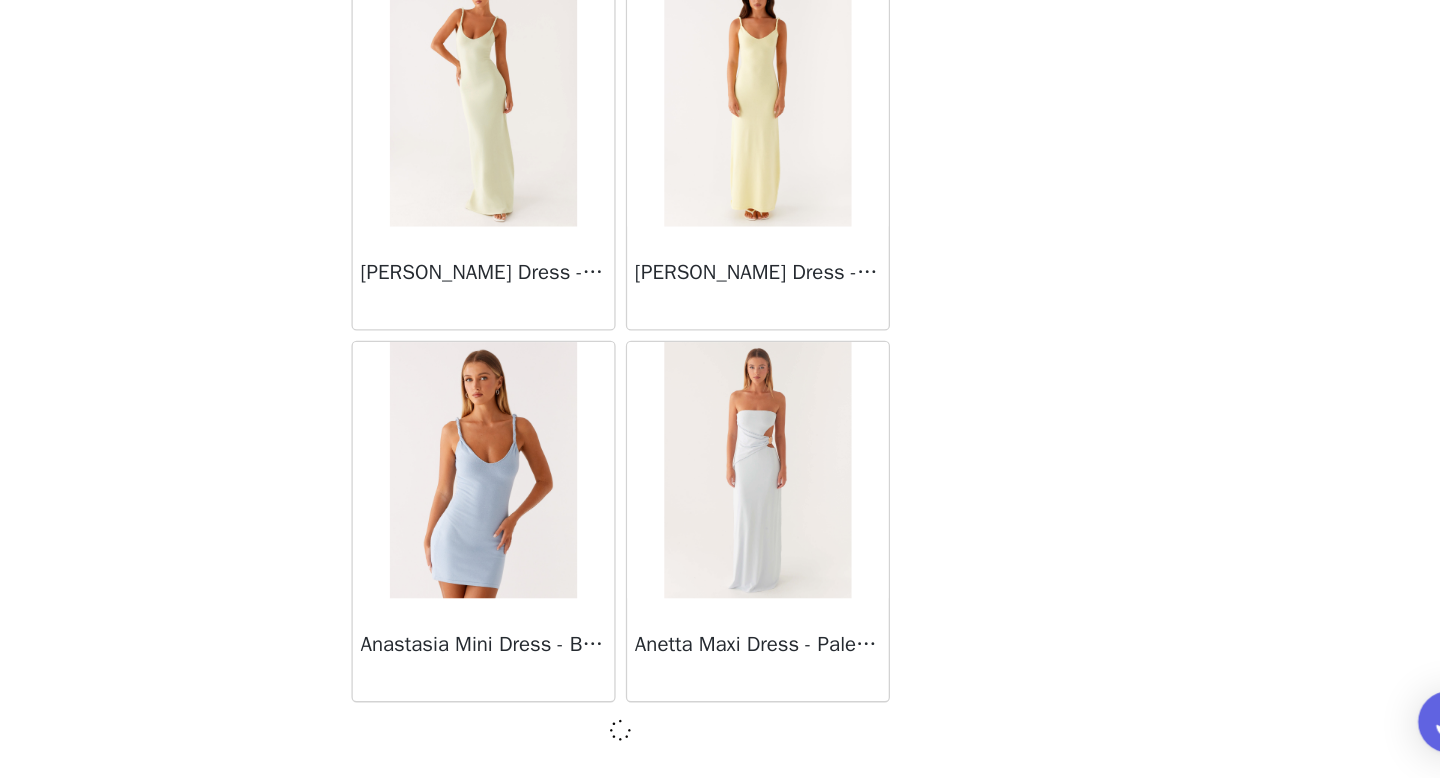 scroll, scrollTop: 2273, scrollLeft: 0, axis: vertical 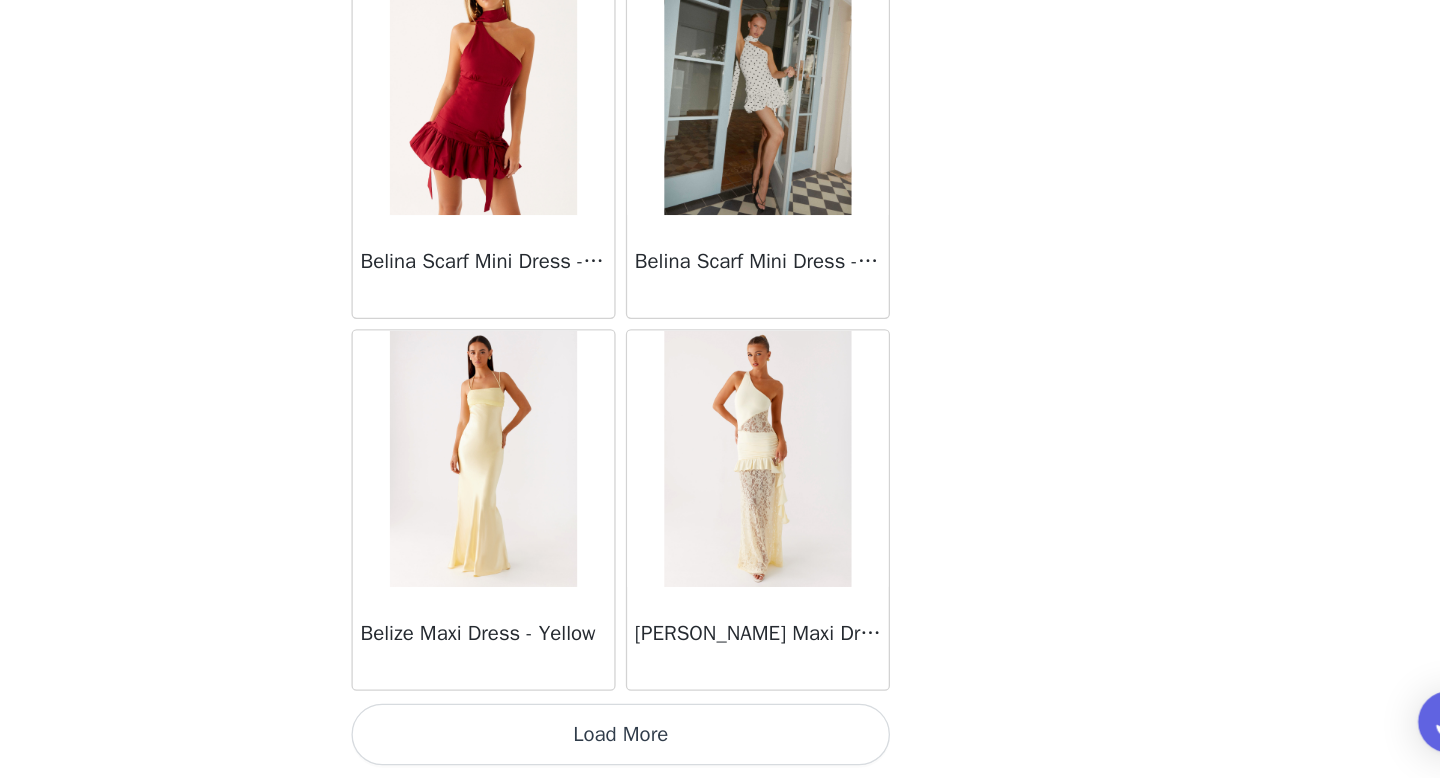 click on "Load More" at bounding box center [720, 744] 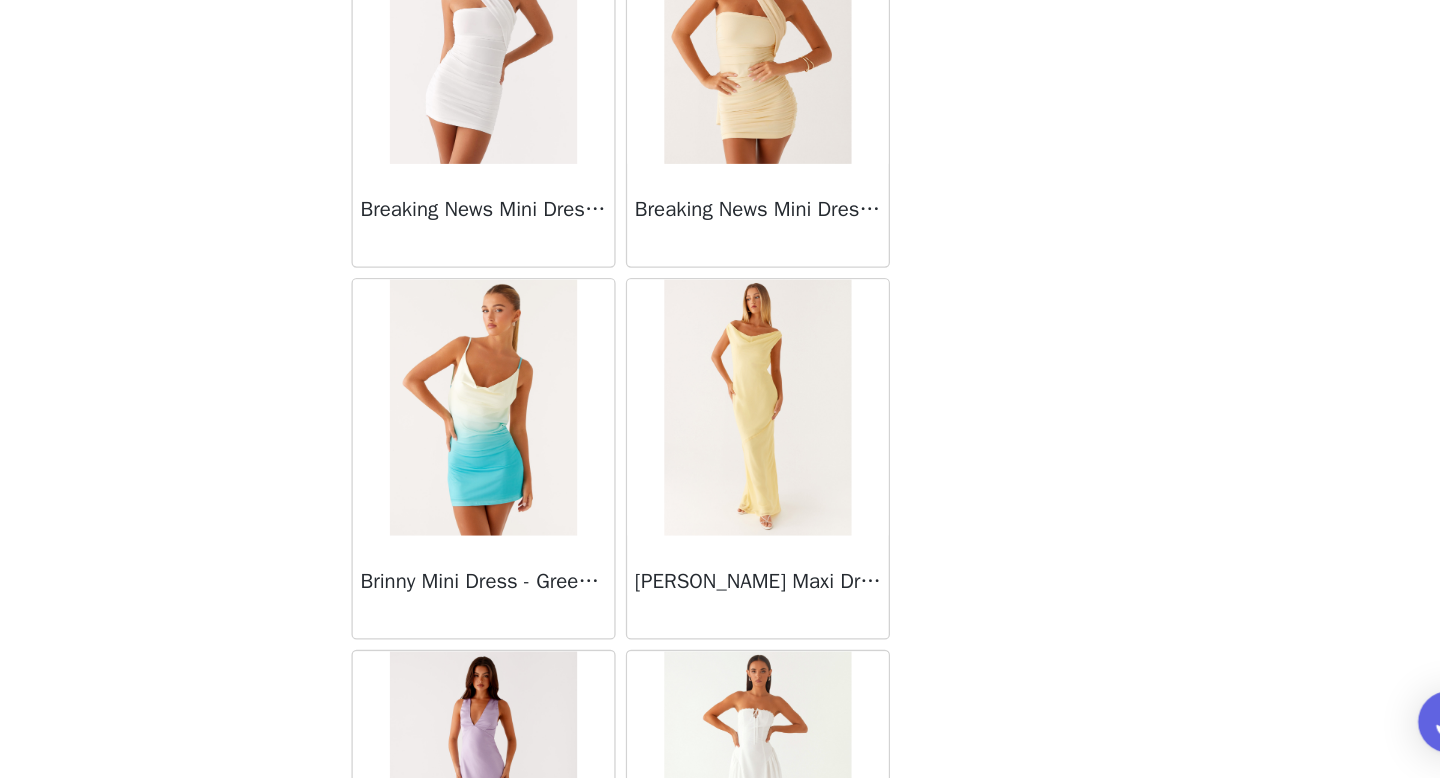 scroll, scrollTop: 8082, scrollLeft: 0, axis: vertical 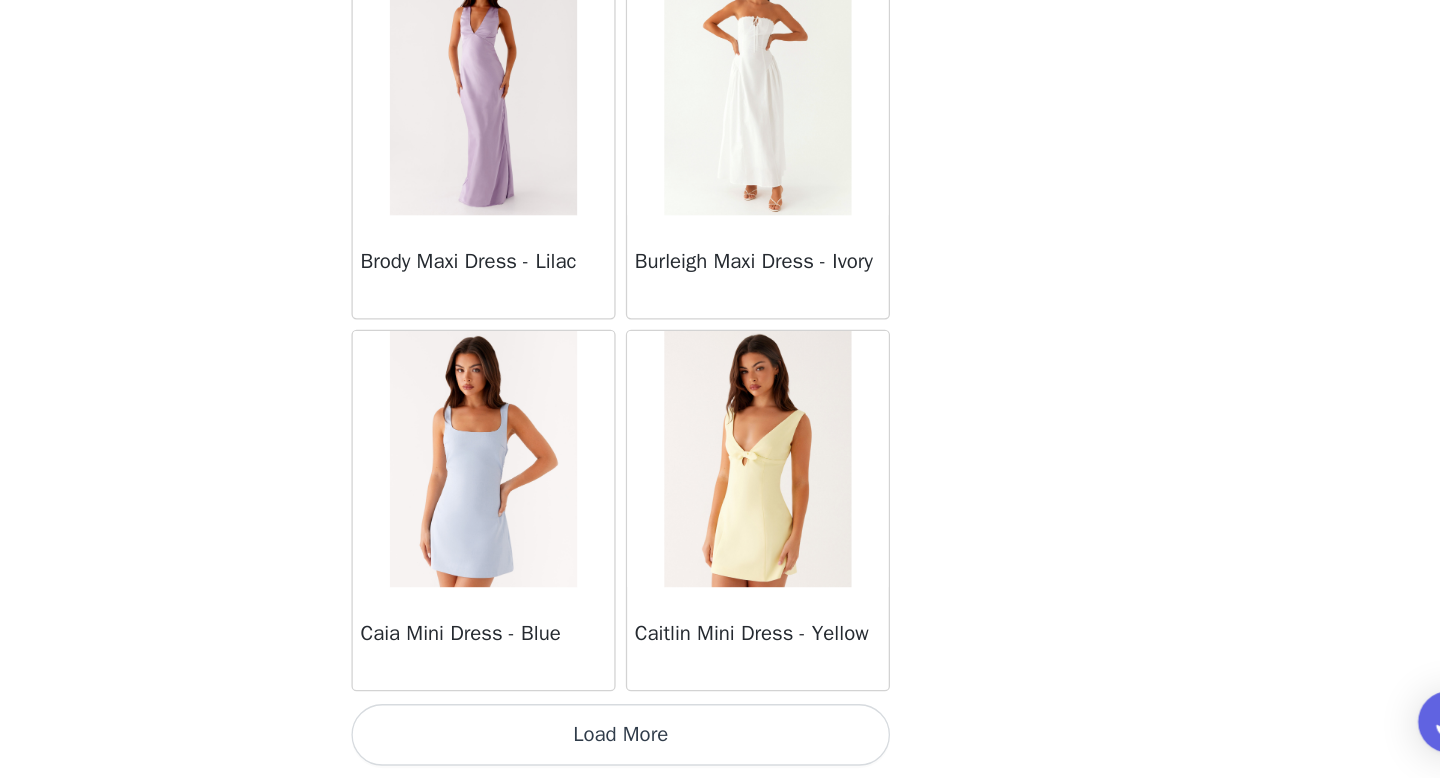 click on "Load More" at bounding box center [720, 744] 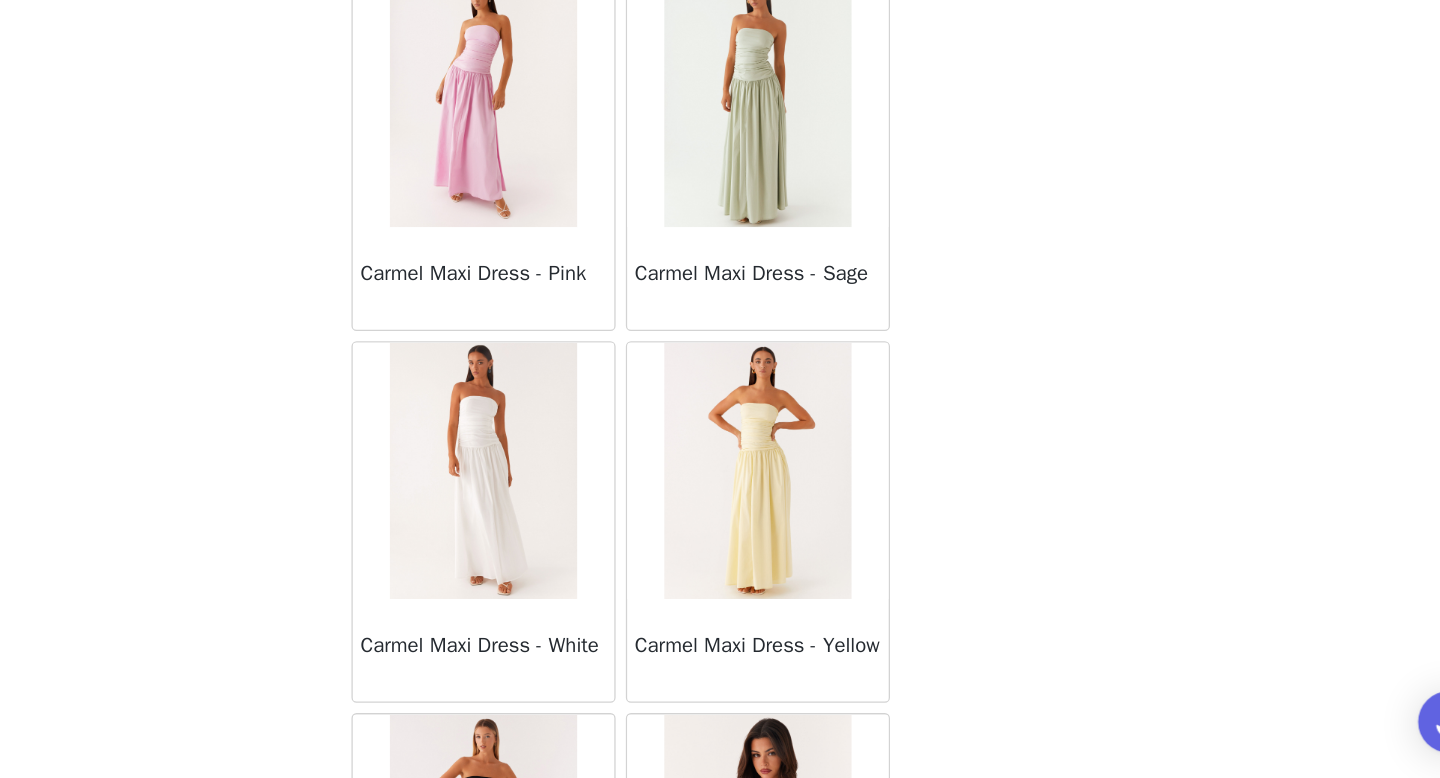scroll, scrollTop: 10982, scrollLeft: 0, axis: vertical 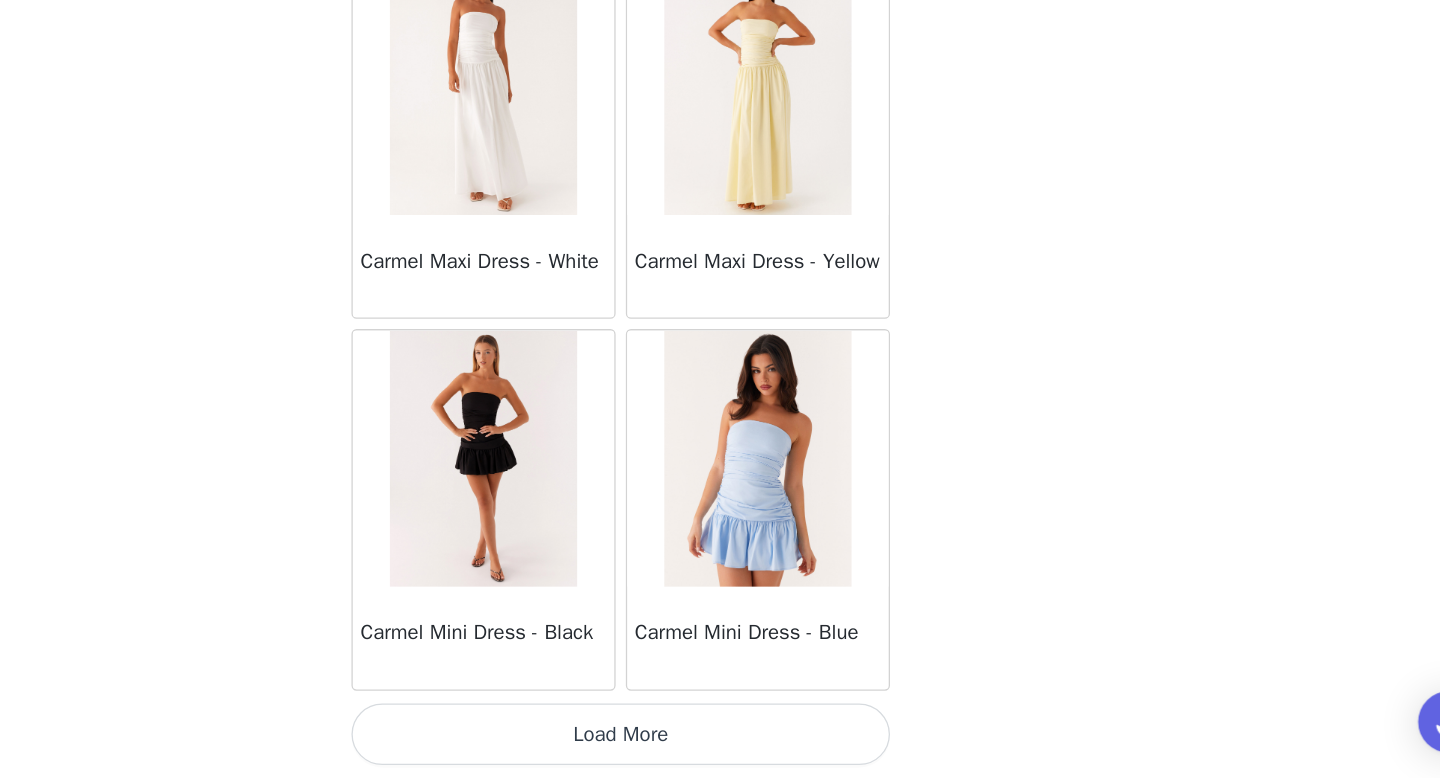click on "Load More" at bounding box center (720, 744) 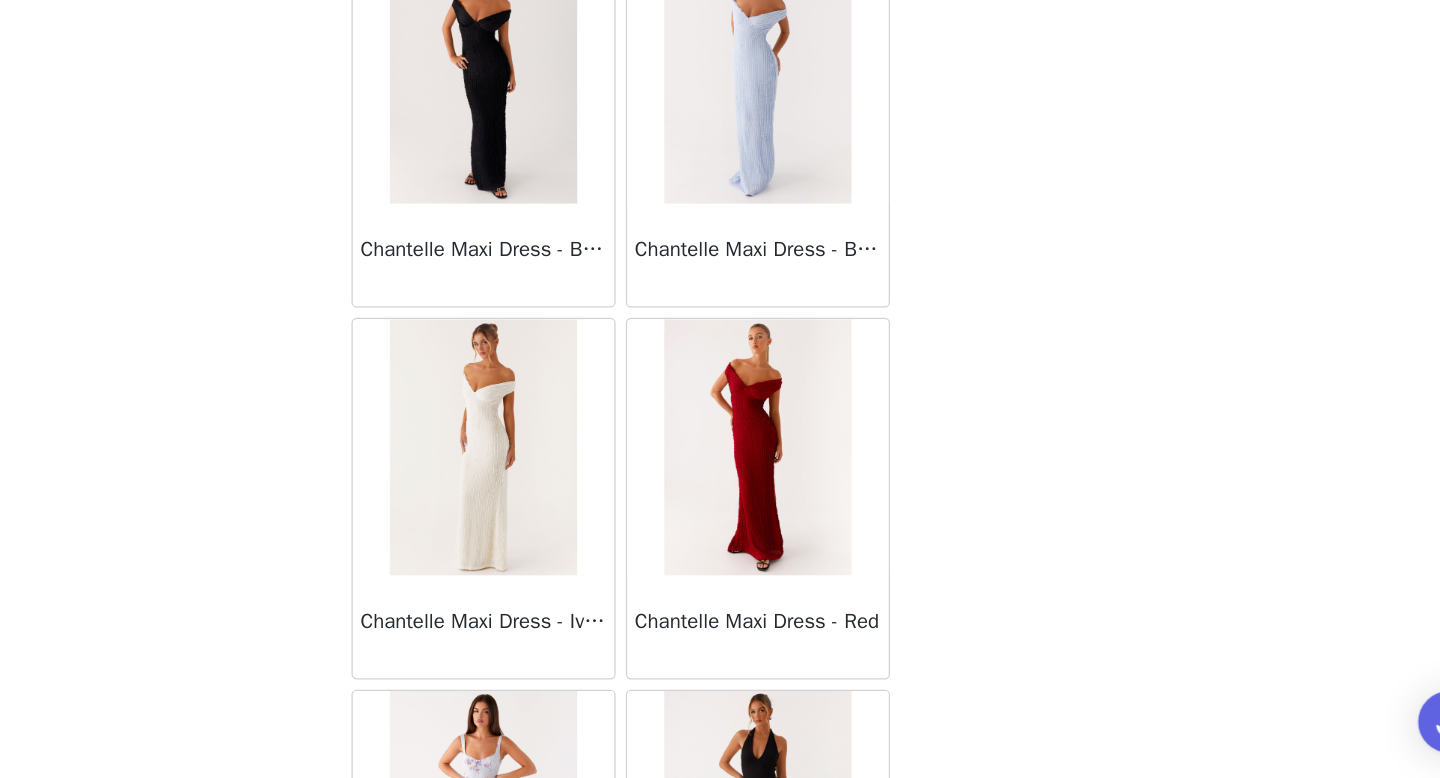 scroll, scrollTop: 13882, scrollLeft: 0, axis: vertical 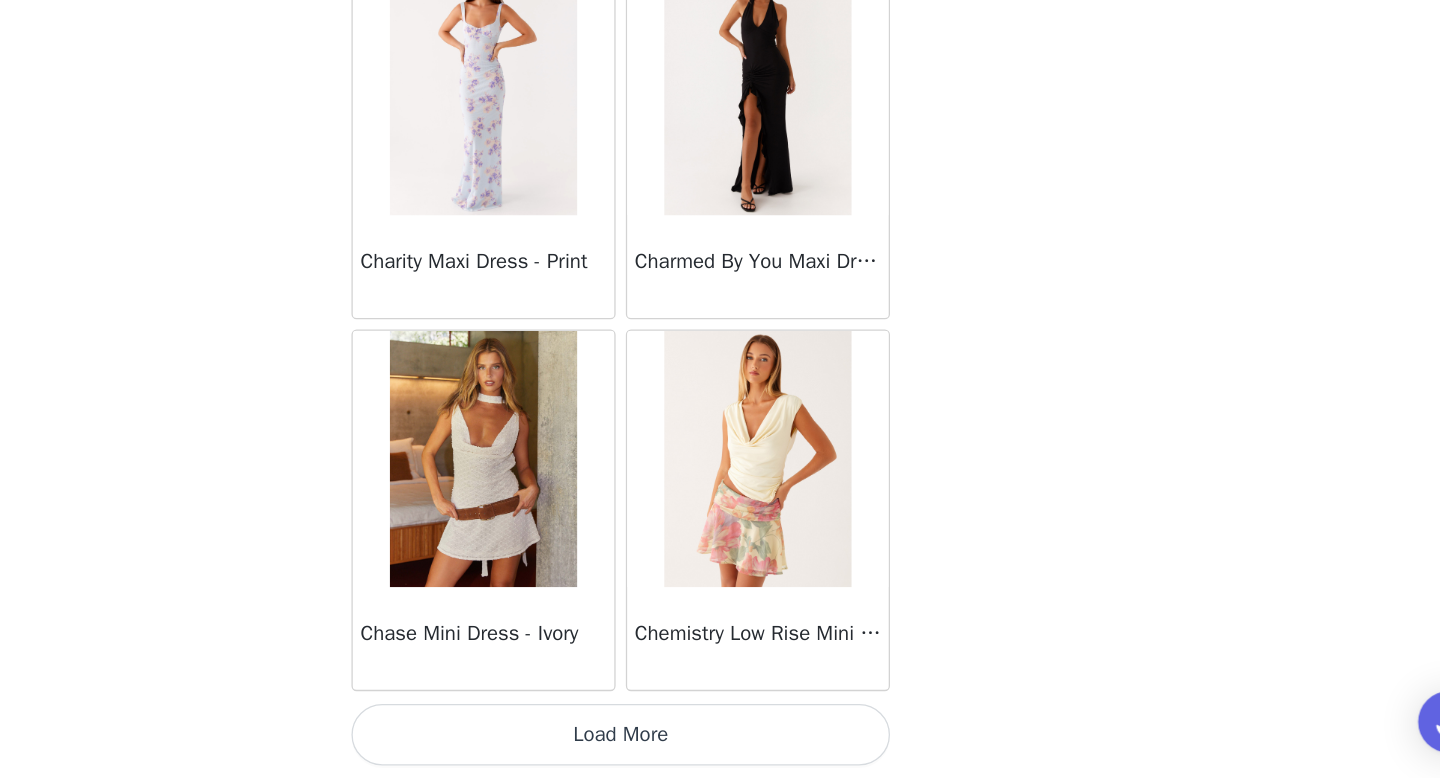click on "Load More" at bounding box center [720, 744] 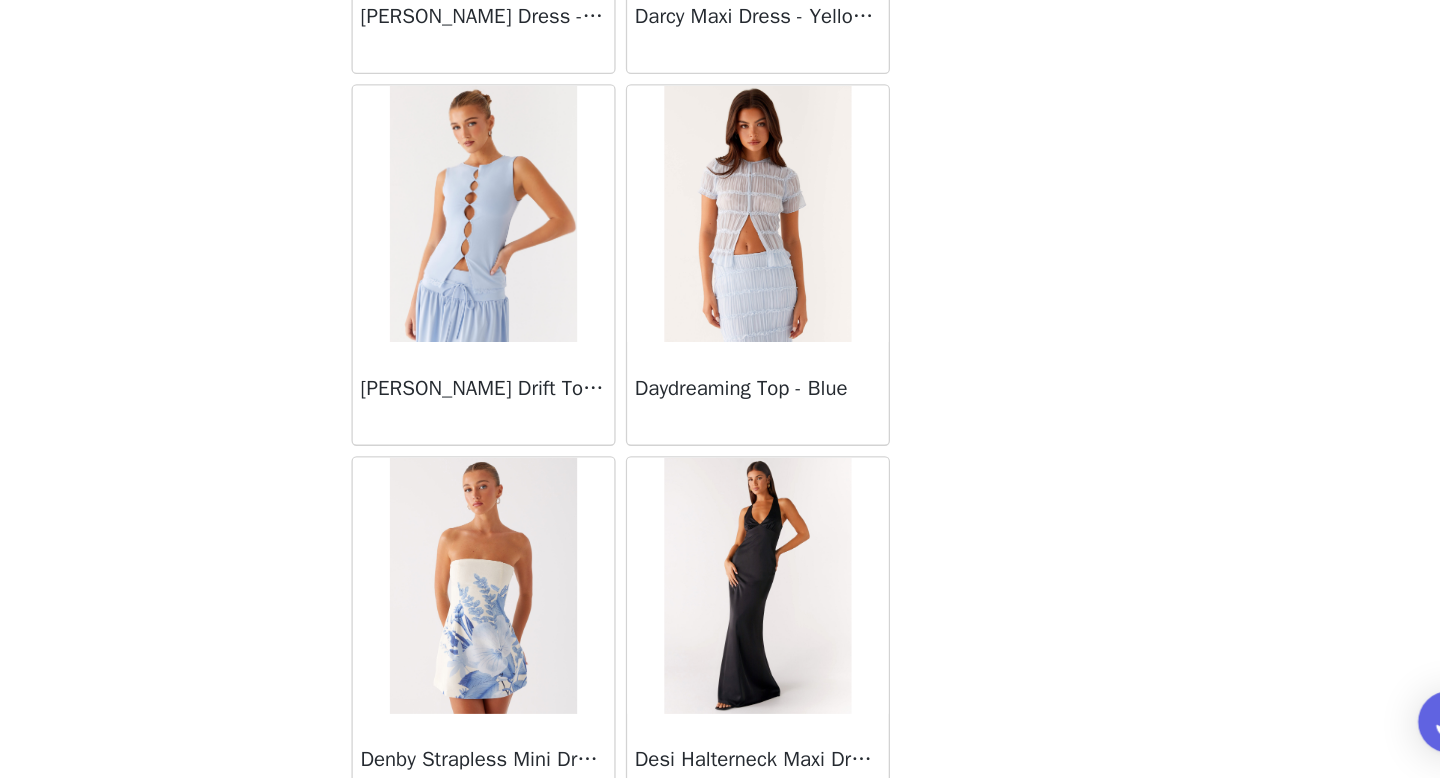 scroll, scrollTop: 16782, scrollLeft: 0, axis: vertical 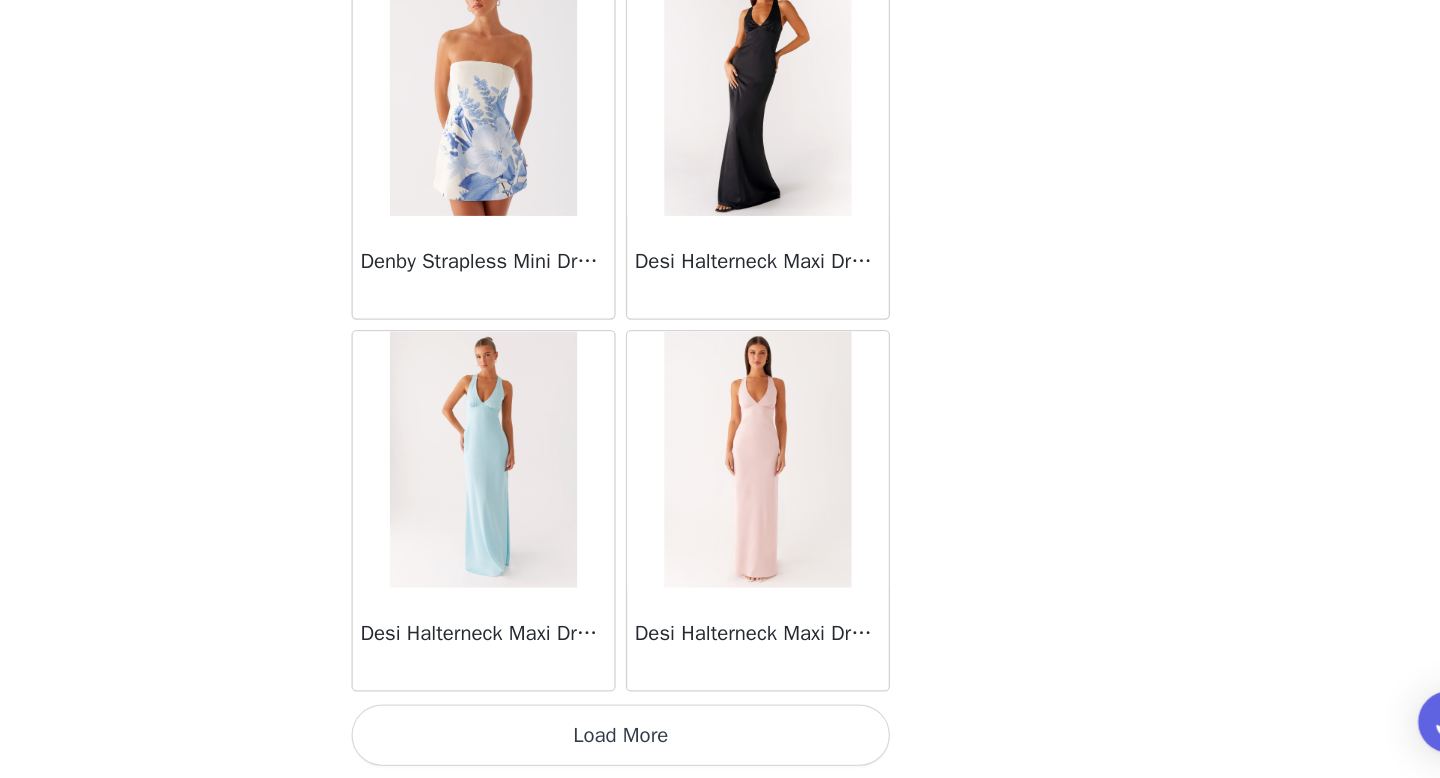 click on "Load More" at bounding box center (720, 744) 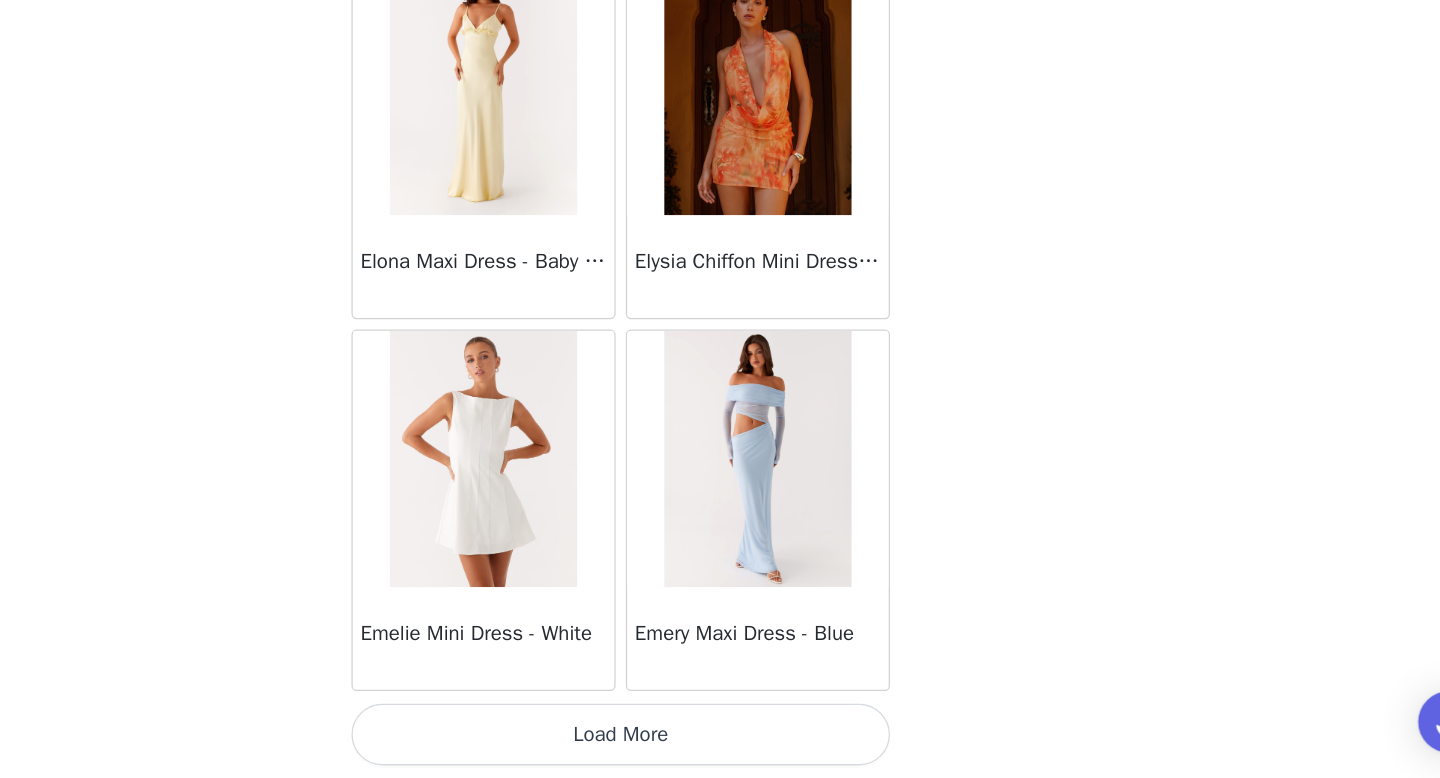click on "Load More" at bounding box center [720, 744] 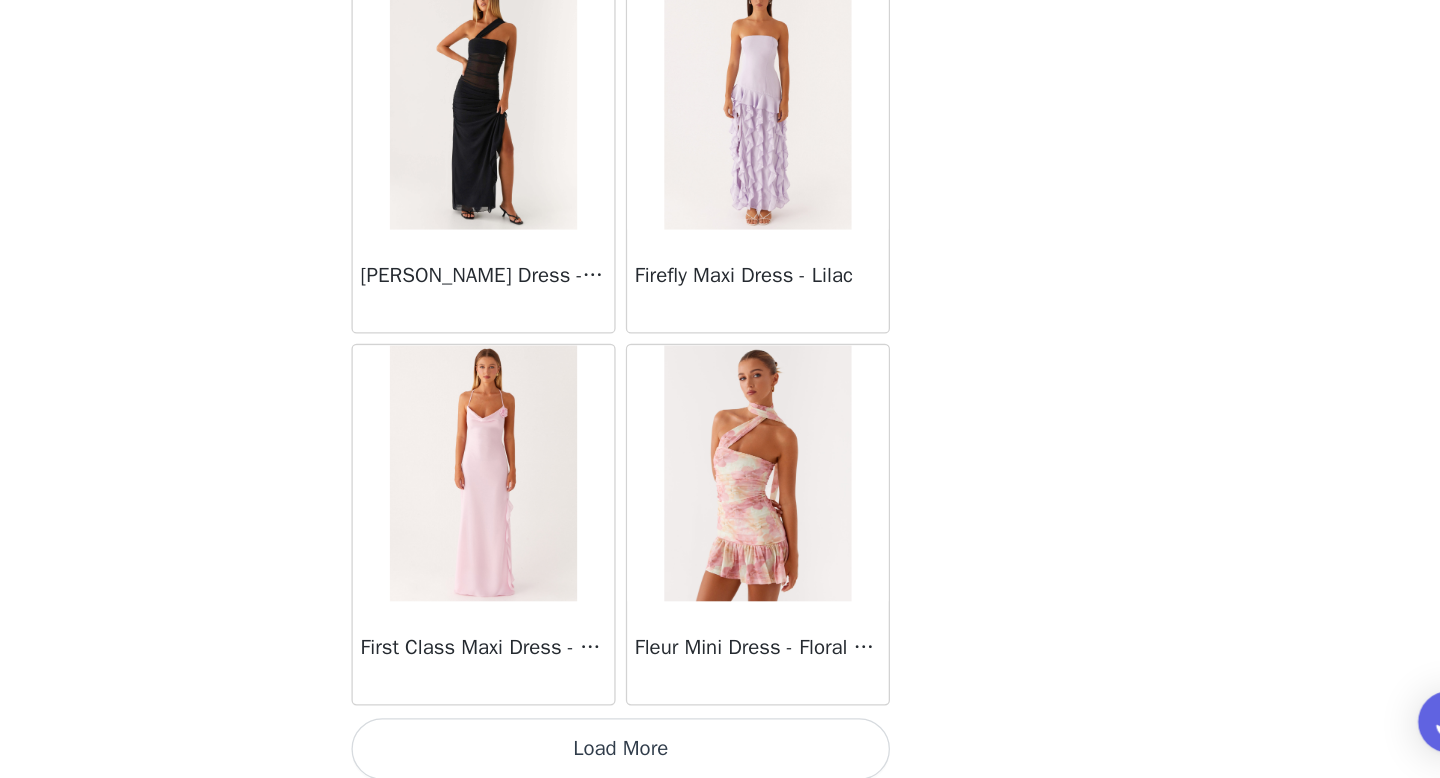 scroll, scrollTop: 22582, scrollLeft: 0, axis: vertical 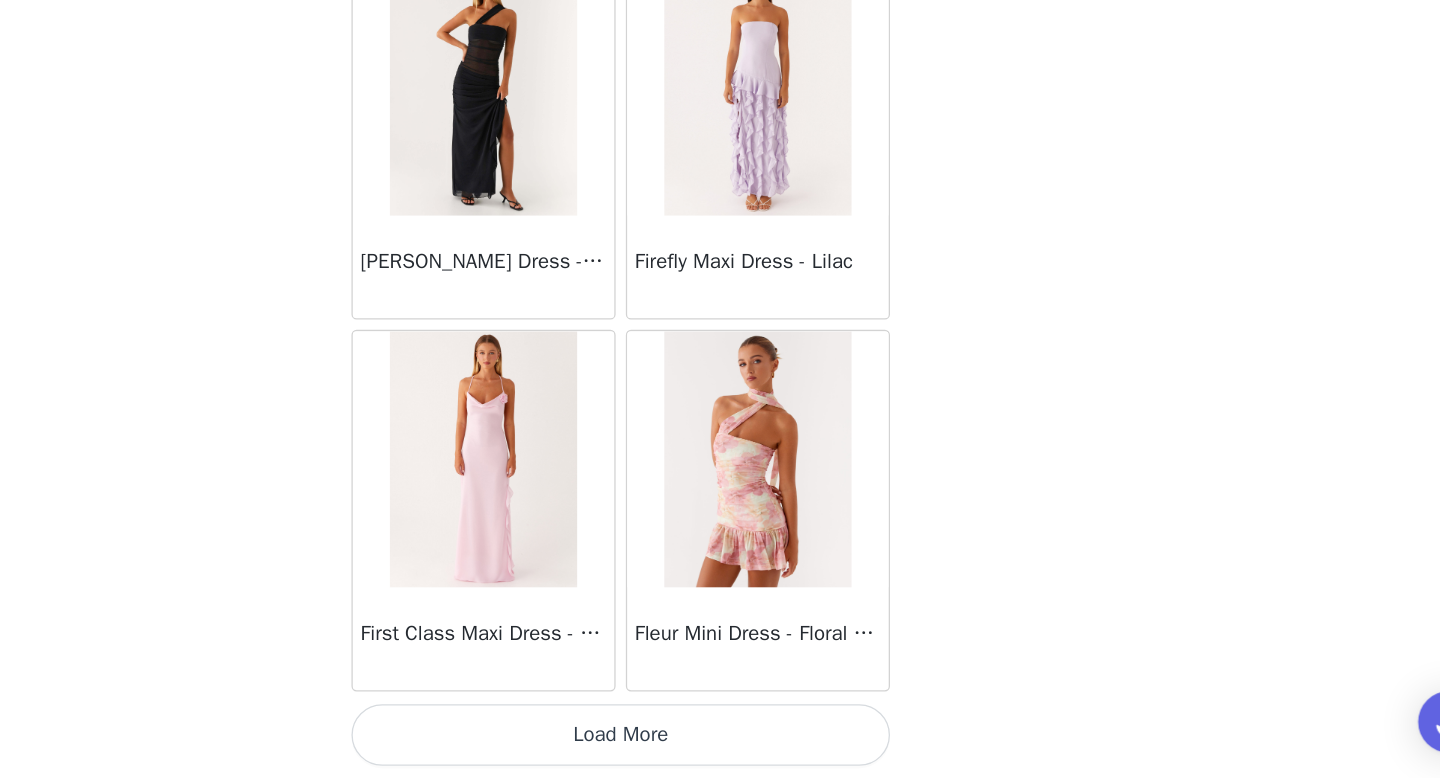 click on "Load More" at bounding box center [720, 744] 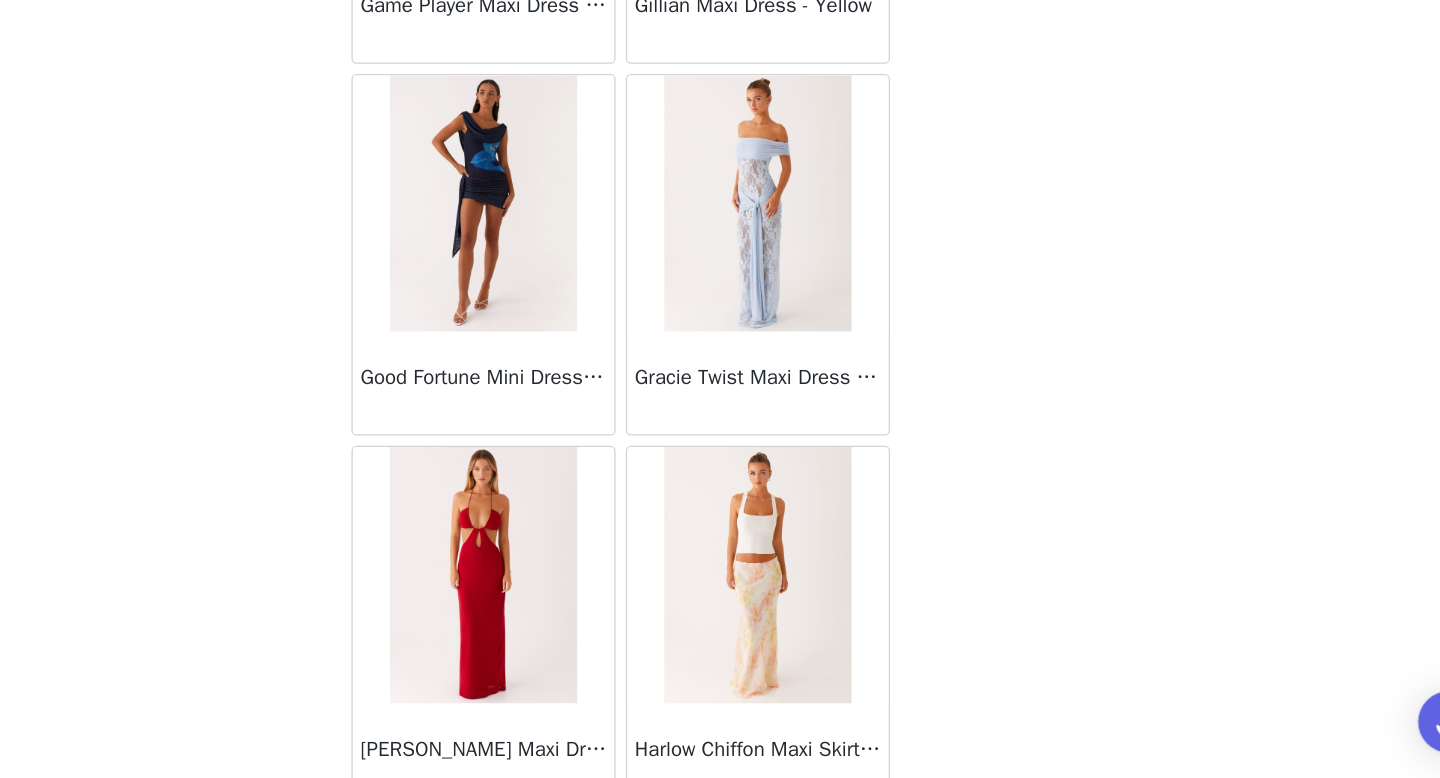 scroll, scrollTop: 25482, scrollLeft: 0, axis: vertical 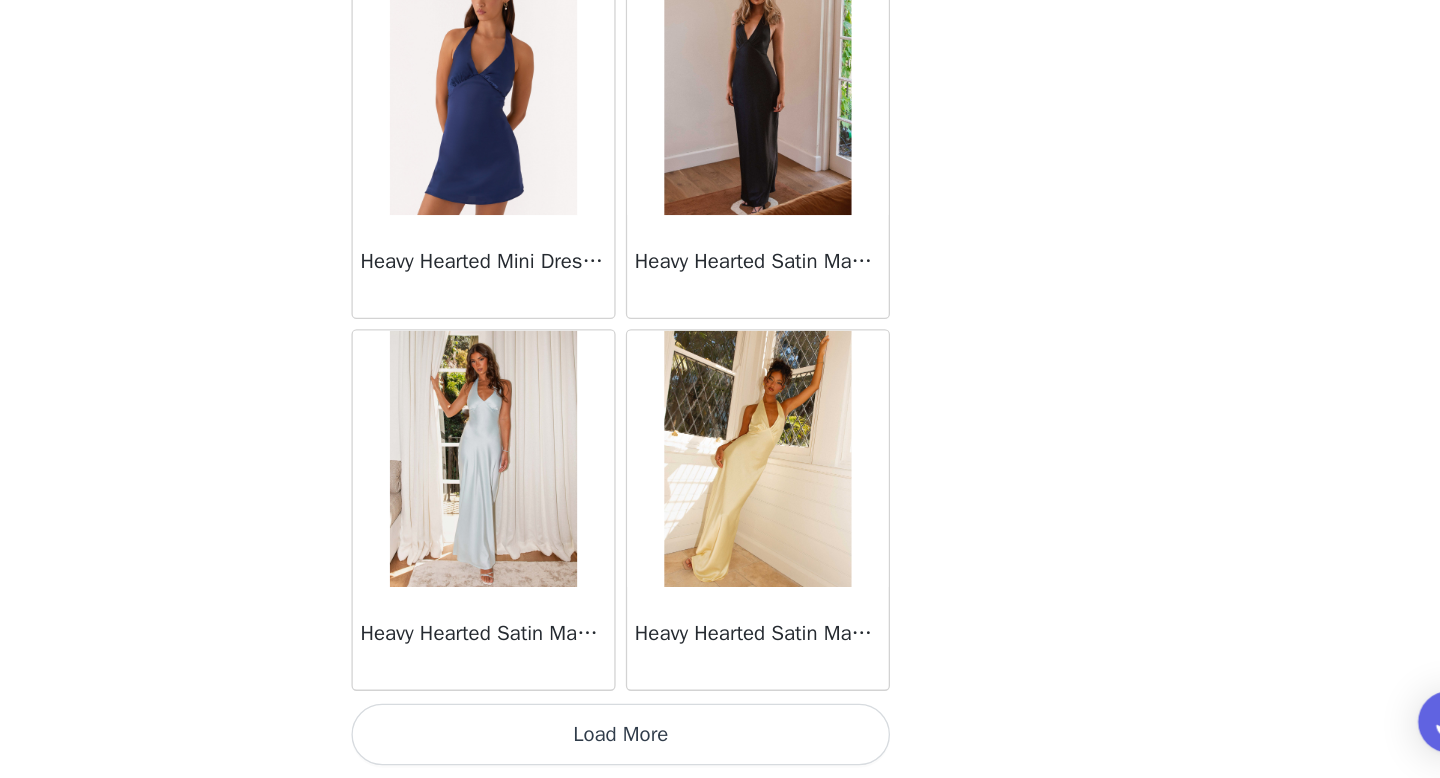 click on "Load More" at bounding box center [720, 744] 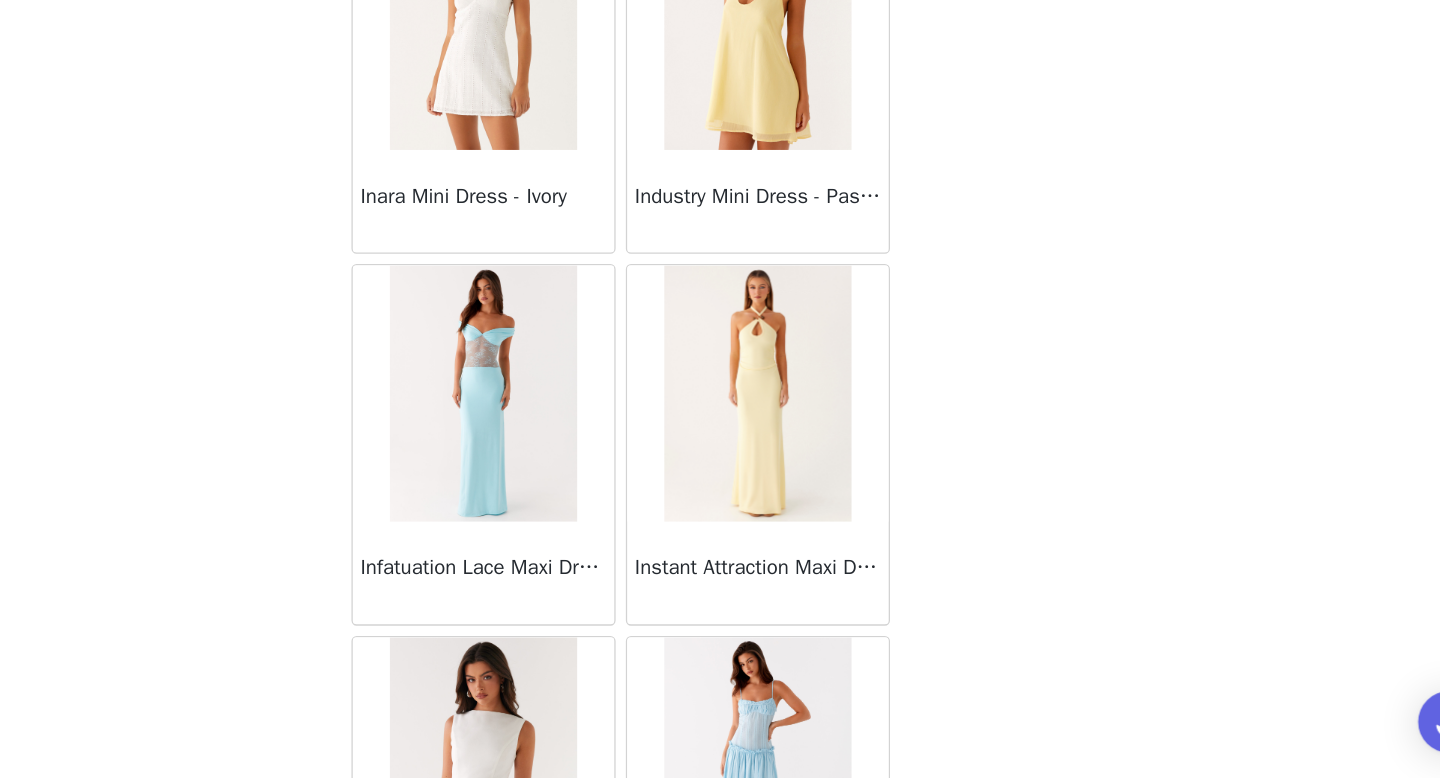 scroll, scrollTop: 28382, scrollLeft: 0, axis: vertical 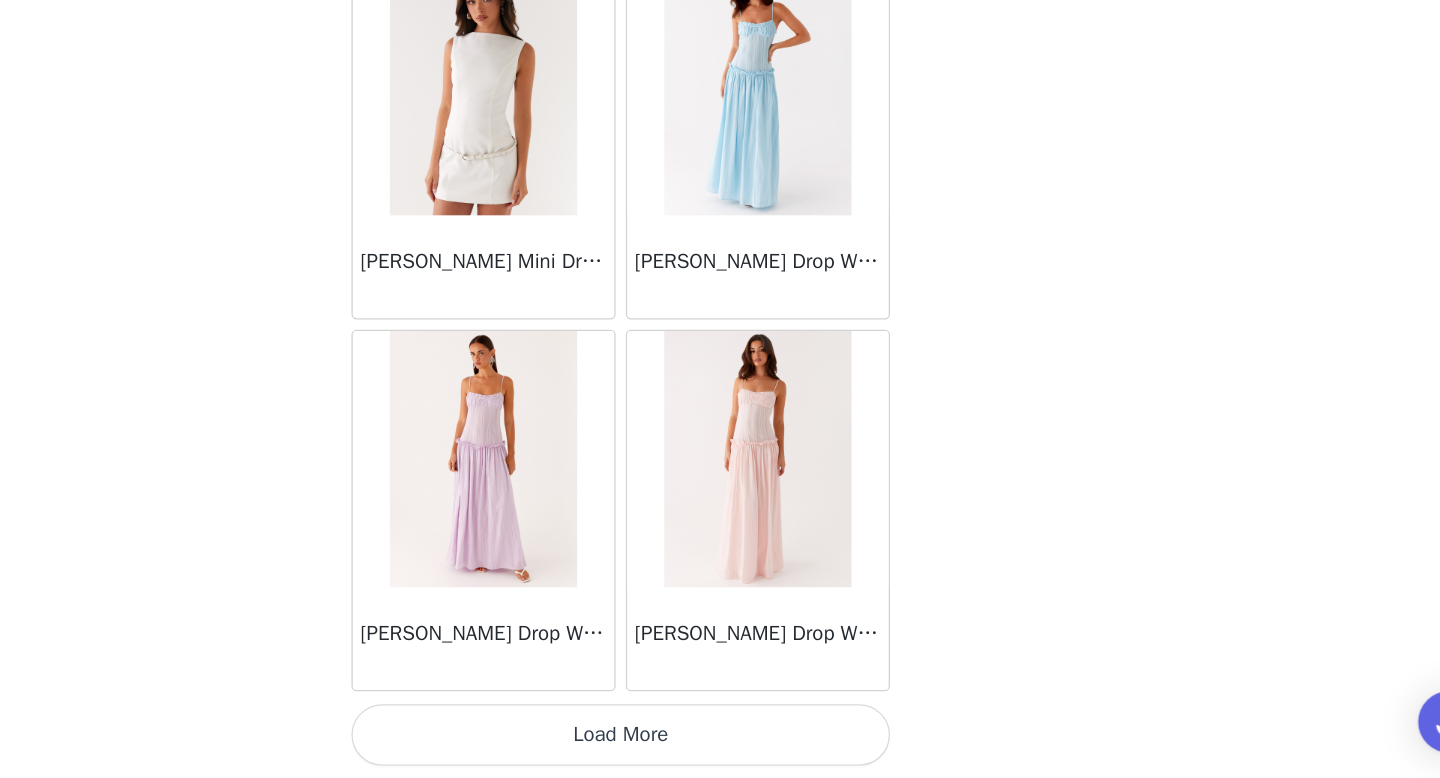 click on "Load More" at bounding box center [720, 744] 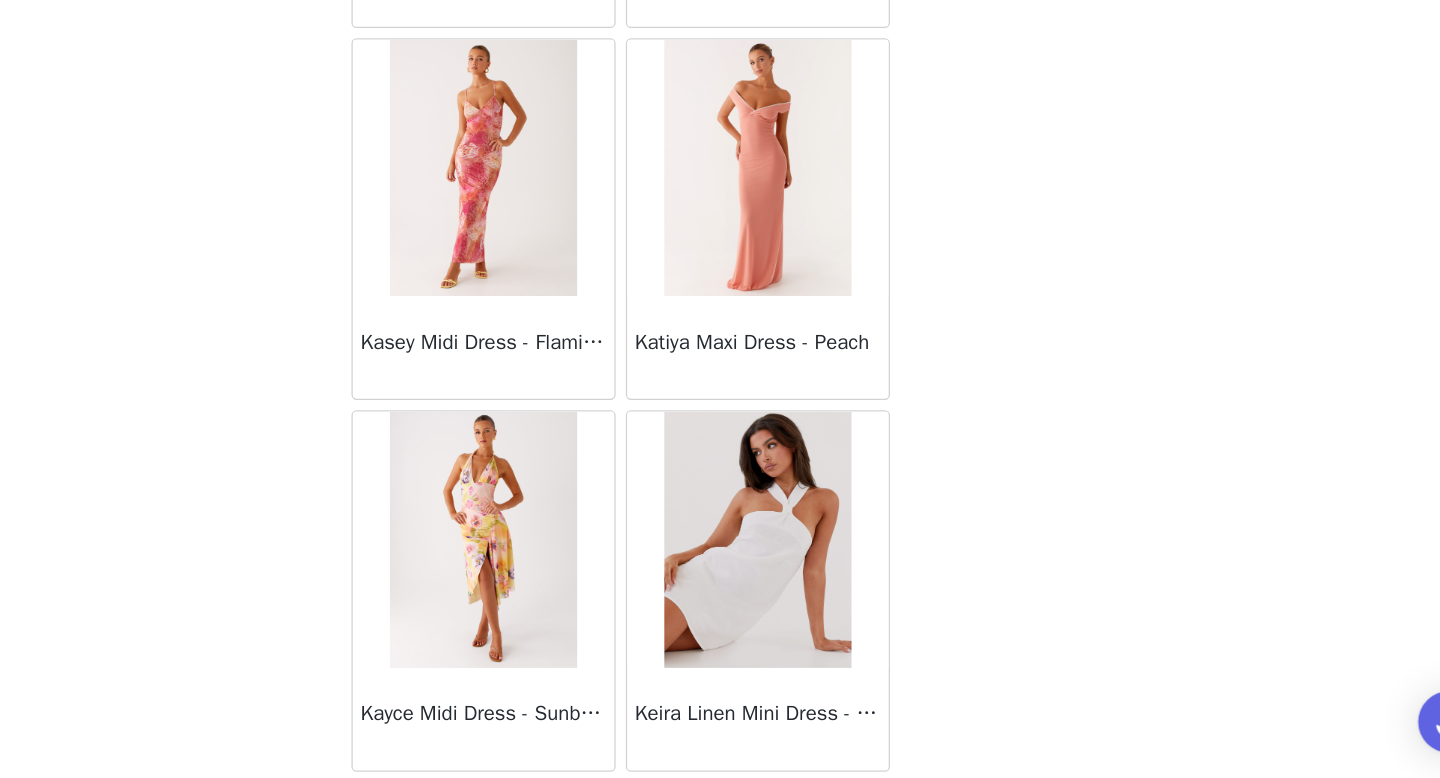 scroll, scrollTop: 31282, scrollLeft: 0, axis: vertical 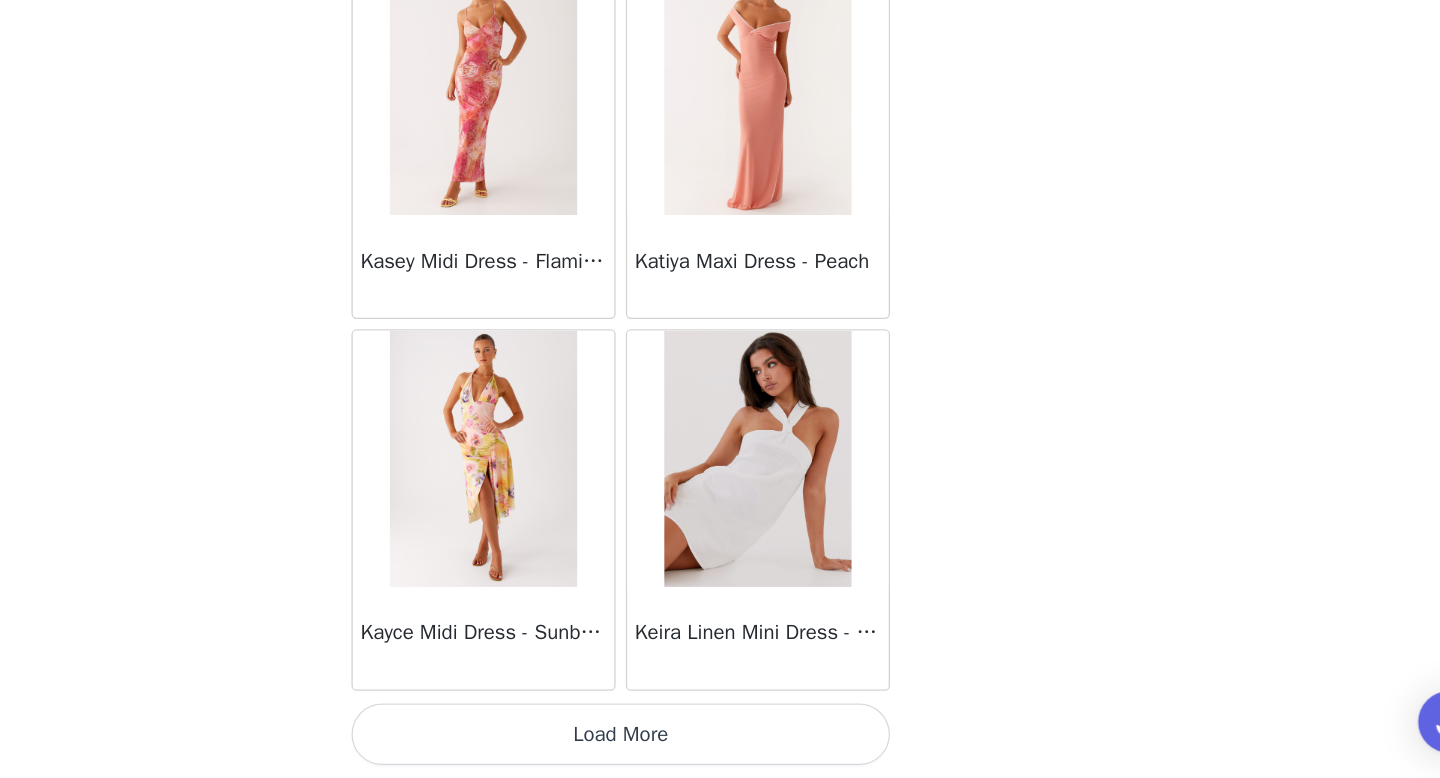 click on "Load More" at bounding box center (720, 744) 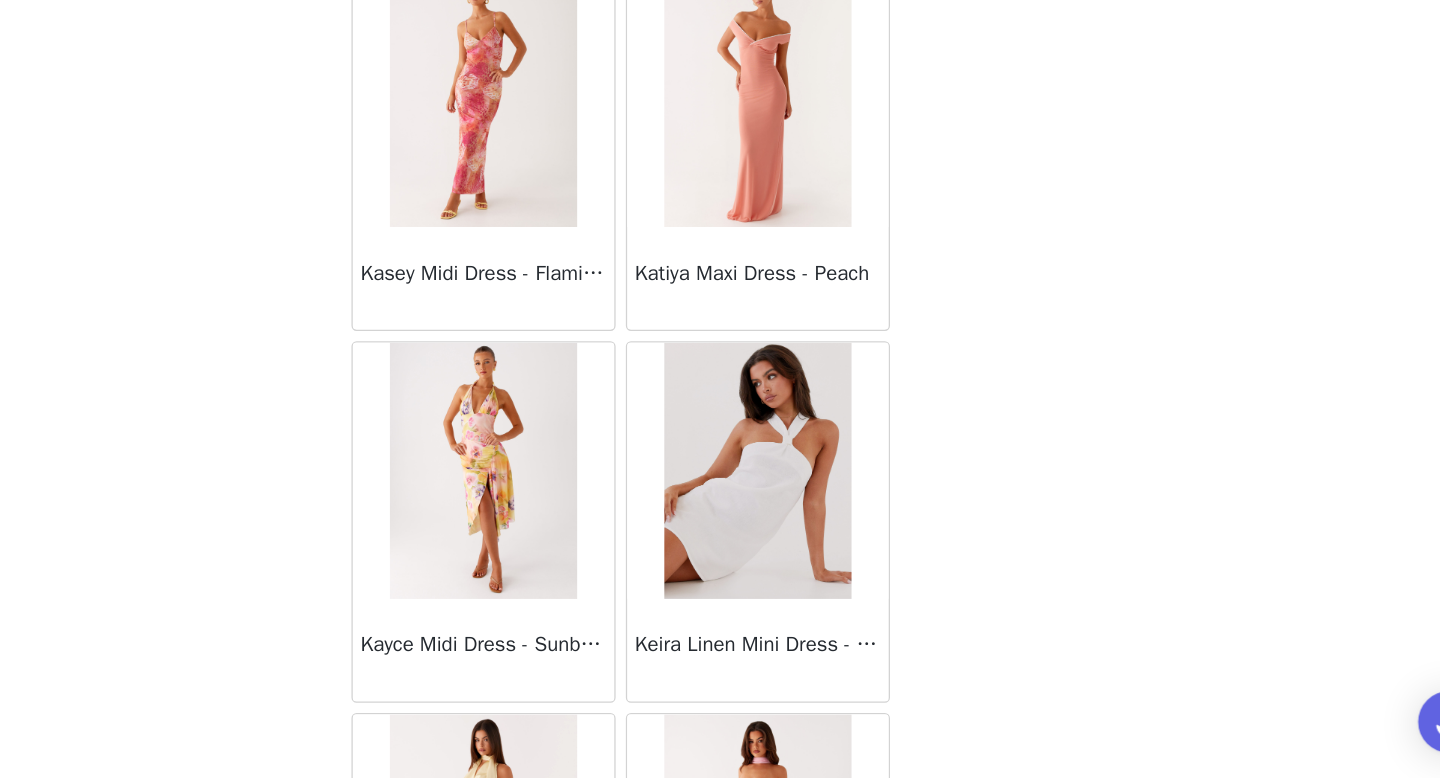 scroll, scrollTop: 31282, scrollLeft: 0, axis: vertical 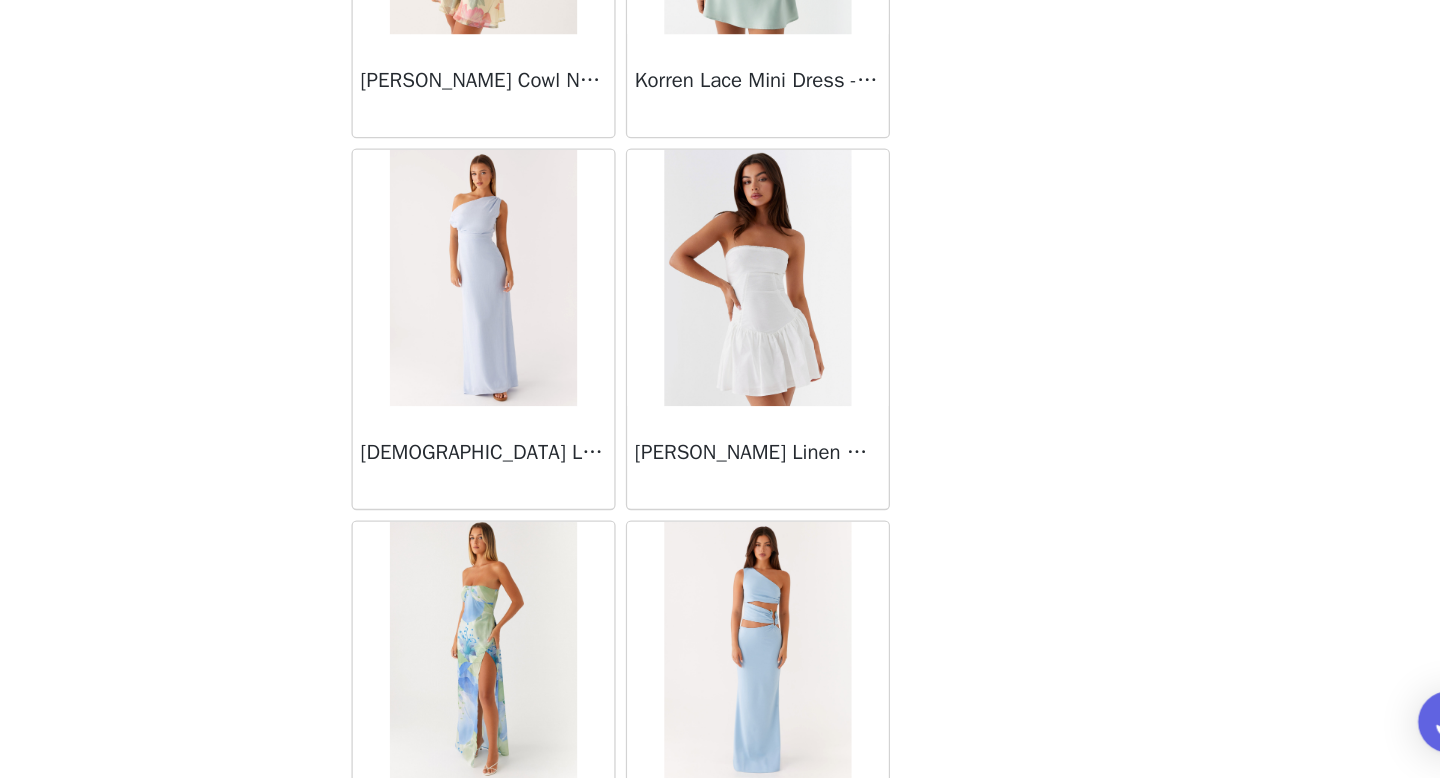 click at bounding box center (826, 388) 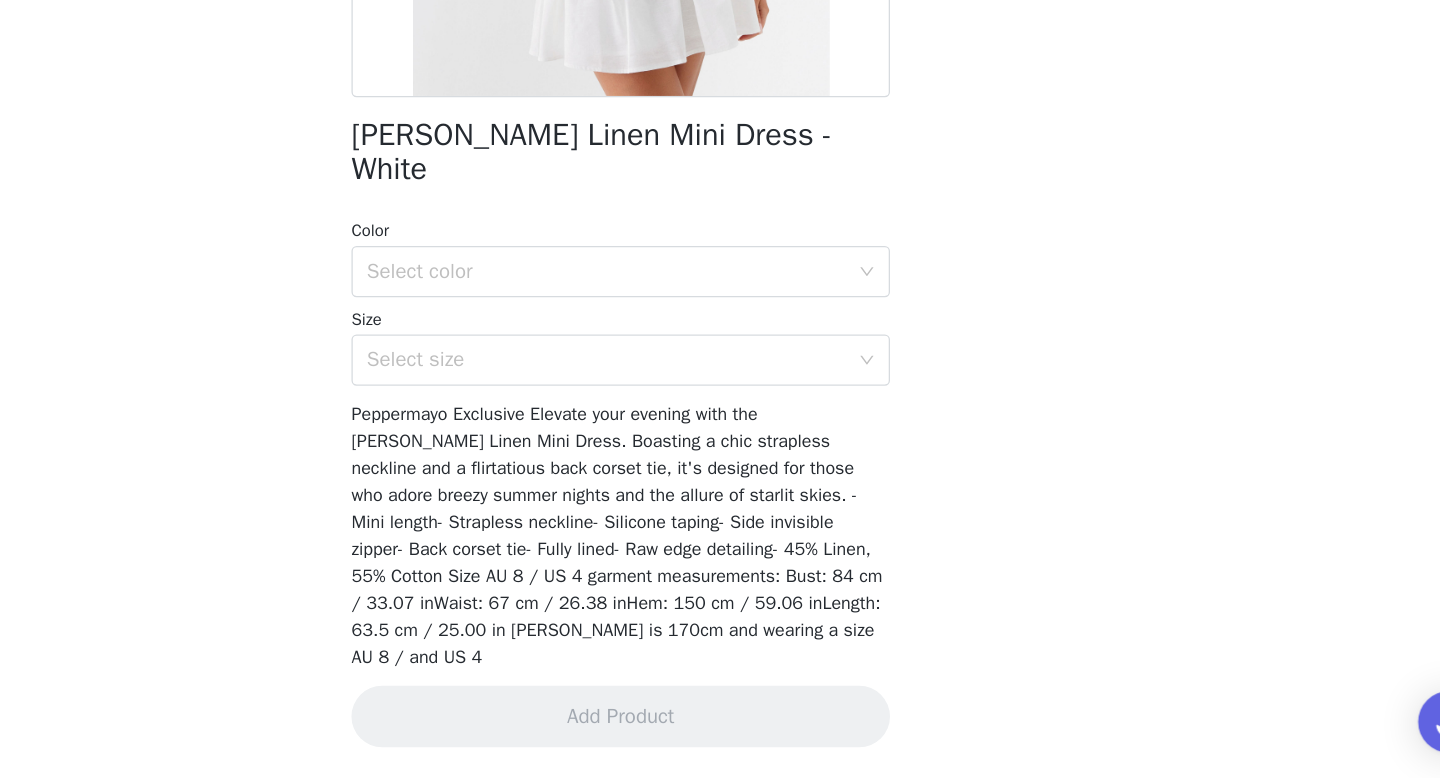 scroll, scrollTop: 276, scrollLeft: 0, axis: vertical 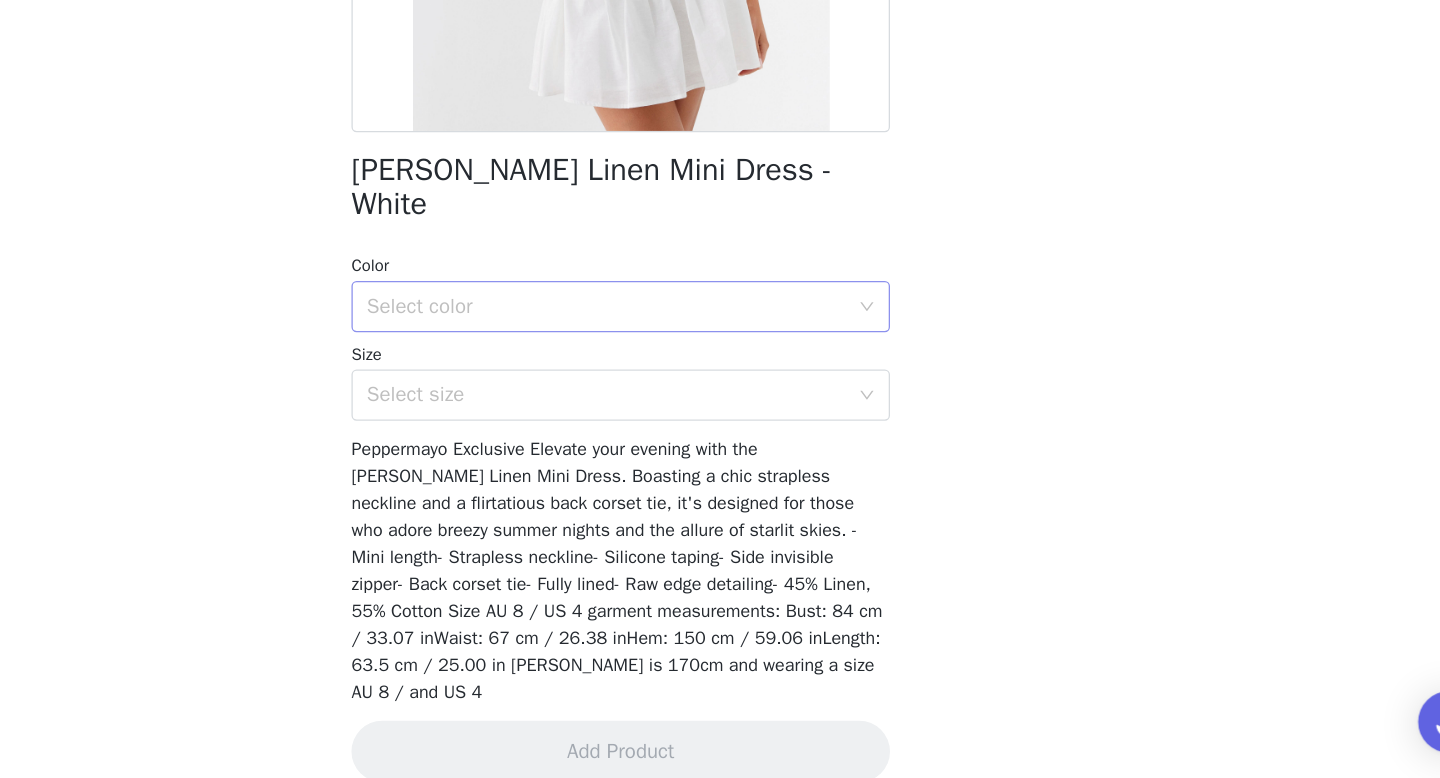 click on "Select color" at bounding box center [709, 410] 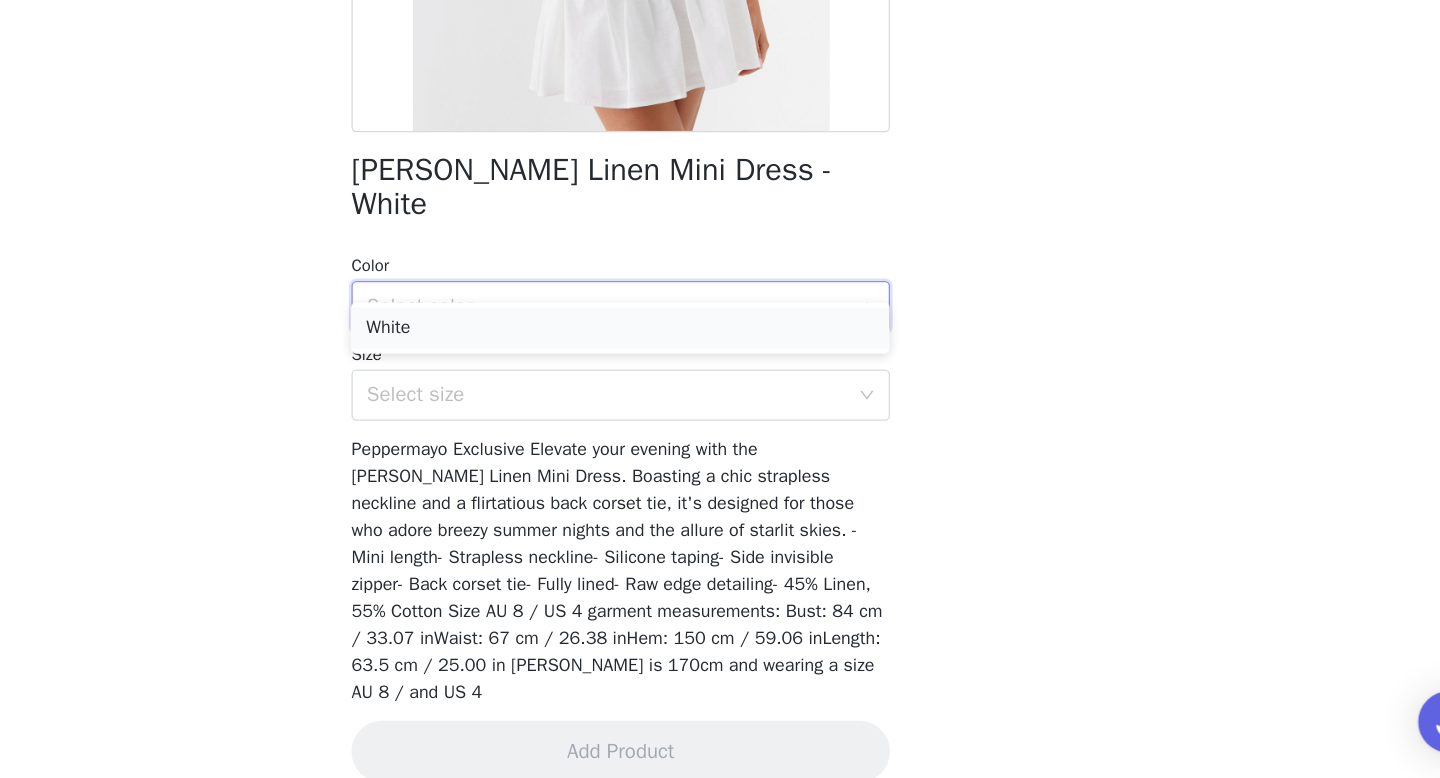 click on "White" at bounding box center [720, 427] 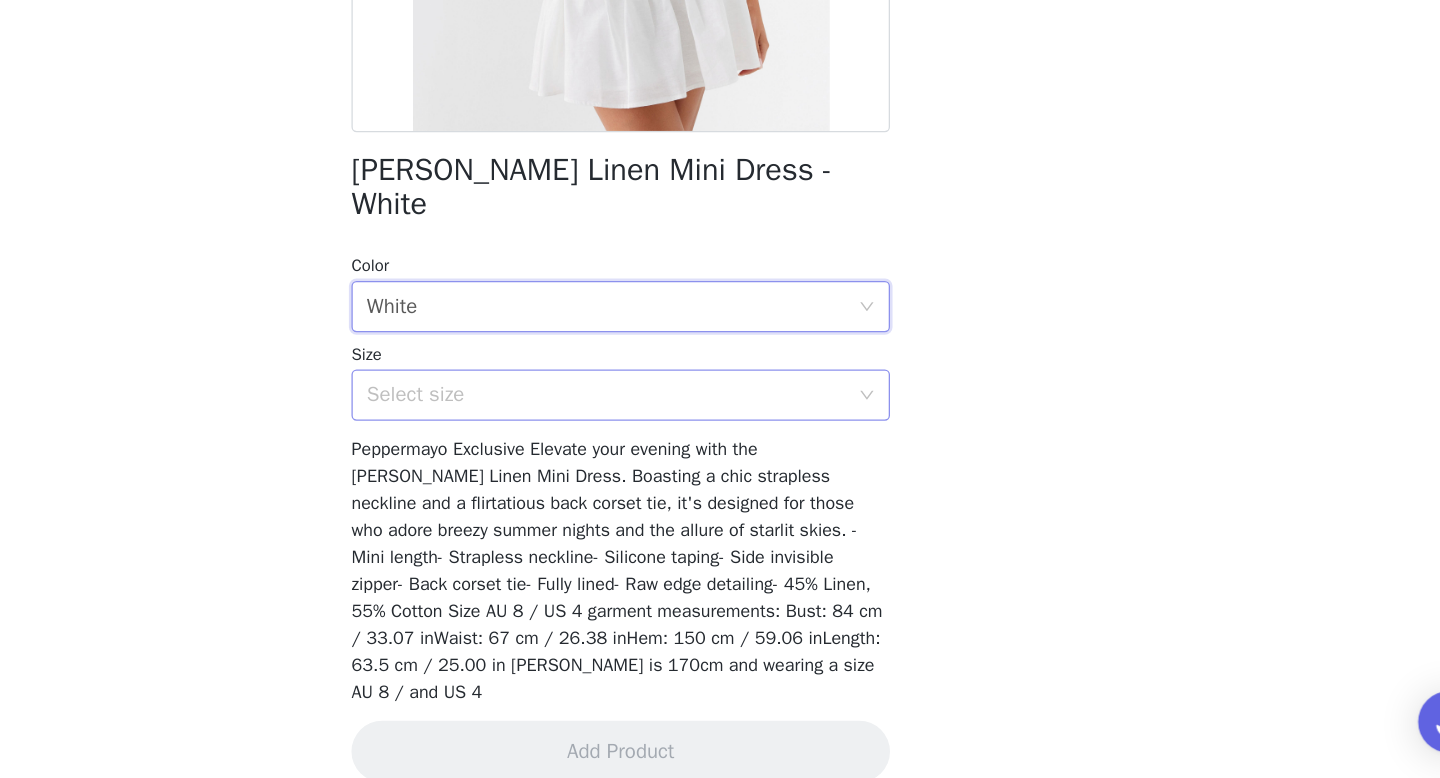 click on "Select size" at bounding box center [709, 479] 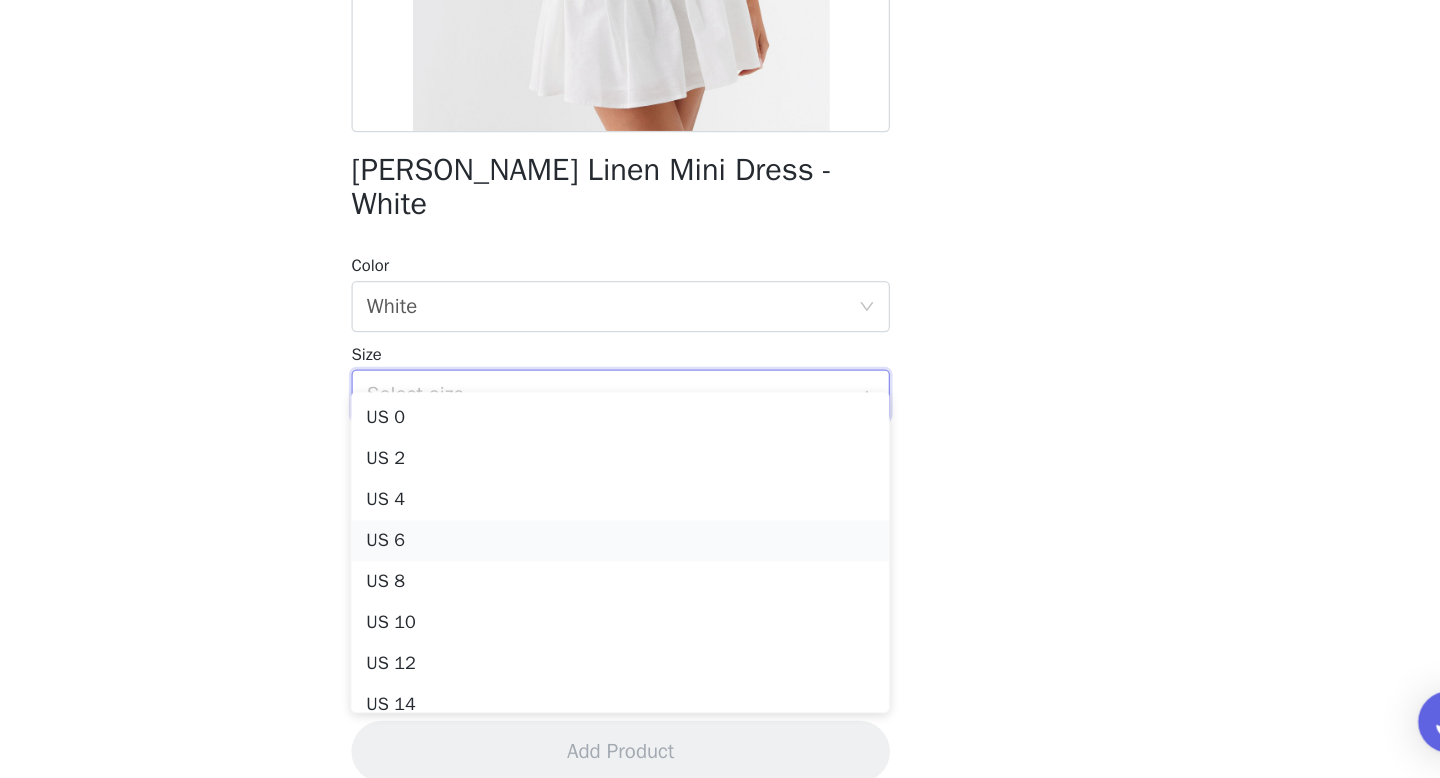 click on "US 6" at bounding box center [720, 593] 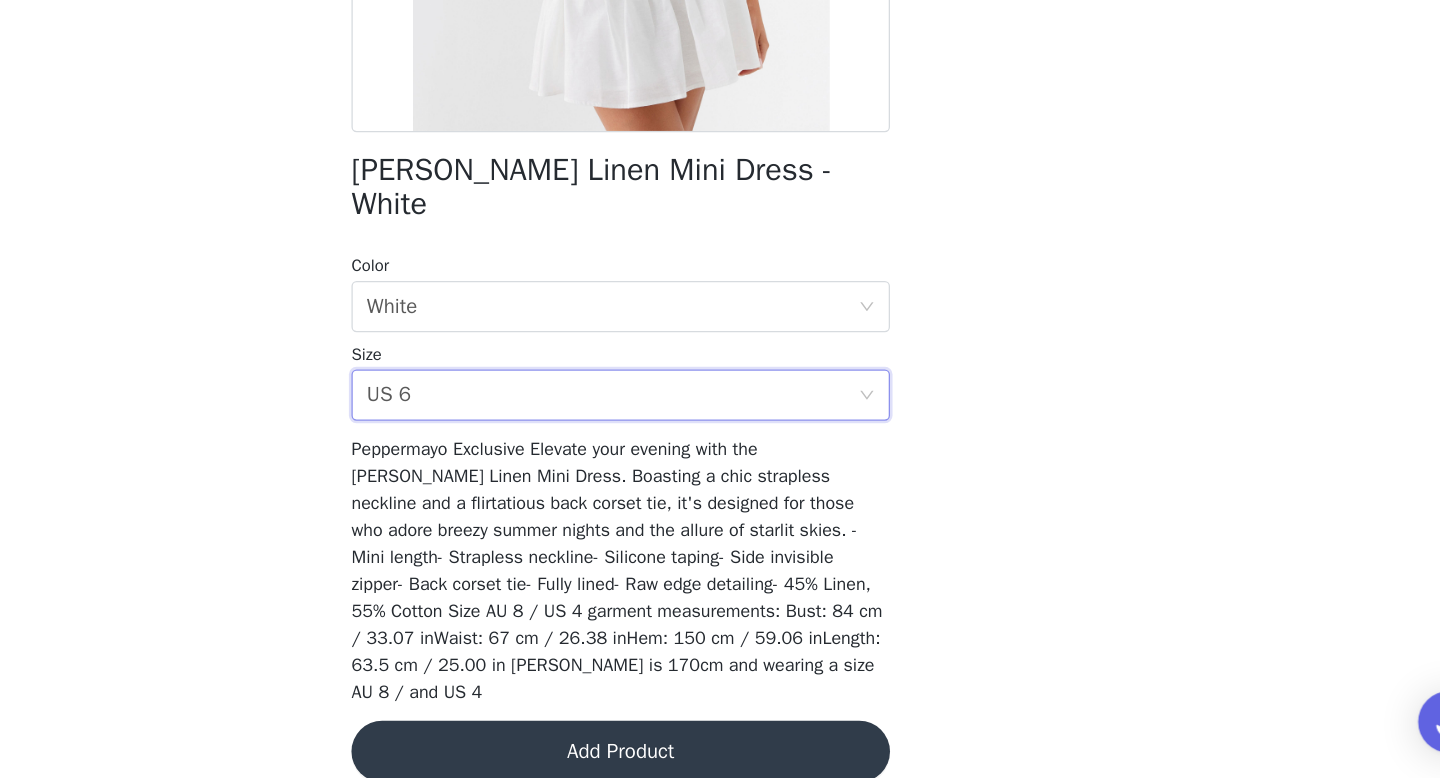click on "Add Product" at bounding box center [720, 757] 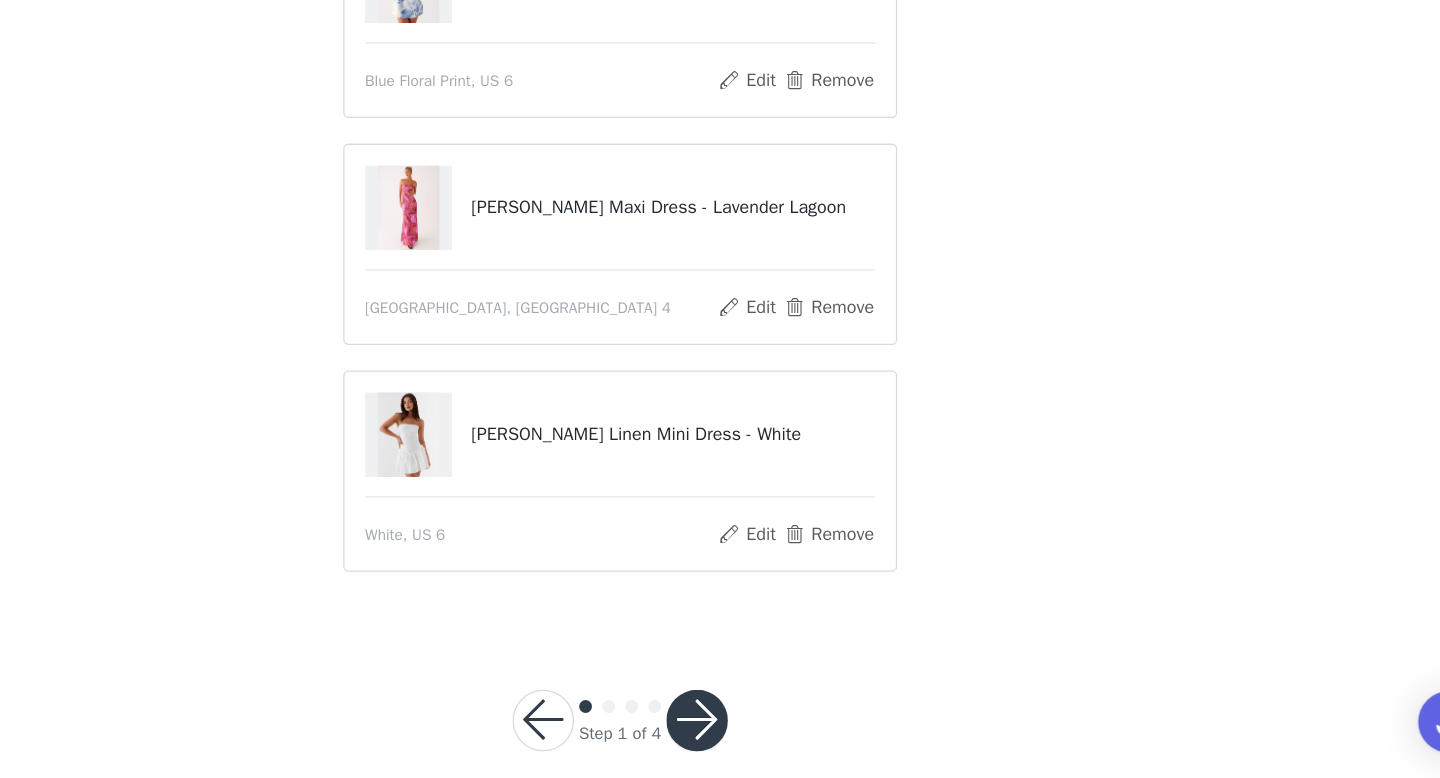 scroll, scrollTop: 117, scrollLeft: 0, axis: vertical 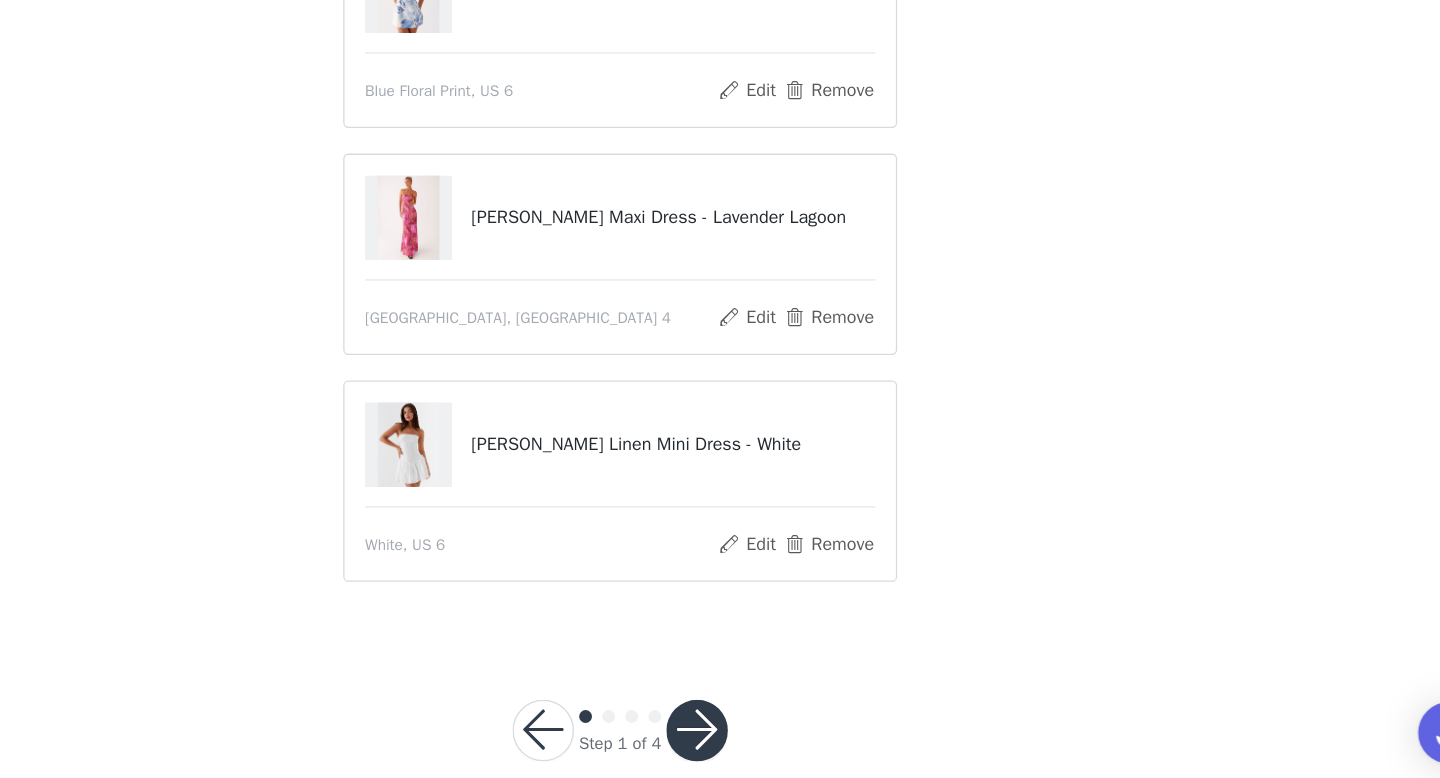 click at bounding box center (780, 732) 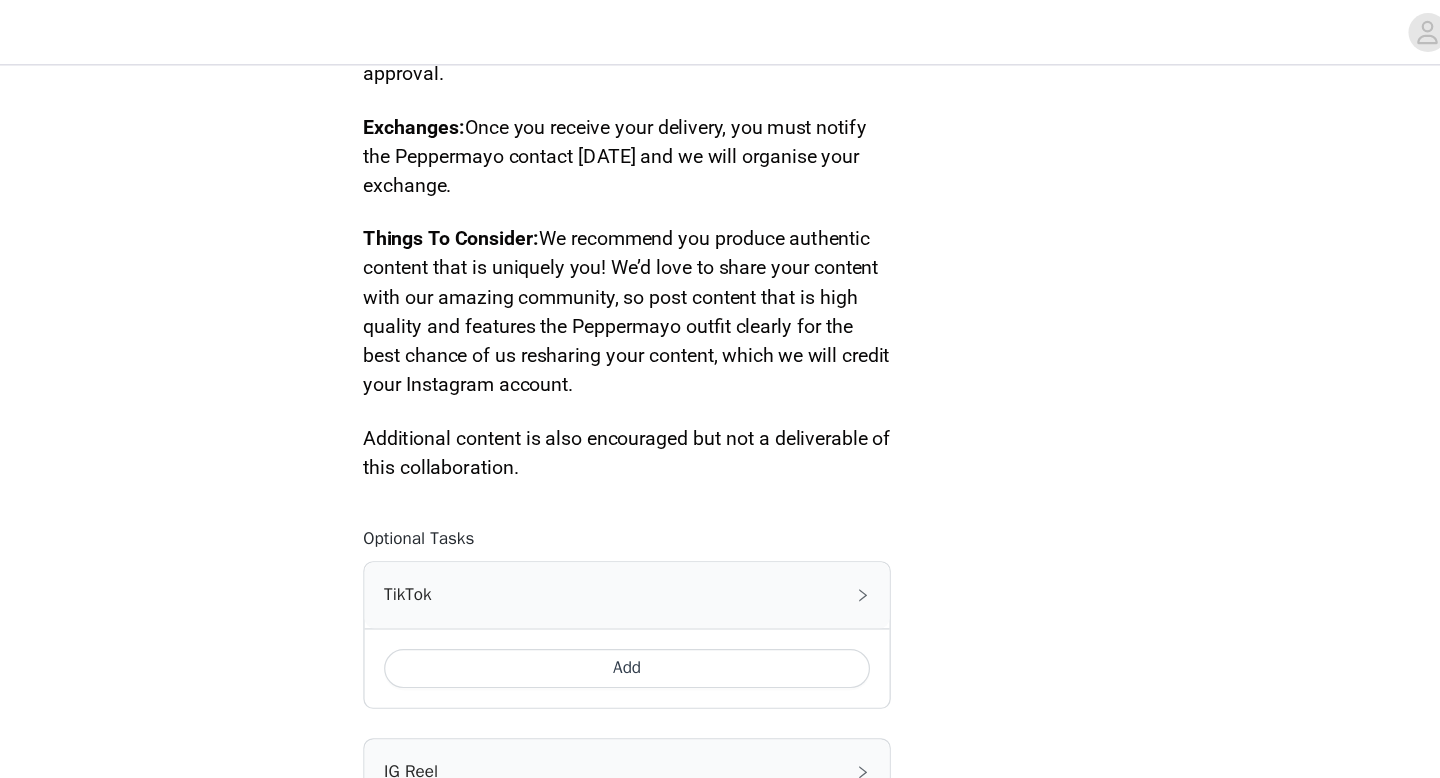 scroll, scrollTop: 856, scrollLeft: 0, axis: vertical 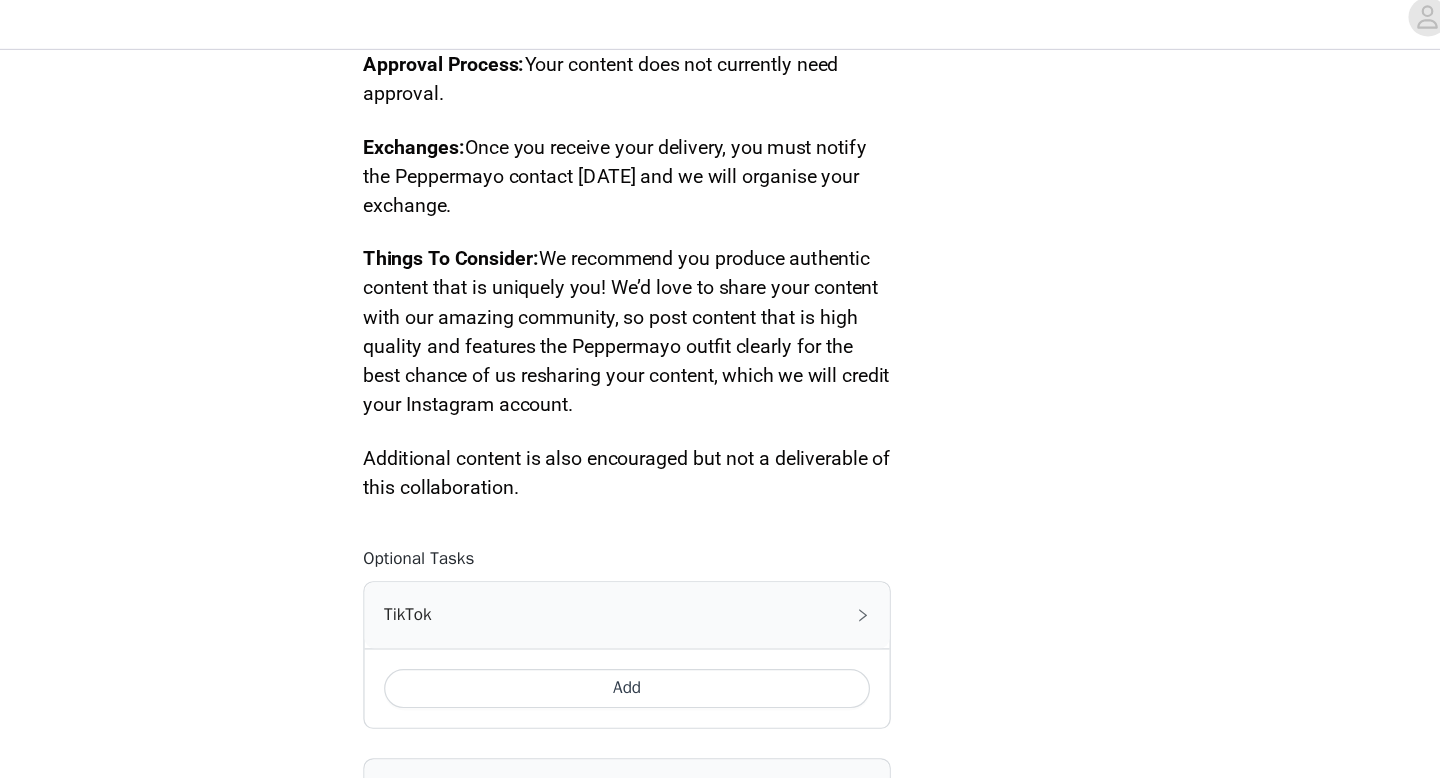 click on "Add" at bounding box center (720, 577) 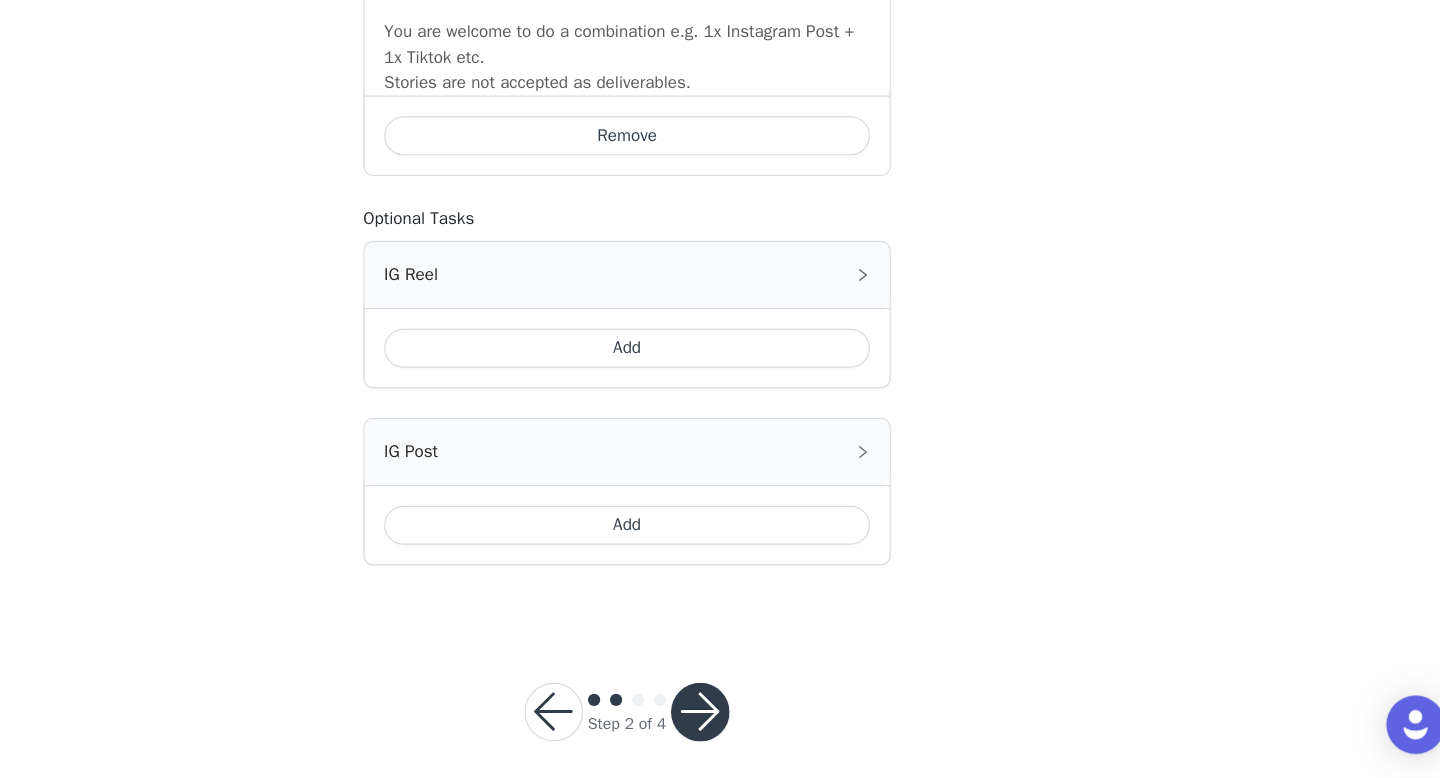 scroll, scrollTop: 1526, scrollLeft: 0, axis: vertical 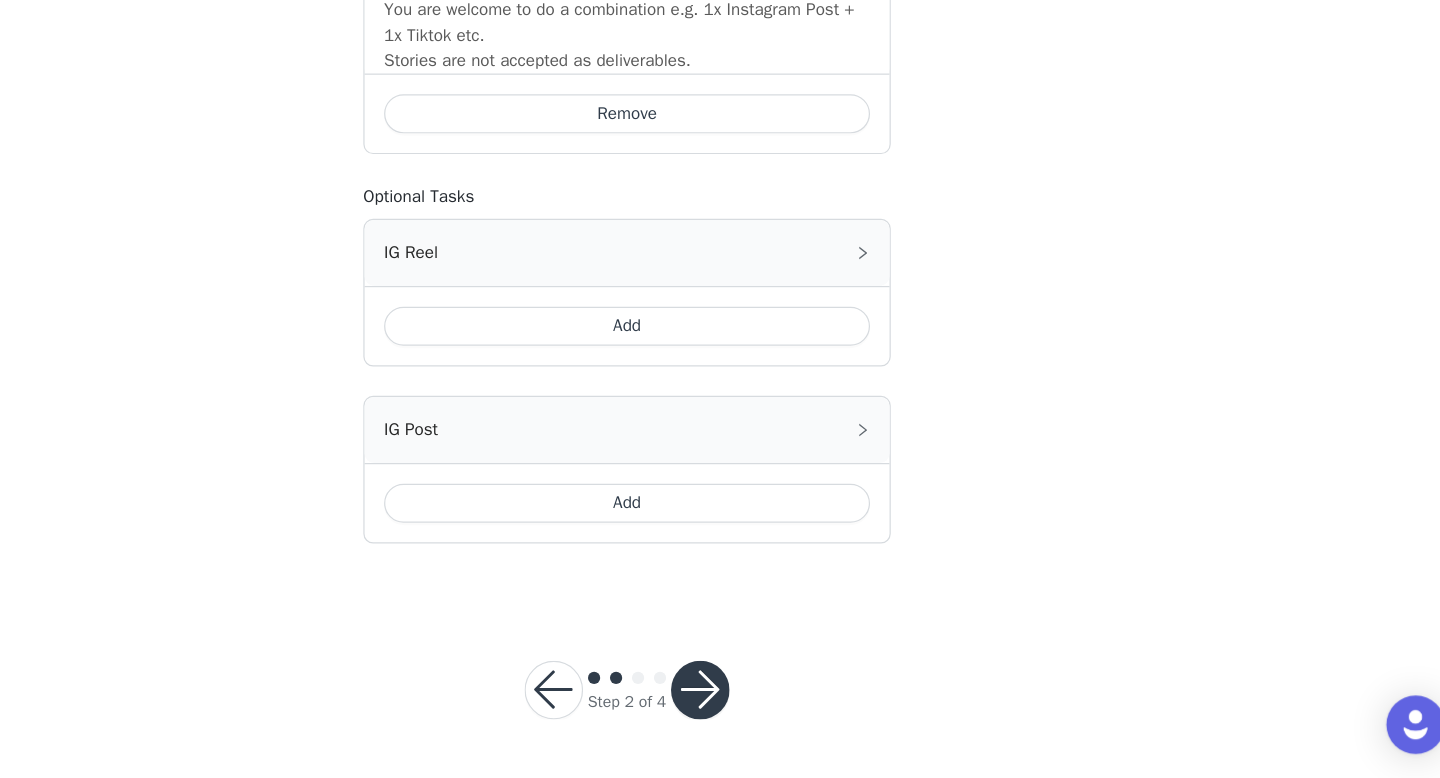 click on "Add" at bounding box center [720, 553] 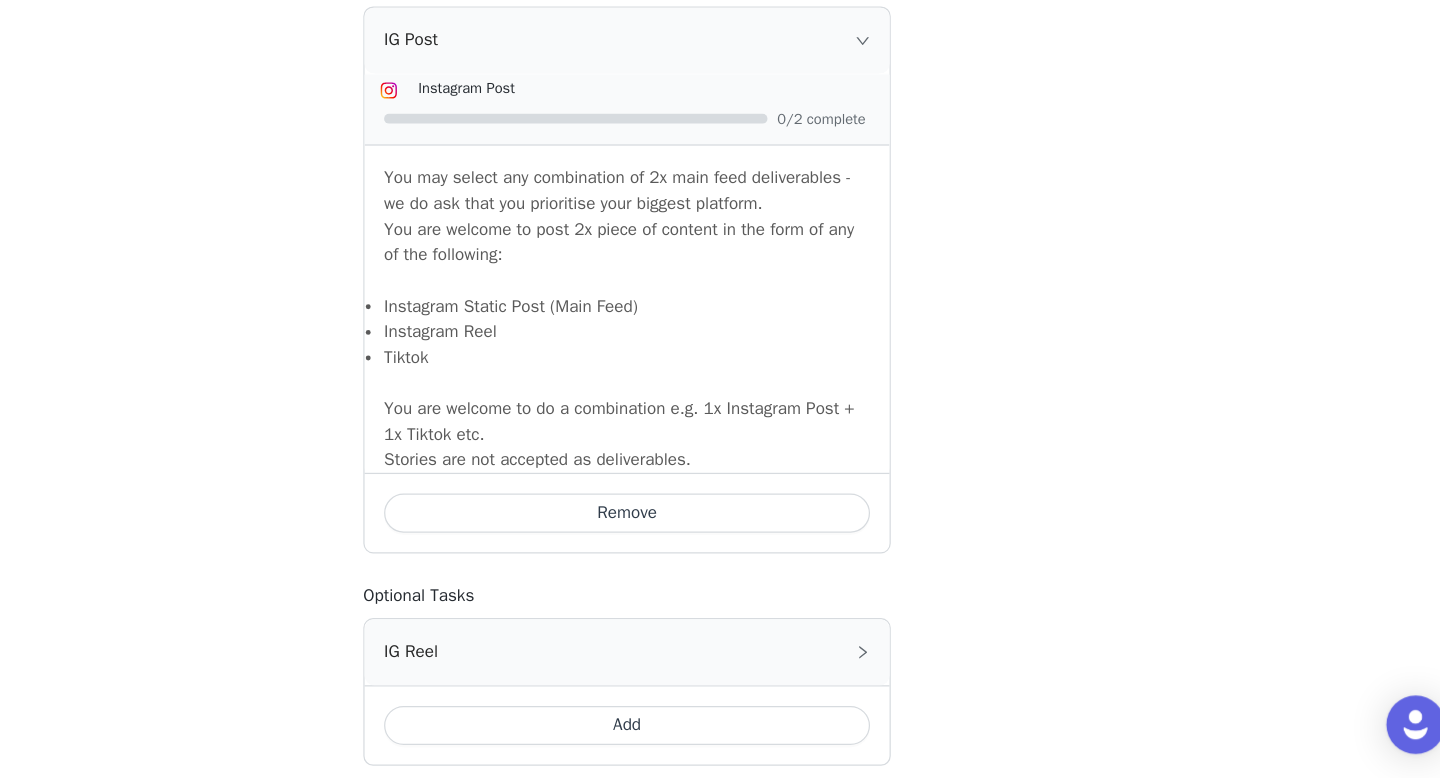 scroll, scrollTop: 1853, scrollLeft: 0, axis: vertical 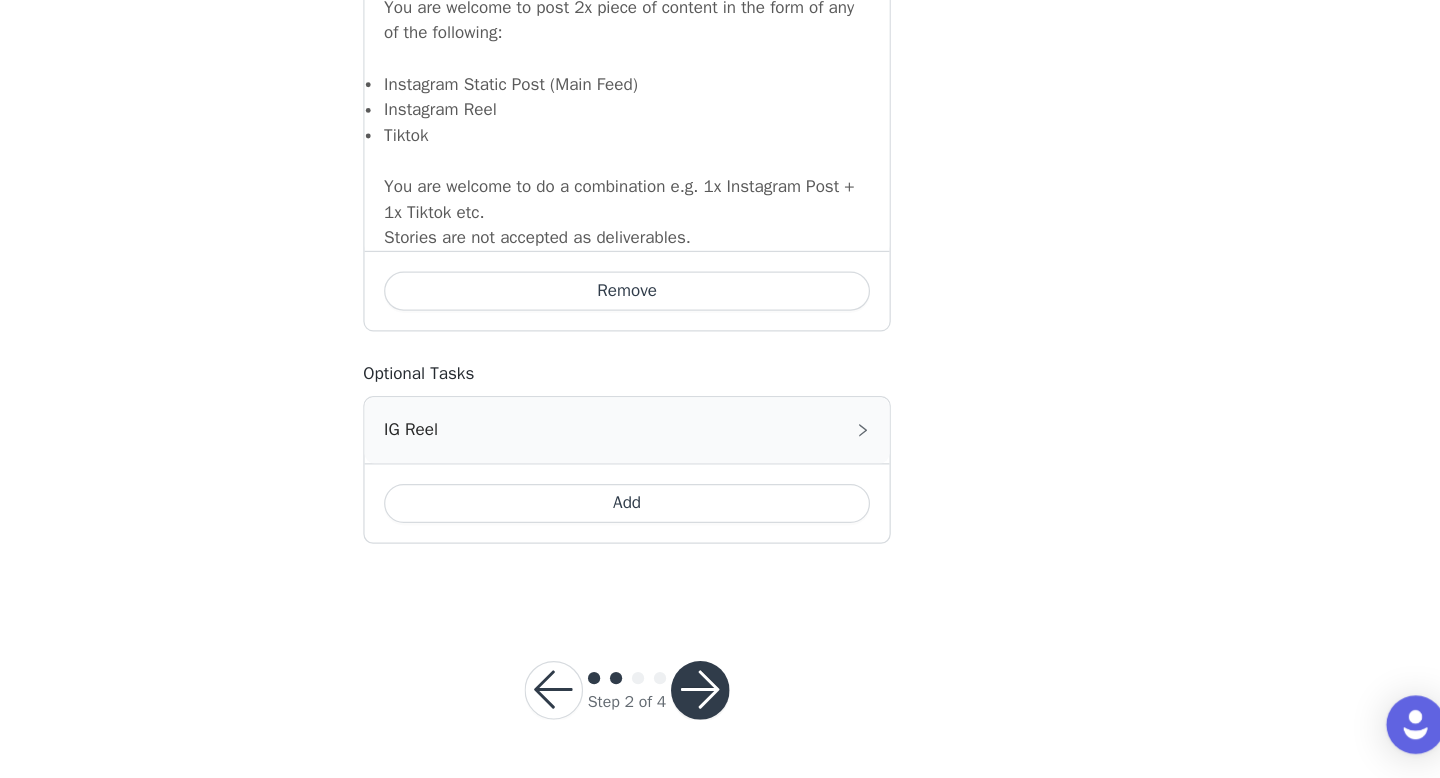 click at bounding box center (780, 706) 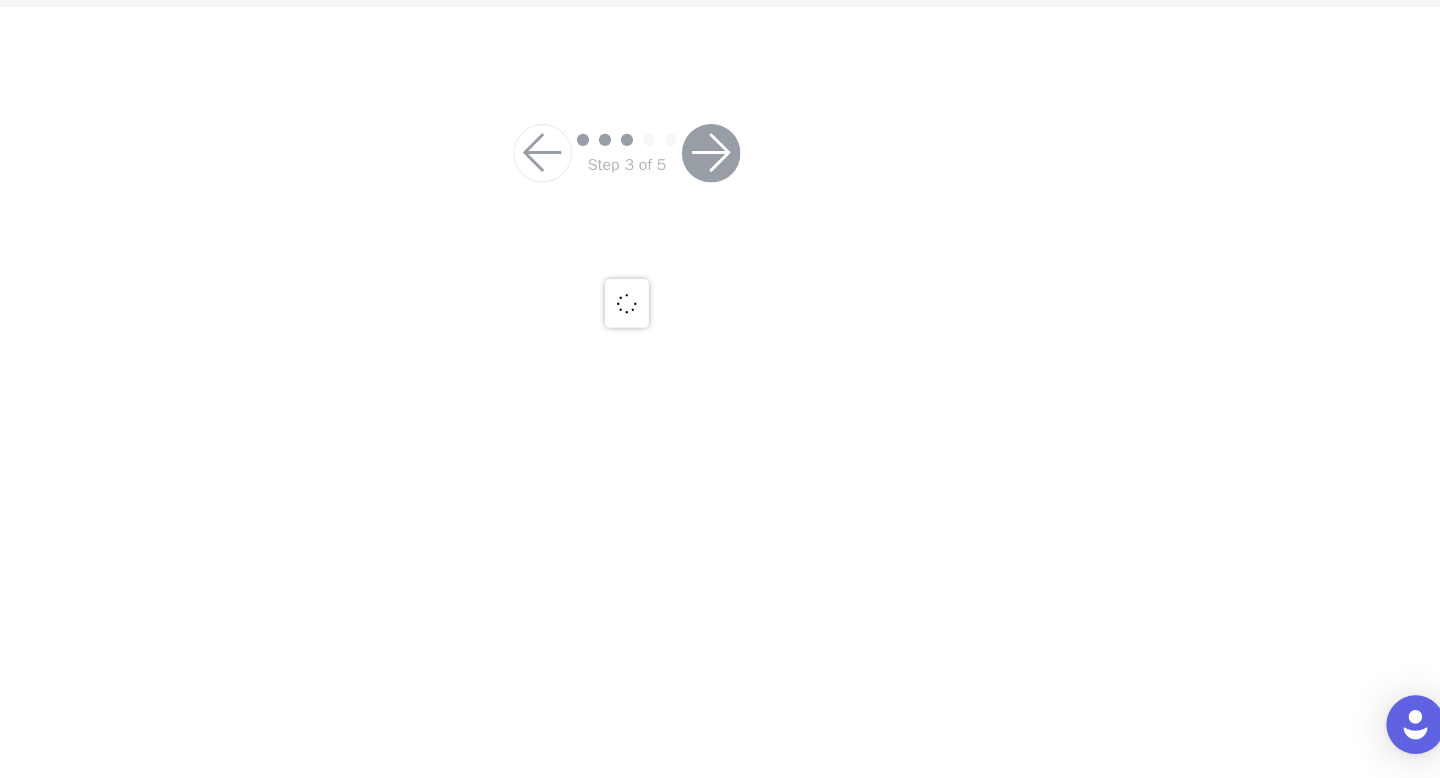scroll, scrollTop: 0, scrollLeft: 0, axis: both 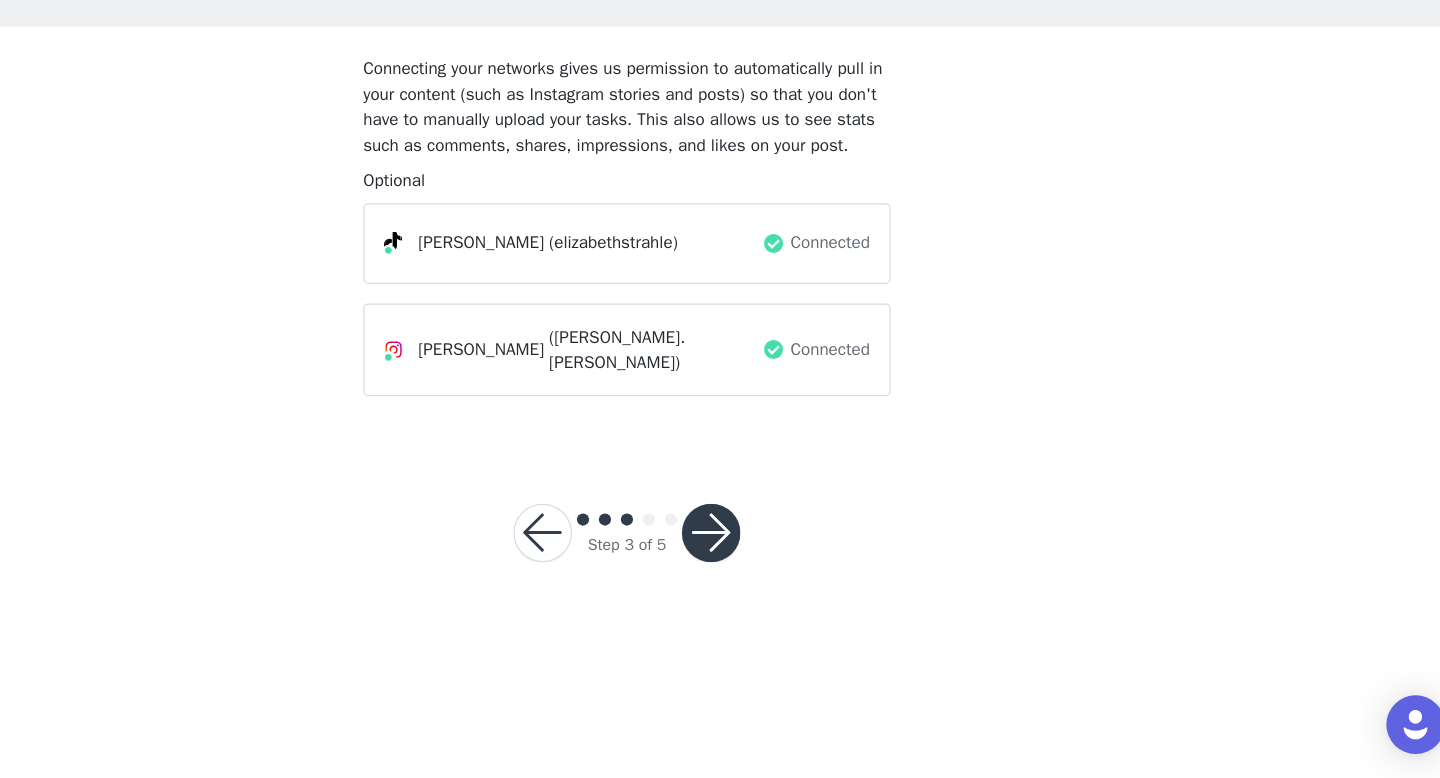 click at bounding box center [789, 577] 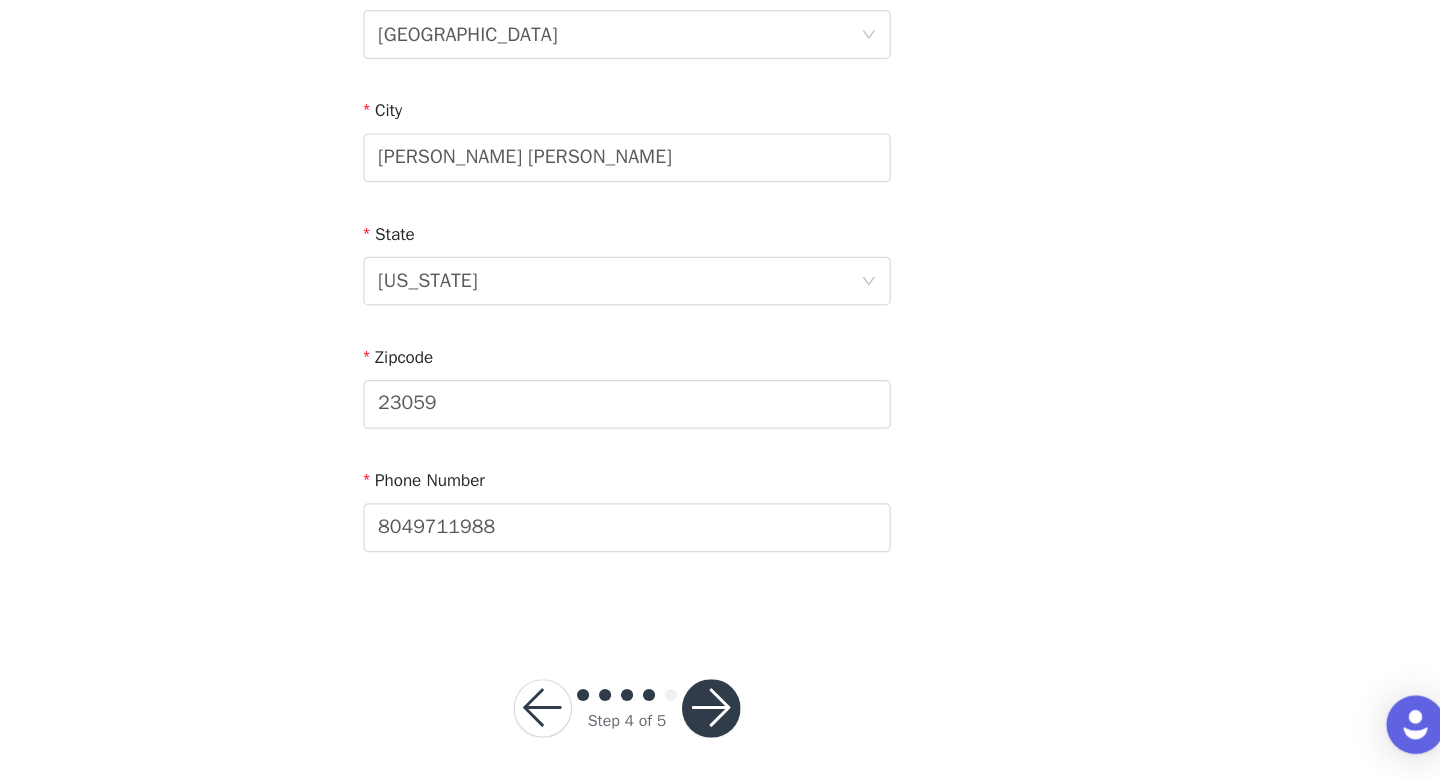 scroll, scrollTop: 585, scrollLeft: 0, axis: vertical 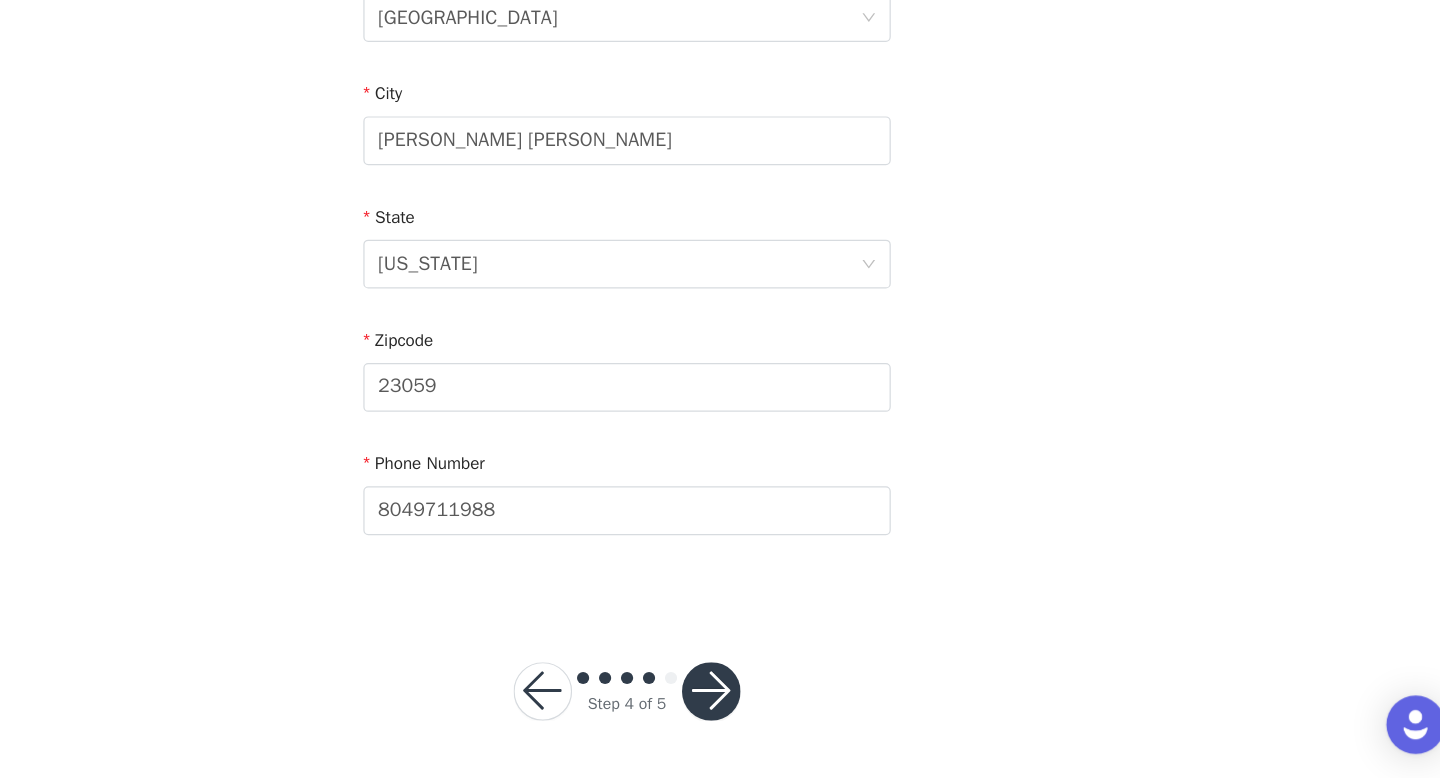 click at bounding box center [789, 707] 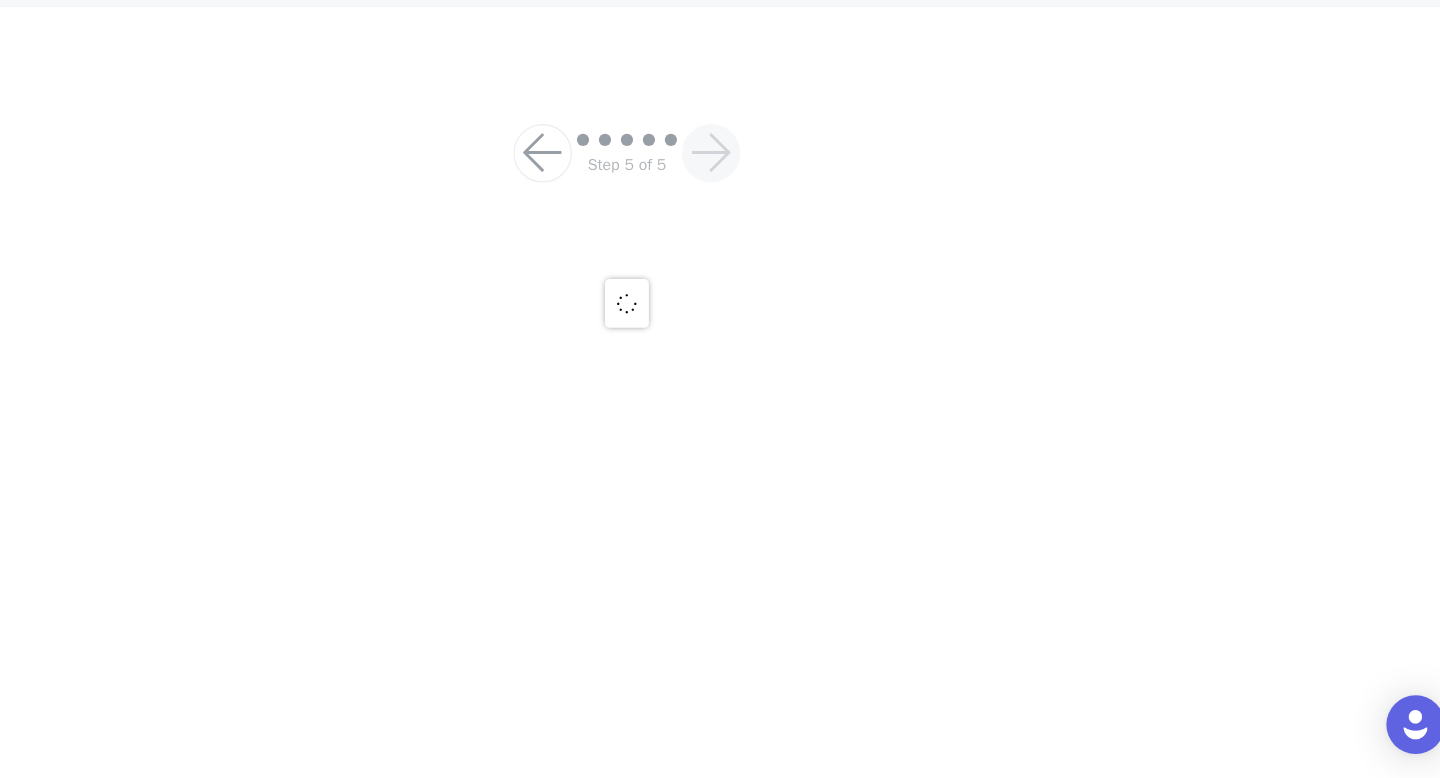 scroll, scrollTop: 146, scrollLeft: 0, axis: vertical 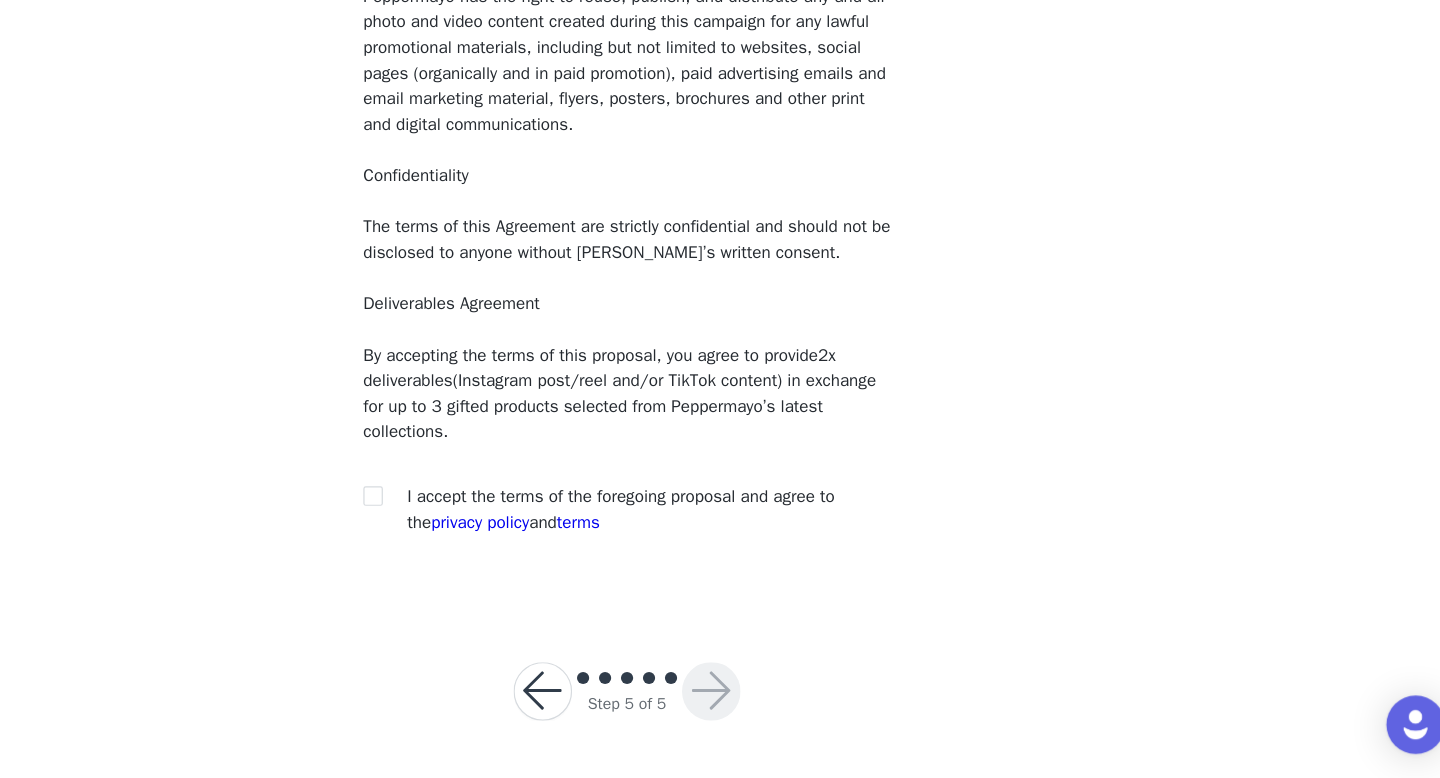 click on "I accept the terms of the foregoing proposal and agree to the
privacy policy
and
terms" at bounding box center (715, 558) 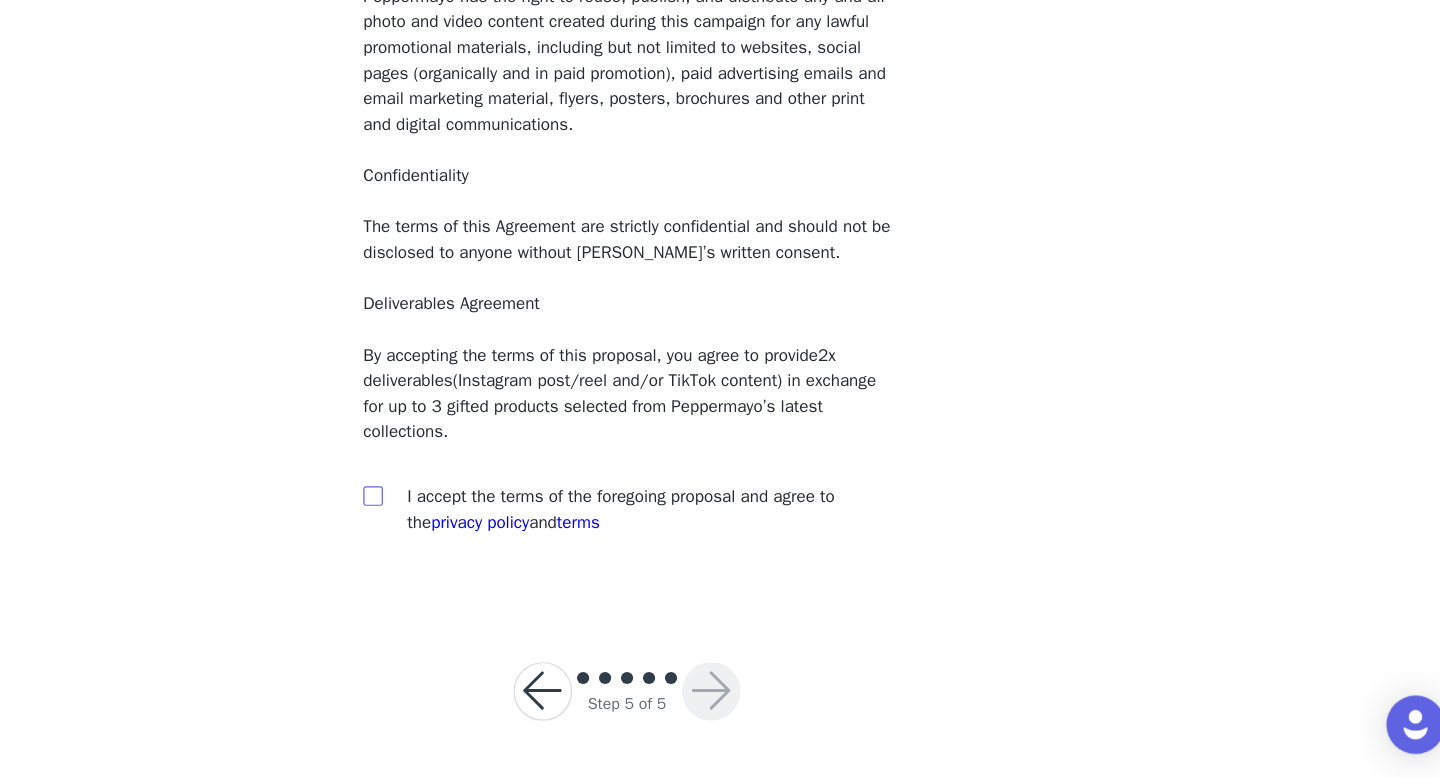 click at bounding box center [511, 546] 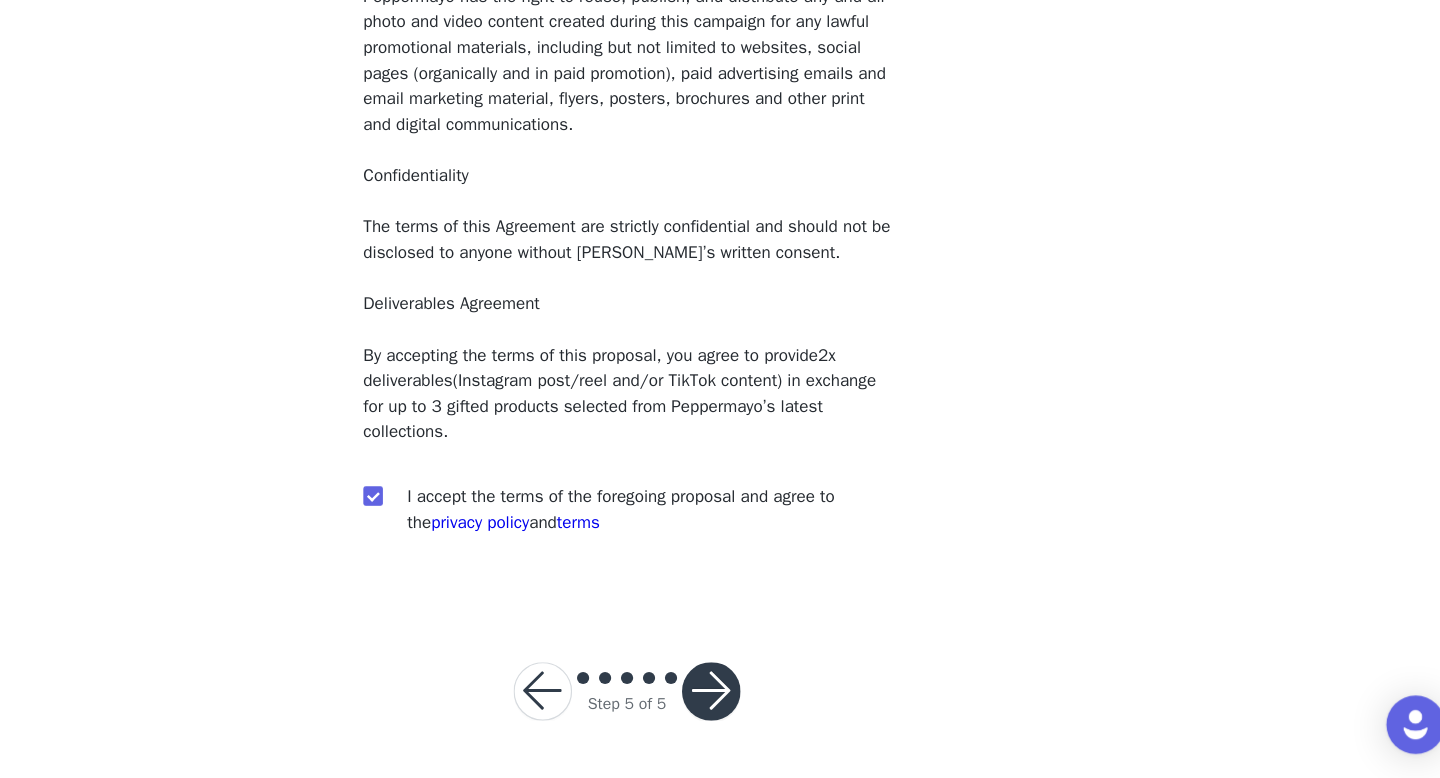 click at bounding box center [789, 707] 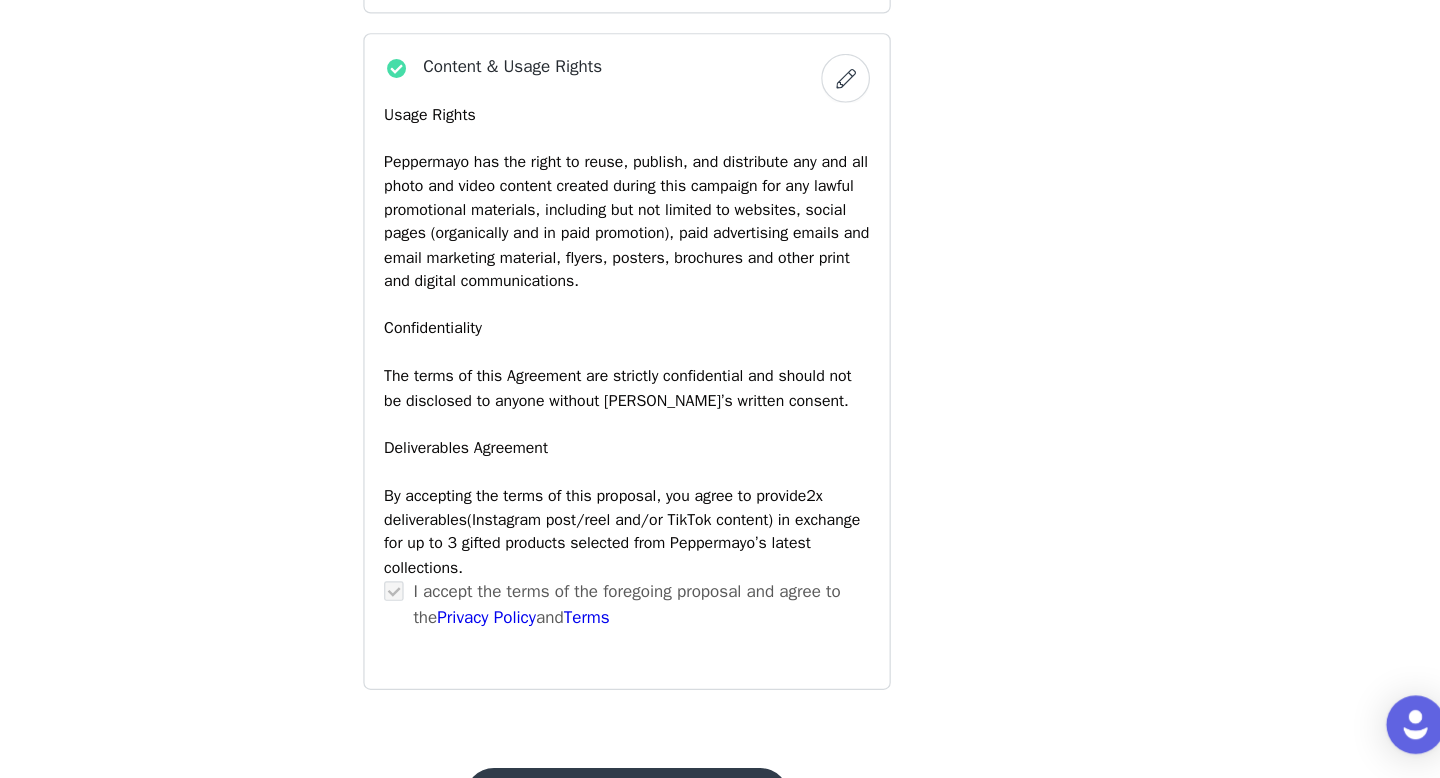 scroll, scrollTop: 1646, scrollLeft: 0, axis: vertical 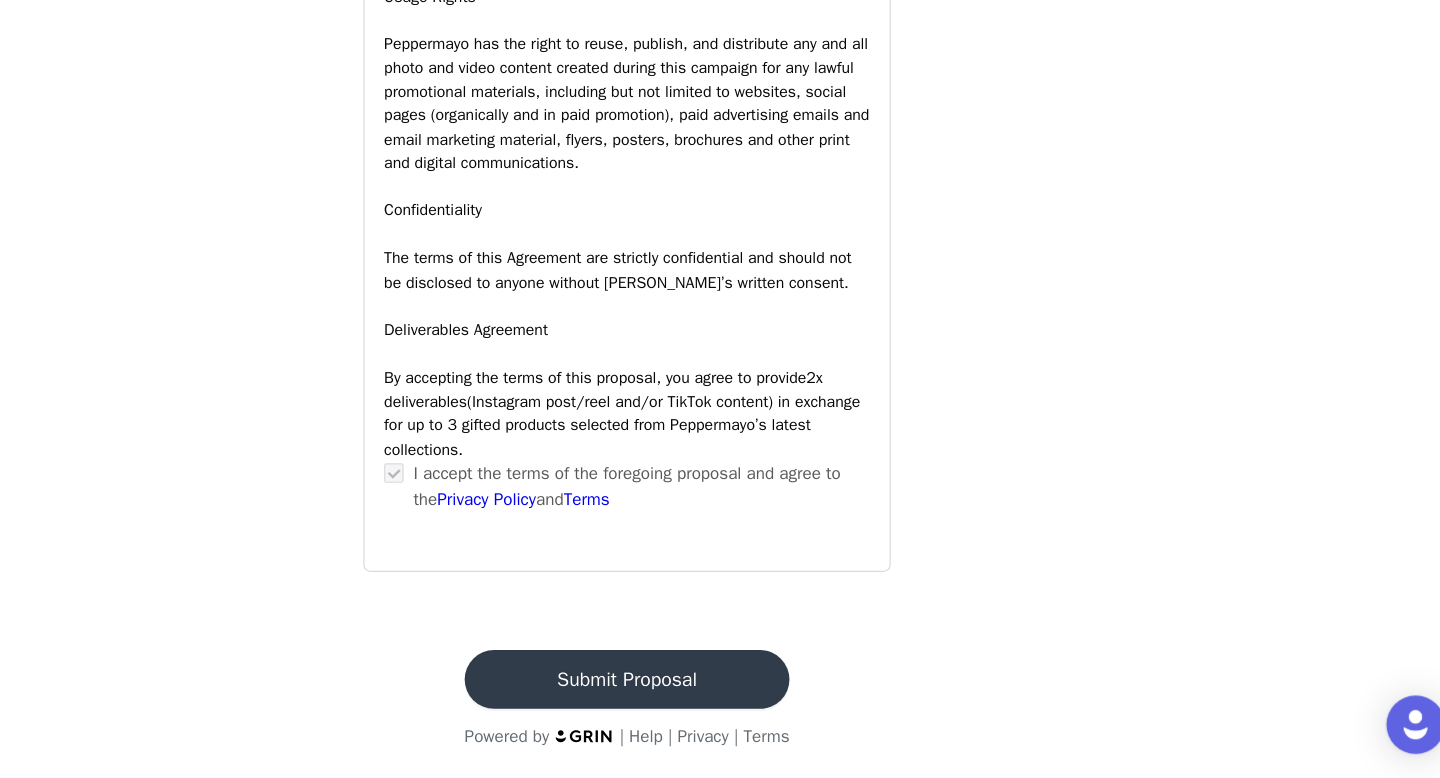 click on "Submit Proposal" at bounding box center [720, 697] 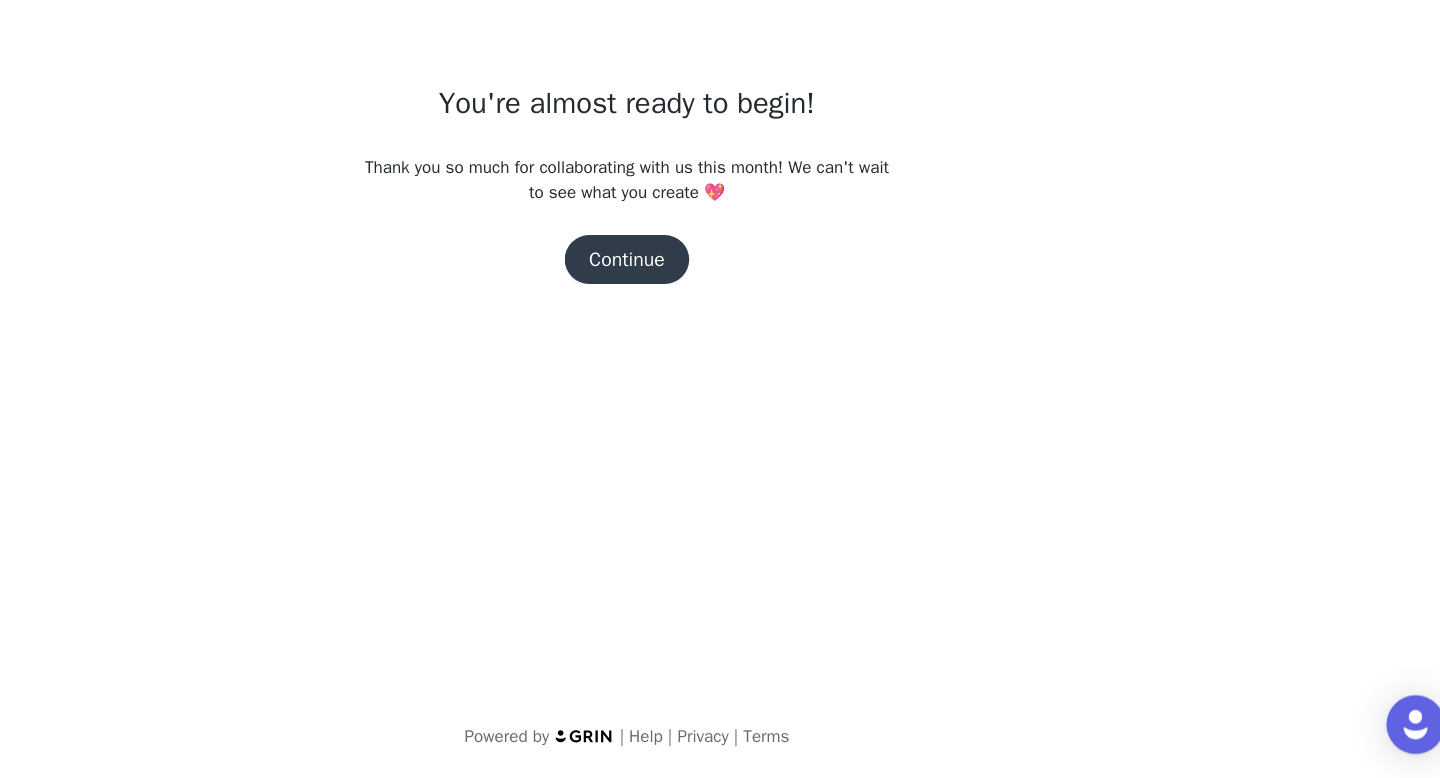 scroll, scrollTop: 0, scrollLeft: 0, axis: both 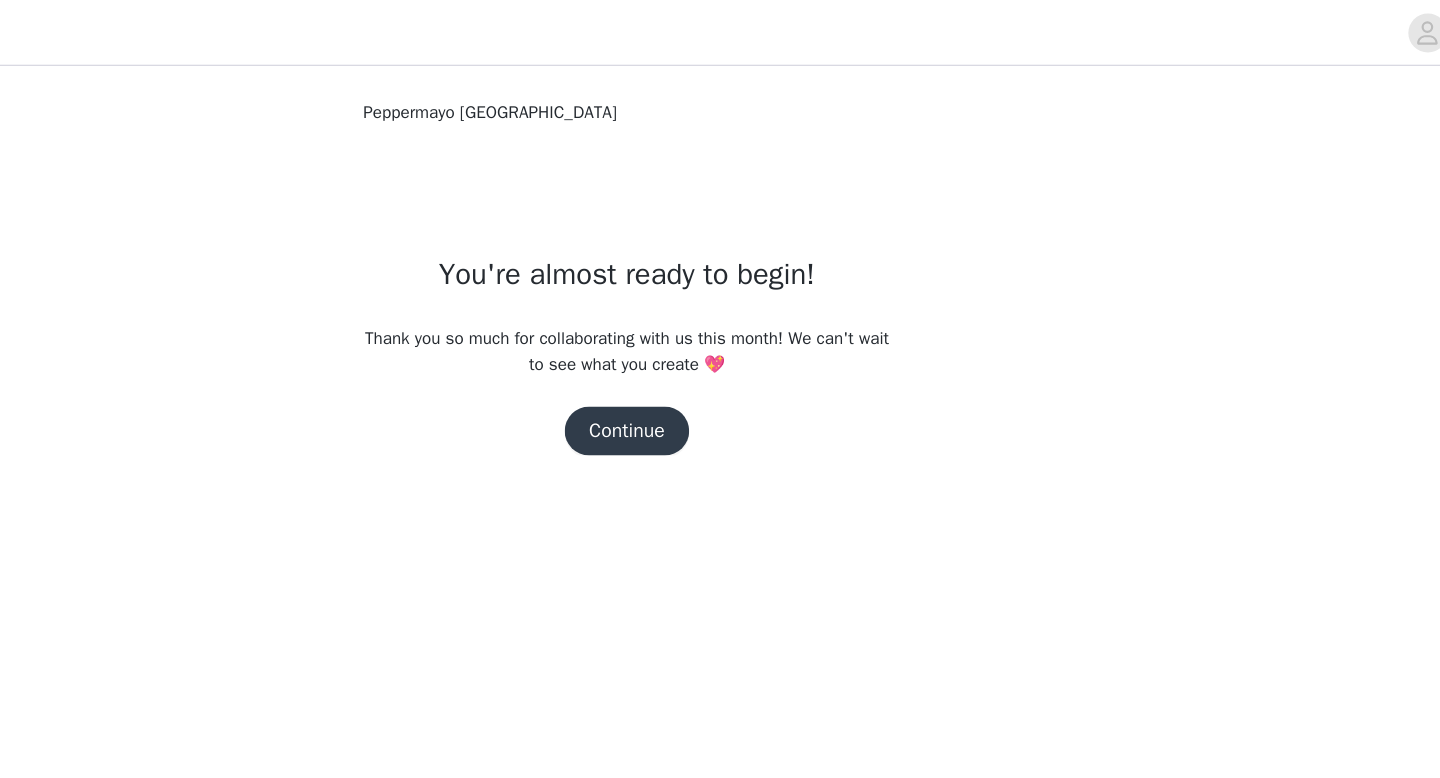 click on "Continue" at bounding box center [720, 353] 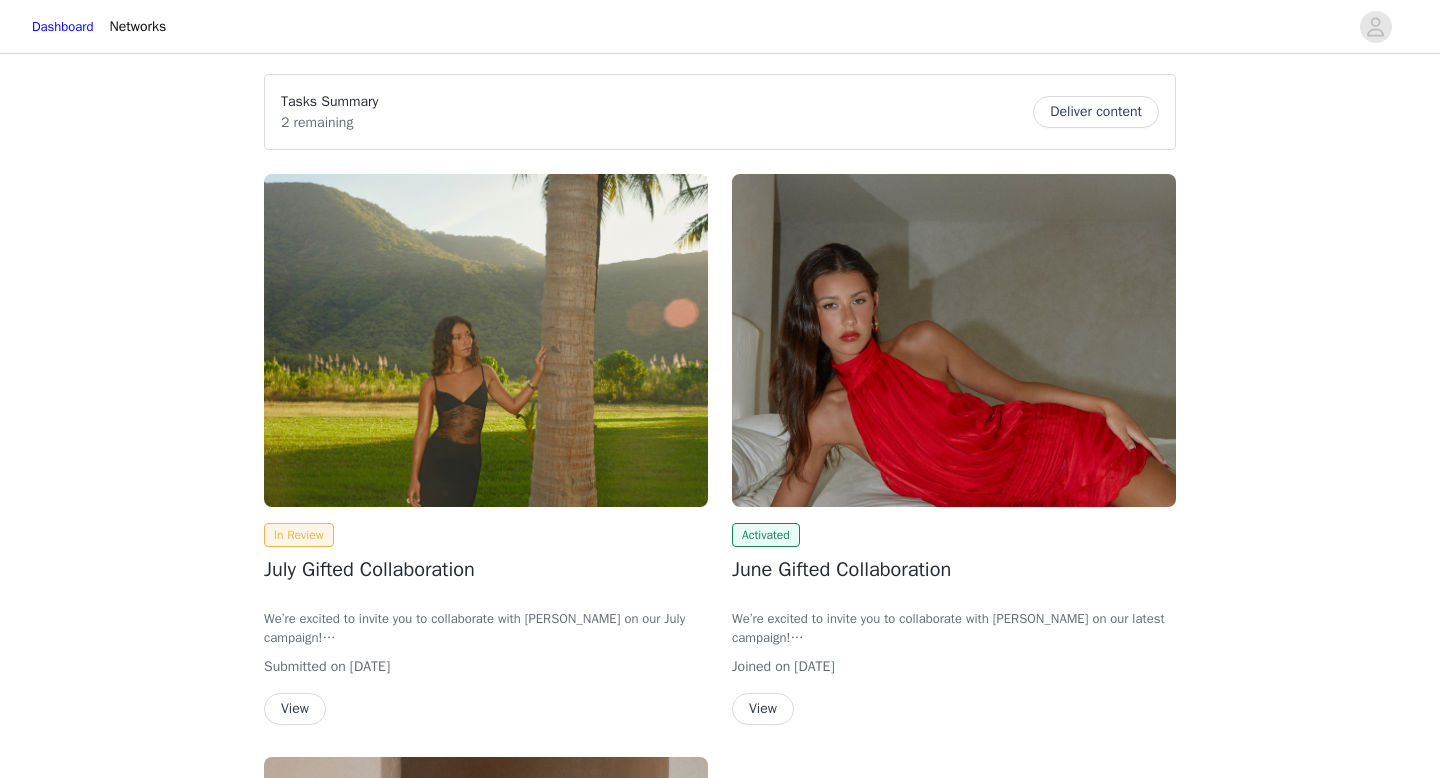 scroll, scrollTop: 0, scrollLeft: 0, axis: both 